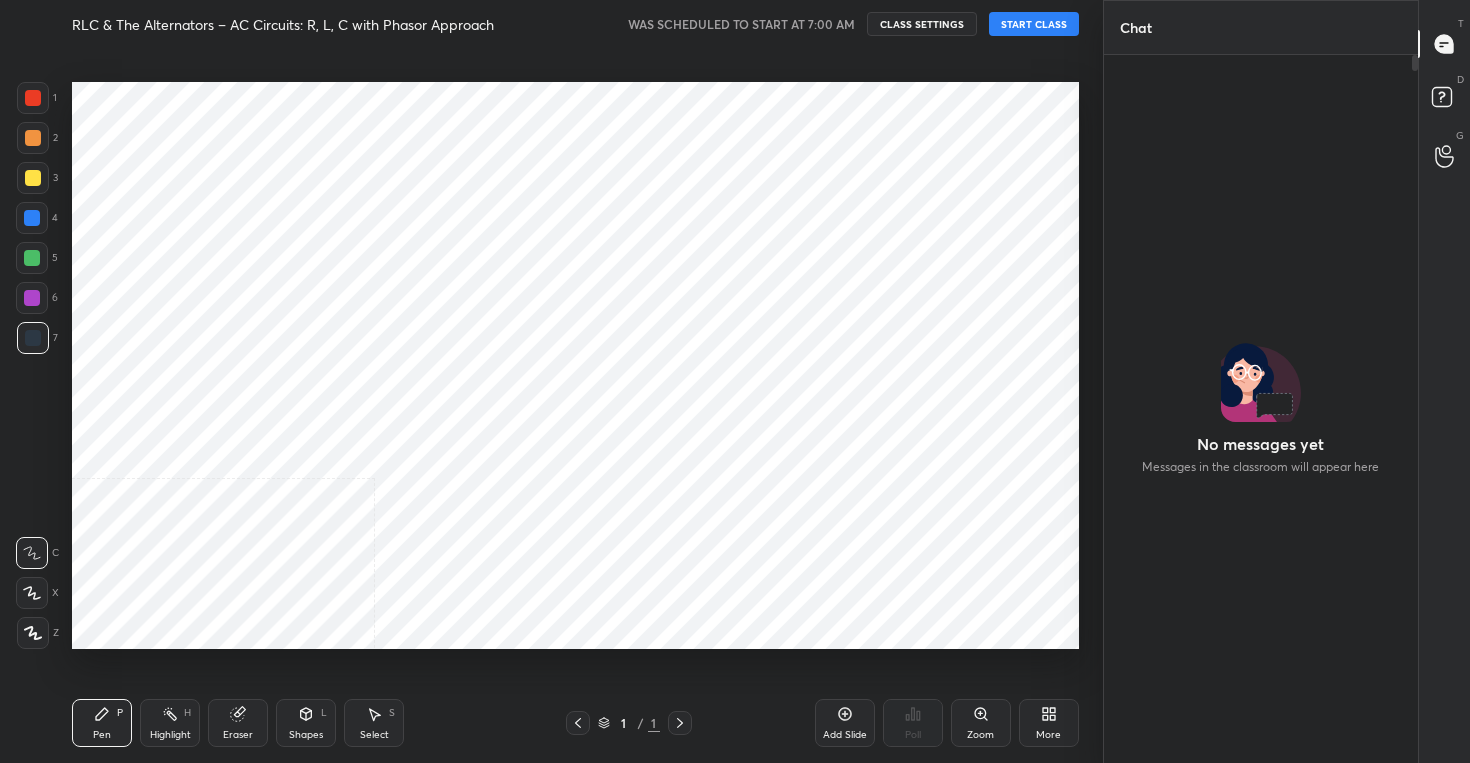 scroll, scrollTop: 0, scrollLeft: 0, axis: both 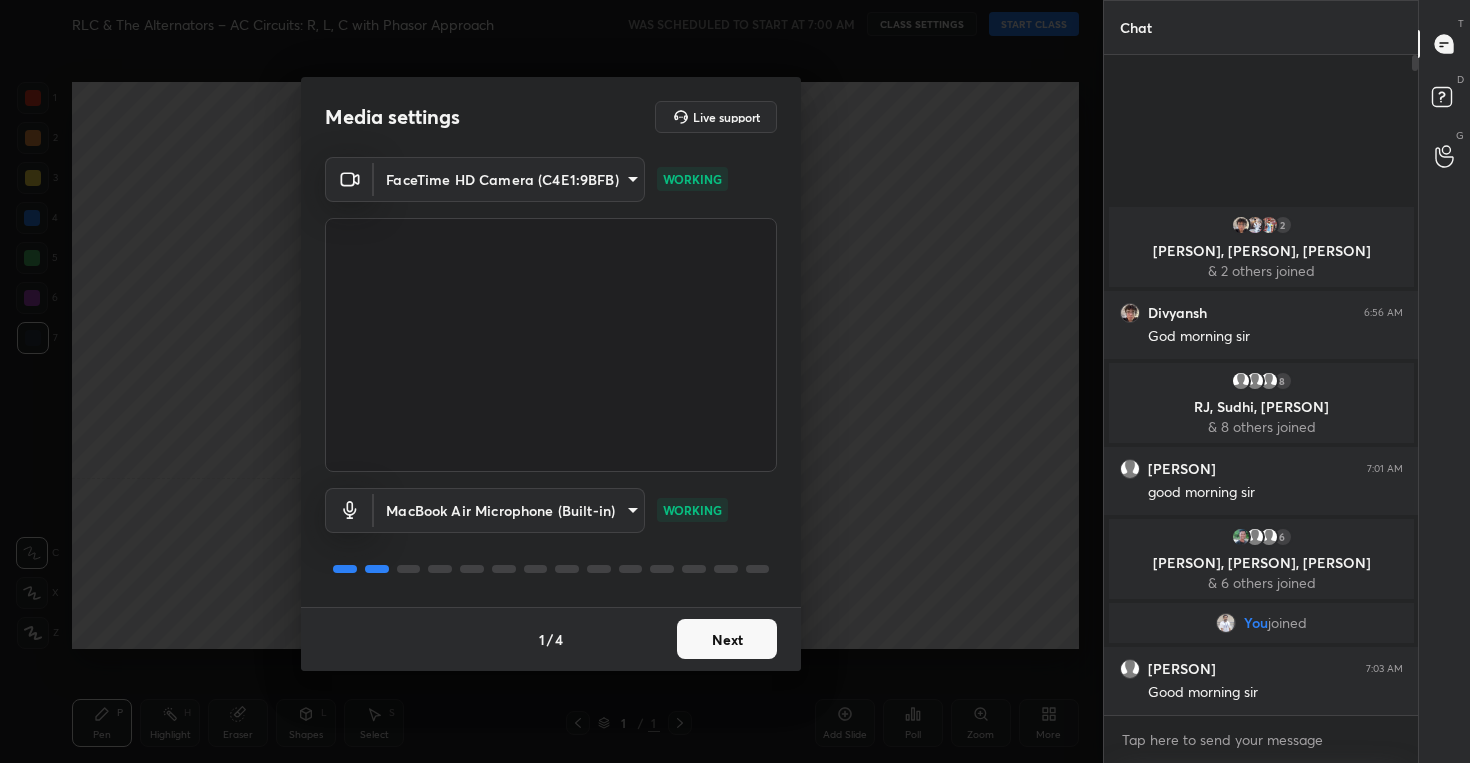 click on "Next" at bounding box center (727, 639) 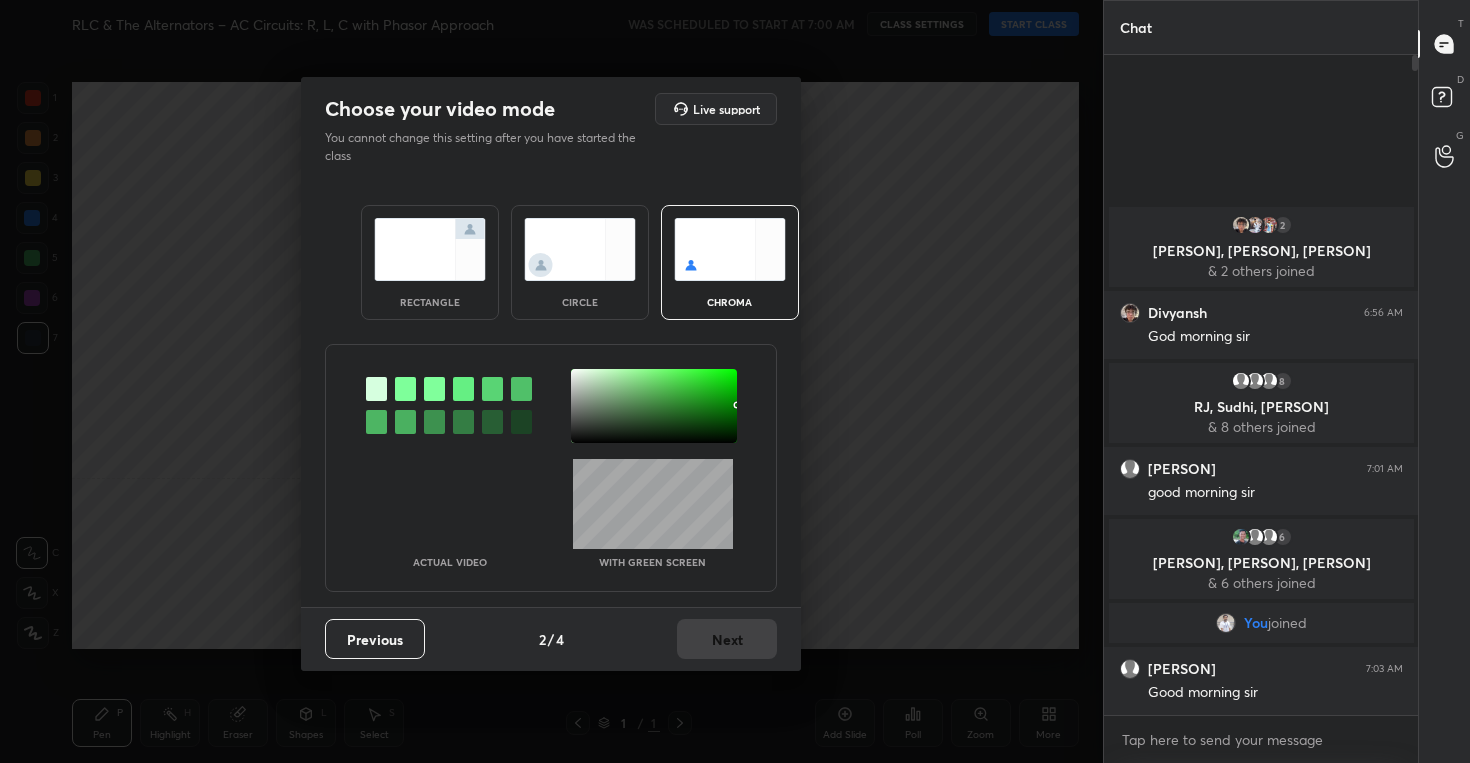 click at bounding box center [580, 249] 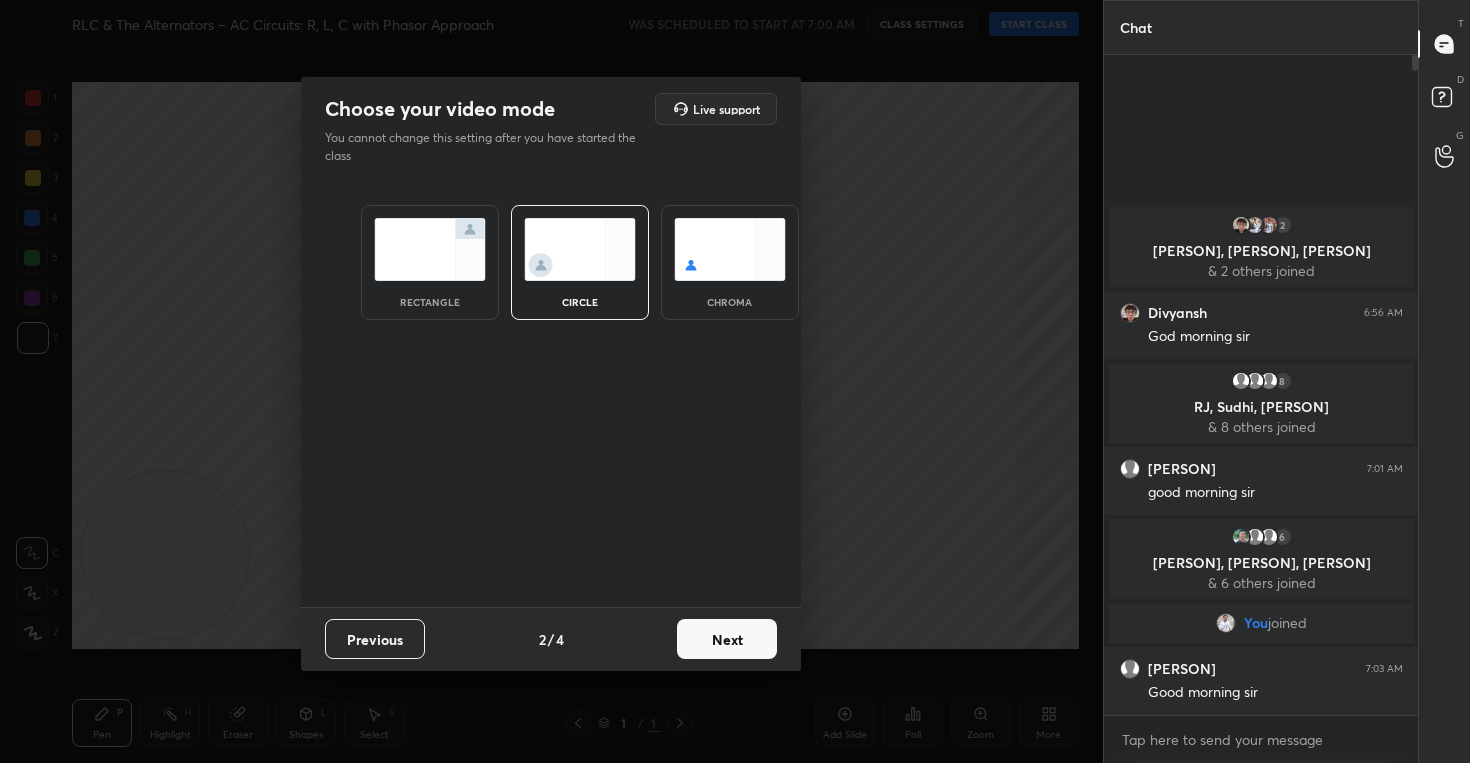 click on "Next" at bounding box center (727, 639) 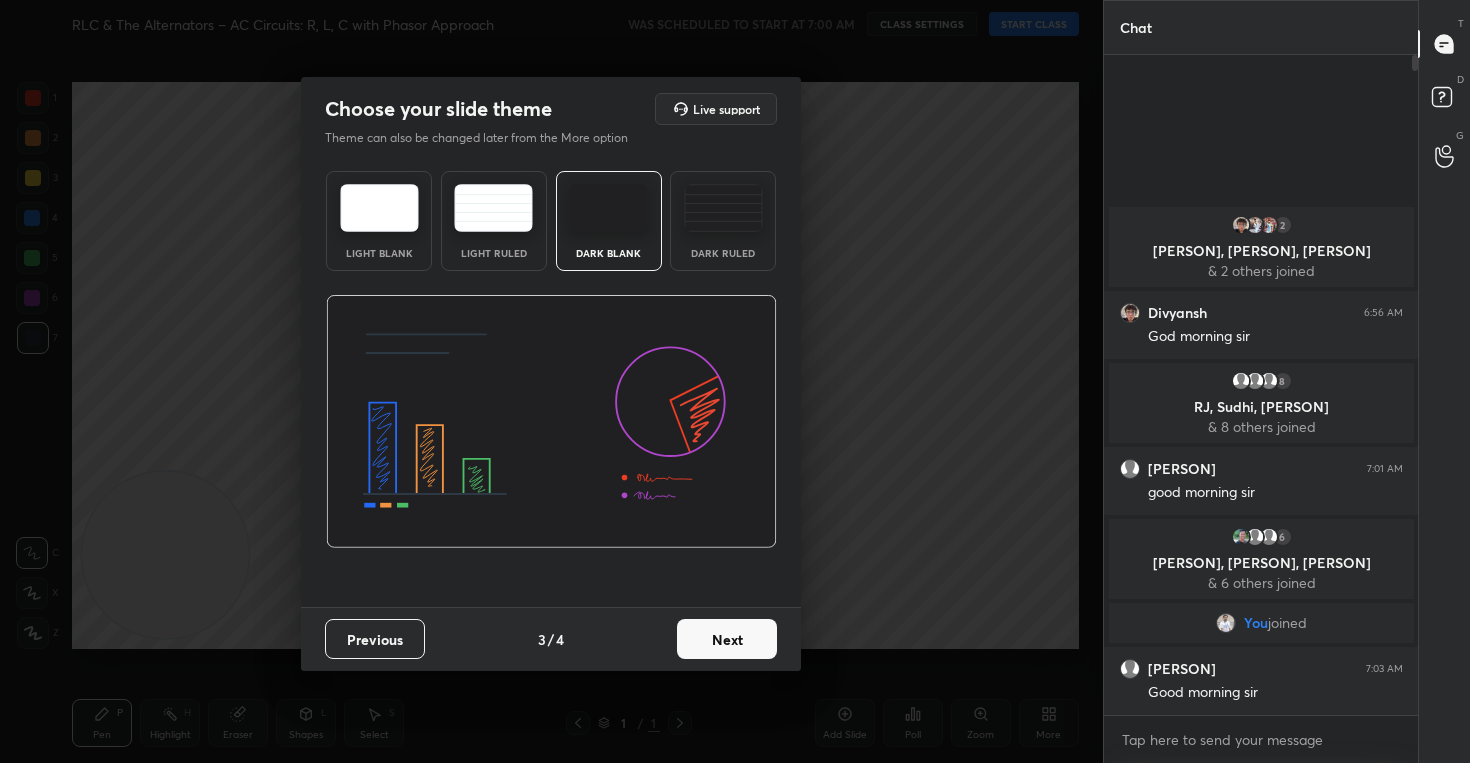 click on "Next" at bounding box center [727, 639] 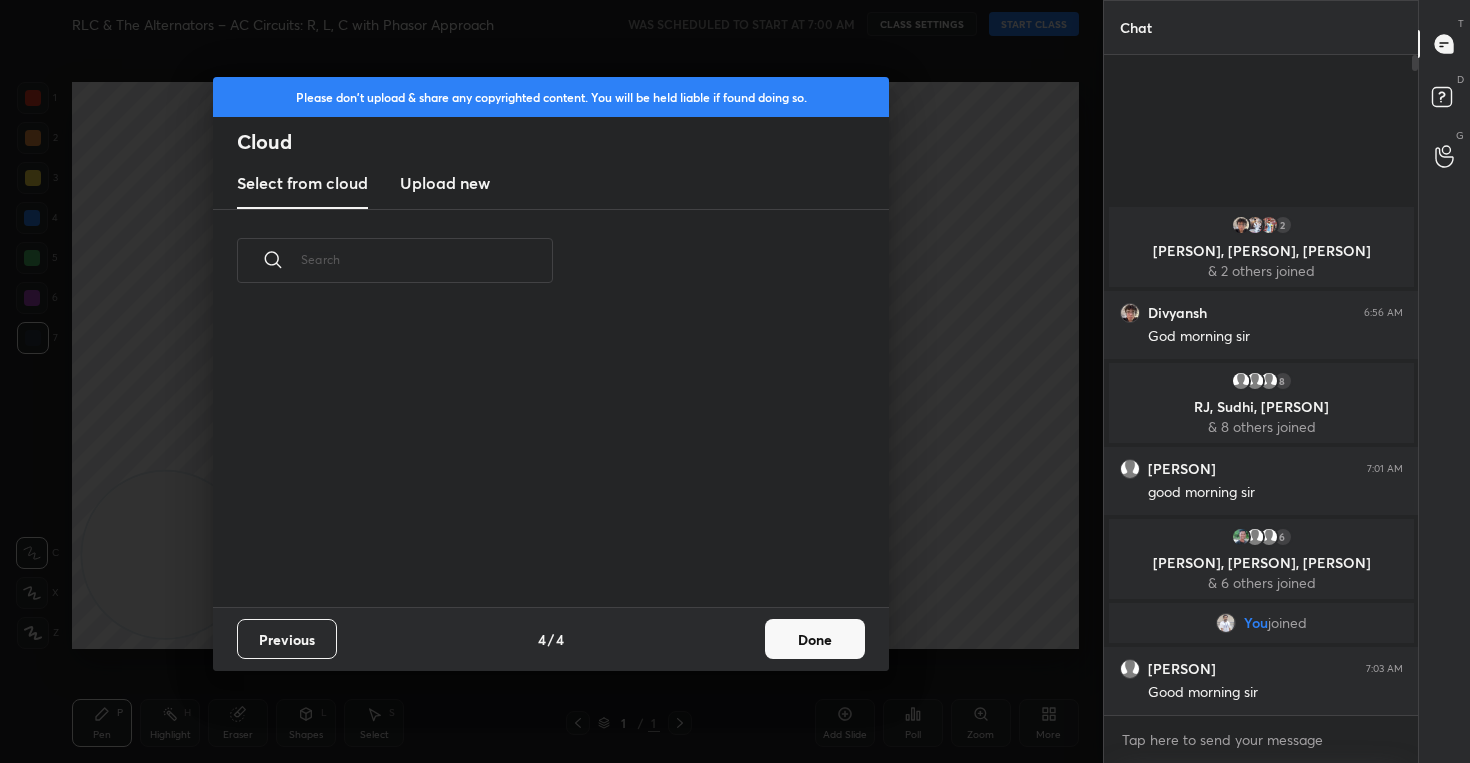 click on "Done" at bounding box center [815, 639] 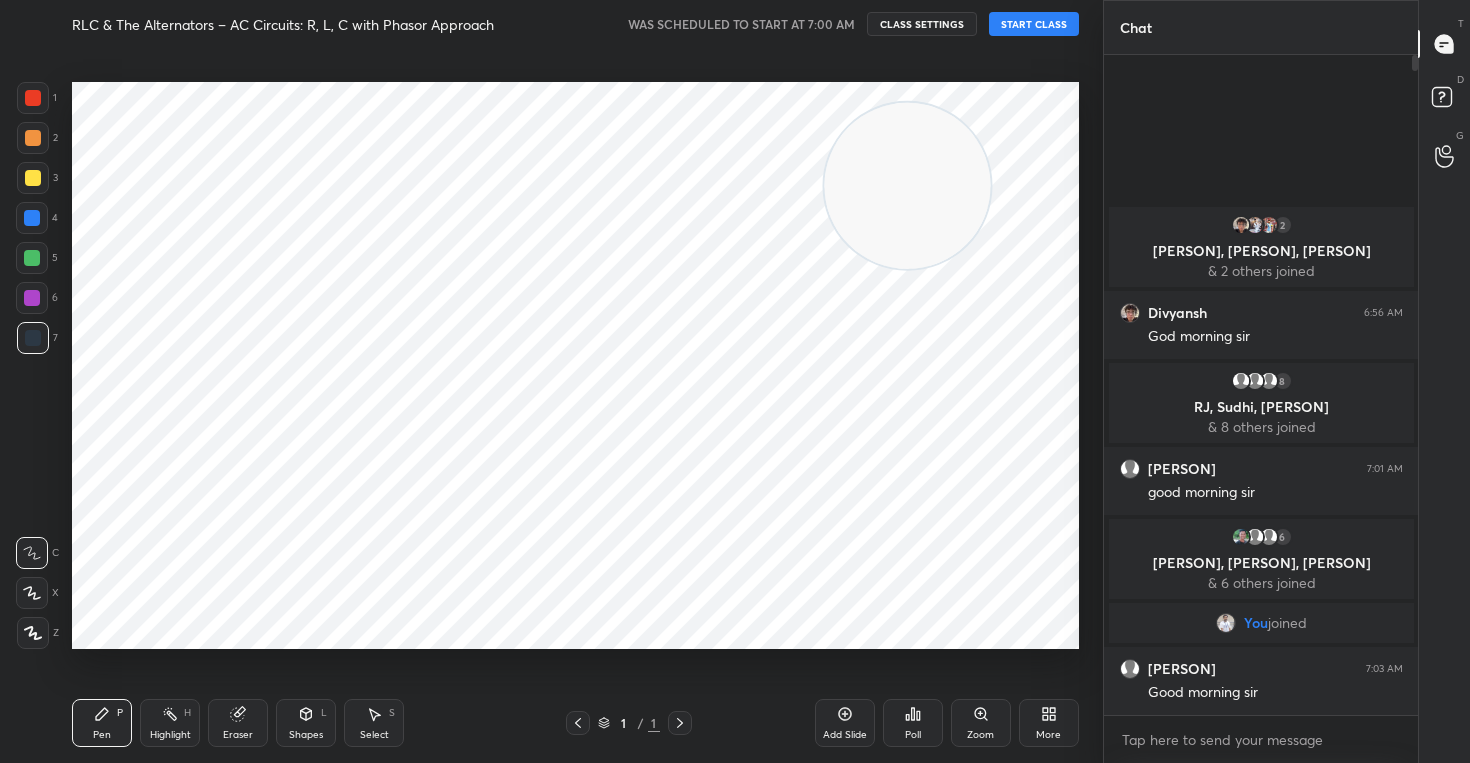 drag, startPoint x: 160, startPoint y: 556, endPoint x: 949, endPoint y: 185, distance: 871.8727 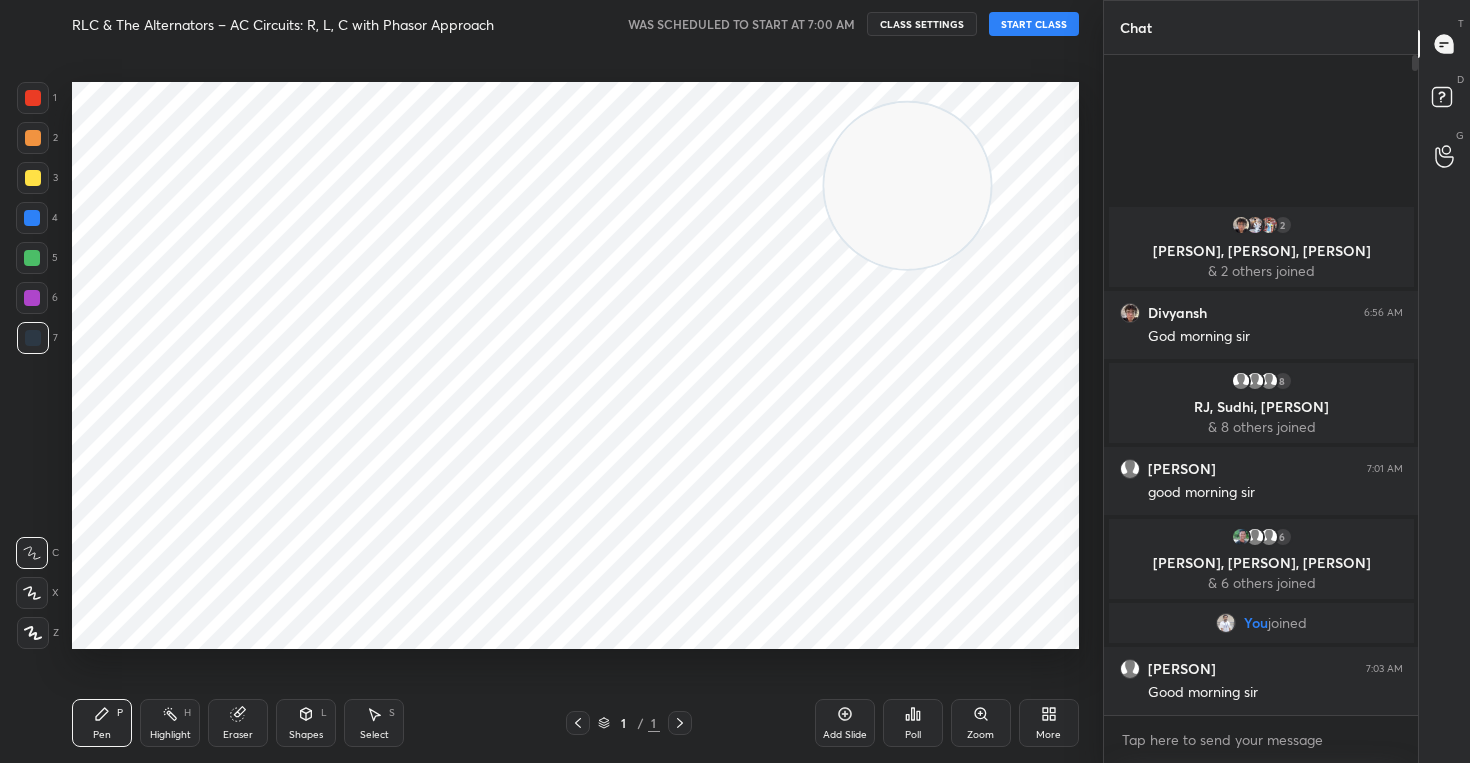 click at bounding box center (907, 186) 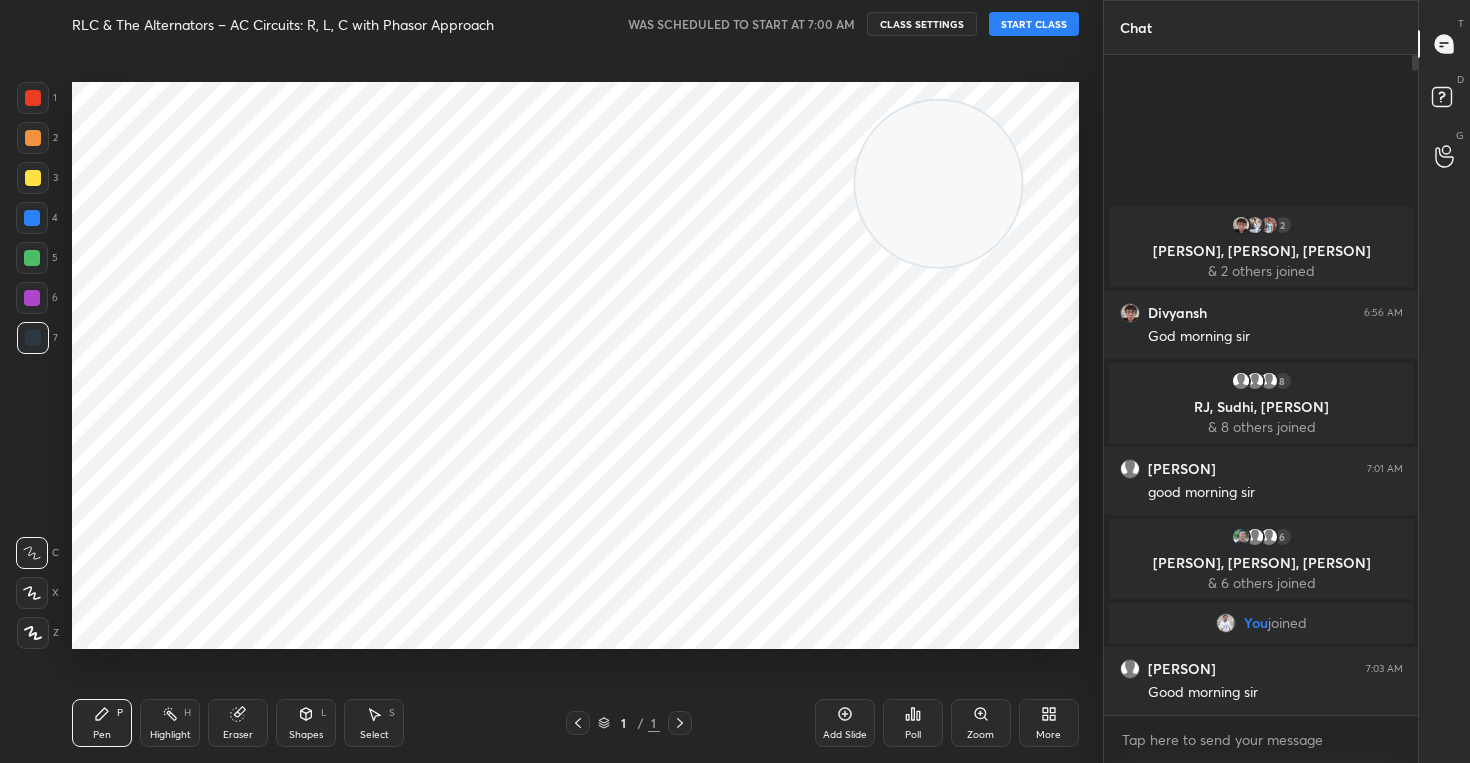 click on "START CLASS" at bounding box center (1034, 24) 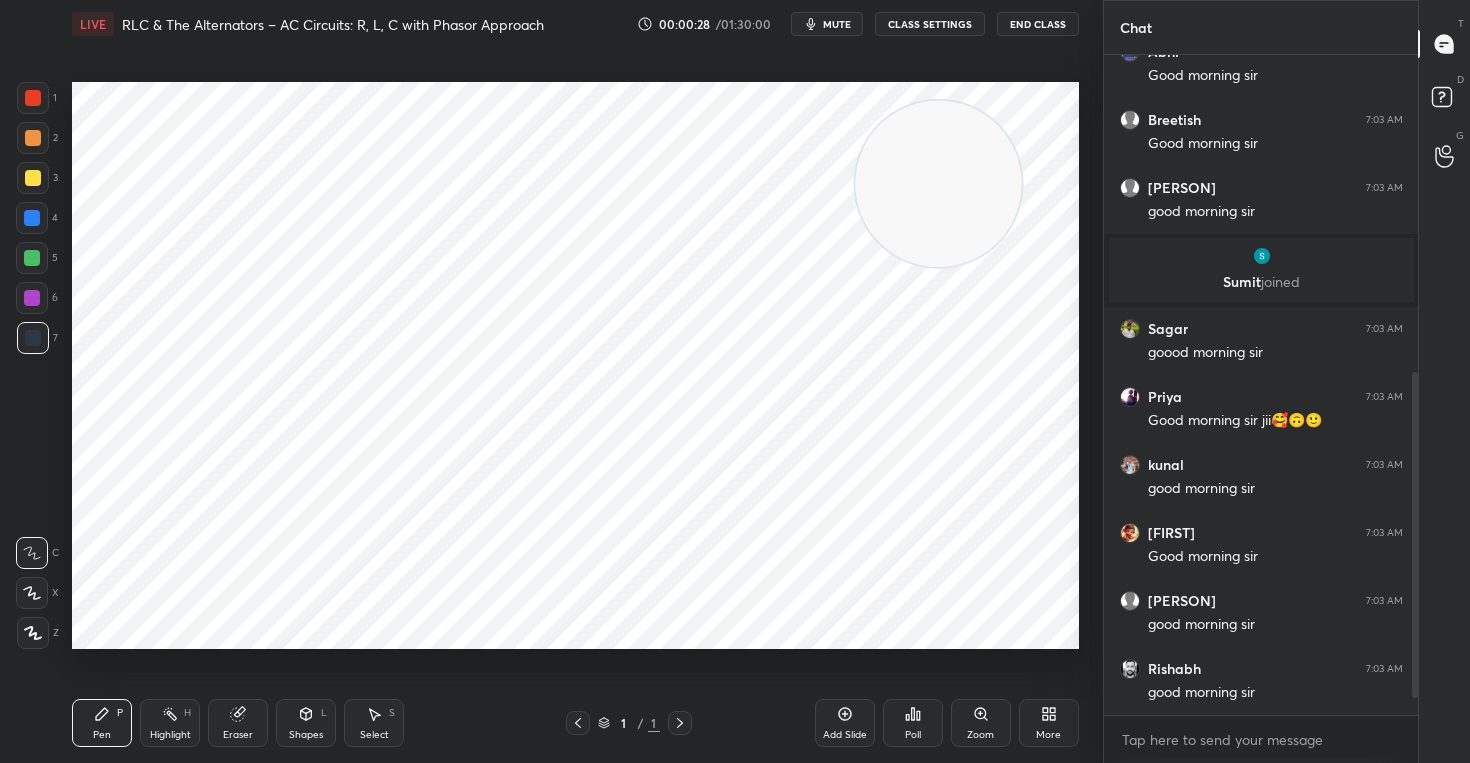 scroll, scrollTop: 678, scrollLeft: 0, axis: vertical 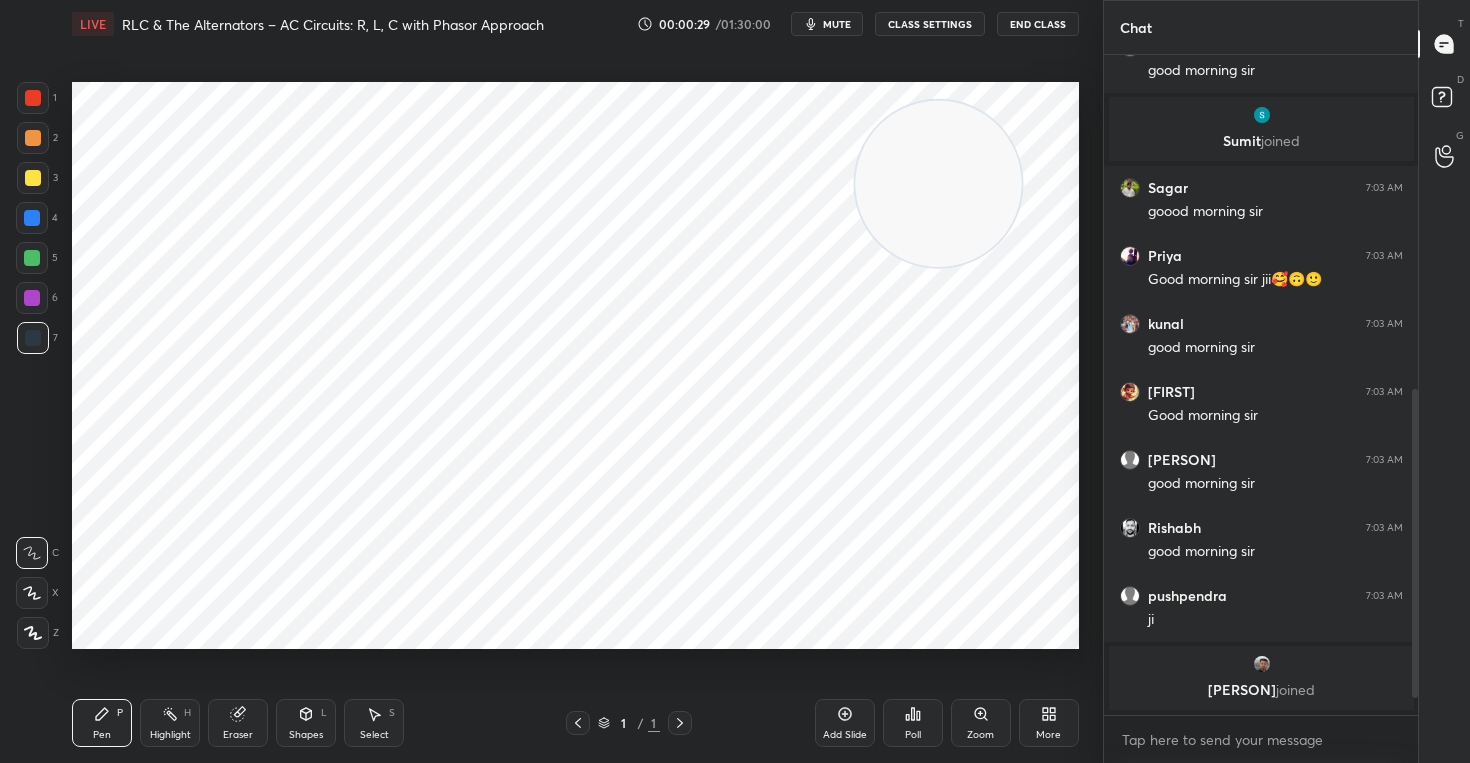 click 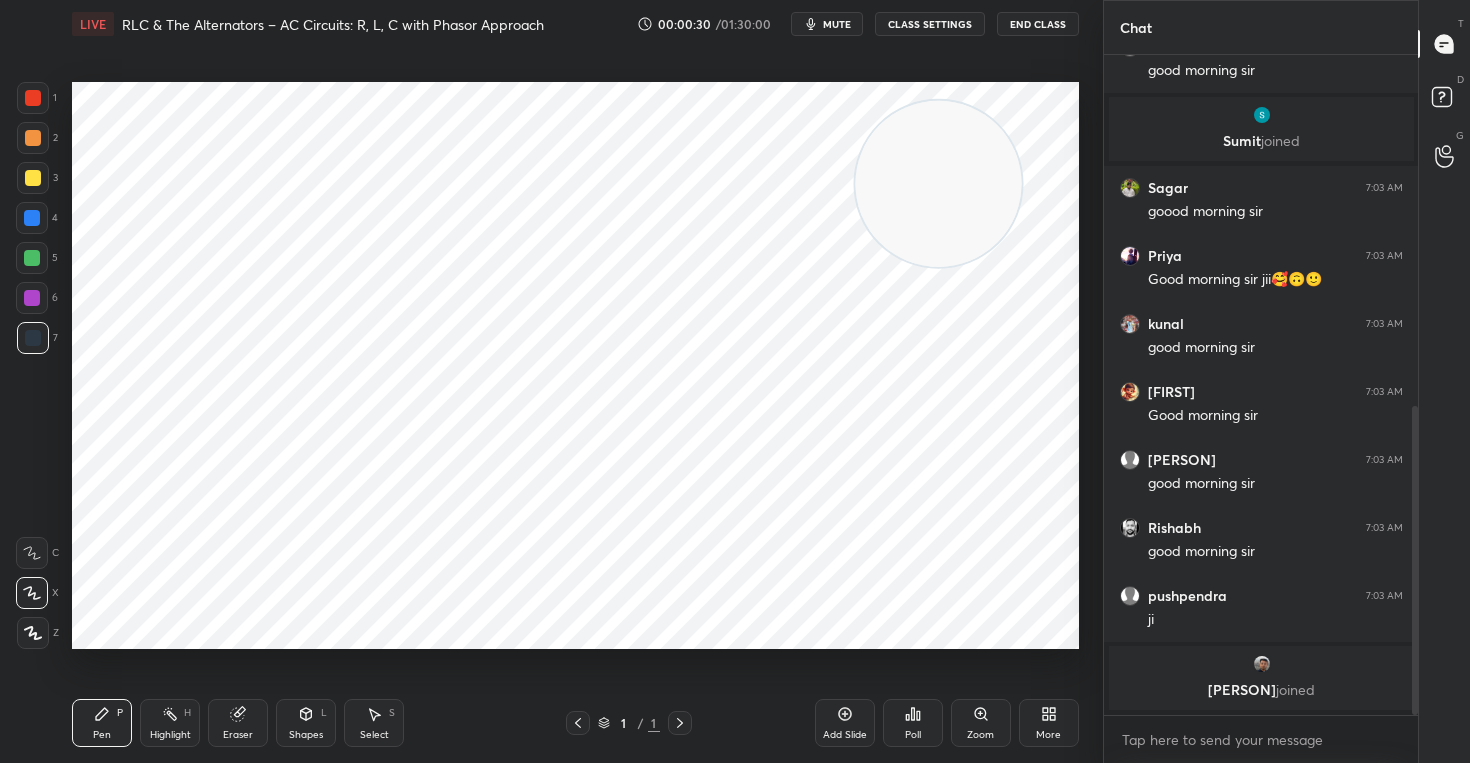 scroll, scrollTop: 819, scrollLeft: 0, axis: vertical 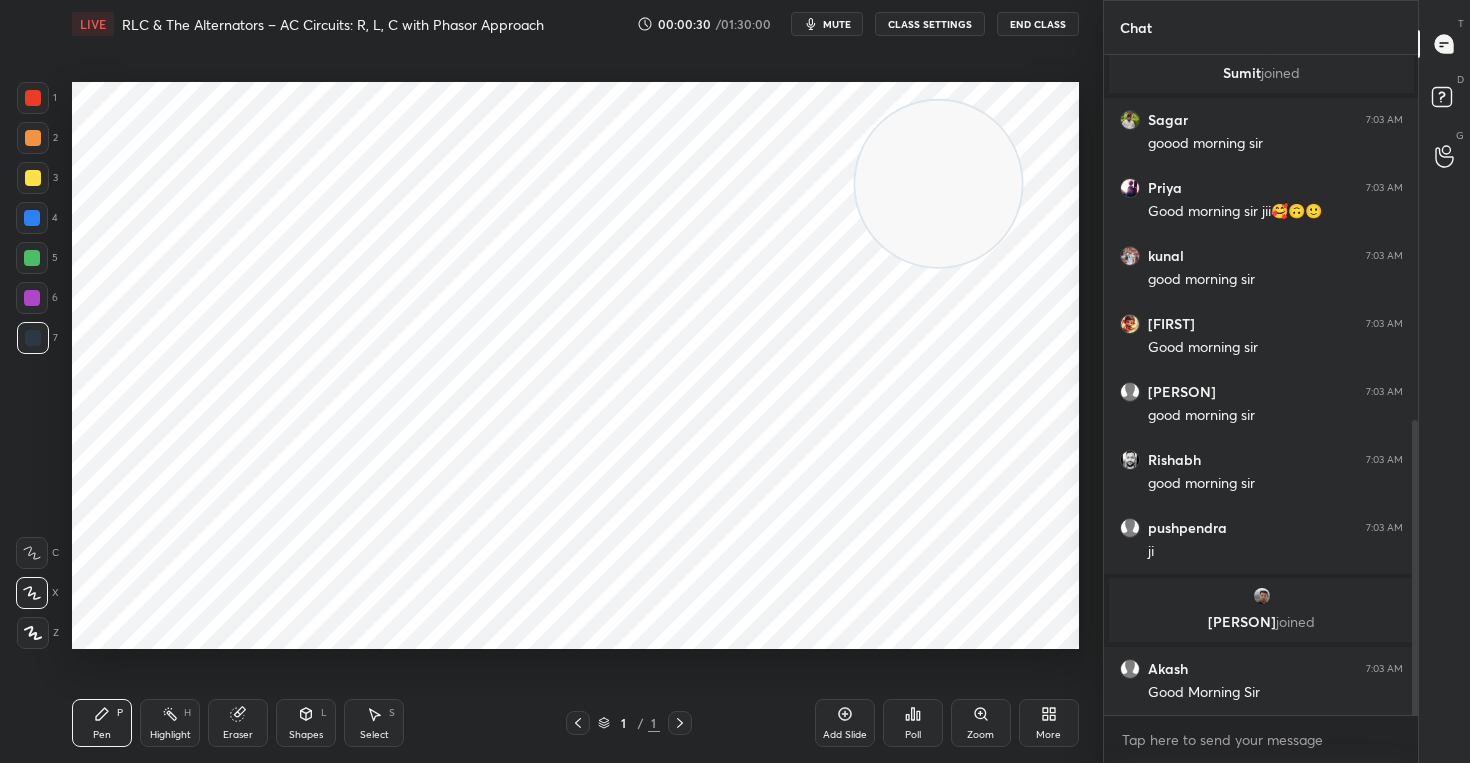 click 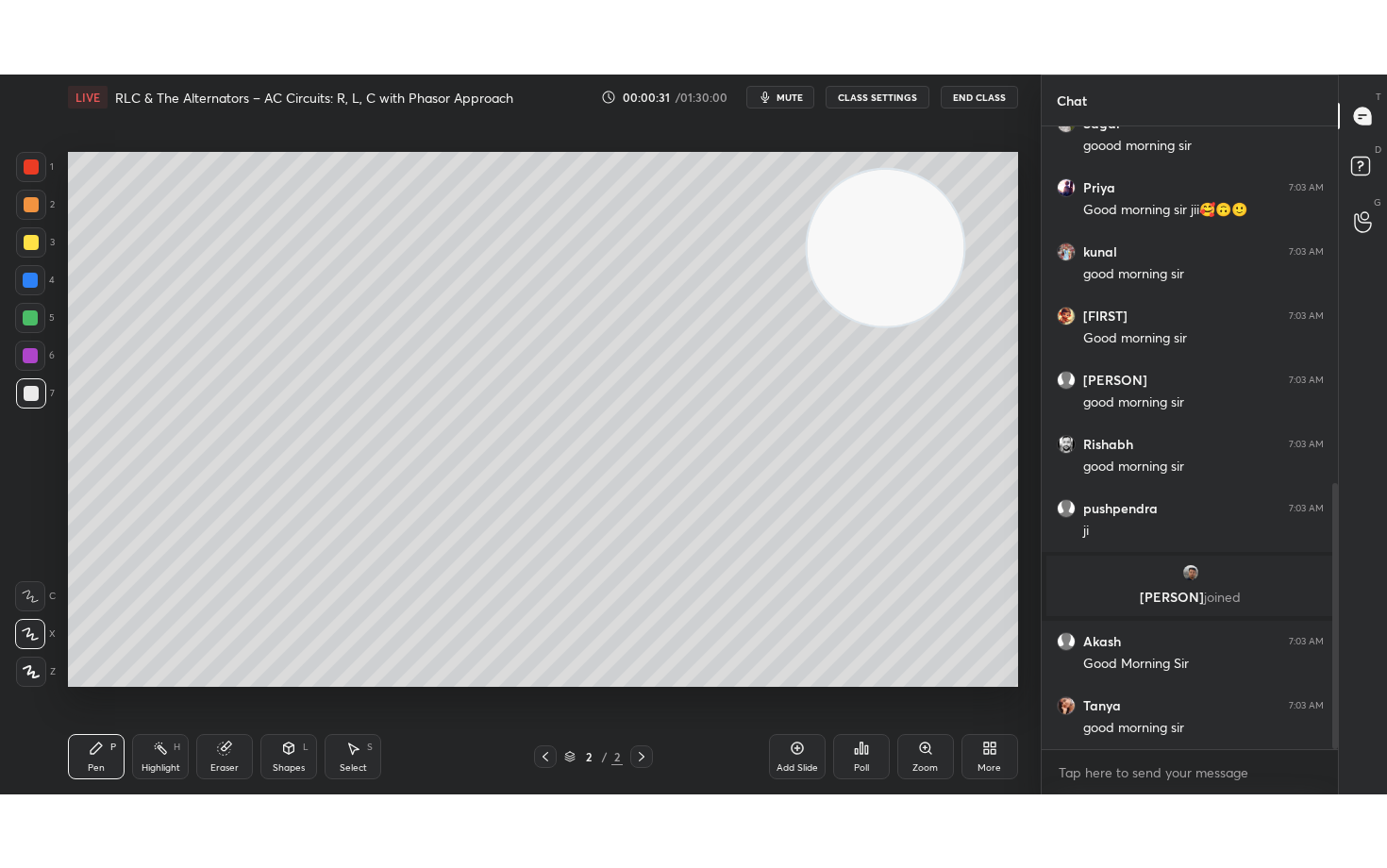 scroll, scrollTop: 901, scrollLeft: 0, axis: vertical 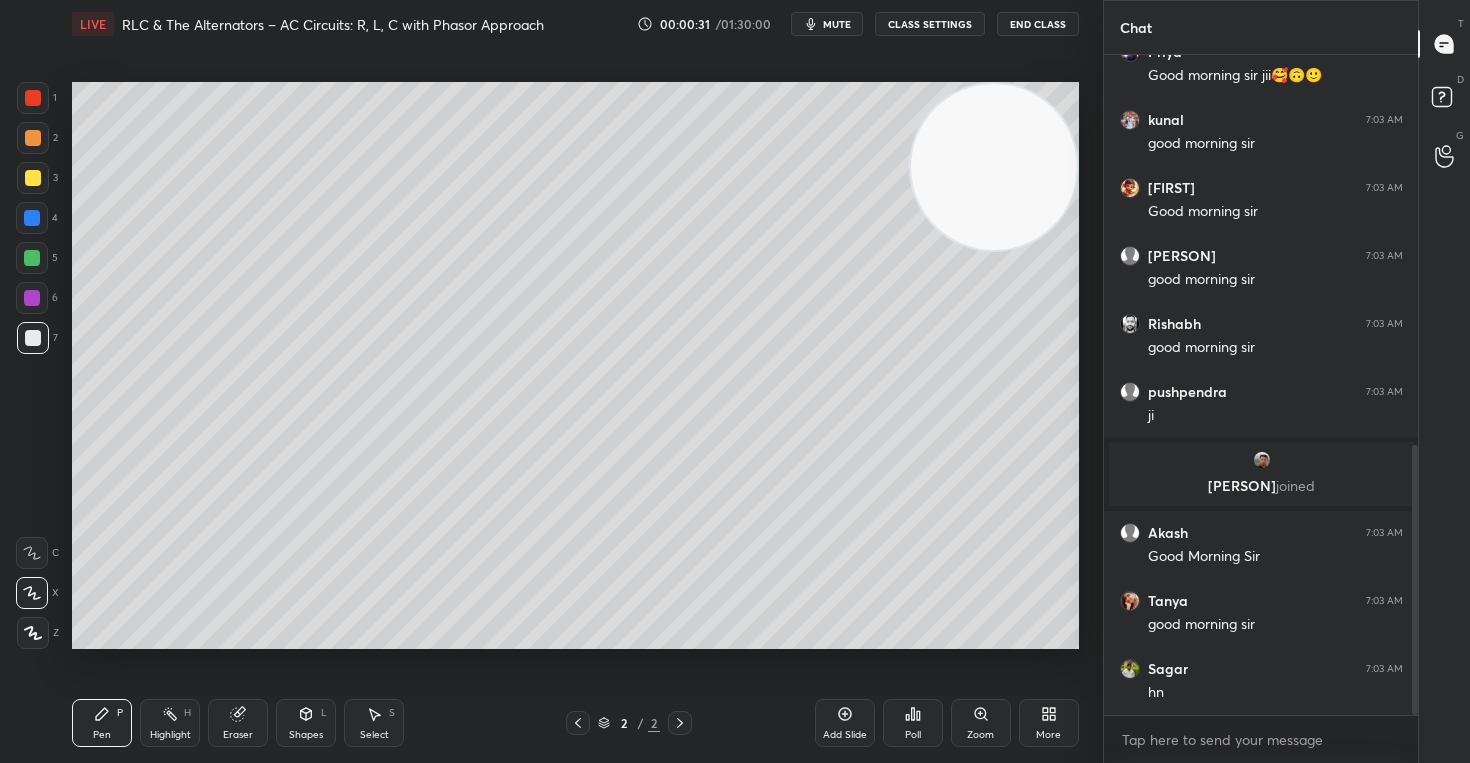 drag, startPoint x: 954, startPoint y: 187, endPoint x: 1060, endPoint y: 117, distance: 127.02756 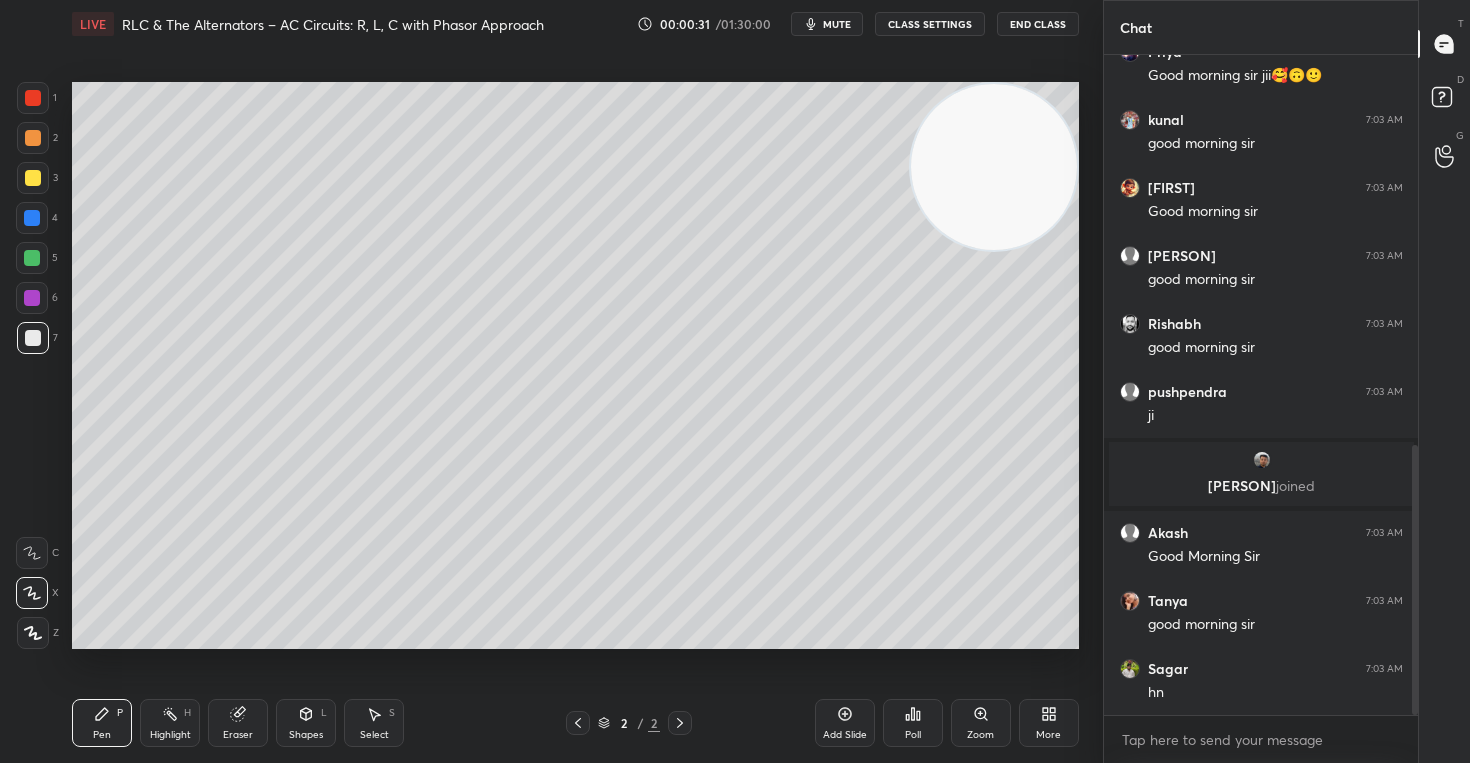 click at bounding box center [994, 167] 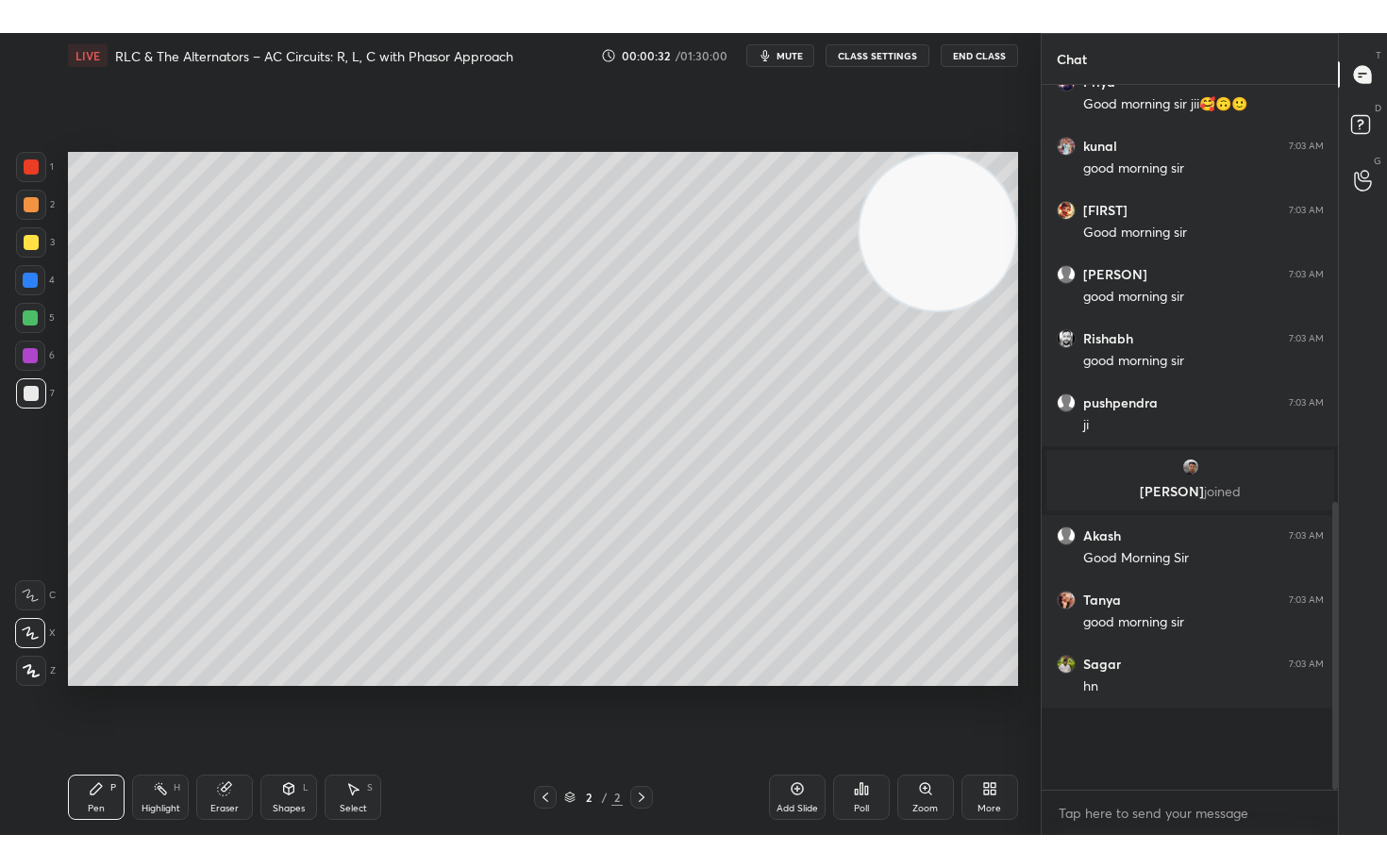 scroll, scrollTop: 93601, scrollLeft: 93389, axis: both 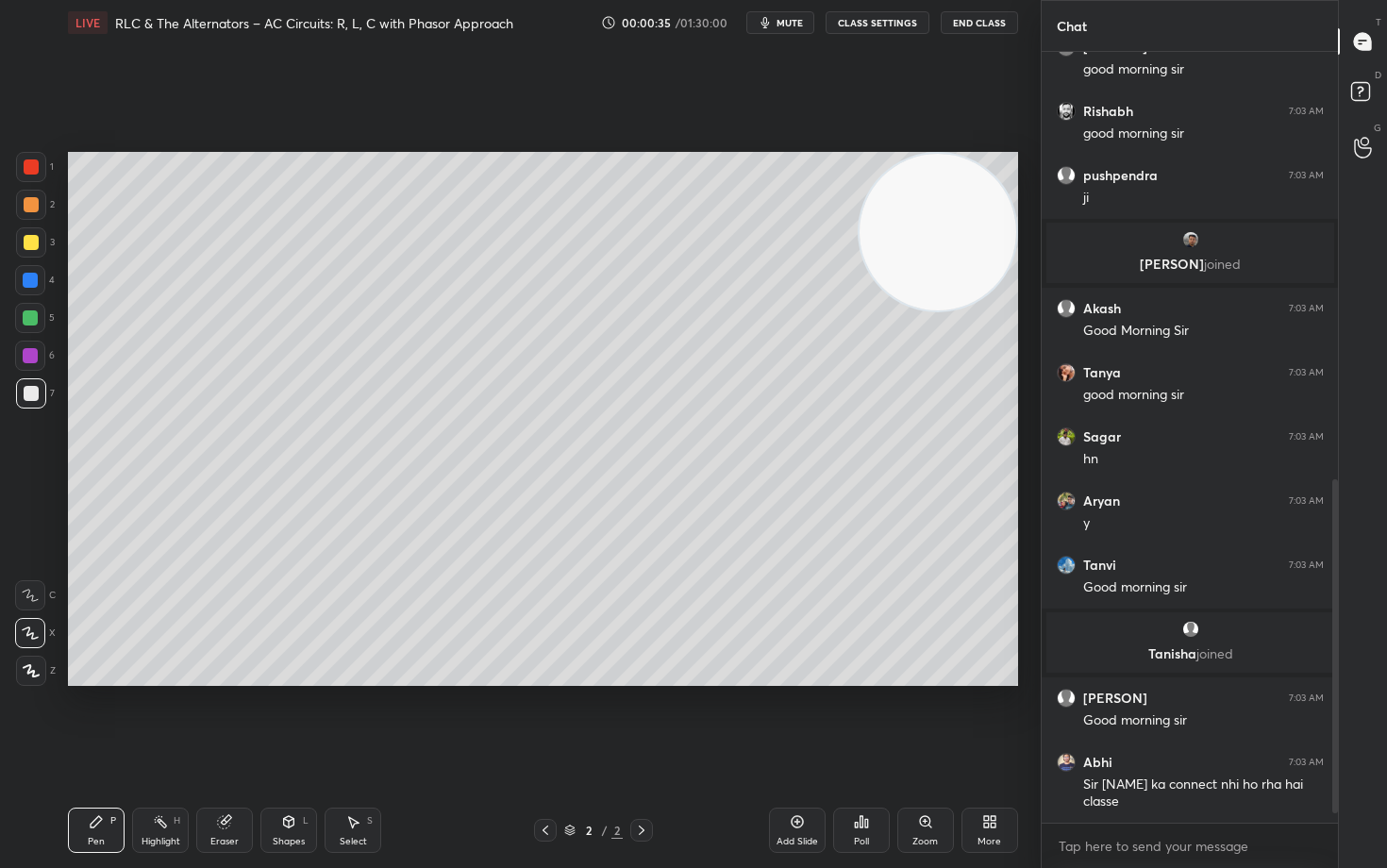 click on "CLASS SETTINGS" at bounding box center (877, 23) 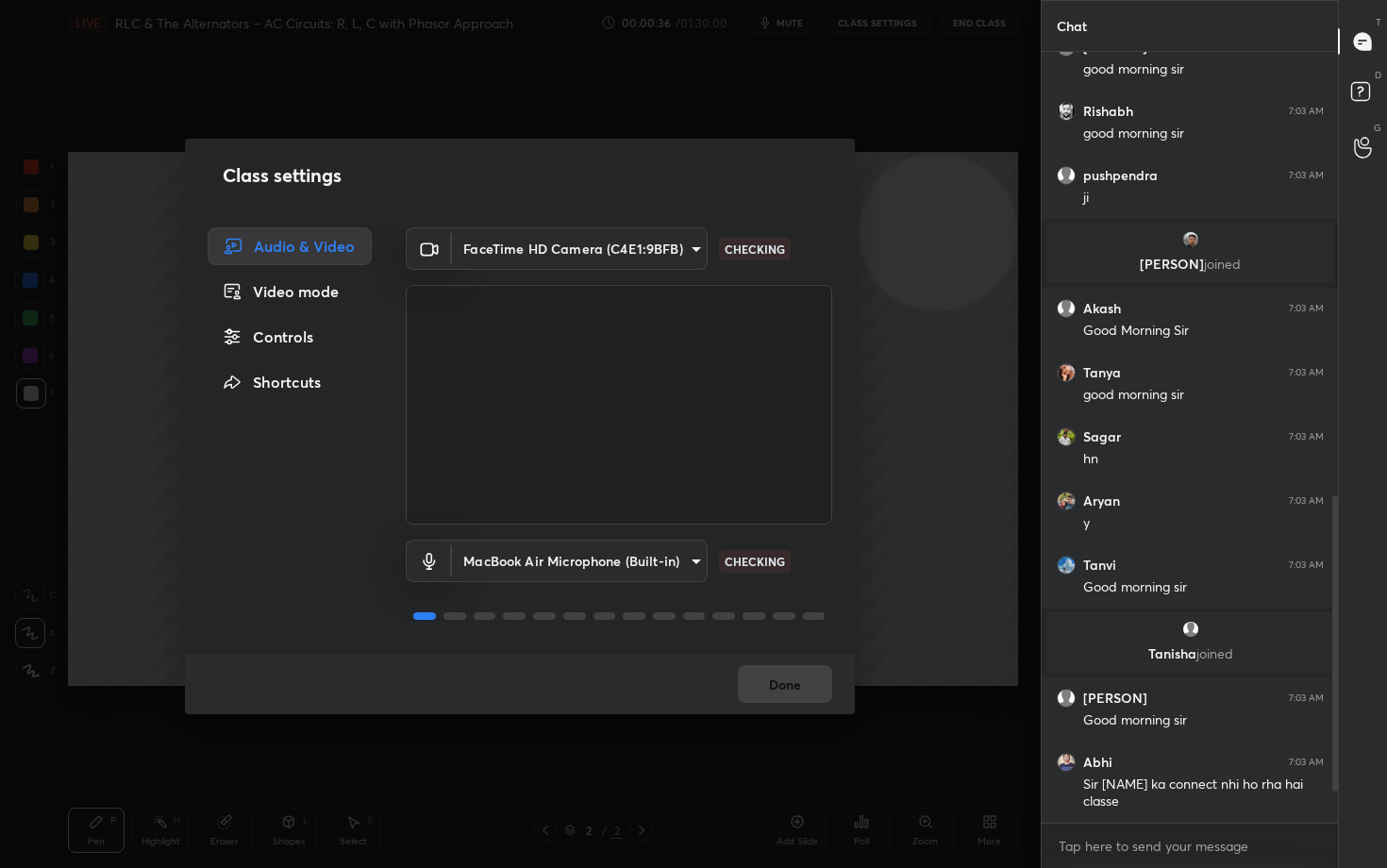 scroll, scrollTop: 1304, scrollLeft: 0, axis: vertical 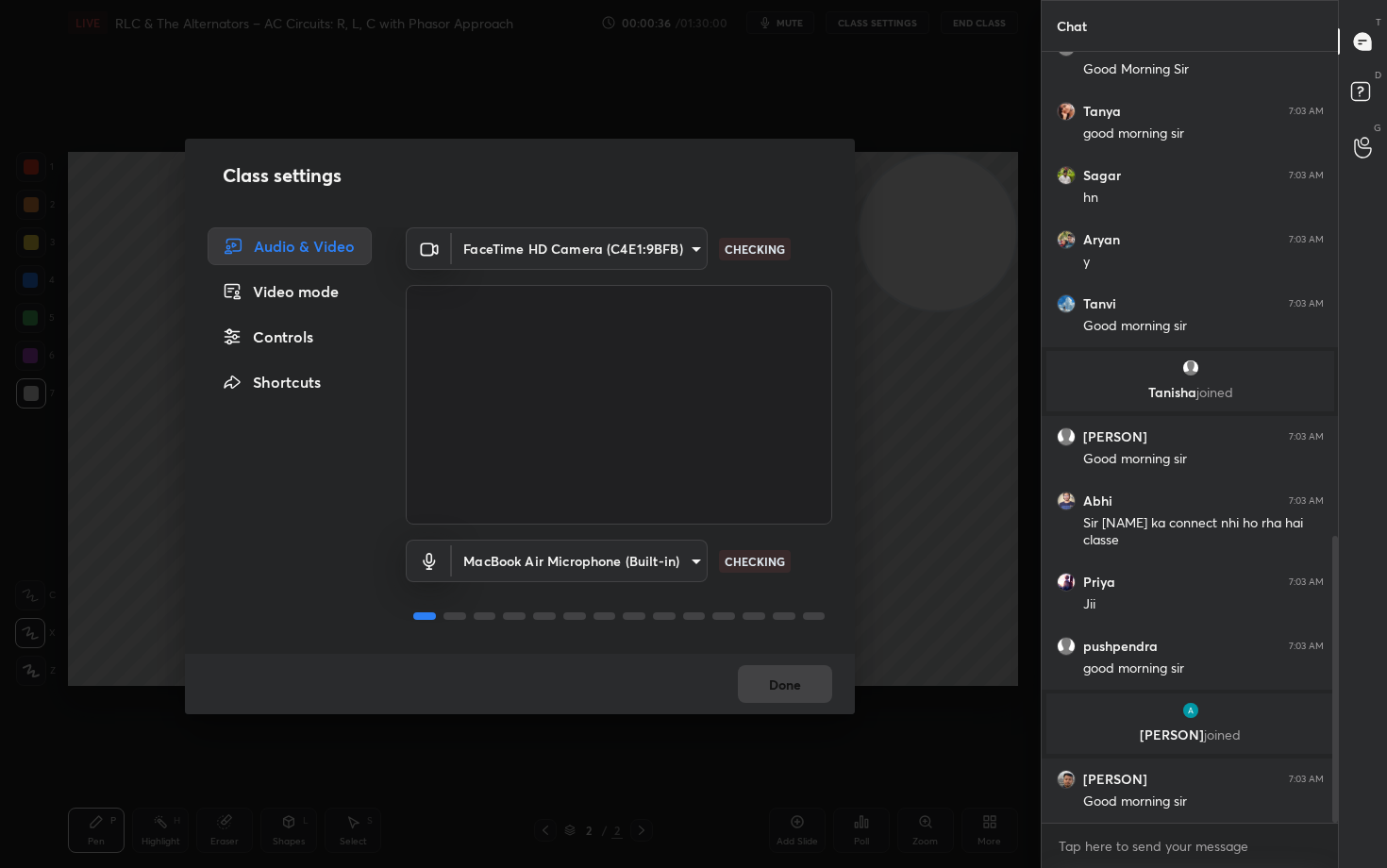 click on "Controls" at bounding box center (290, 337) 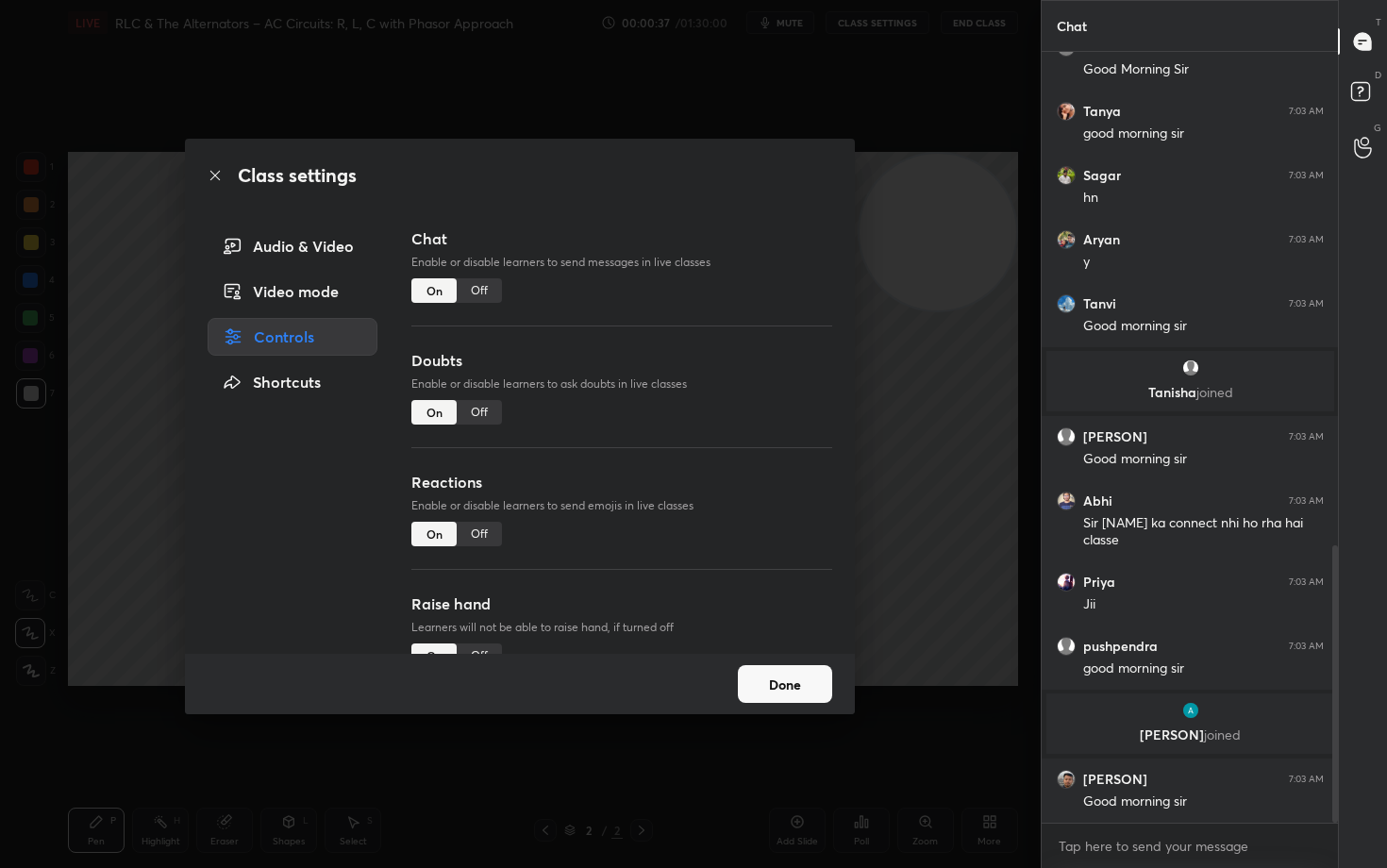 scroll, scrollTop: 1368, scrollLeft: 0, axis: vertical 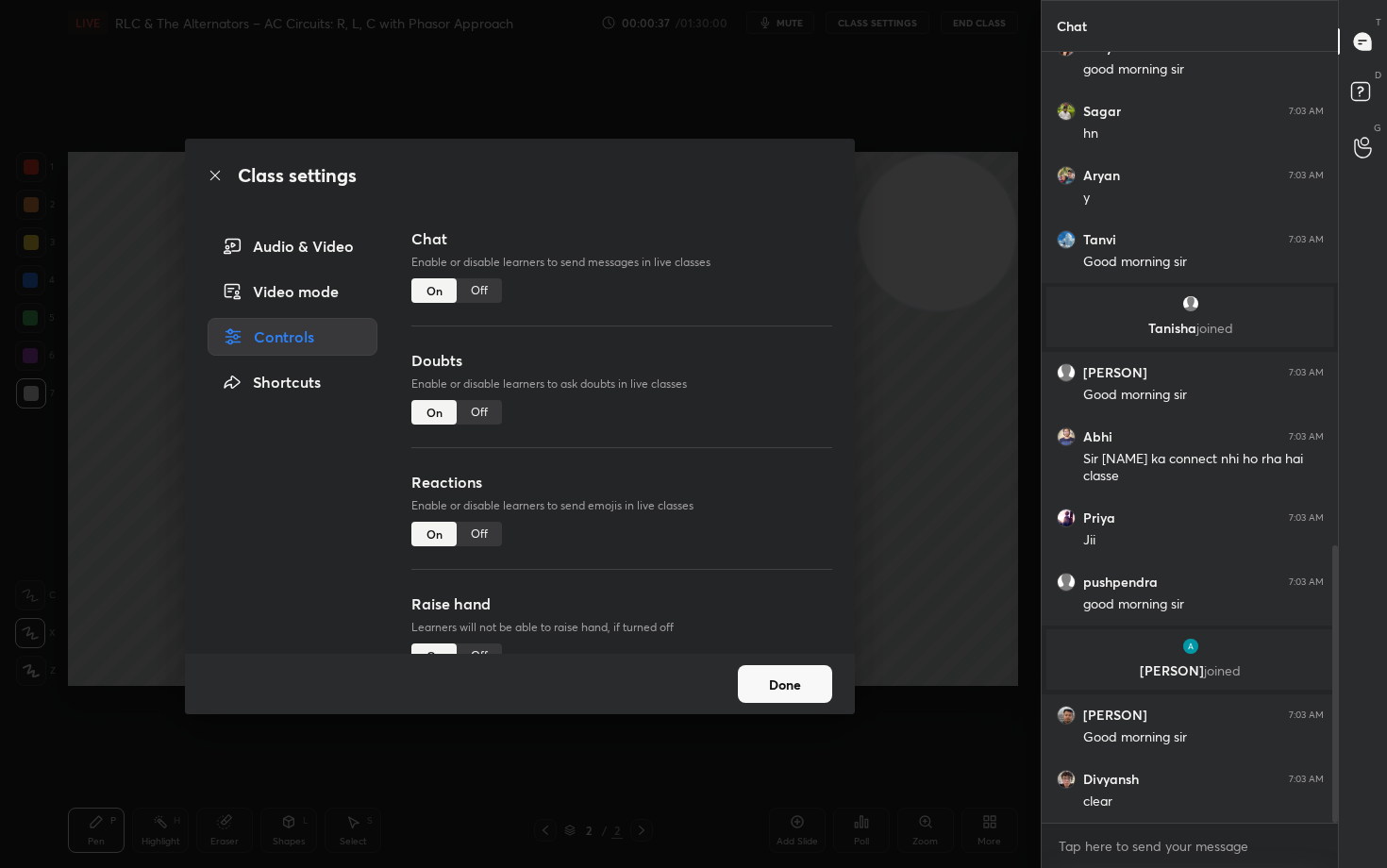 click on "Off" at bounding box center [479, 534] 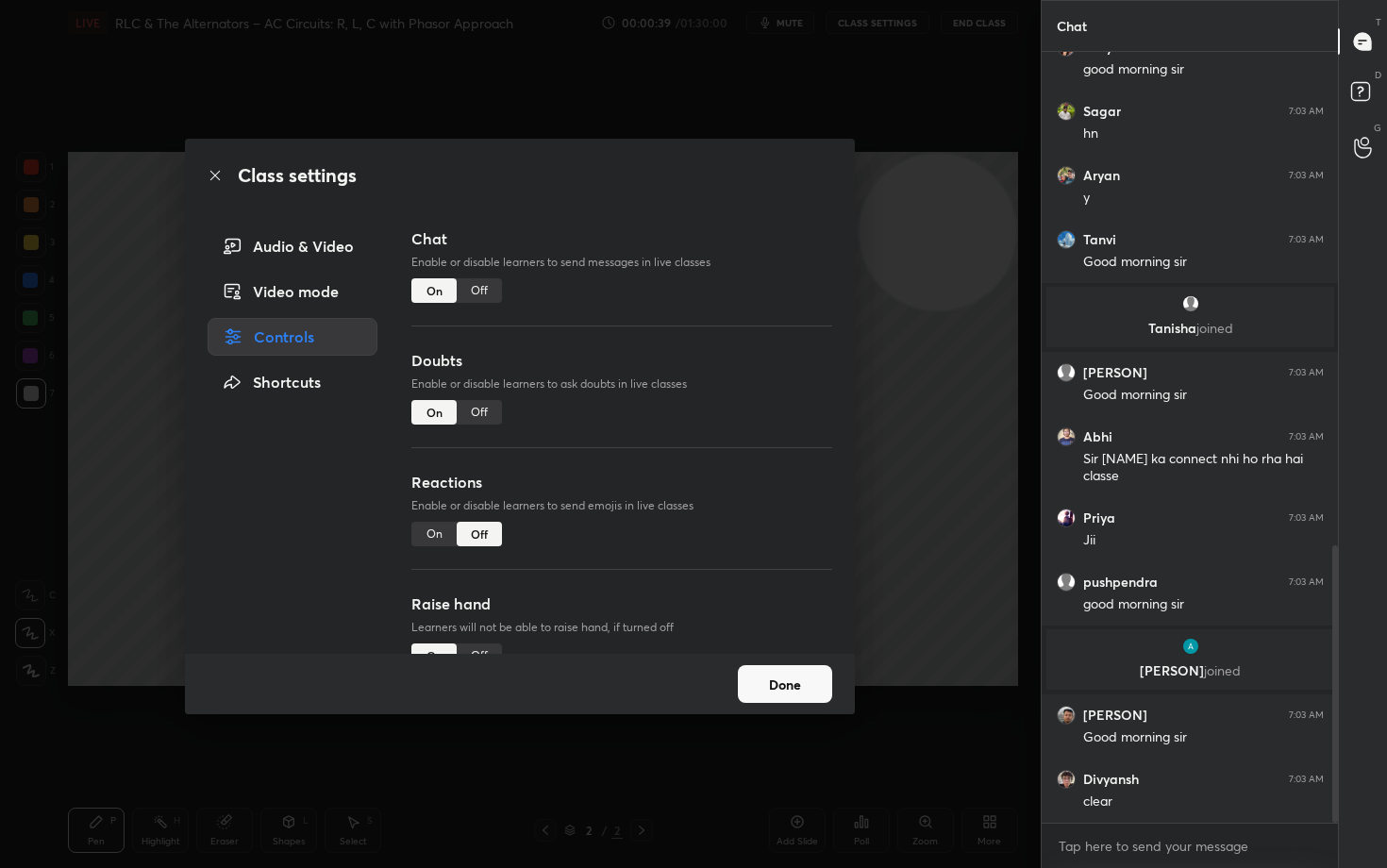 click on "Done" at bounding box center [785, 684] 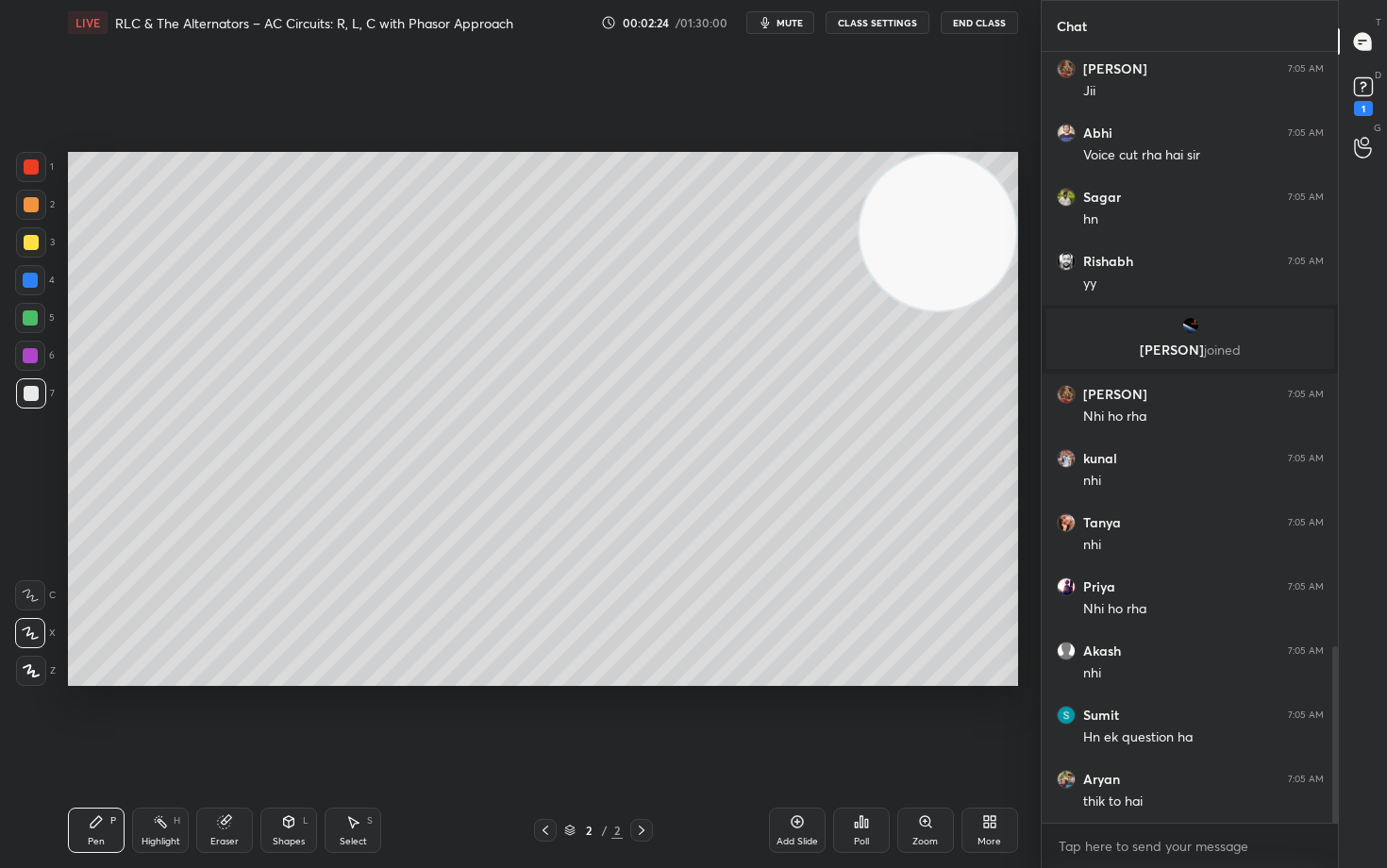scroll, scrollTop: 2604, scrollLeft: 0, axis: vertical 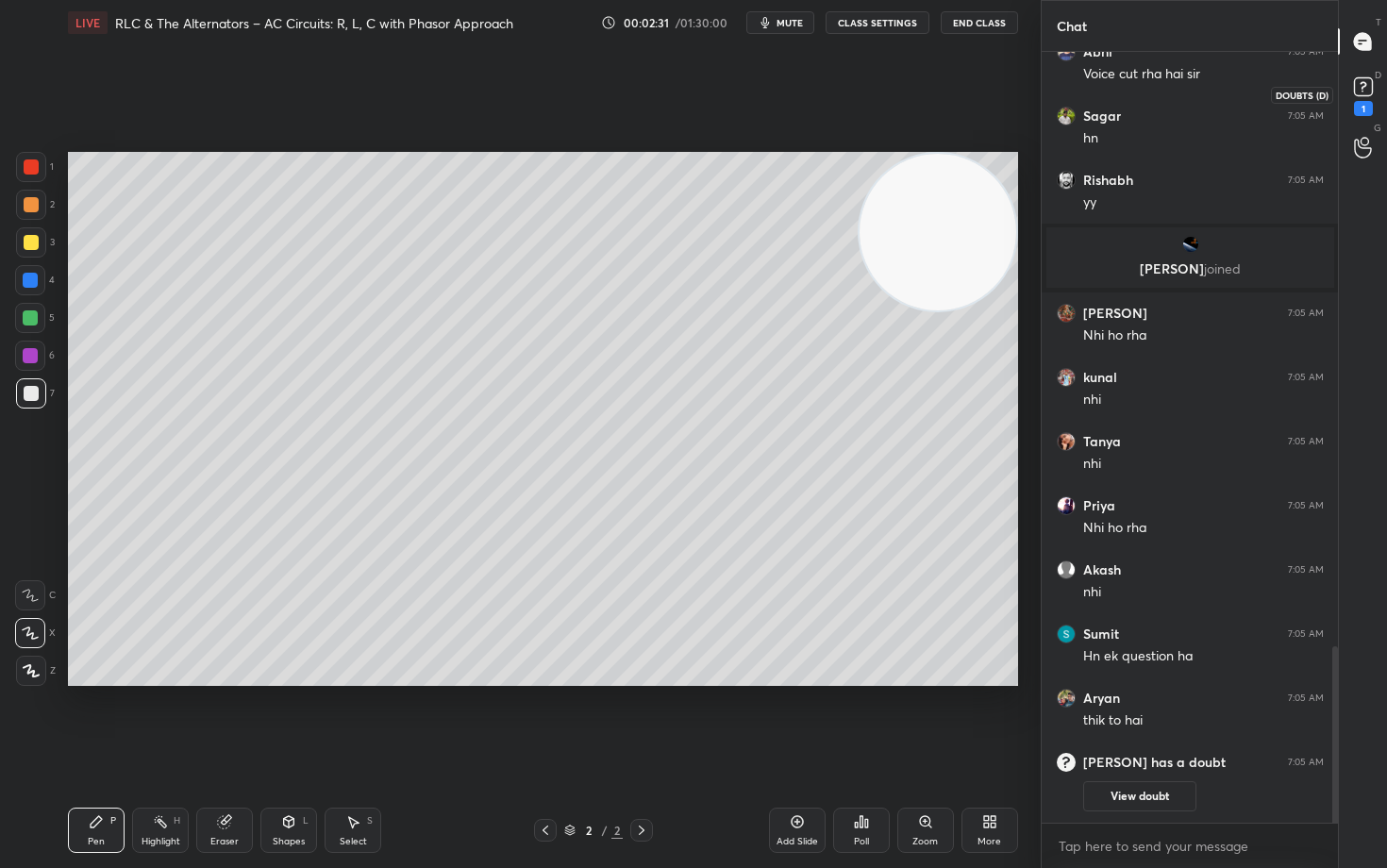 click 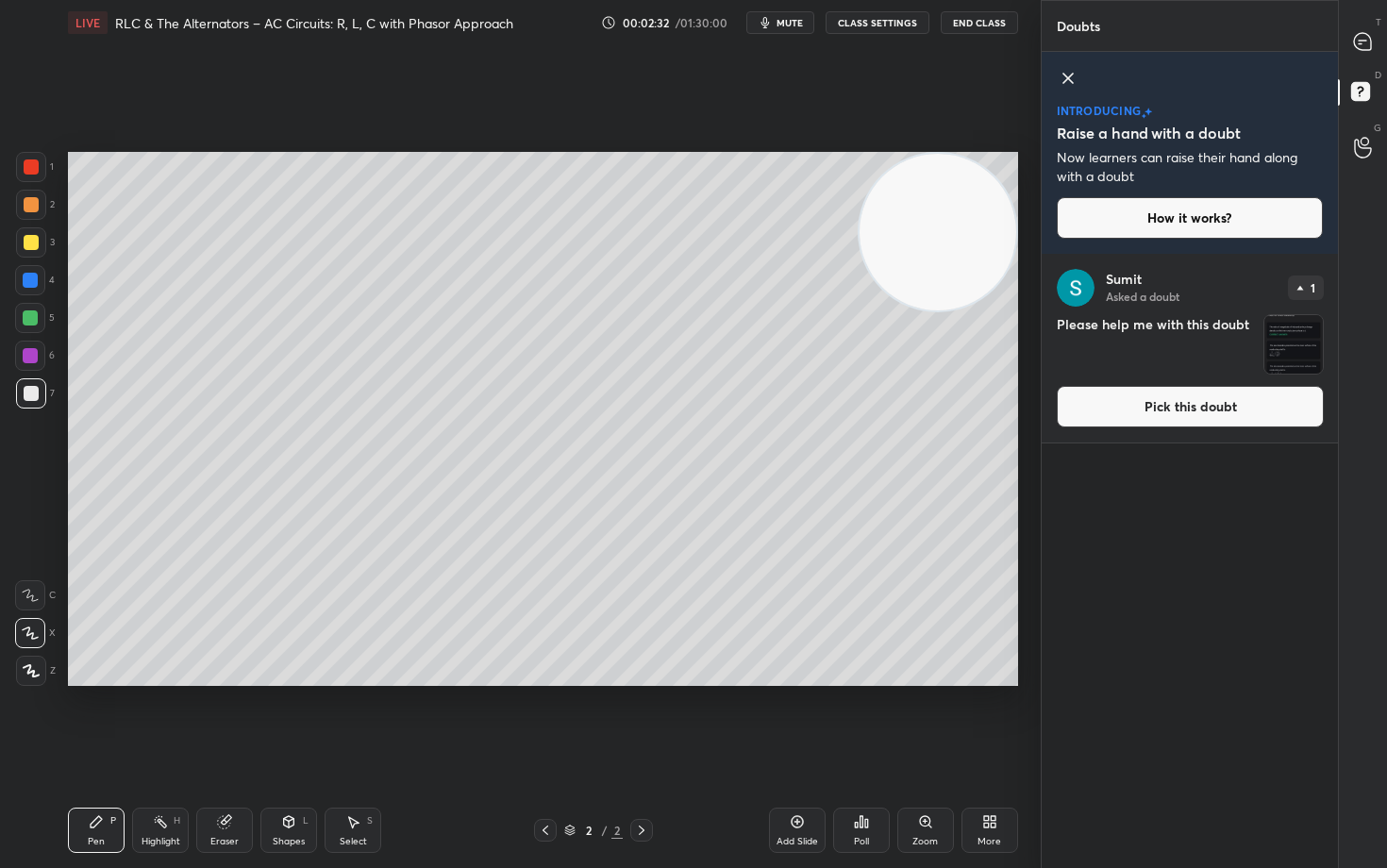 click on "Pick this doubt" at bounding box center [1190, 407] 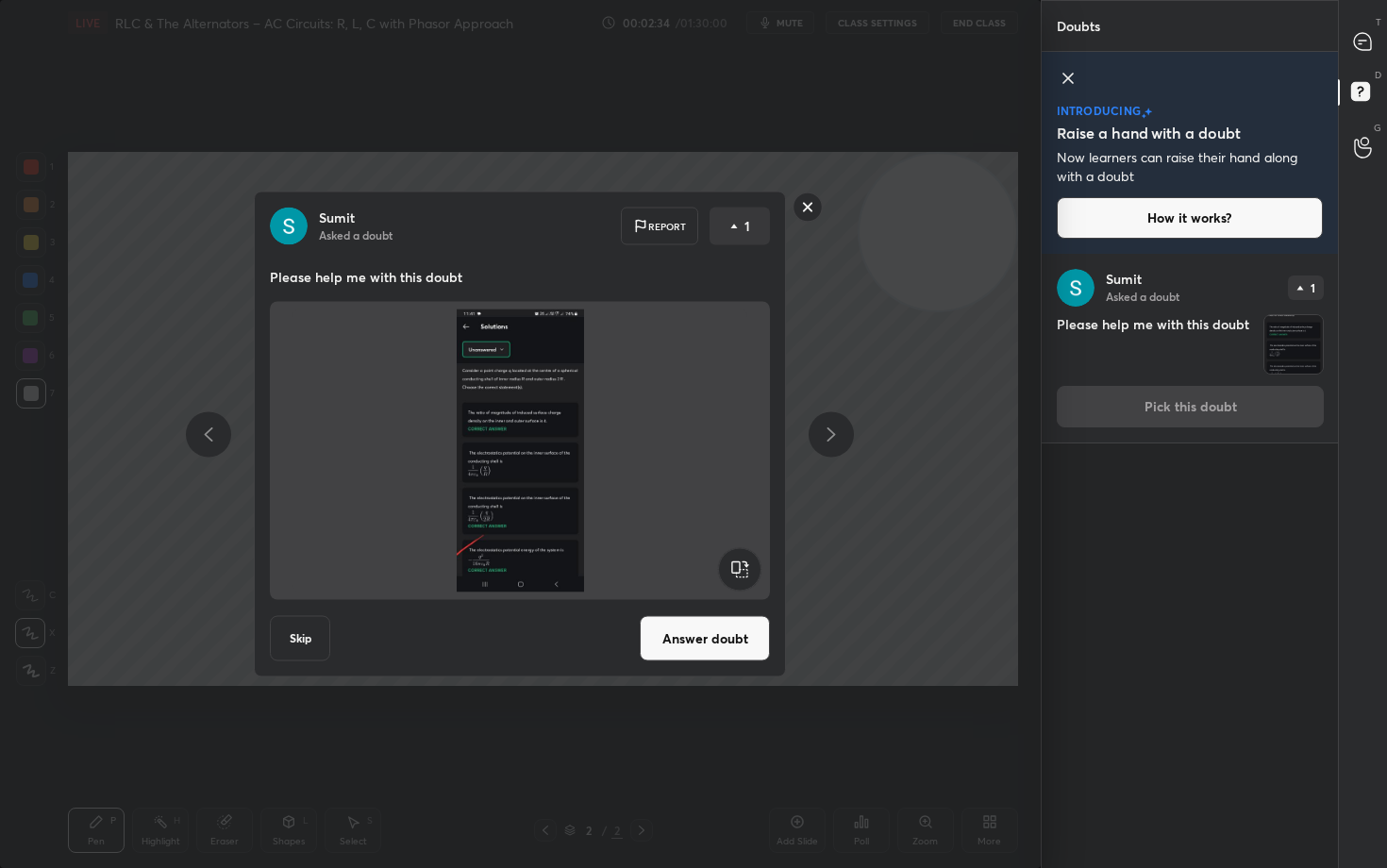click on "Answer doubt" at bounding box center (705, 639) 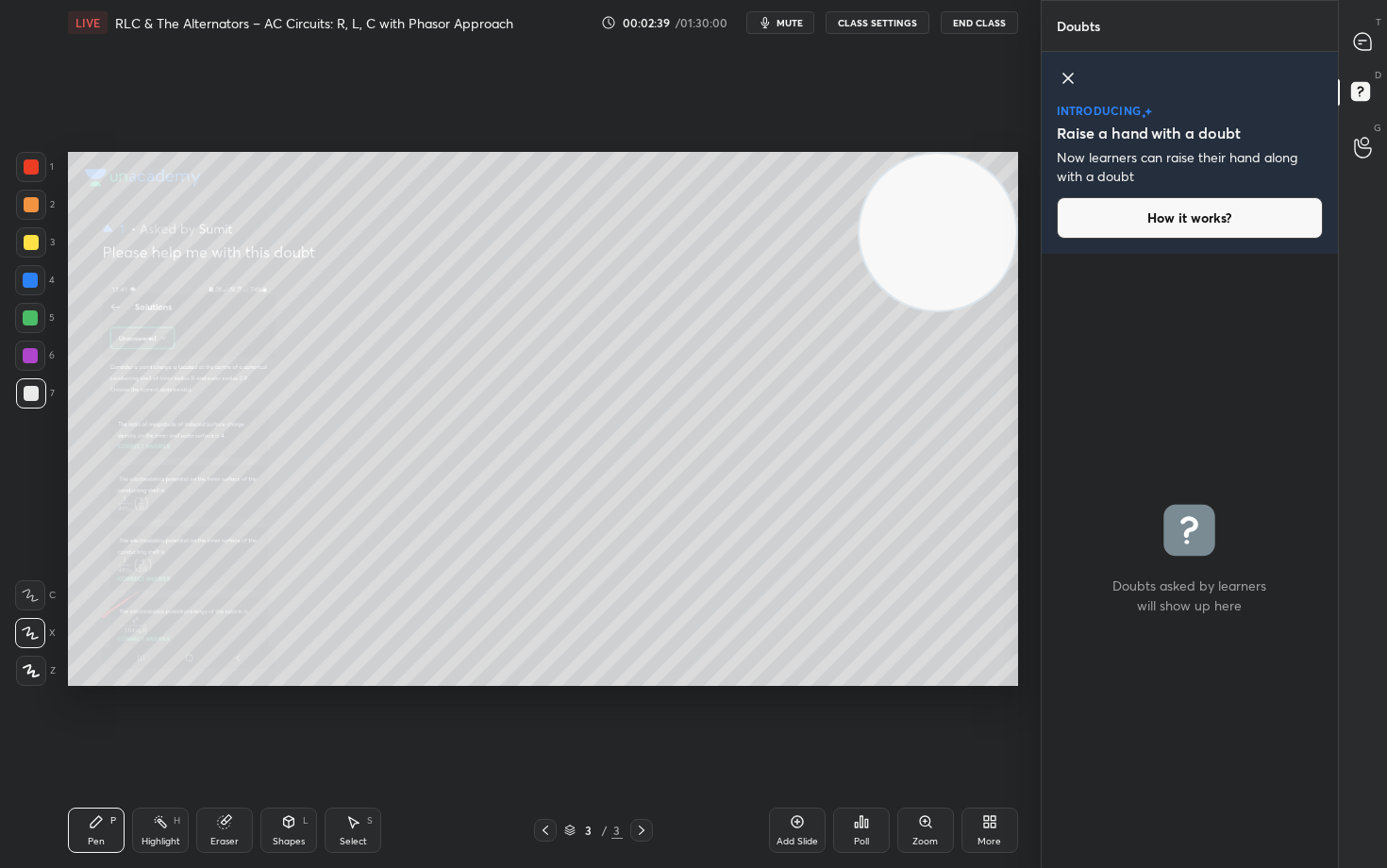 click 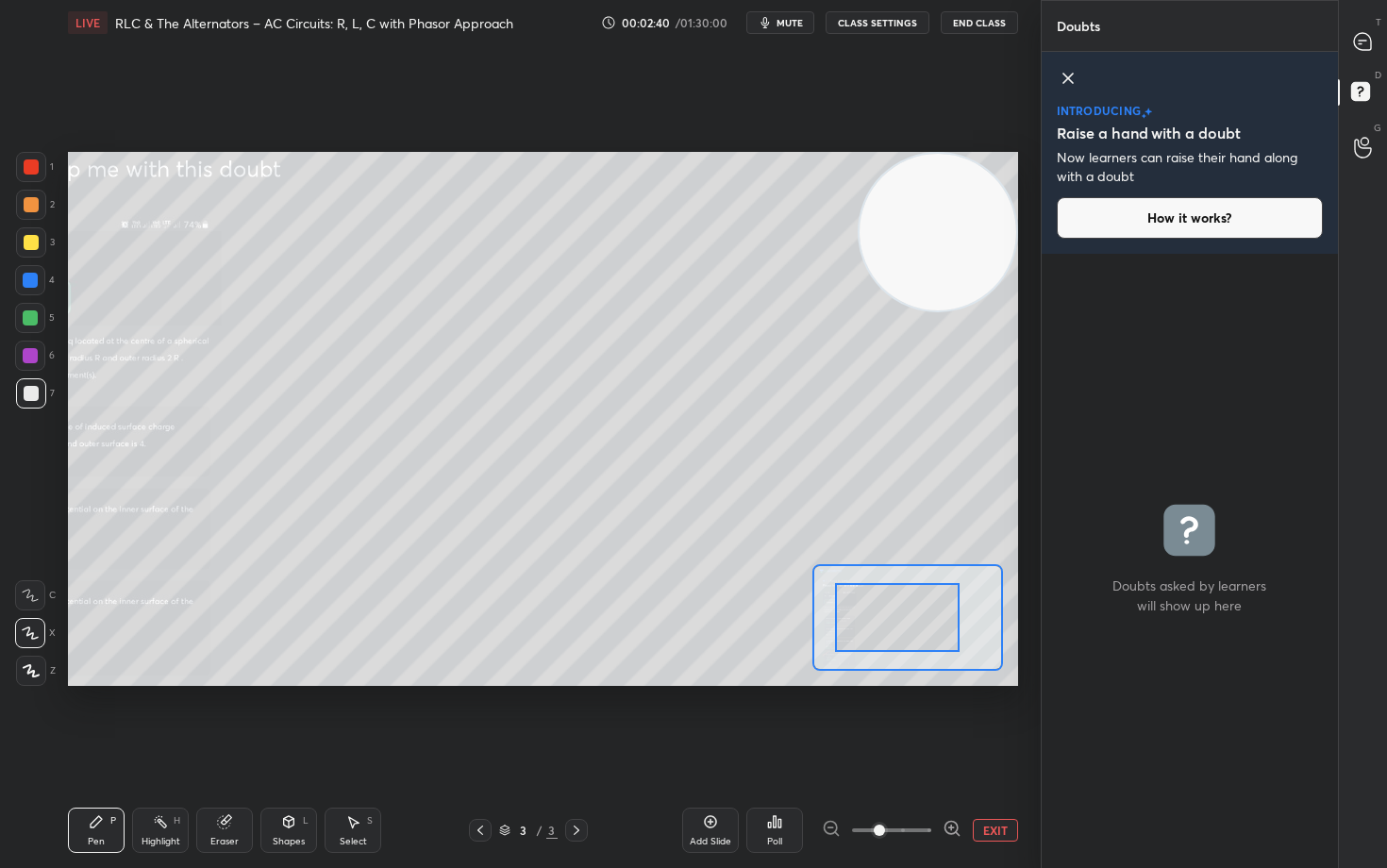 drag, startPoint x: 918, startPoint y: 629, endPoint x: 848, endPoint y: 629, distance: 70 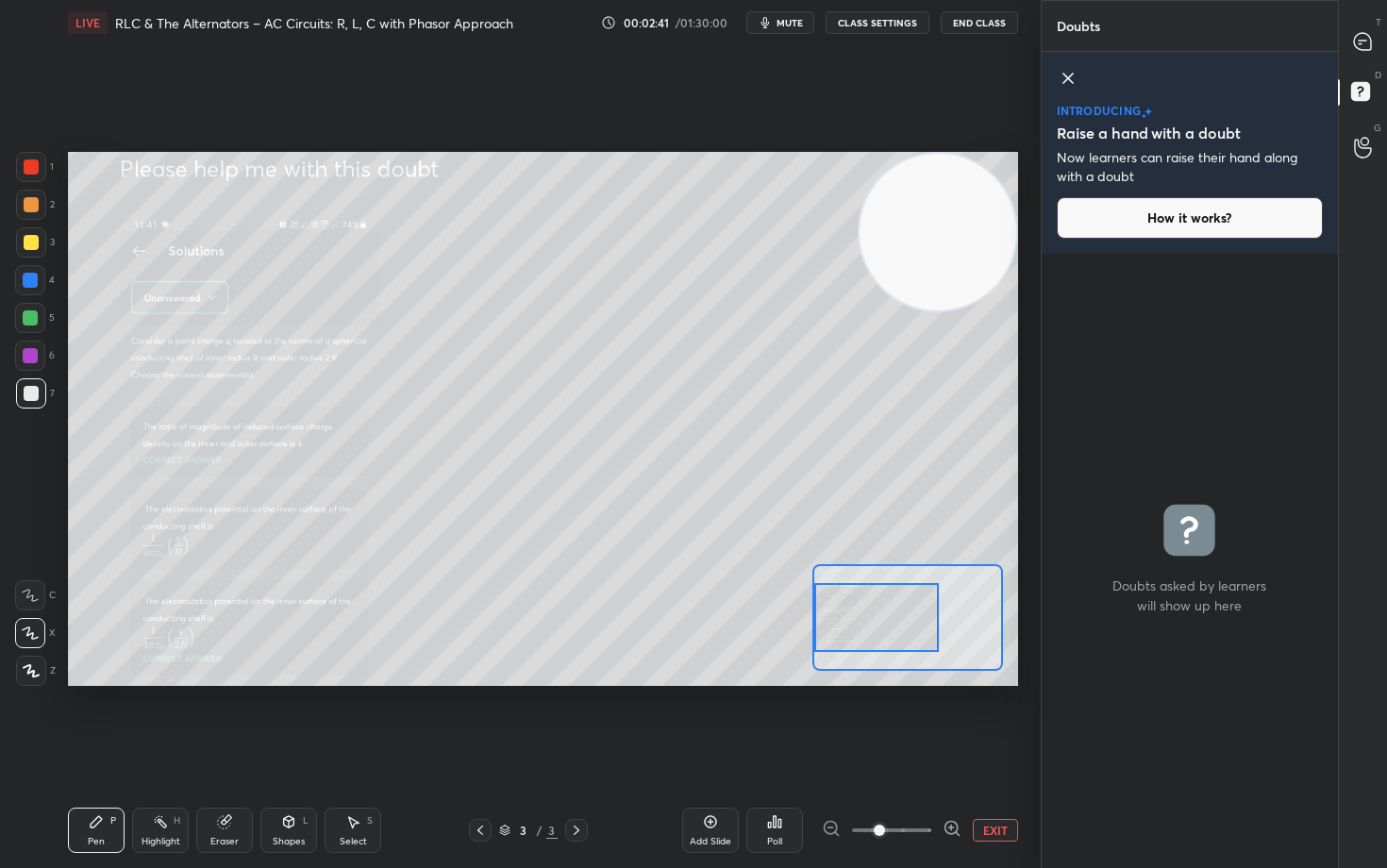 drag, startPoint x: 912, startPoint y: 627, endPoint x: 861, endPoint y: 628, distance: 51.0098 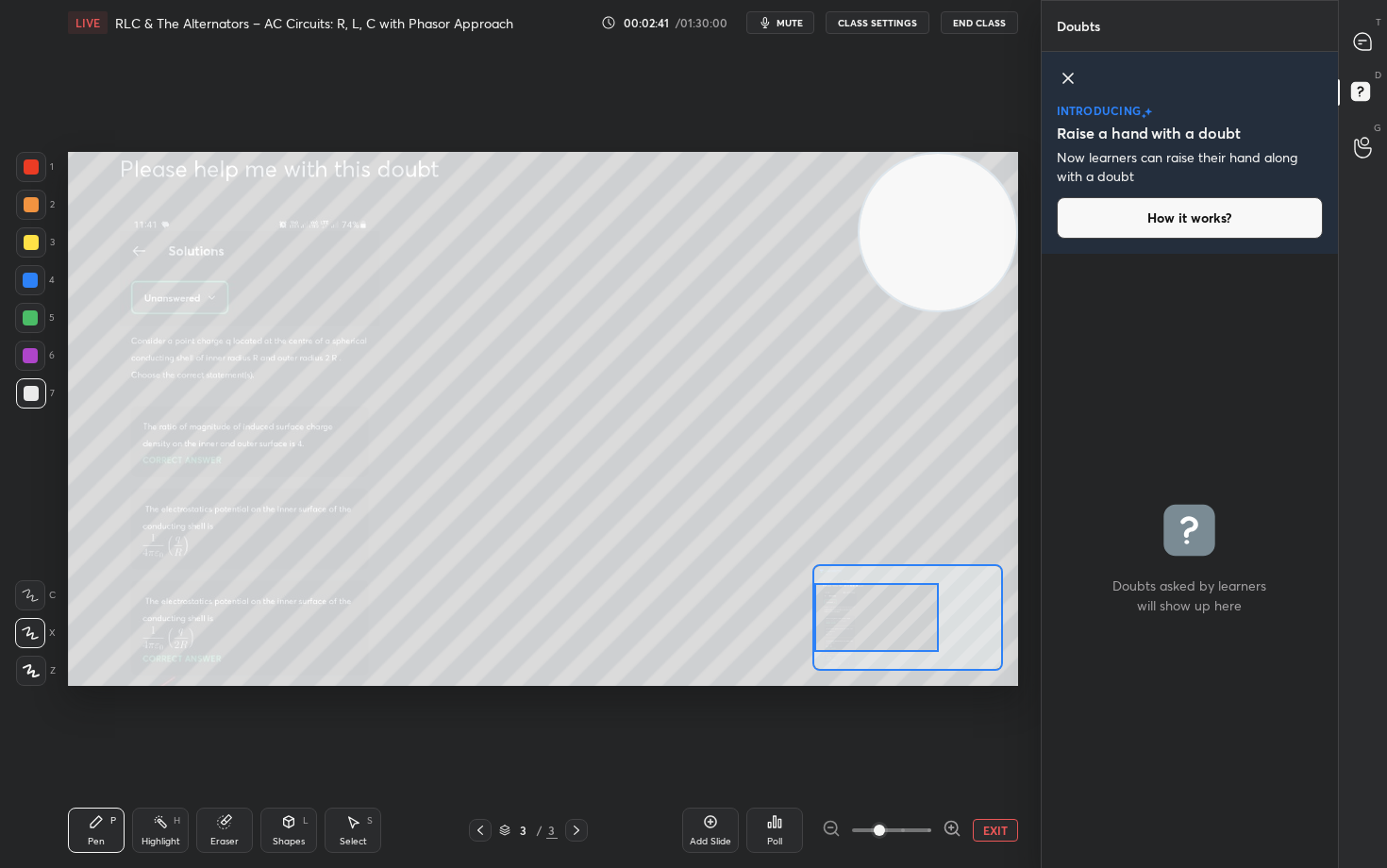 click at bounding box center (877, 617) 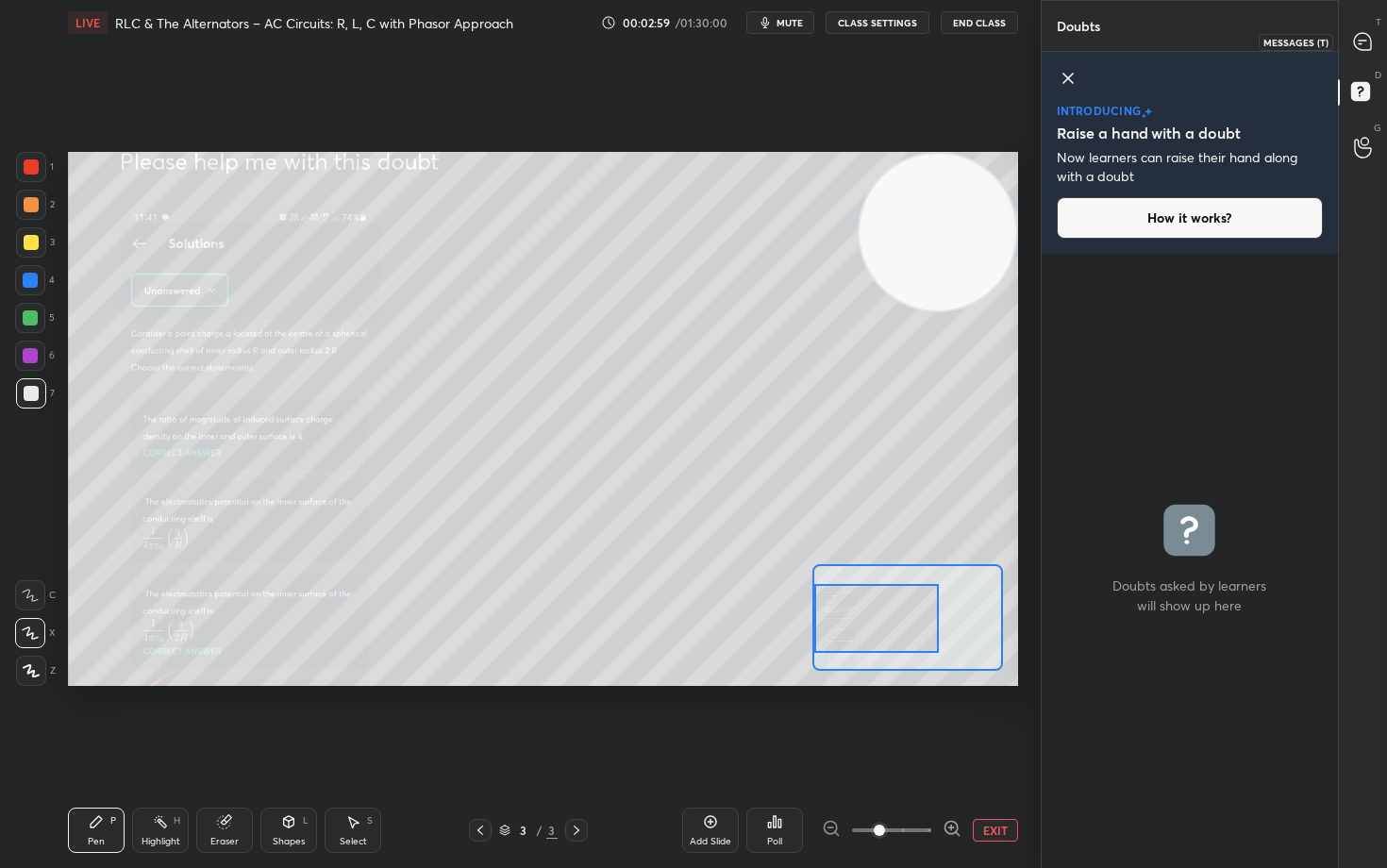 click 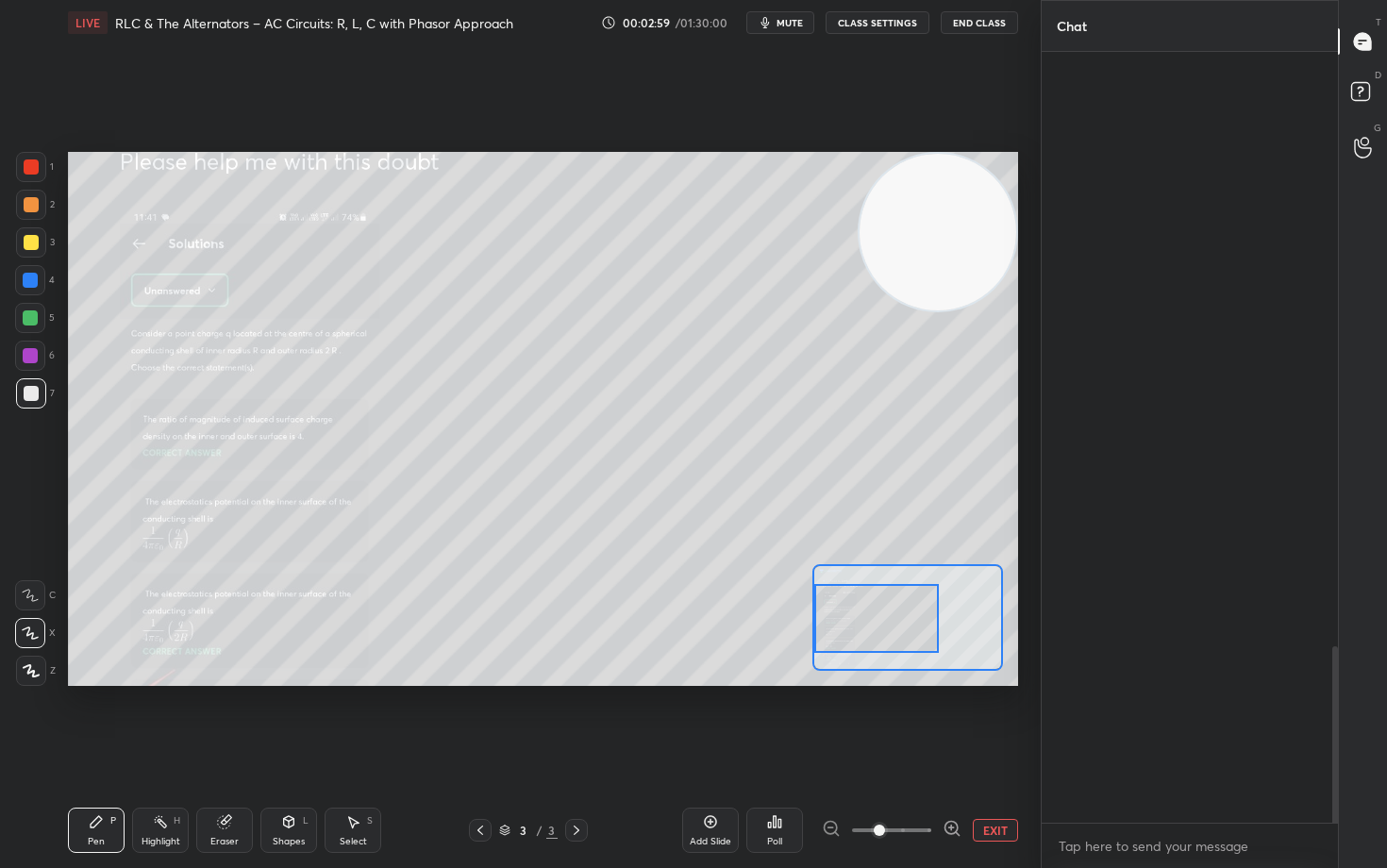 scroll, scrollTop: 2844, scrollLeft: 0, axis: vertical 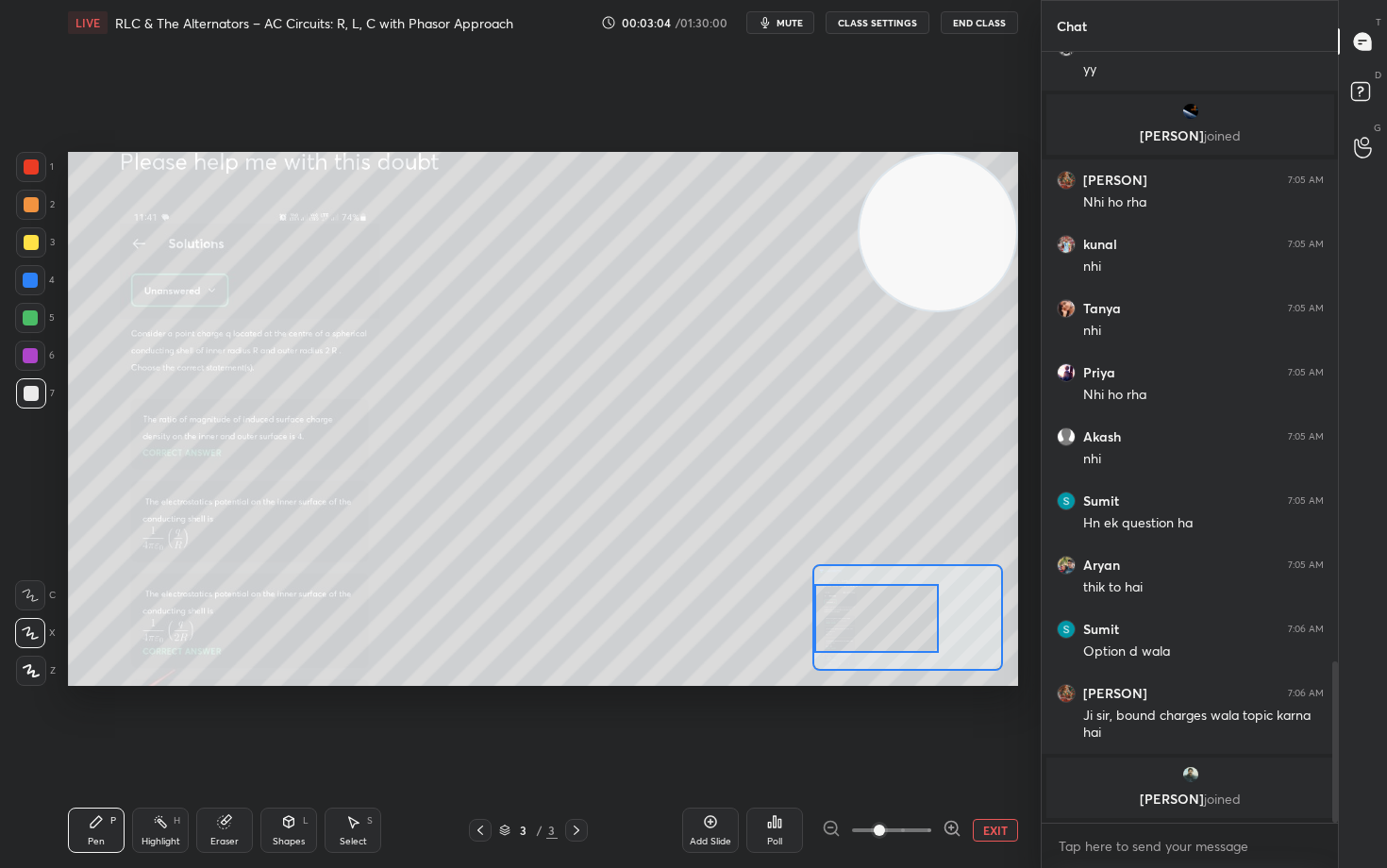 click on "EXIT" at bounding box center [995, 830] 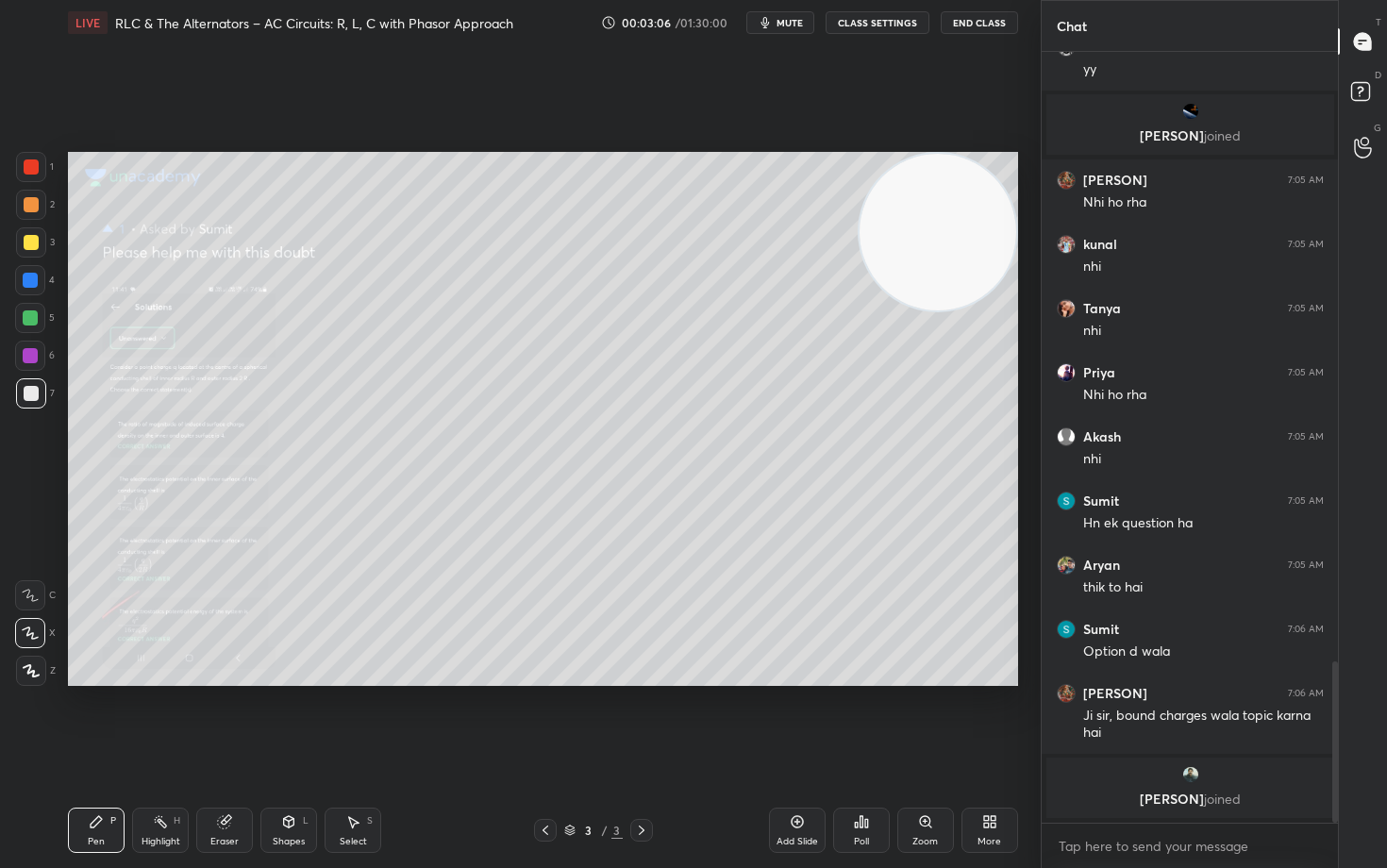 click 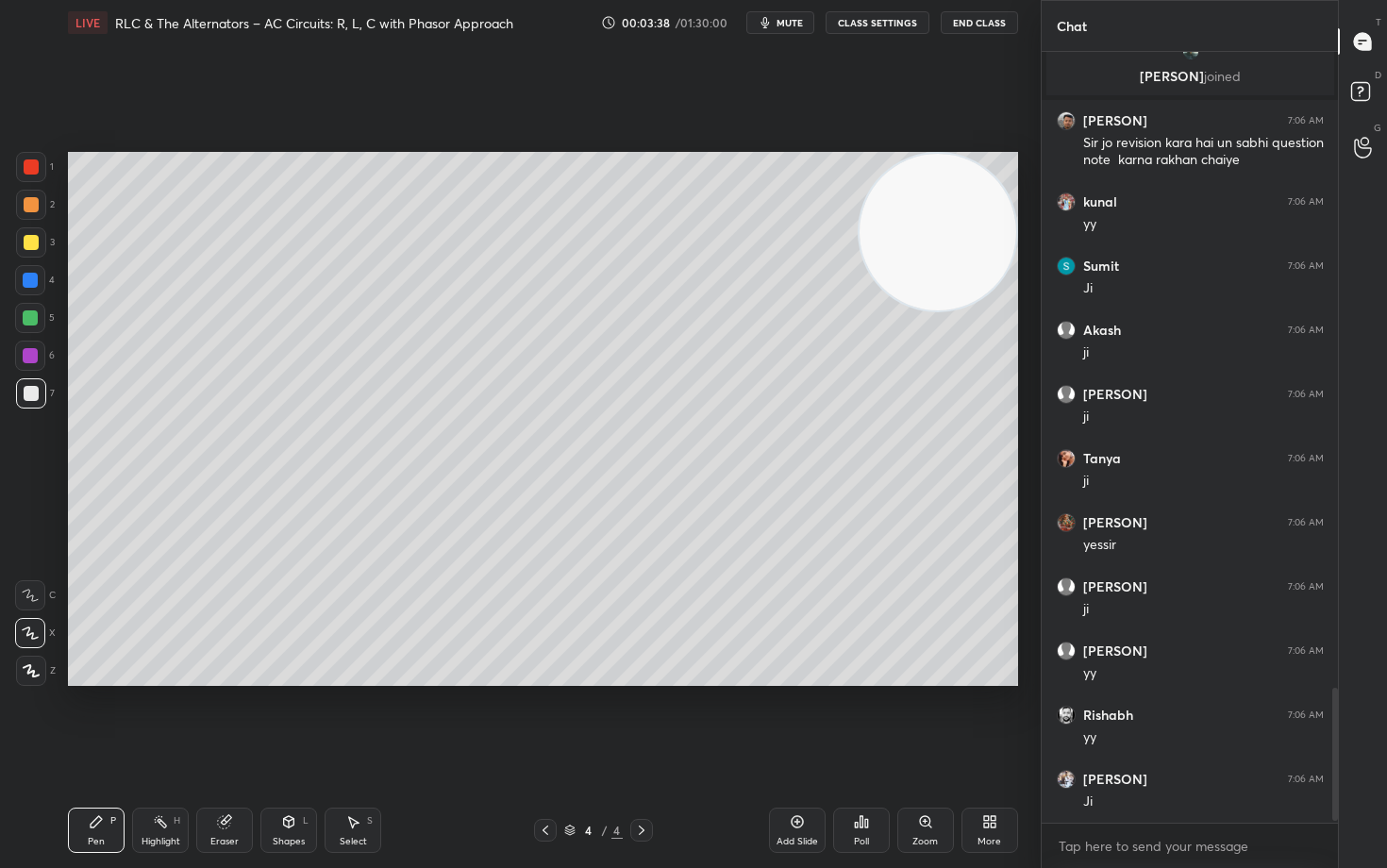 scroll, scrollTop: 3703, scrollLeft: 0, axis: vertical 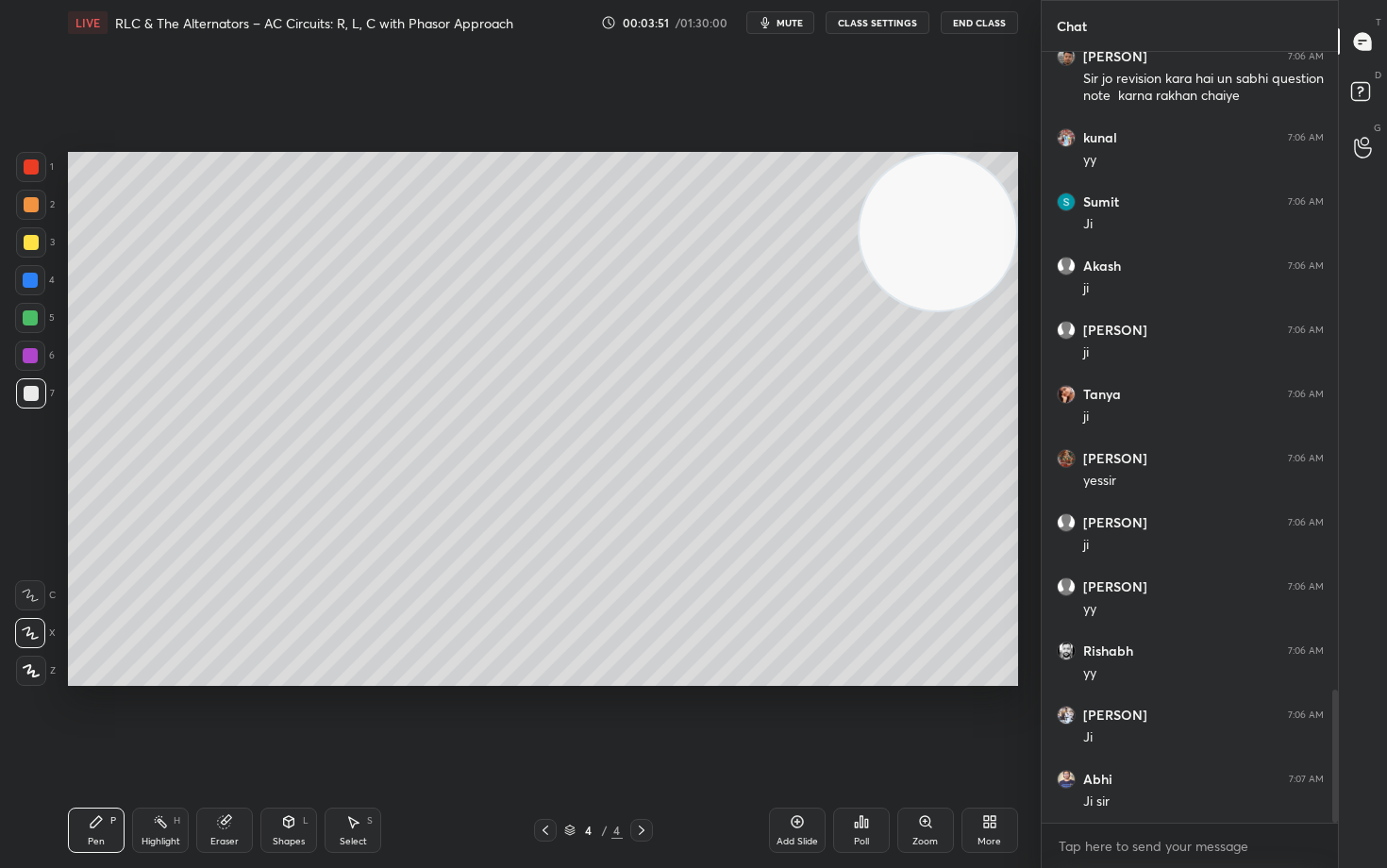 click at bounding box center (31, 205) 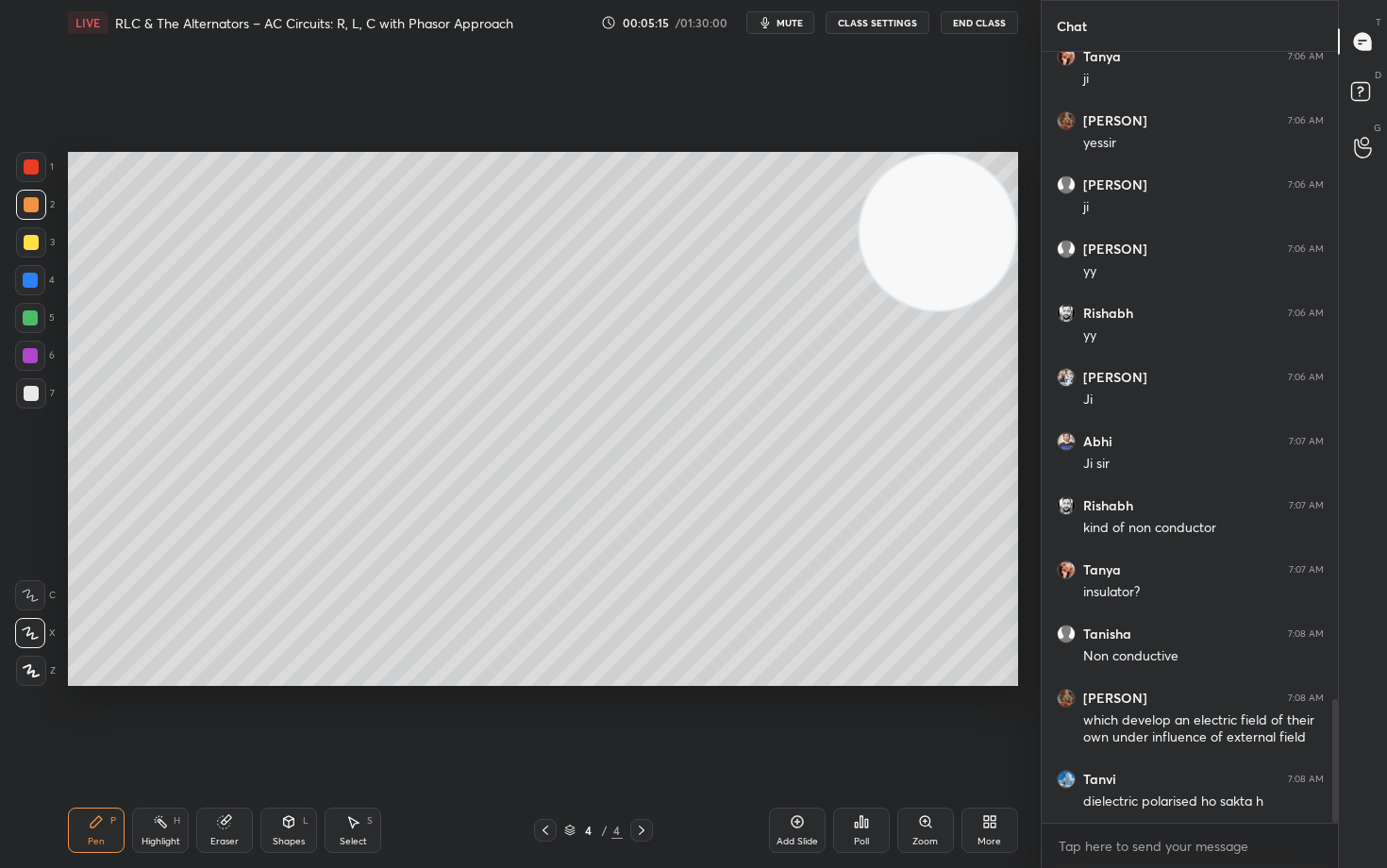 scroll, scrollTop: 4105, scrollLeft: 0, axis: vertical 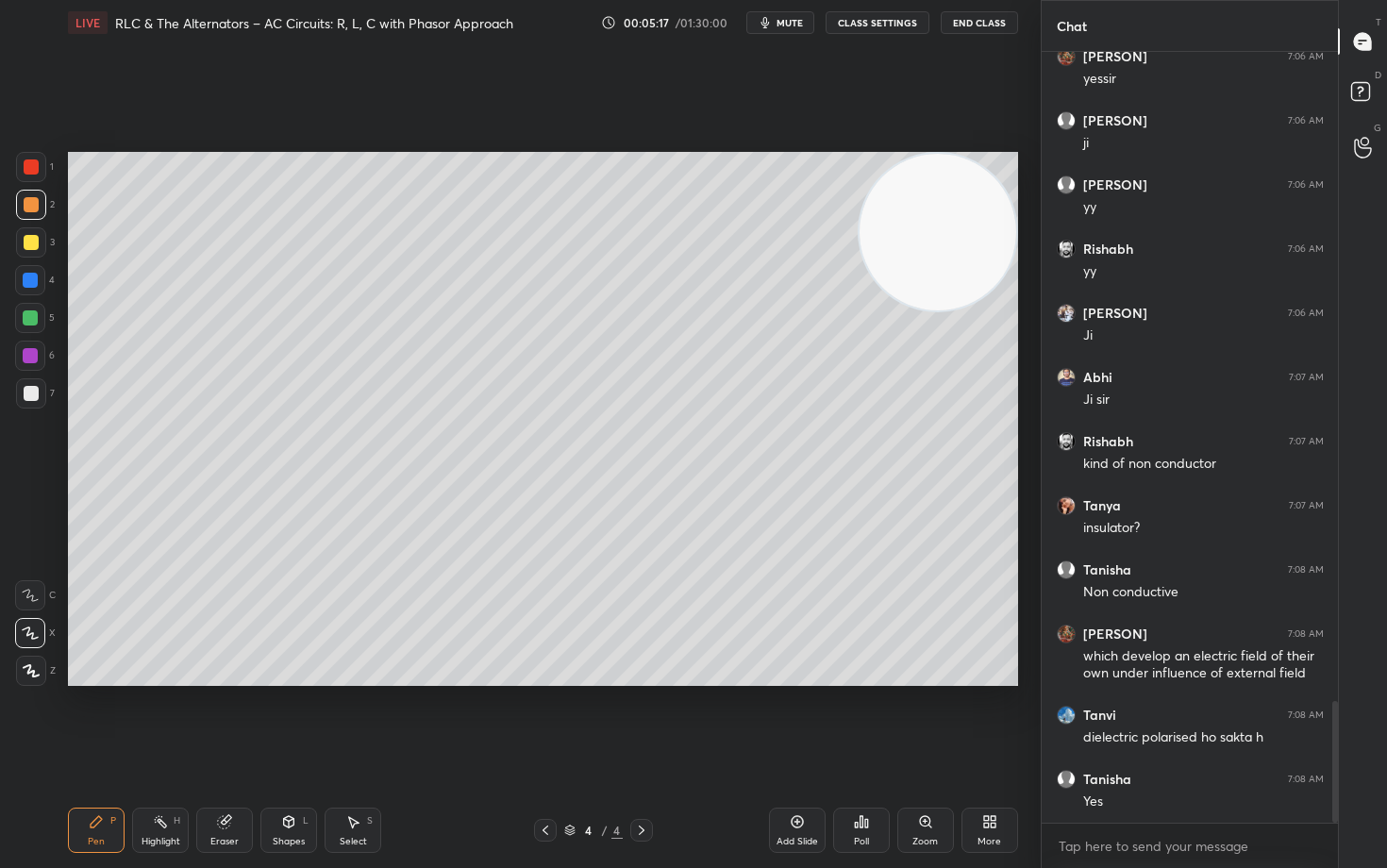 click at bounding box center [31, 242] 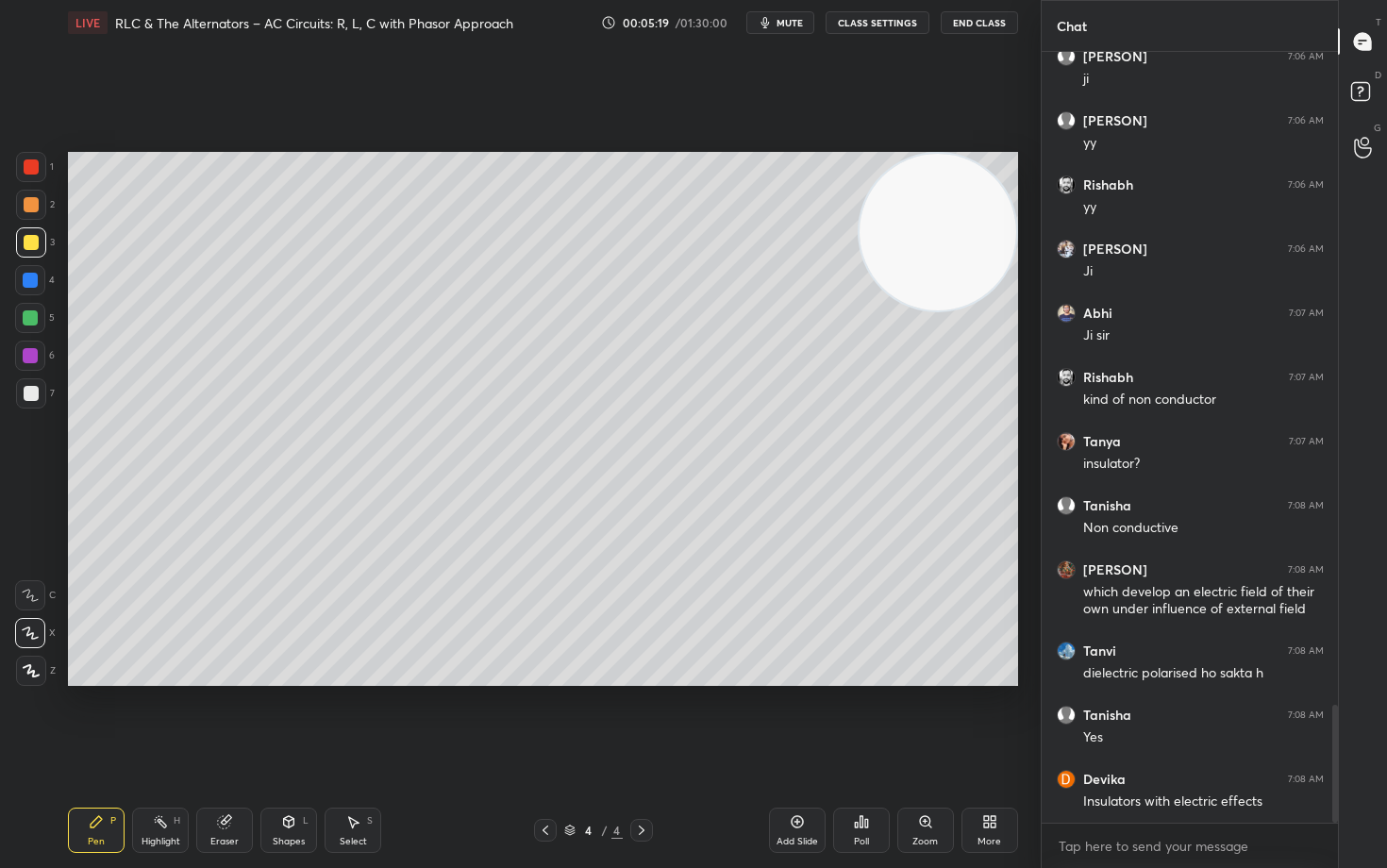 scroll, scrollTop: 4250, scrollLeft: 0, axis: vertical 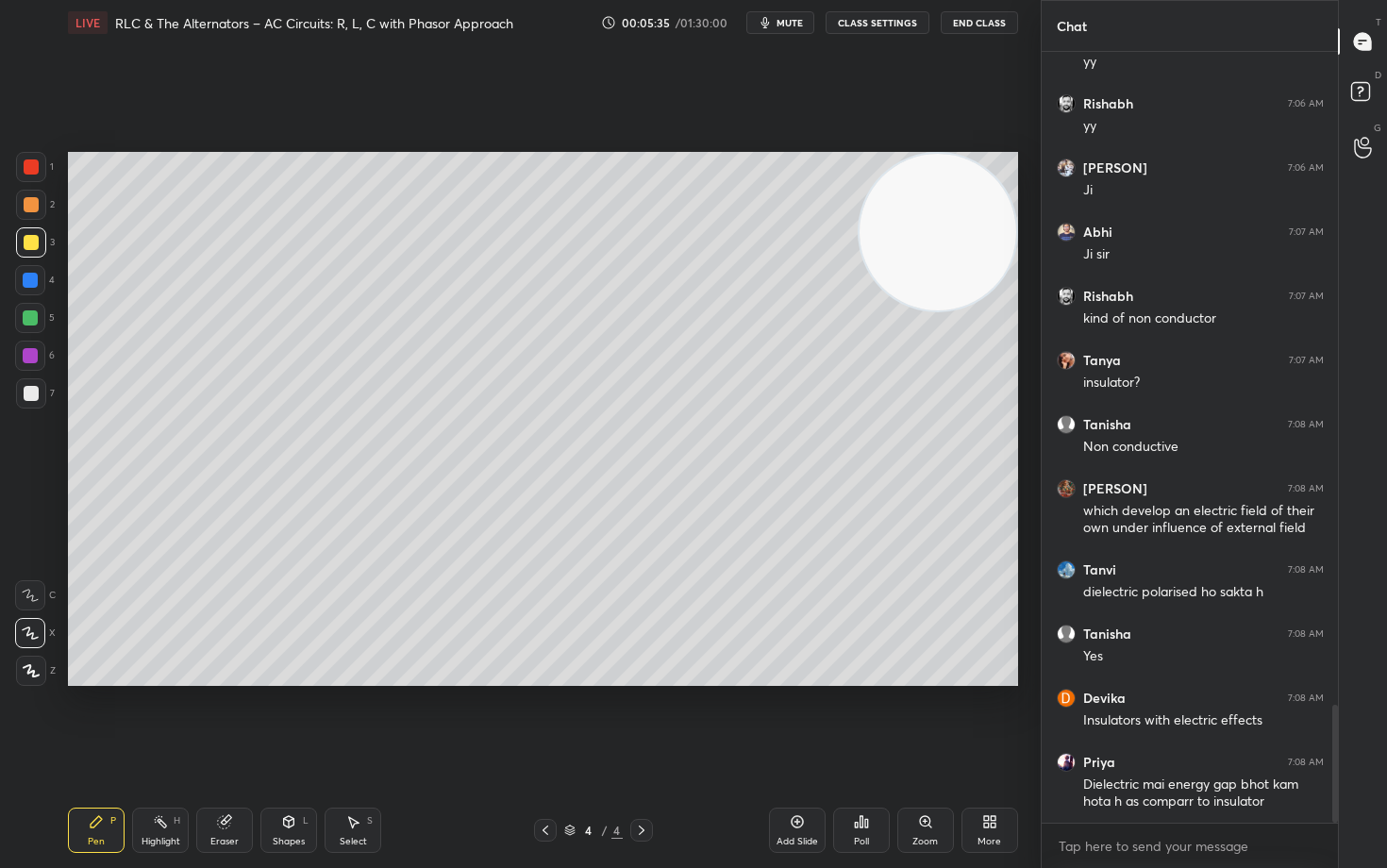 click at bounding box center (31, 205) 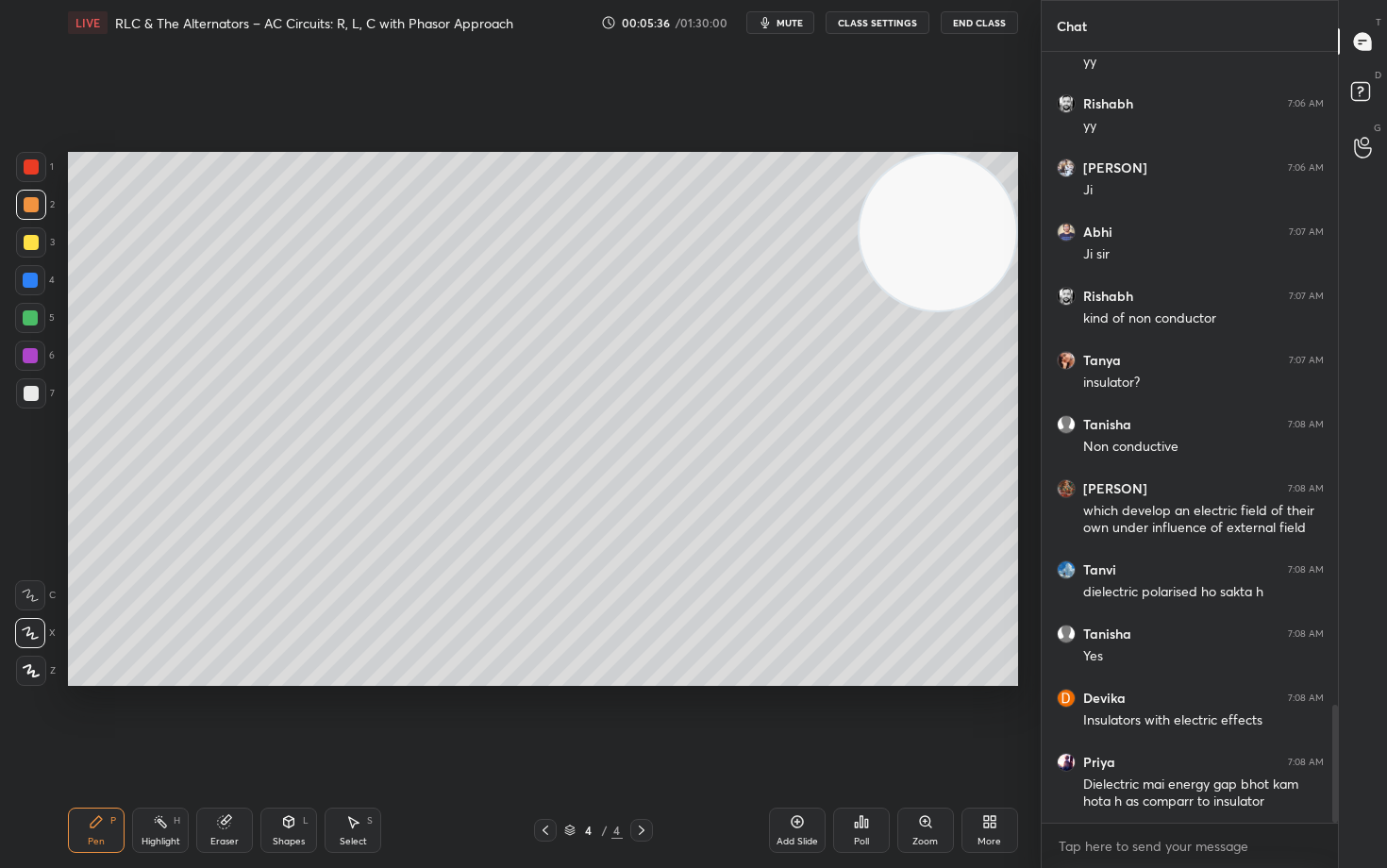click at bounding box center (31, 393) 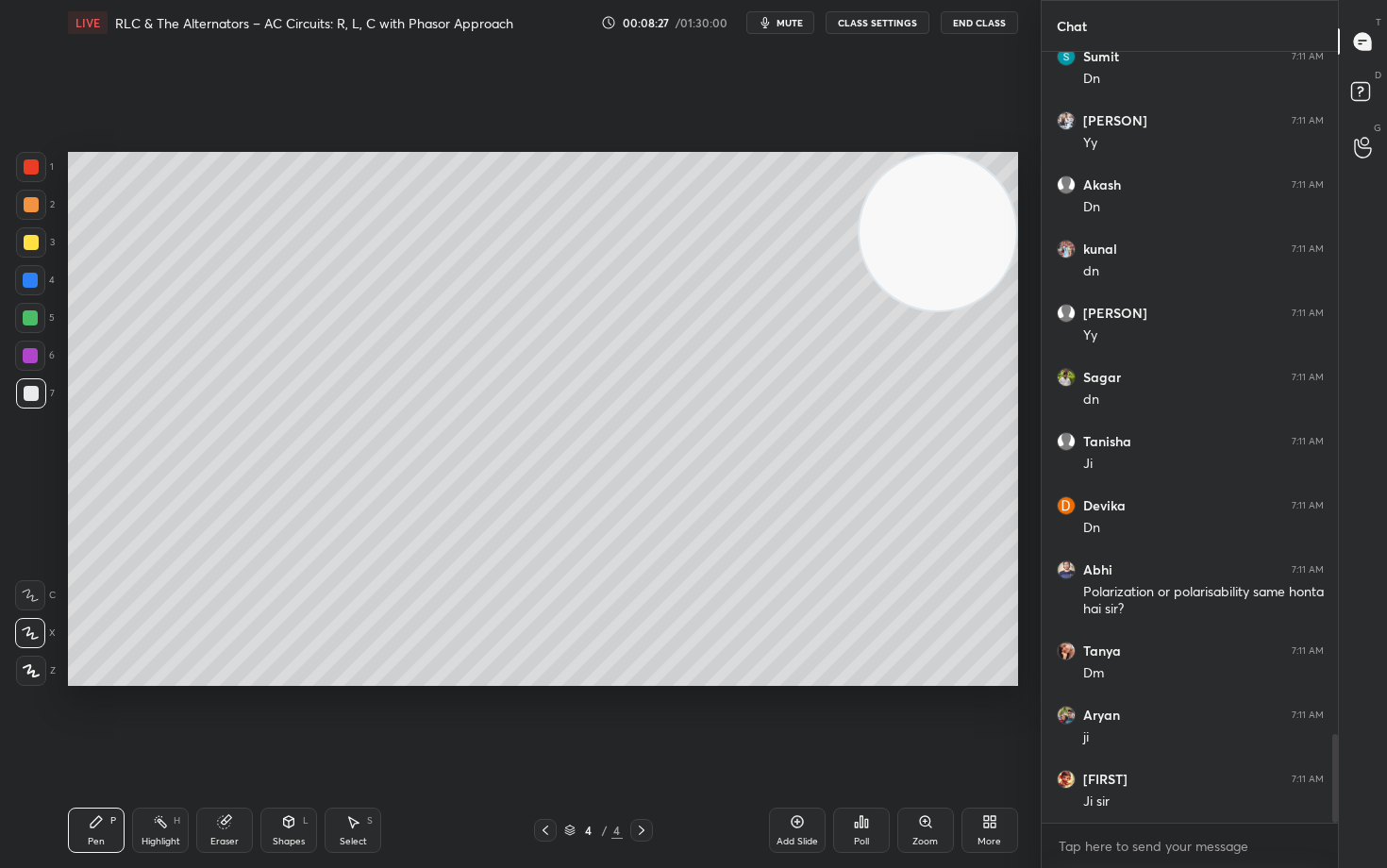 scroll, scrollTop: 5963, scrollLeft: 0, axis: vertical 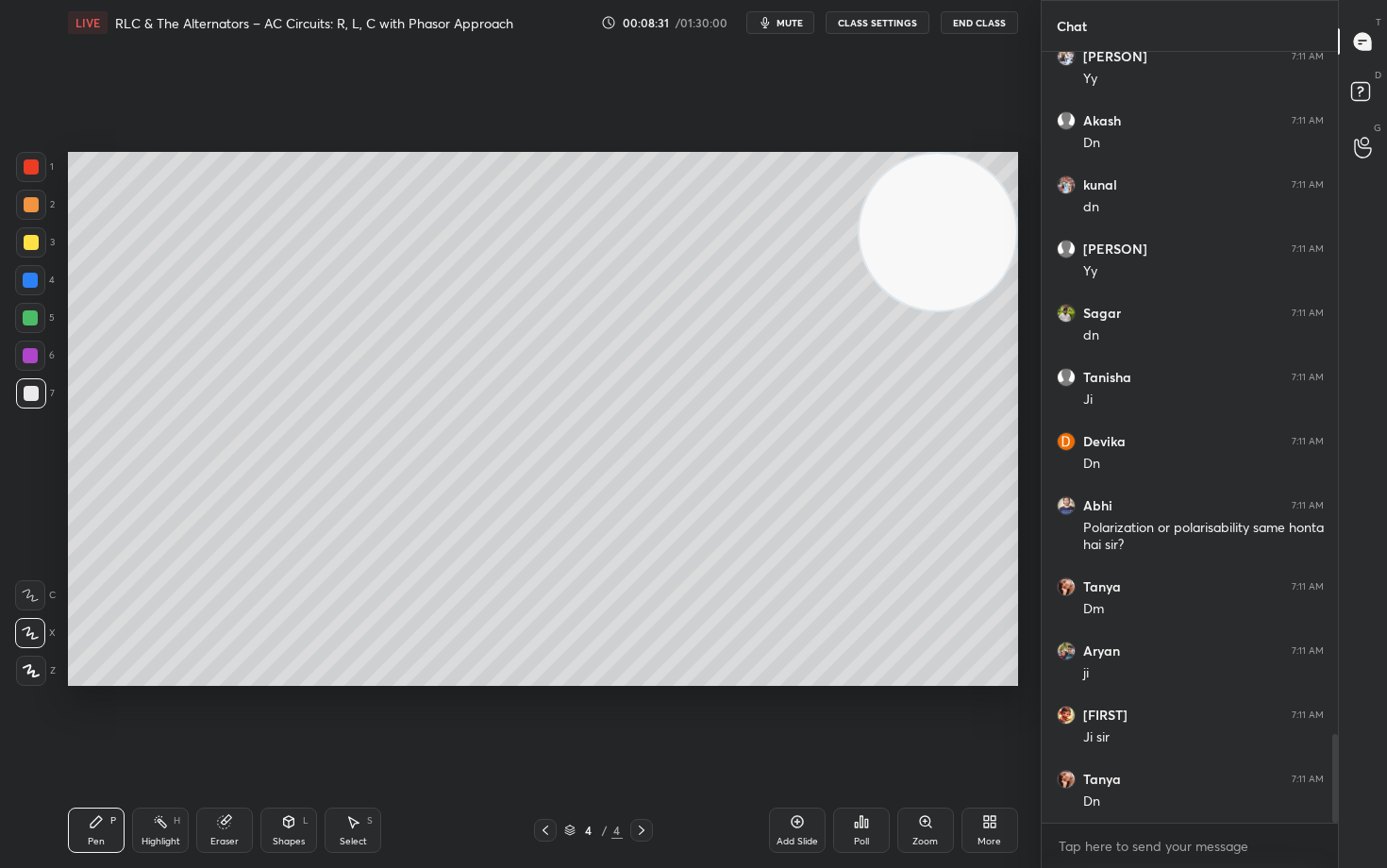 click 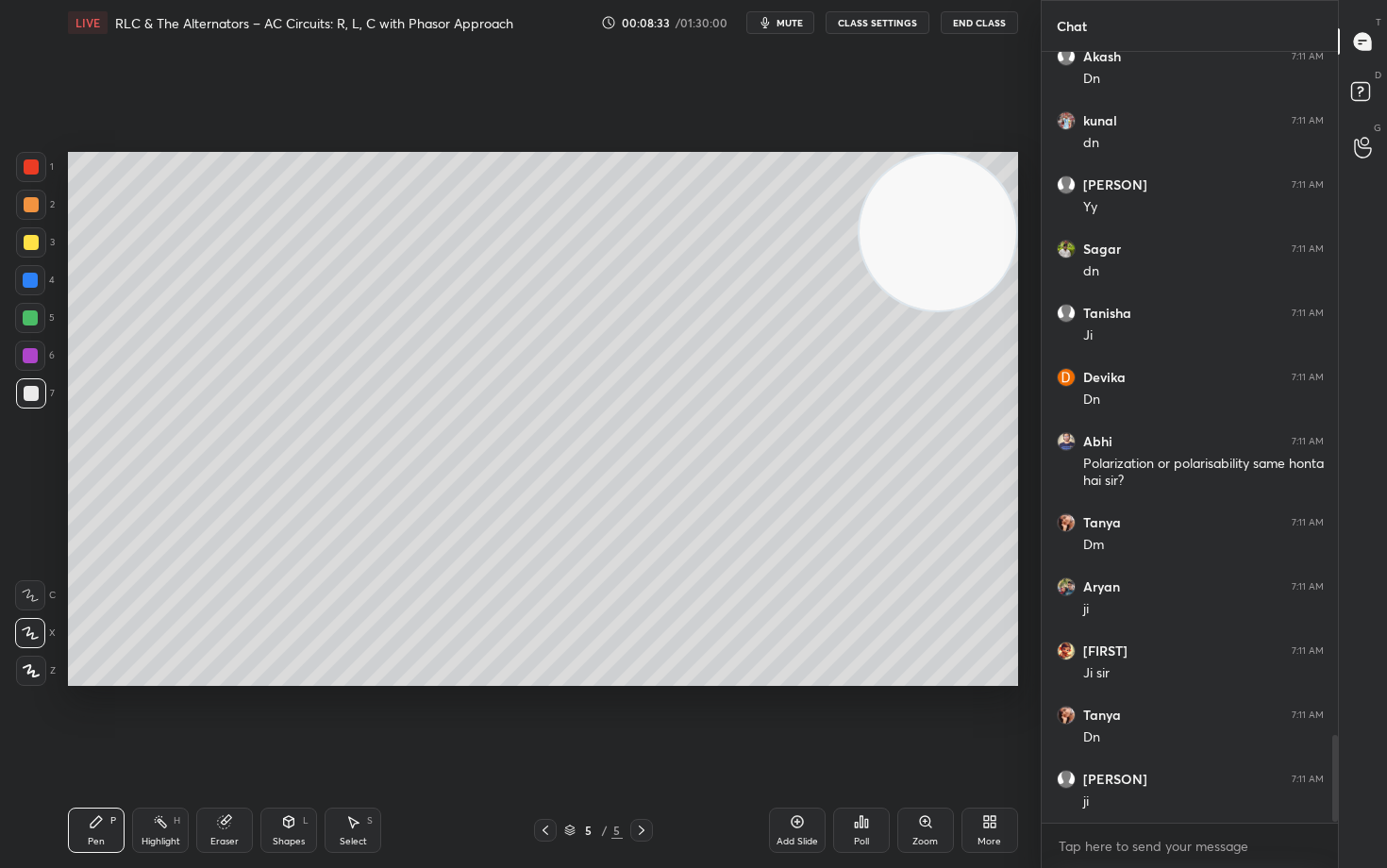 scroll, scrollTop: 6108, scrollLeft: 0, axis: vertical 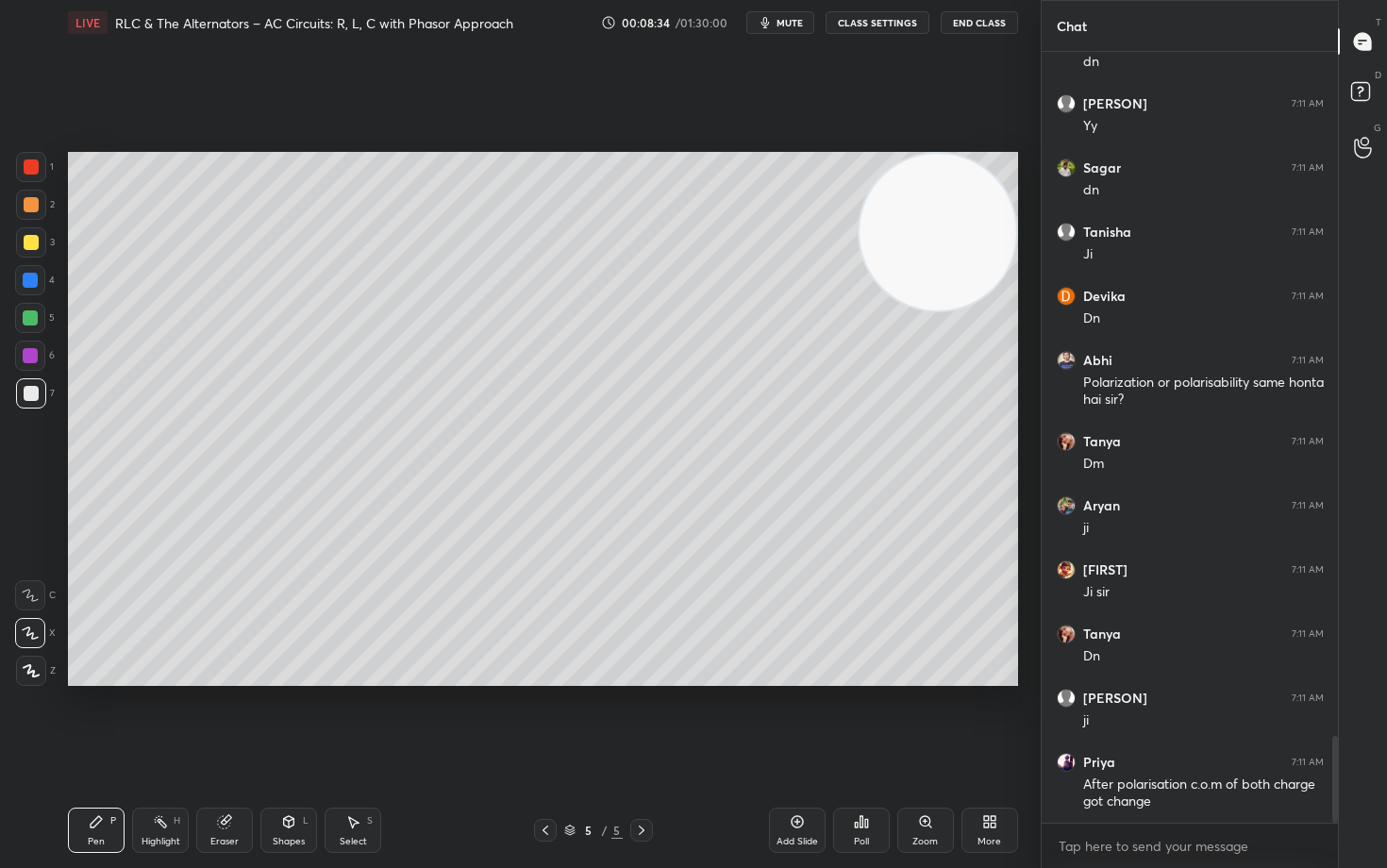 click at bounding box center (31, 242) 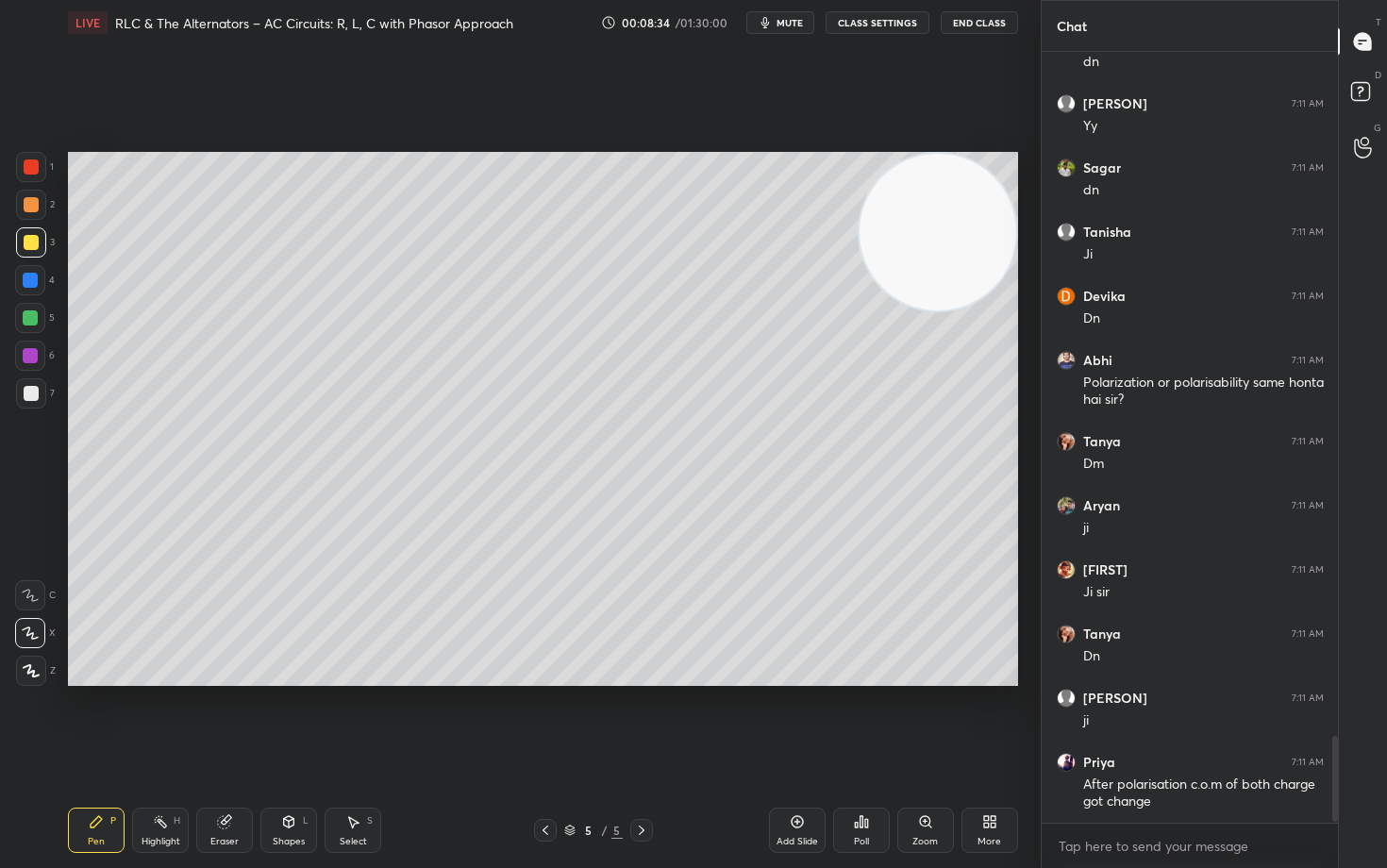 scroll, scrollTop: 6236, scrollLeft: 0, axis: vertical 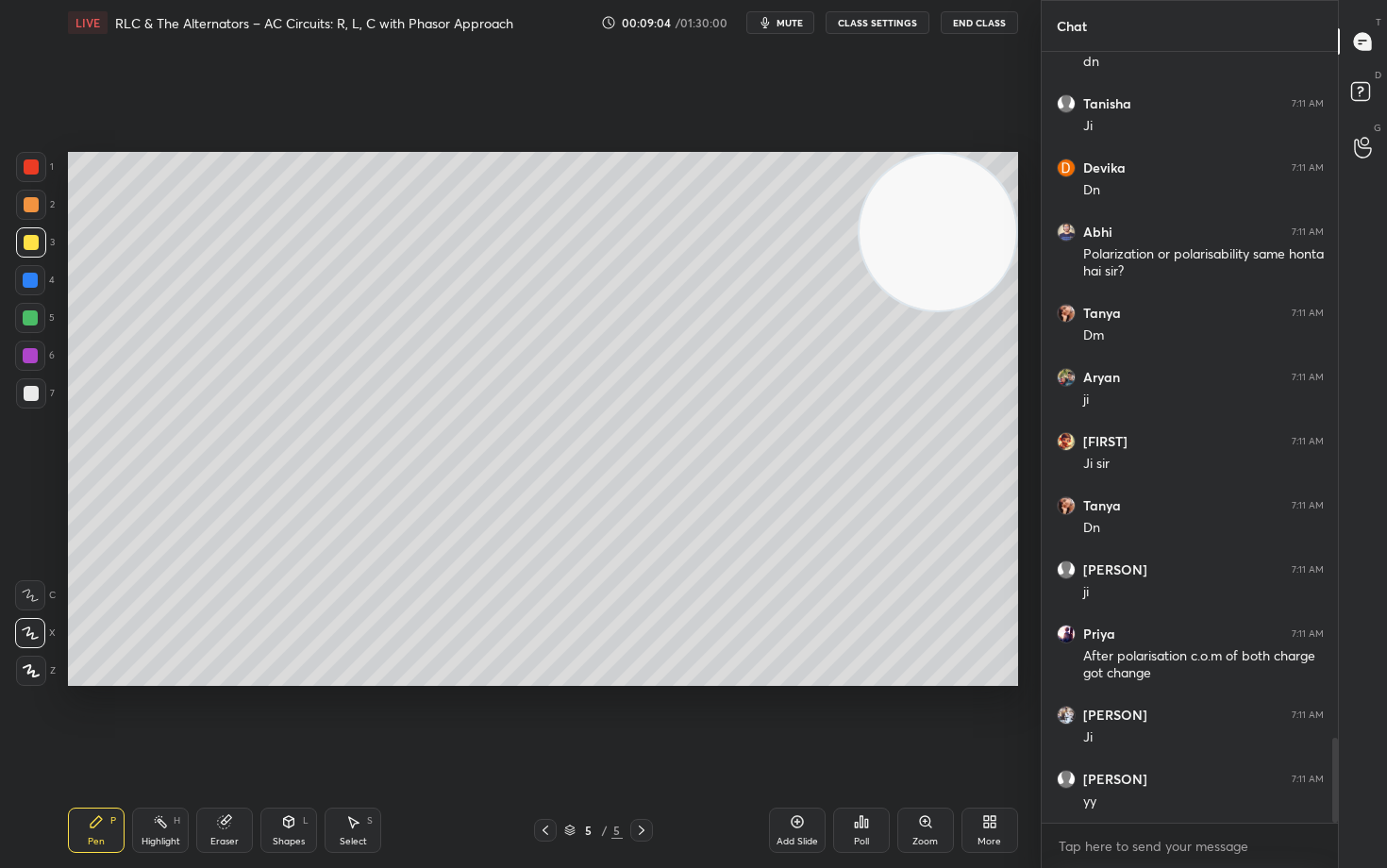 click at bounding box center [31, 393] 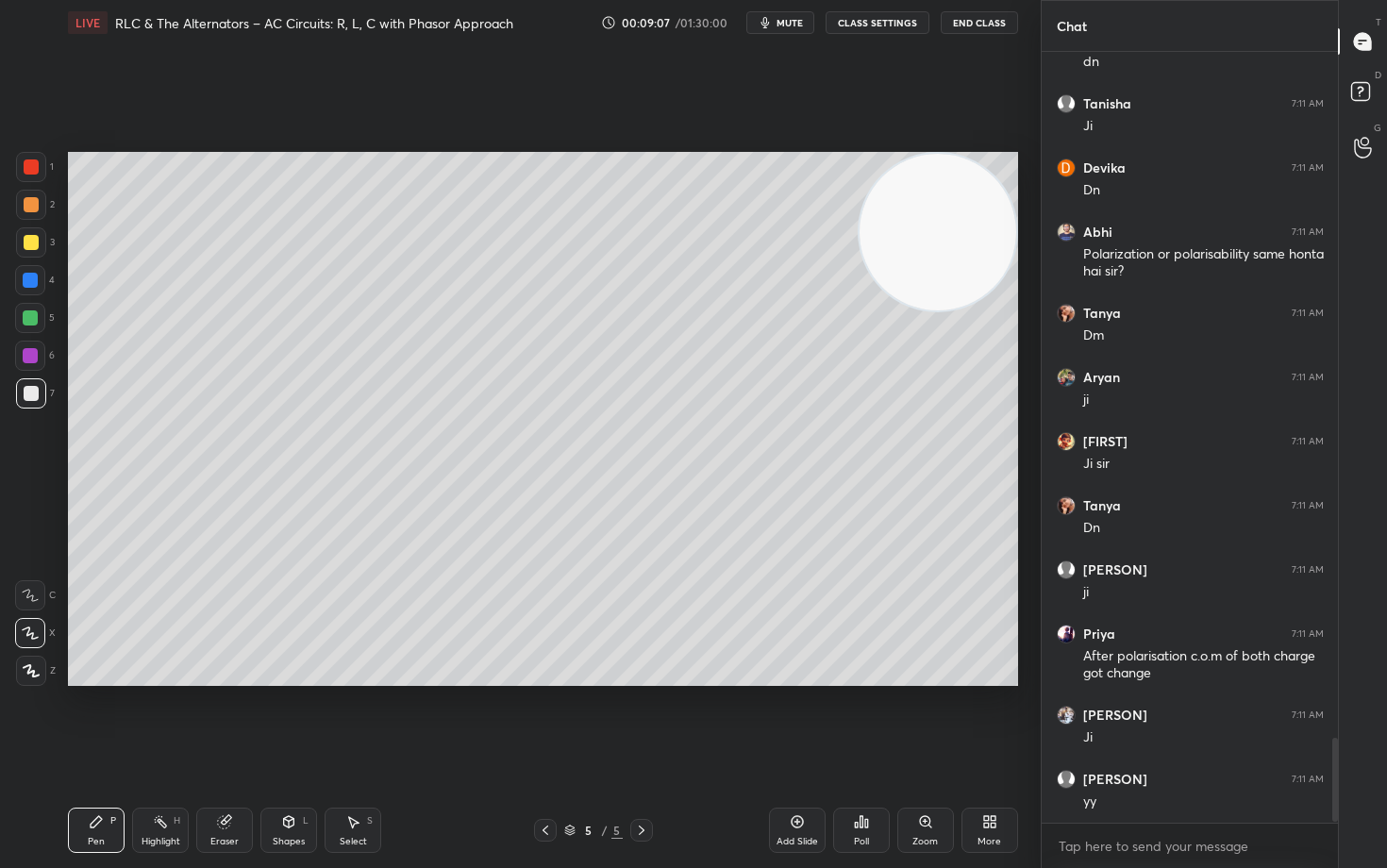 scroll, scrollTop: 6305, scrollLeft: 0, axis: vertical 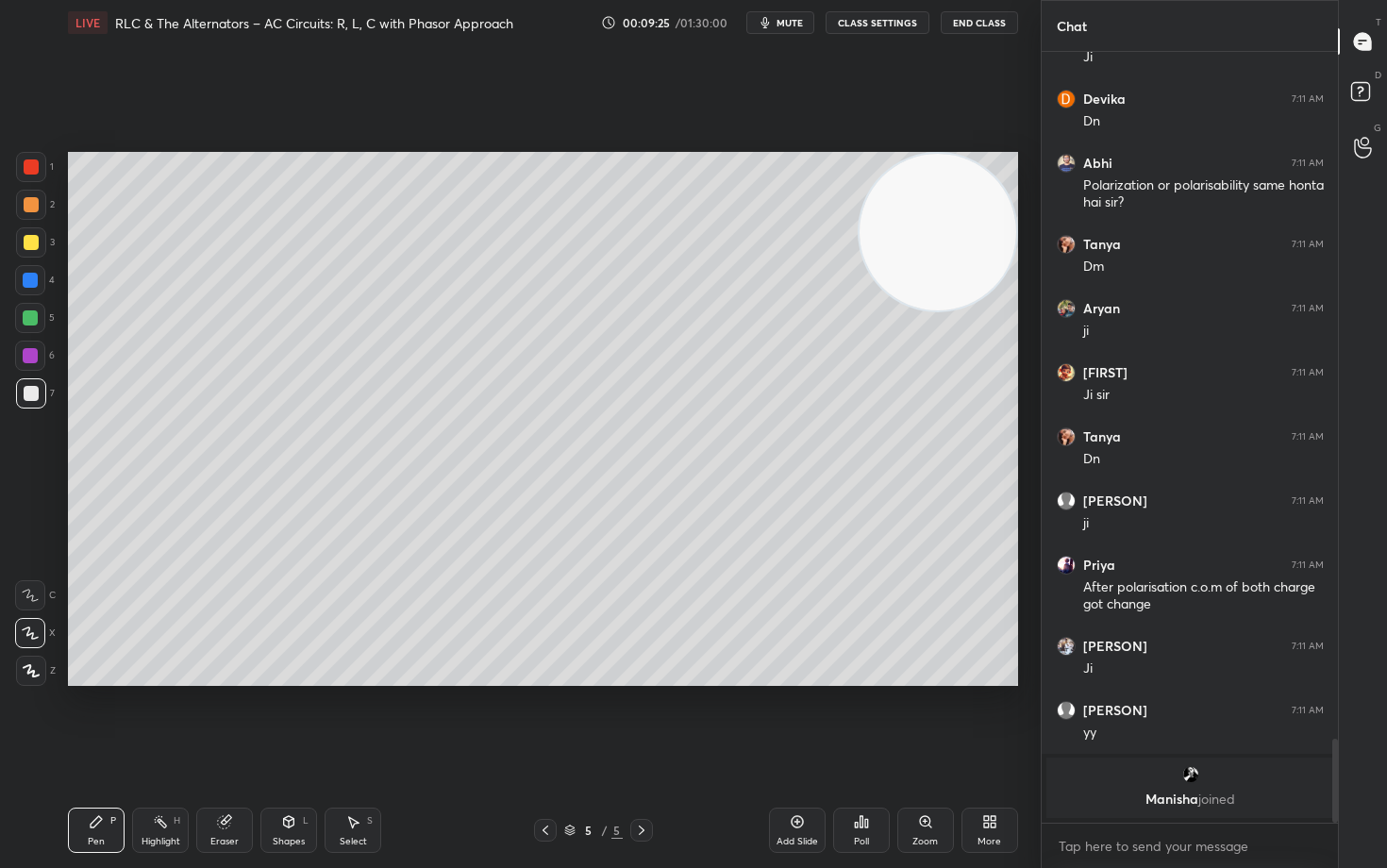 click at bounding box center (31, 205) 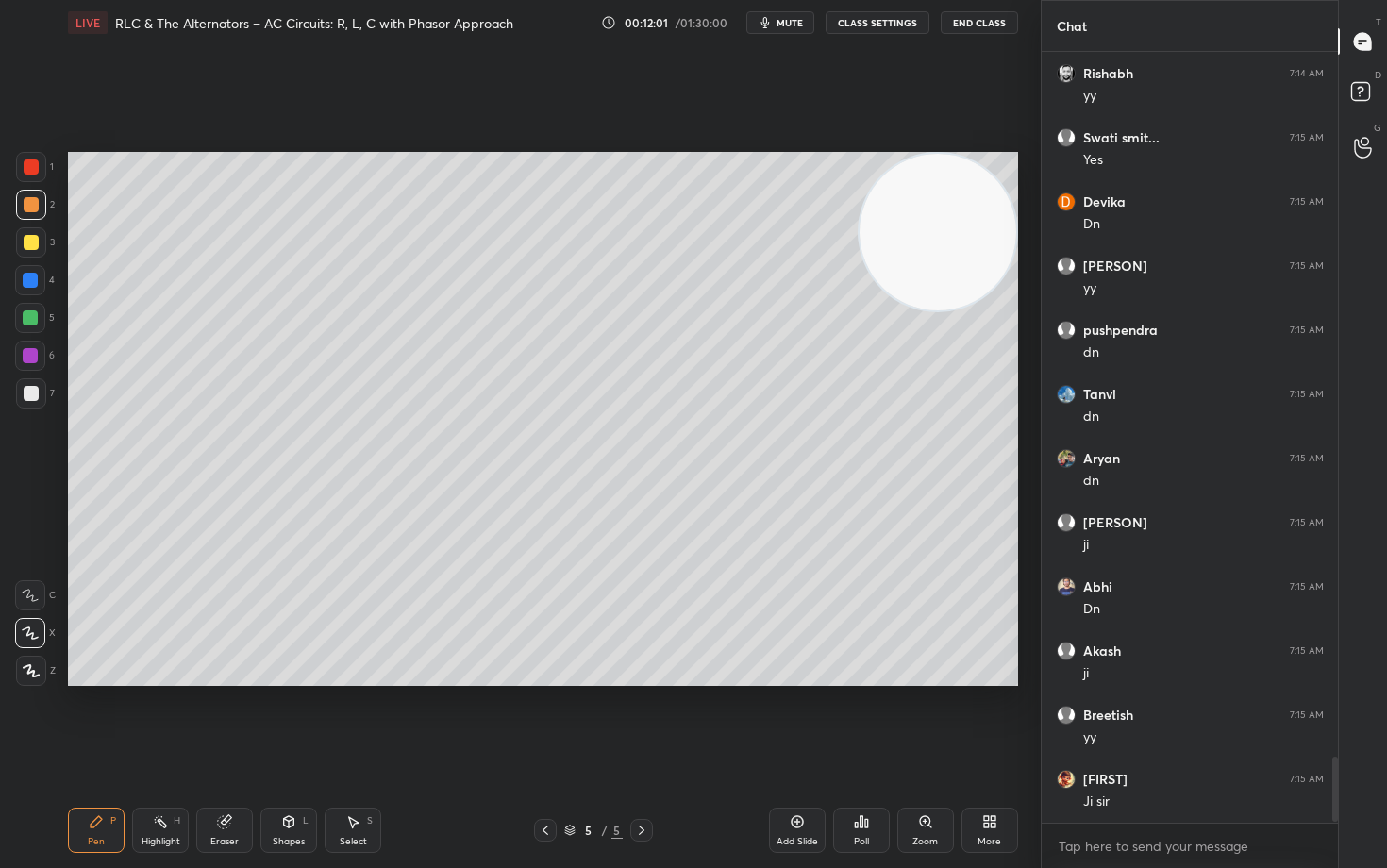 scroll, scrollTop: 8271, scrollLeft: 0, axis: vertical 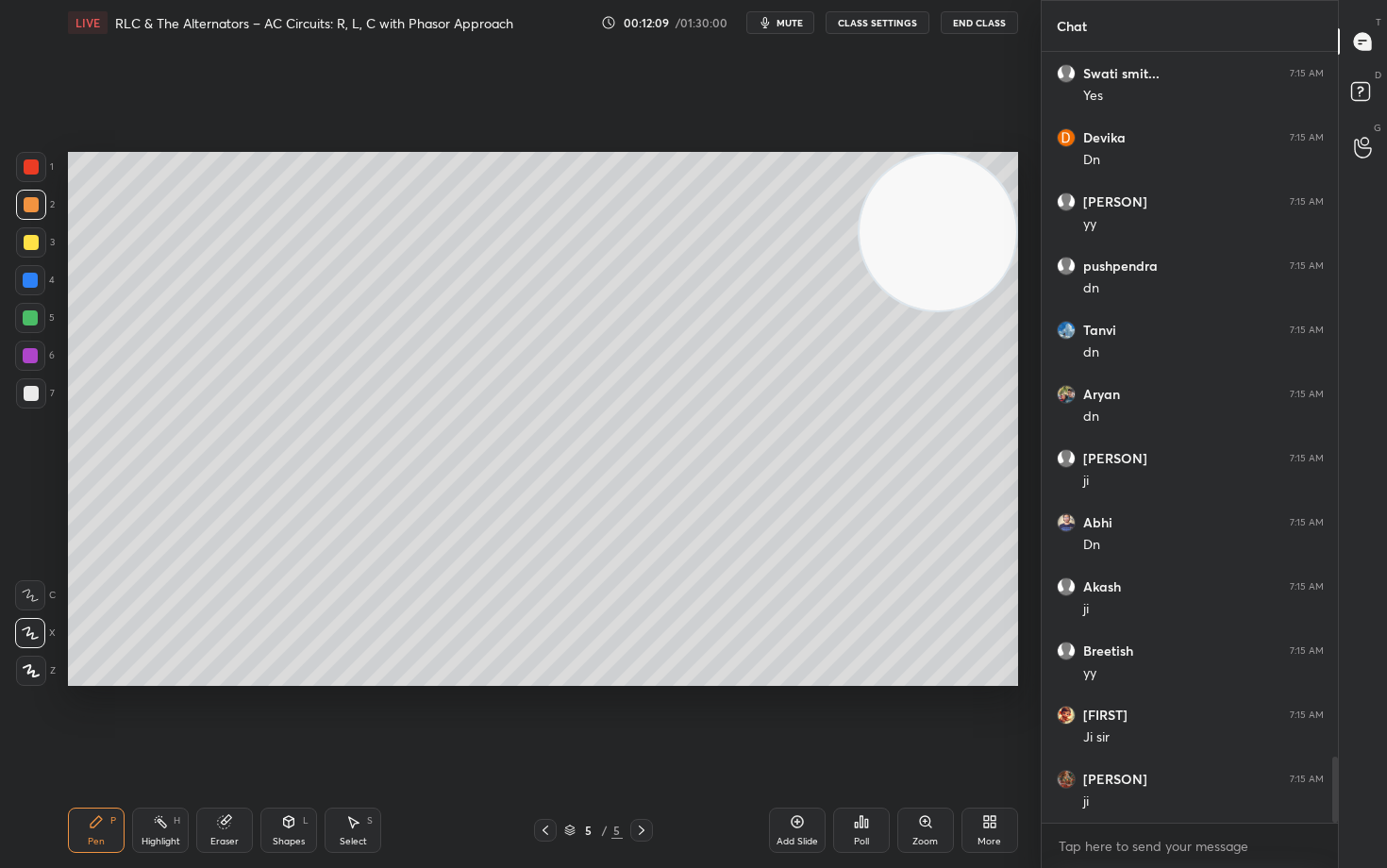 click on "Add Slide" at bounding box center (797, 830) 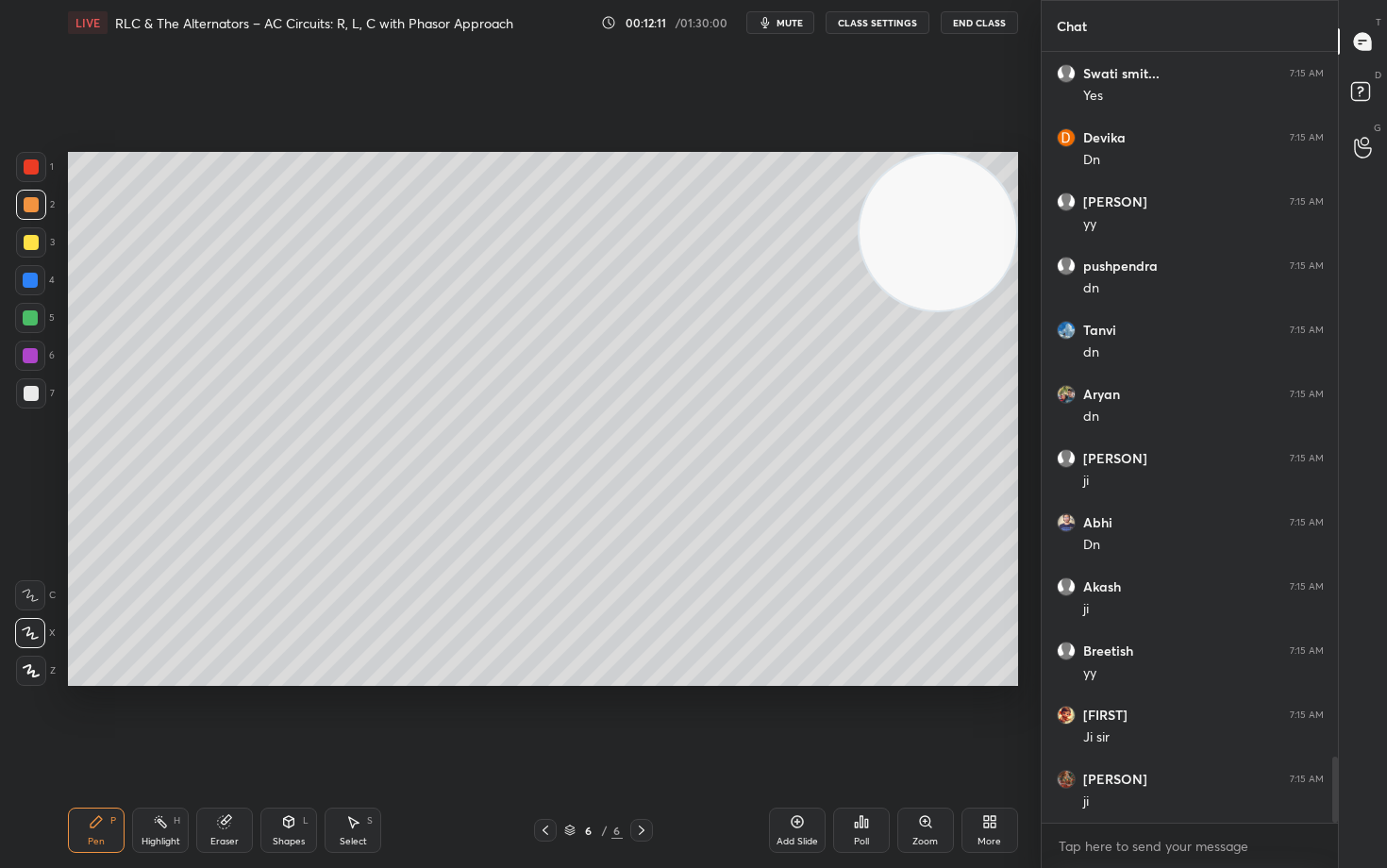 drag, startPoint x: 28, startPoint y: 244, endPoint x: 65, endPoint y: 240, distance: 37.215588 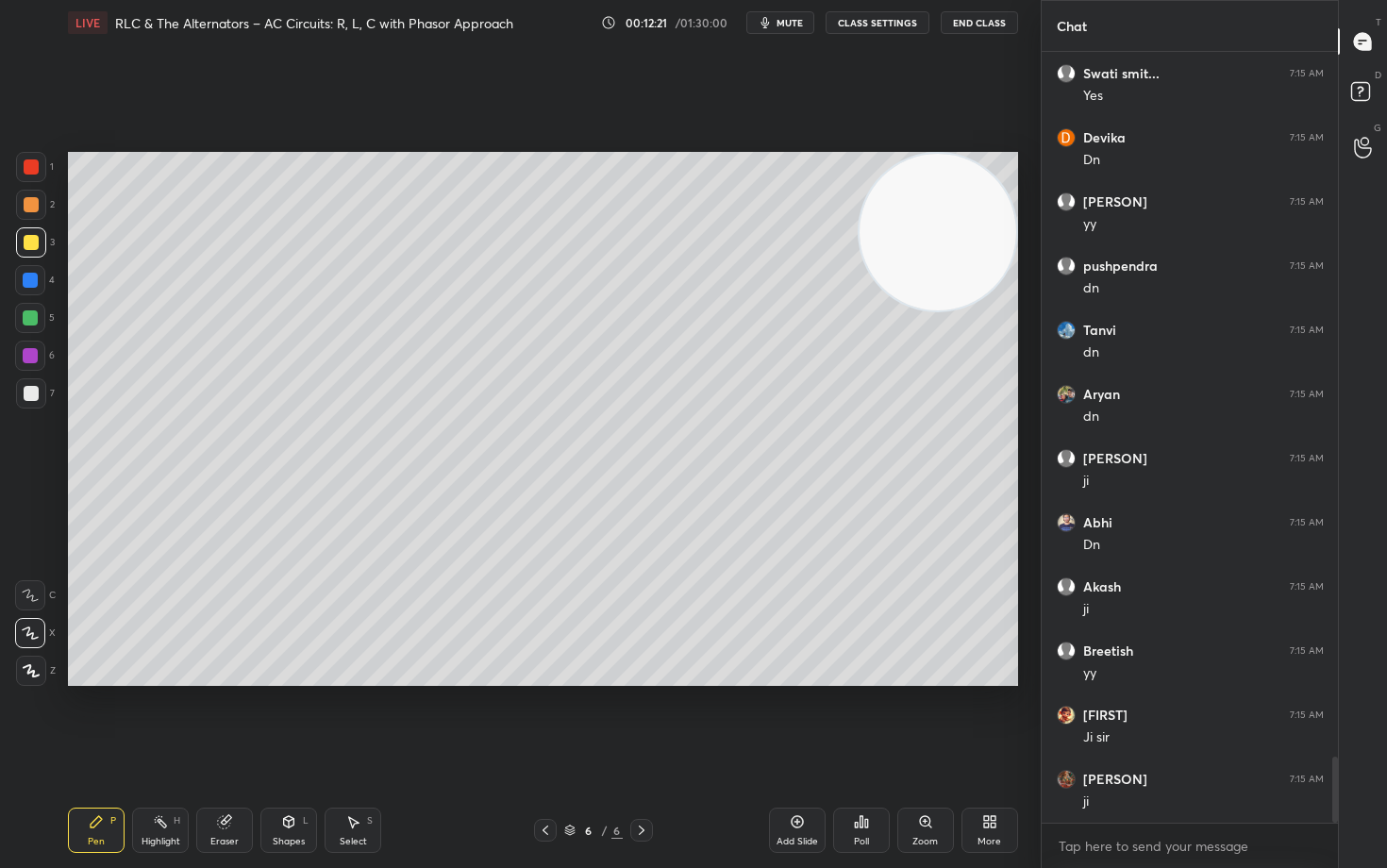 scroll, scrollTop: 8335, scrollLeft: 0, axis: vertical 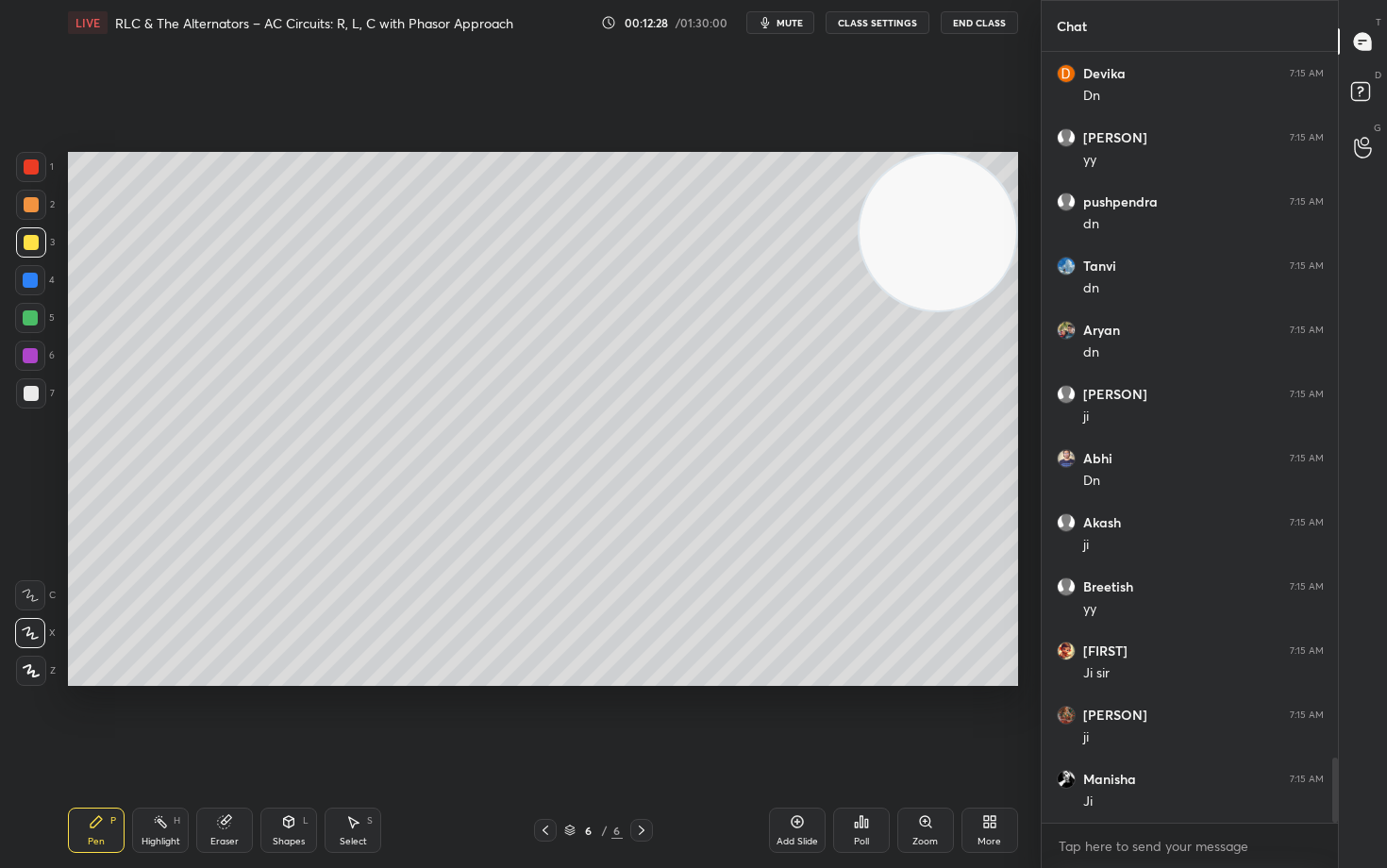 click at bounding box center (31, 393) 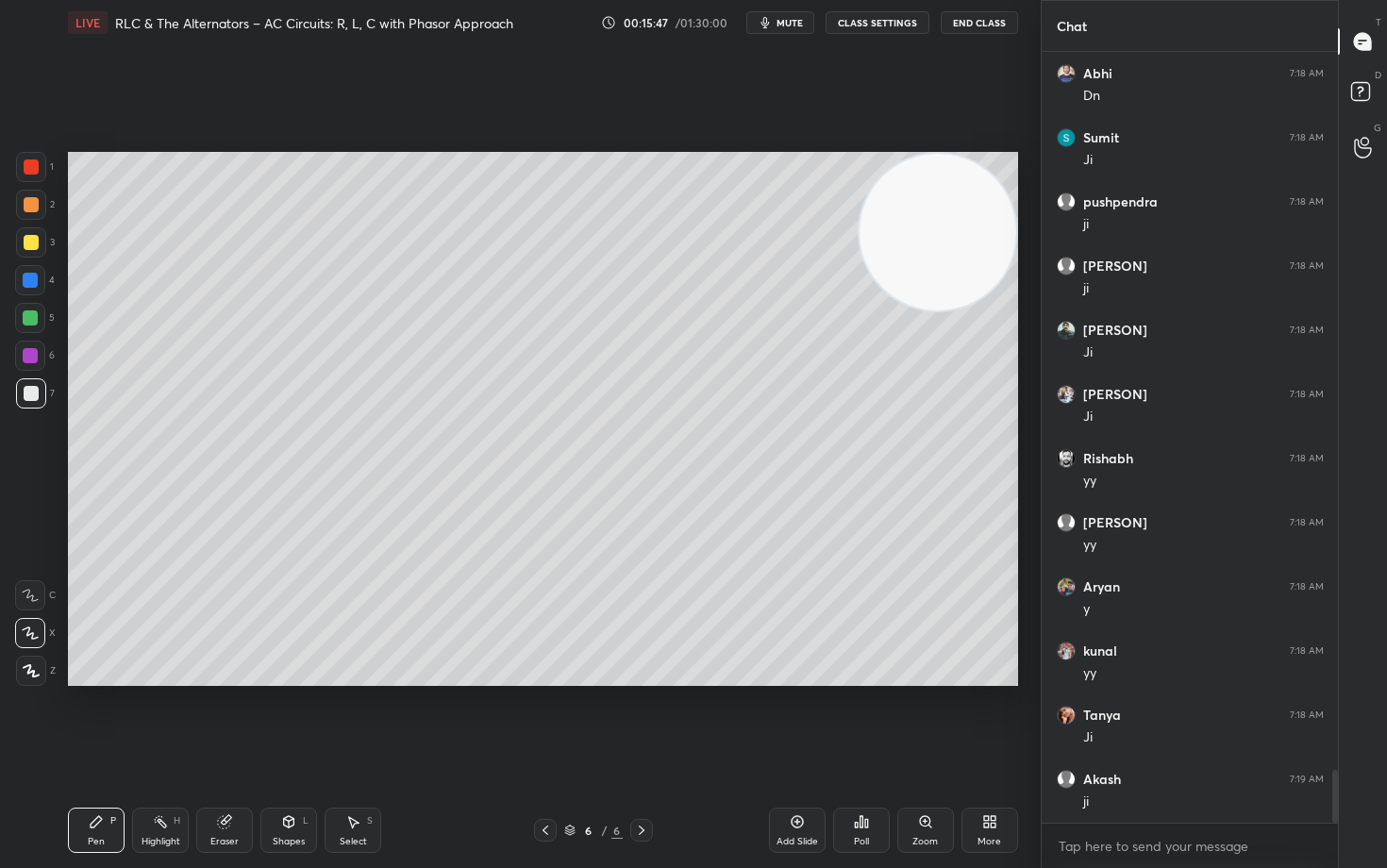 scroll, scrollTop: 10580, scrollLeft: 0, axis: vertical 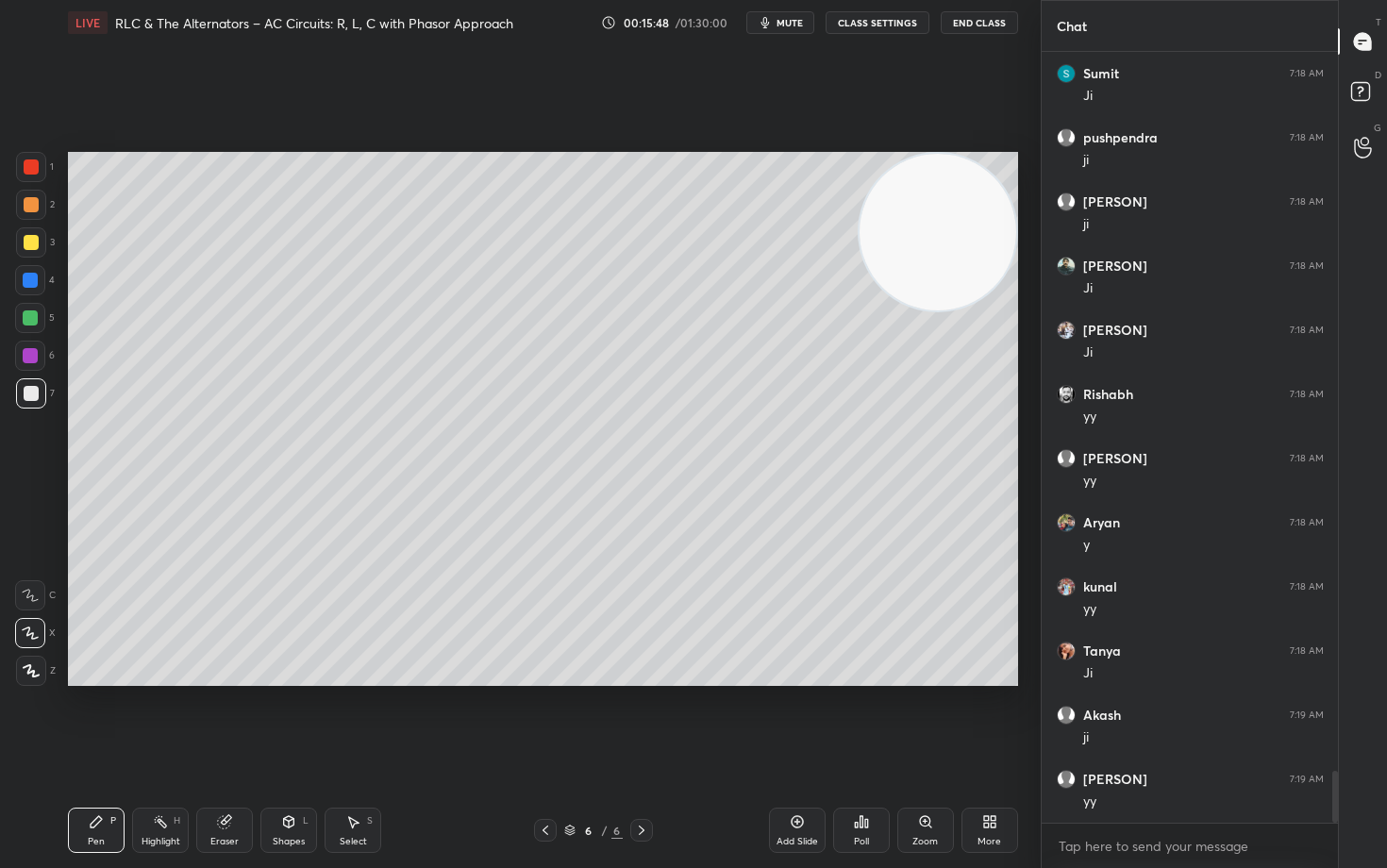 click 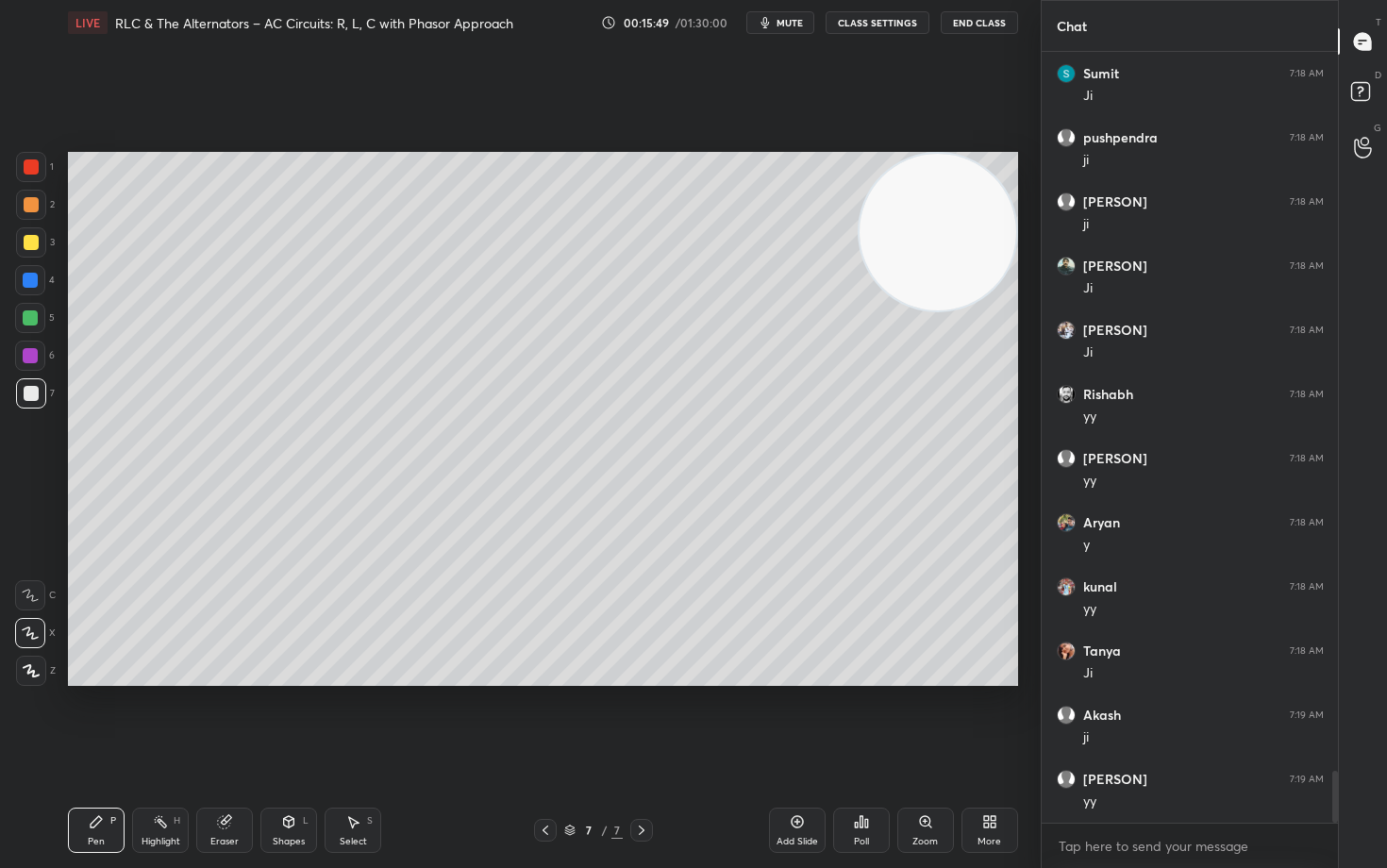 drag, startPoint x: 944, startPoint y: 256, endPoint x: 979, endPoint y: 198, distance: 67.74216 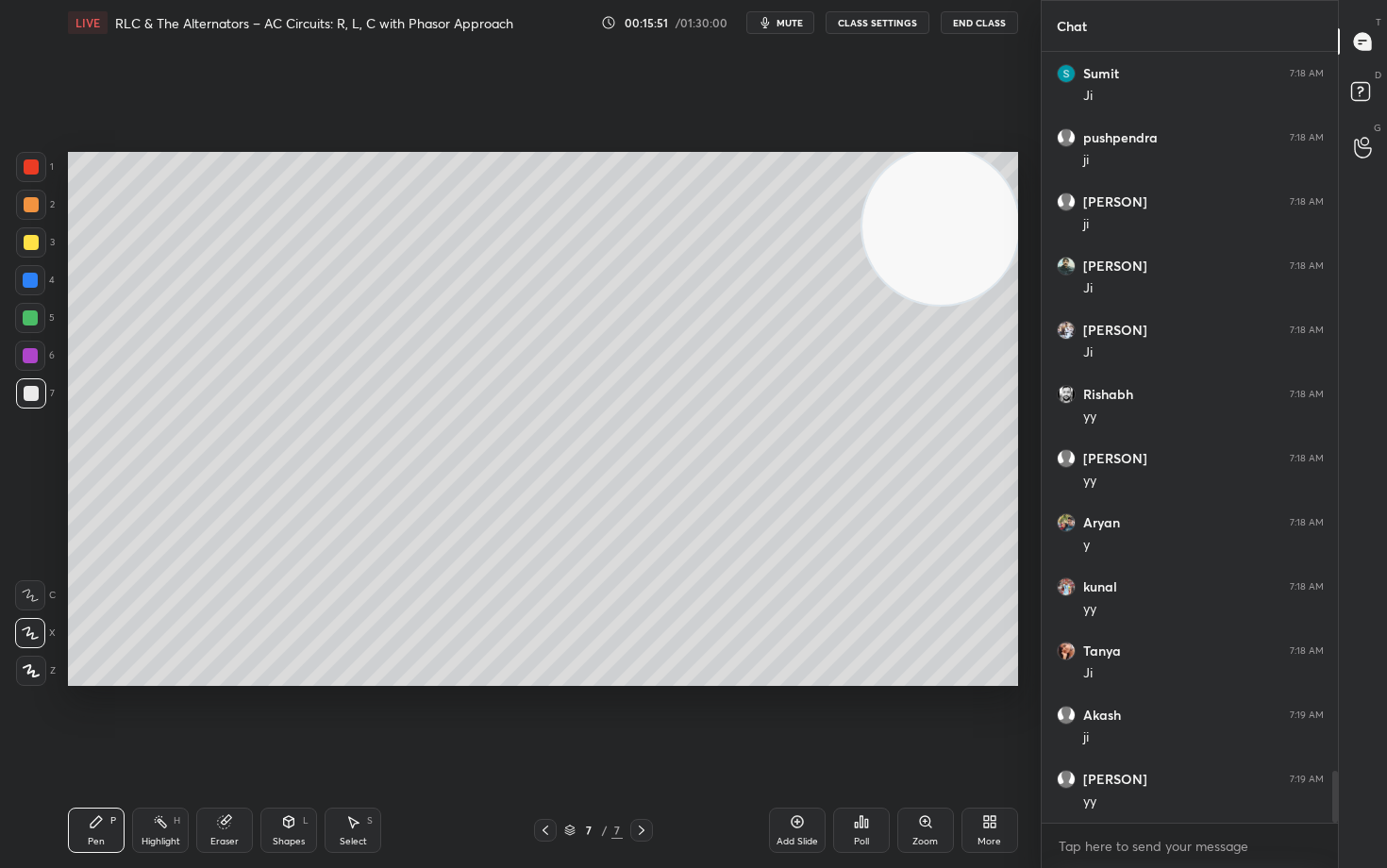 drag, startPoint x: 35, startPoint y: 207, endPoint x: 55, endPoint y: 205, distance: 20.099751 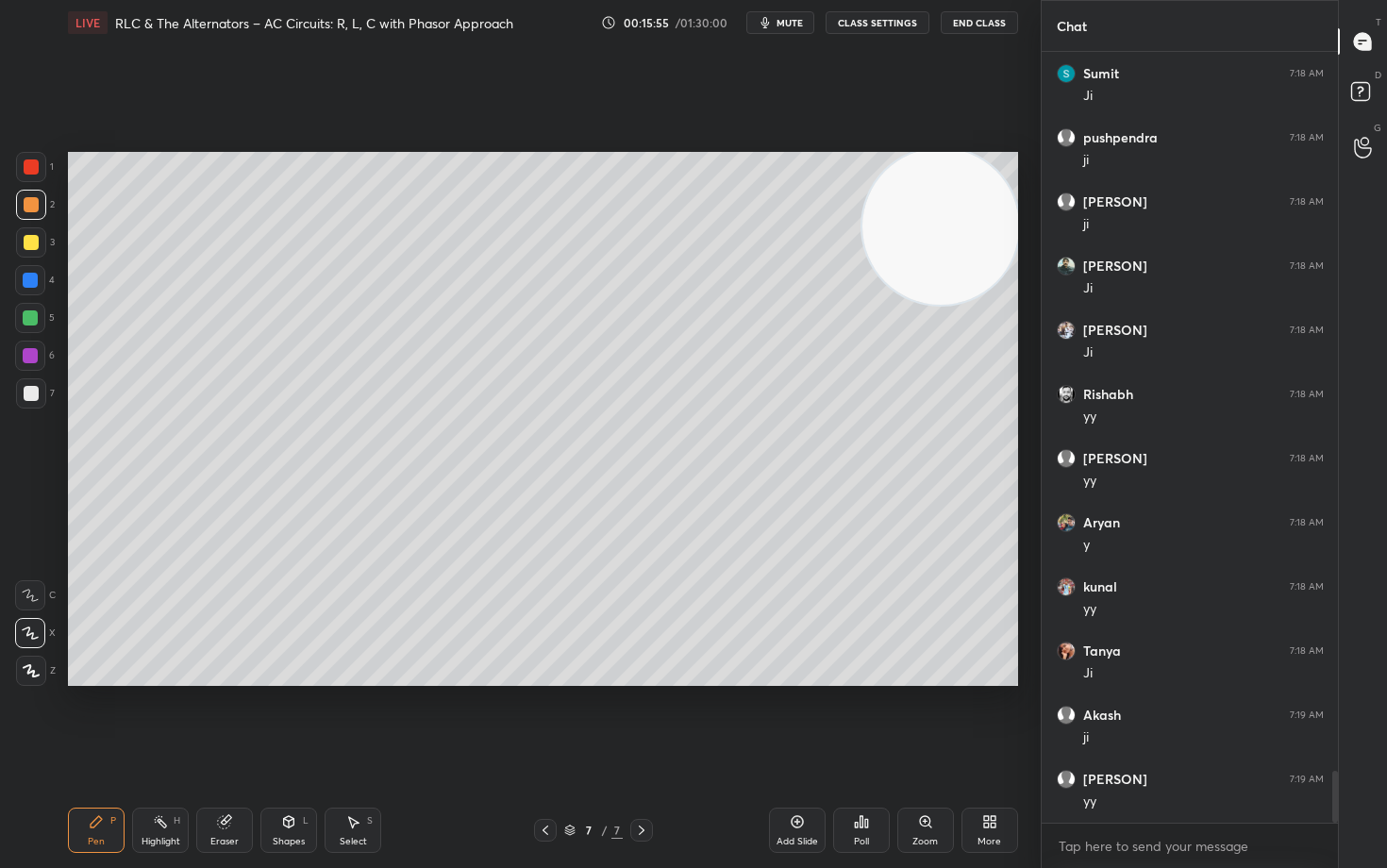 scroll, scrollTop: 10644, scrollLeft: 0, axis: vertical 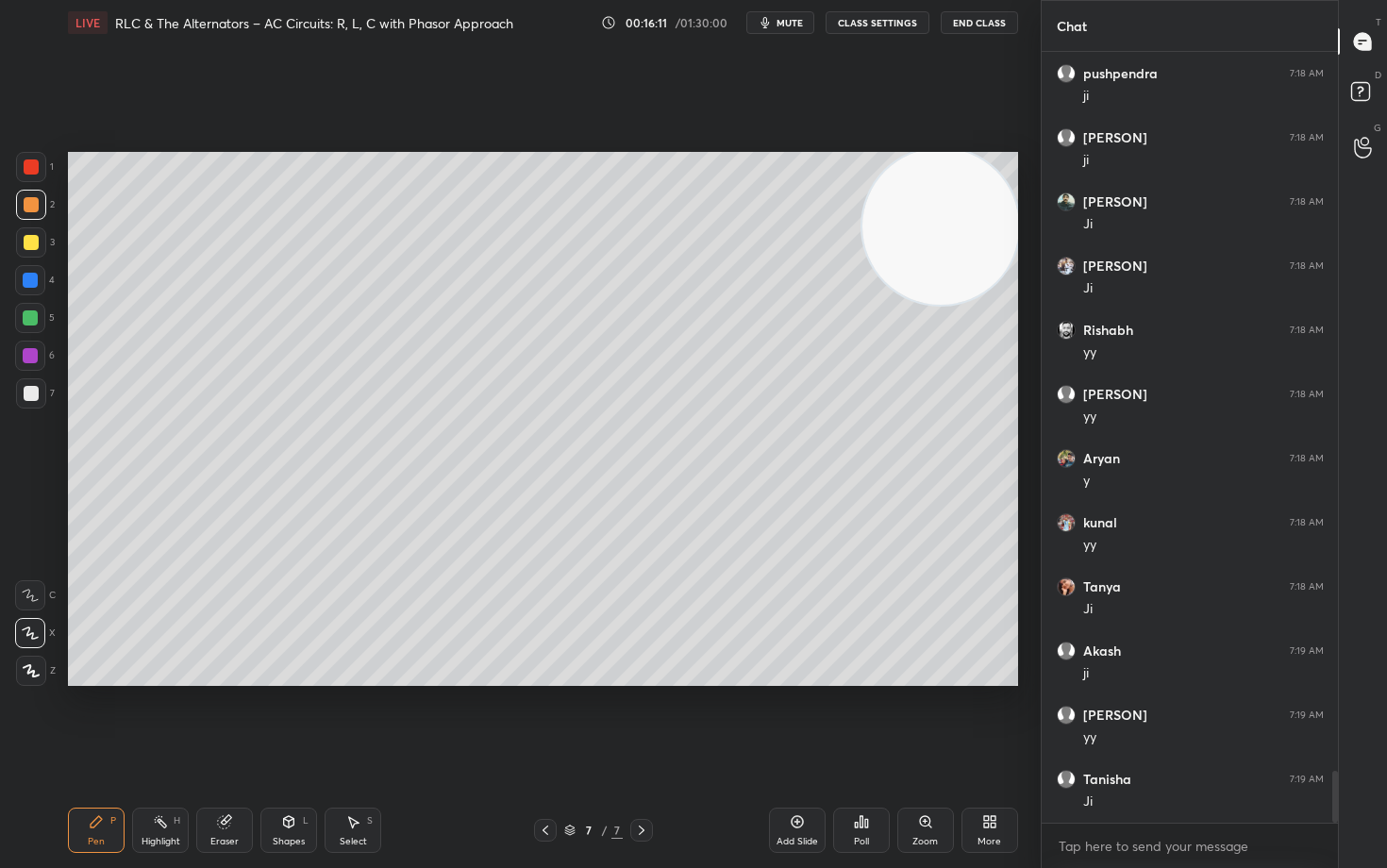 drag, startPoint x: 36, startPoint y: 391, endPoint x: 46, endPoint y: 380, distance: 14.866069 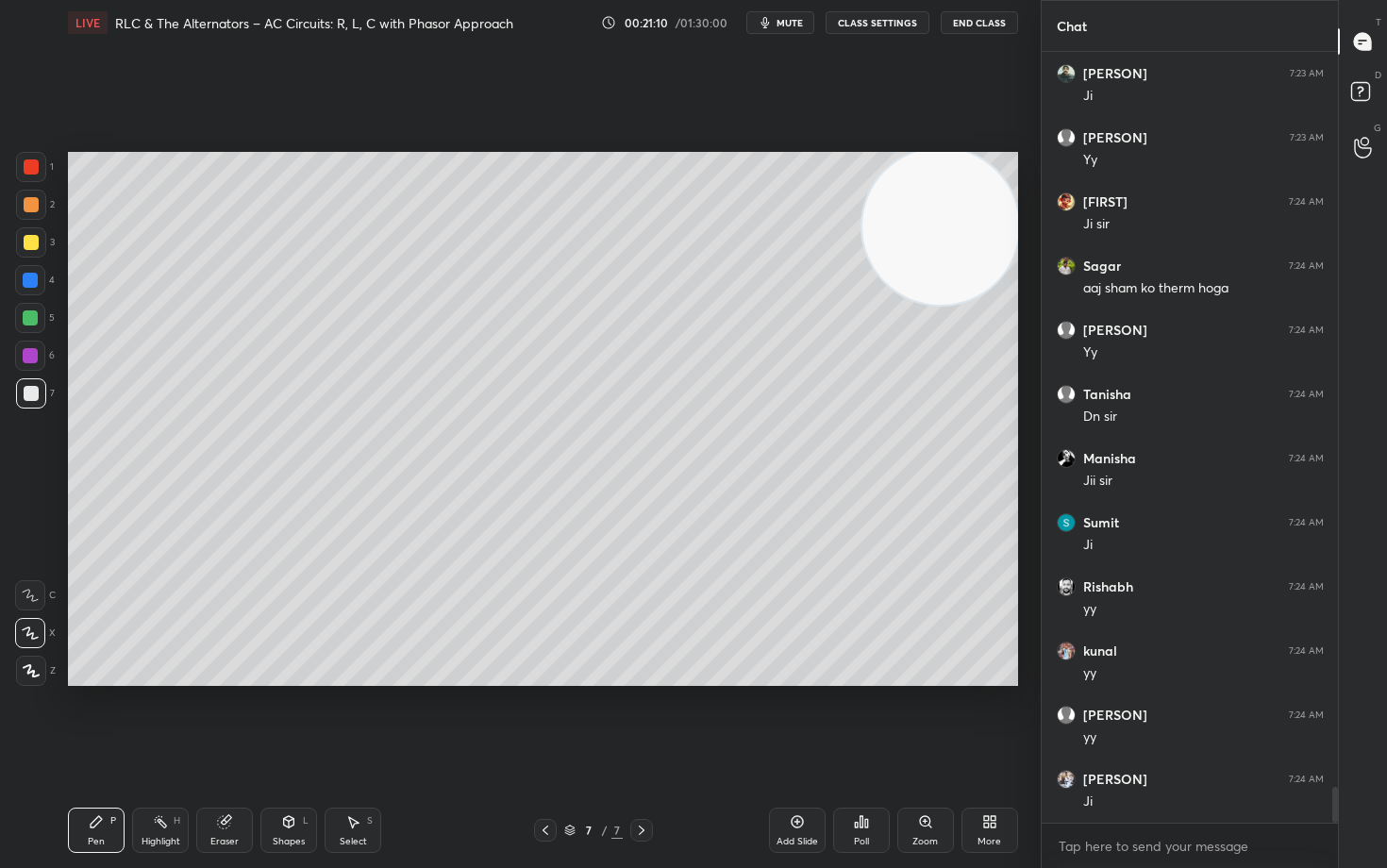 scroll, scrollTop: 16003, scrollLeft: 0, axis: vertical 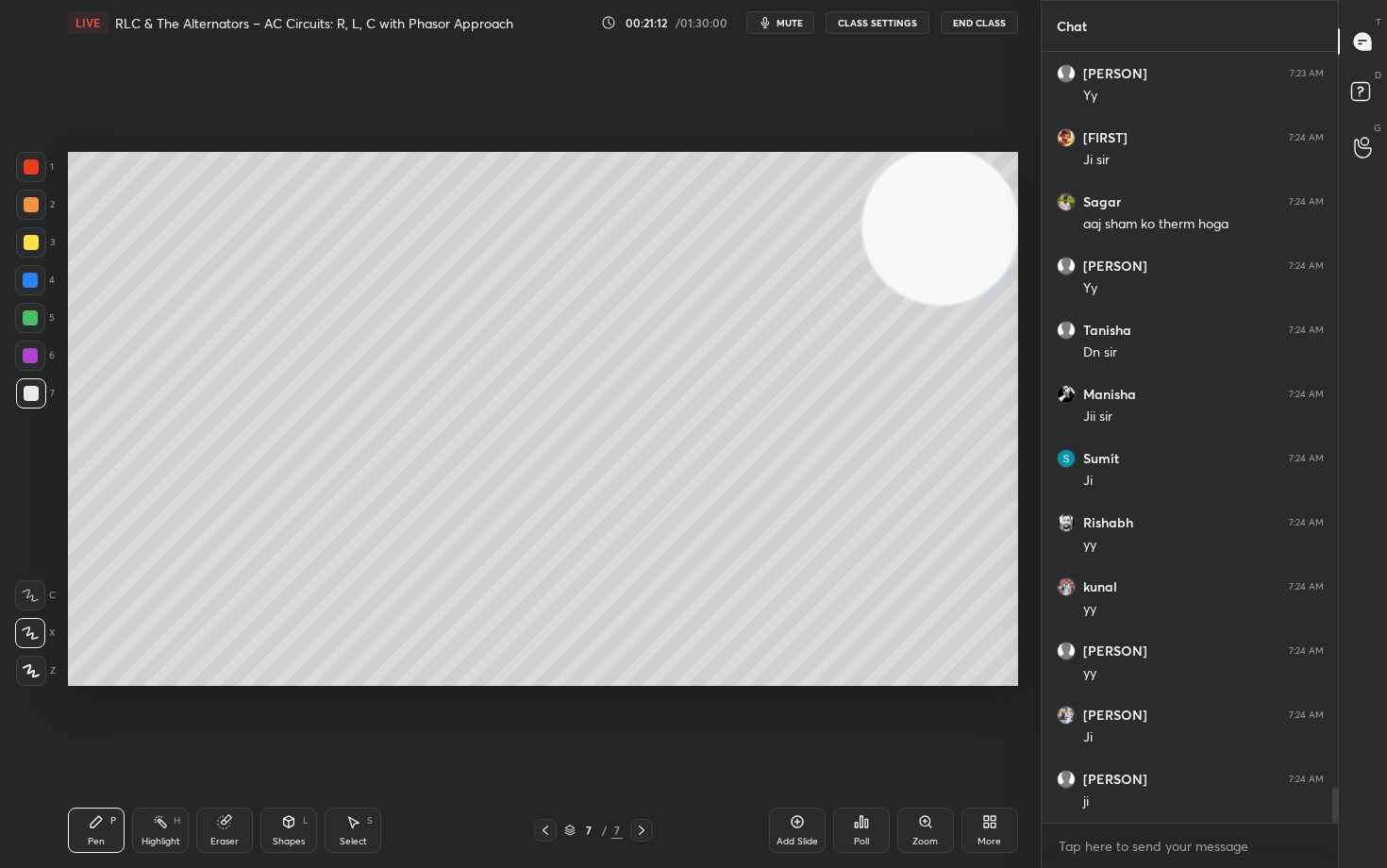 click 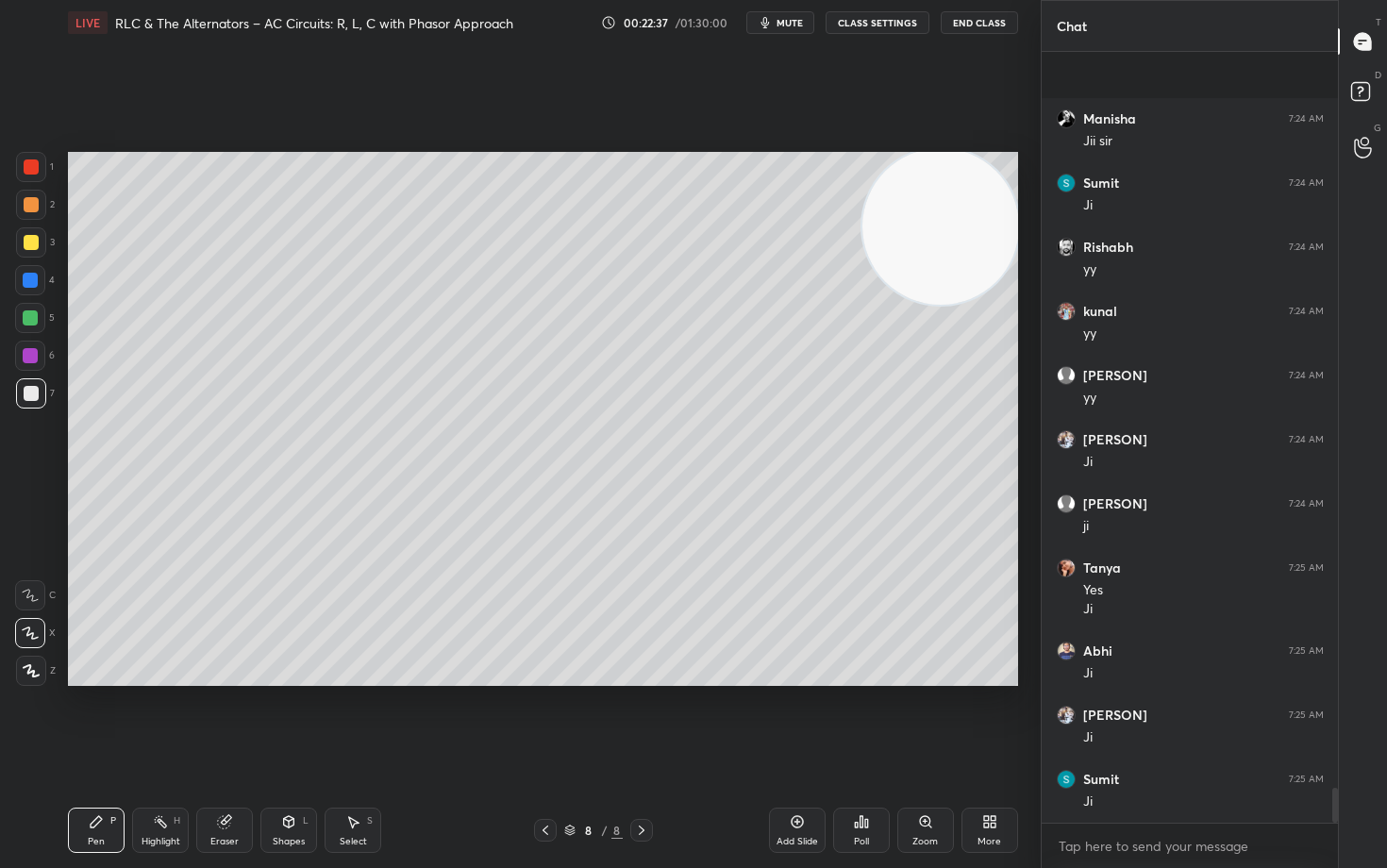 scroll, scrollTop: 16407, scrollLeft: 0, axis: vertical 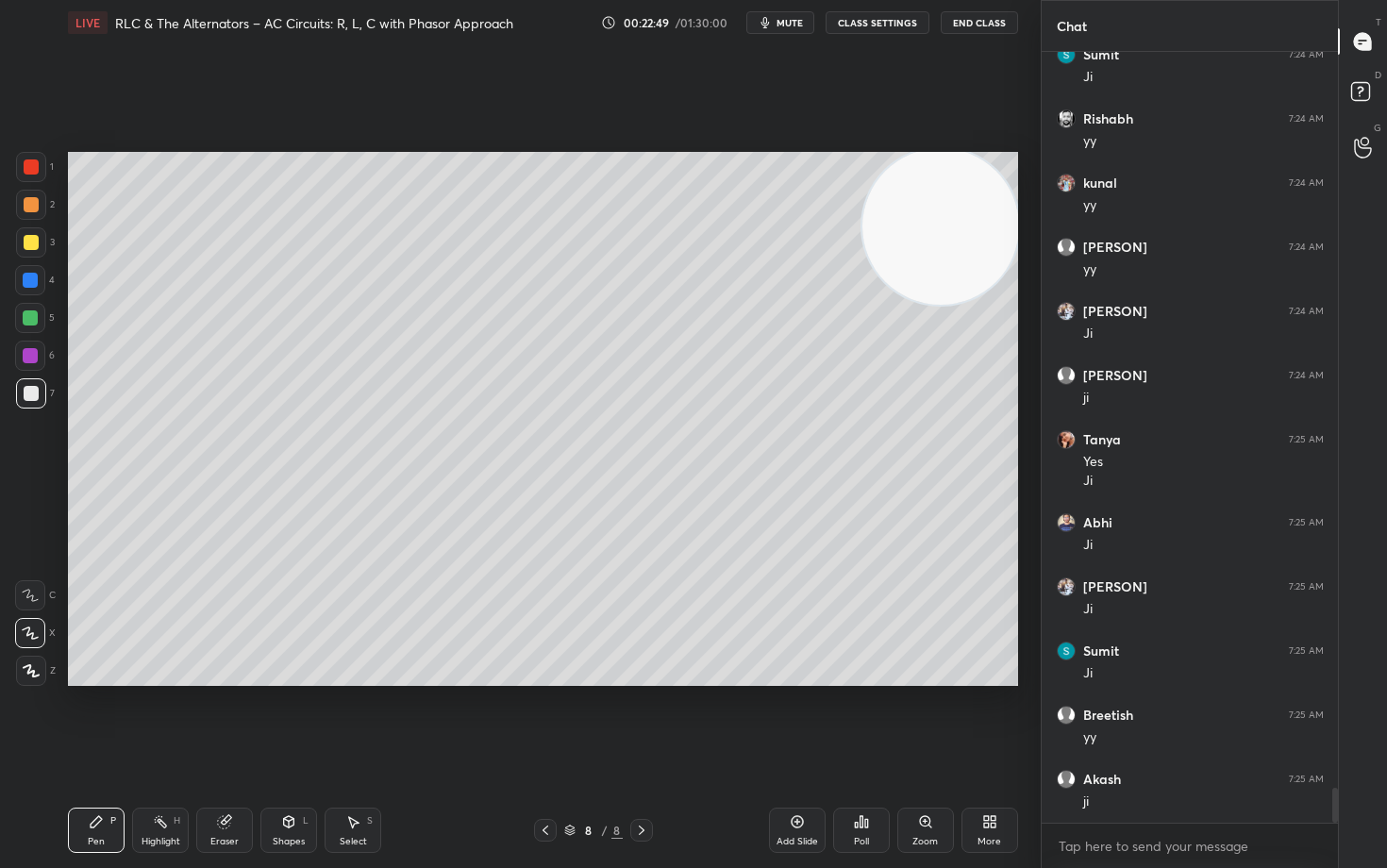 click at bounding box center (31, 242) 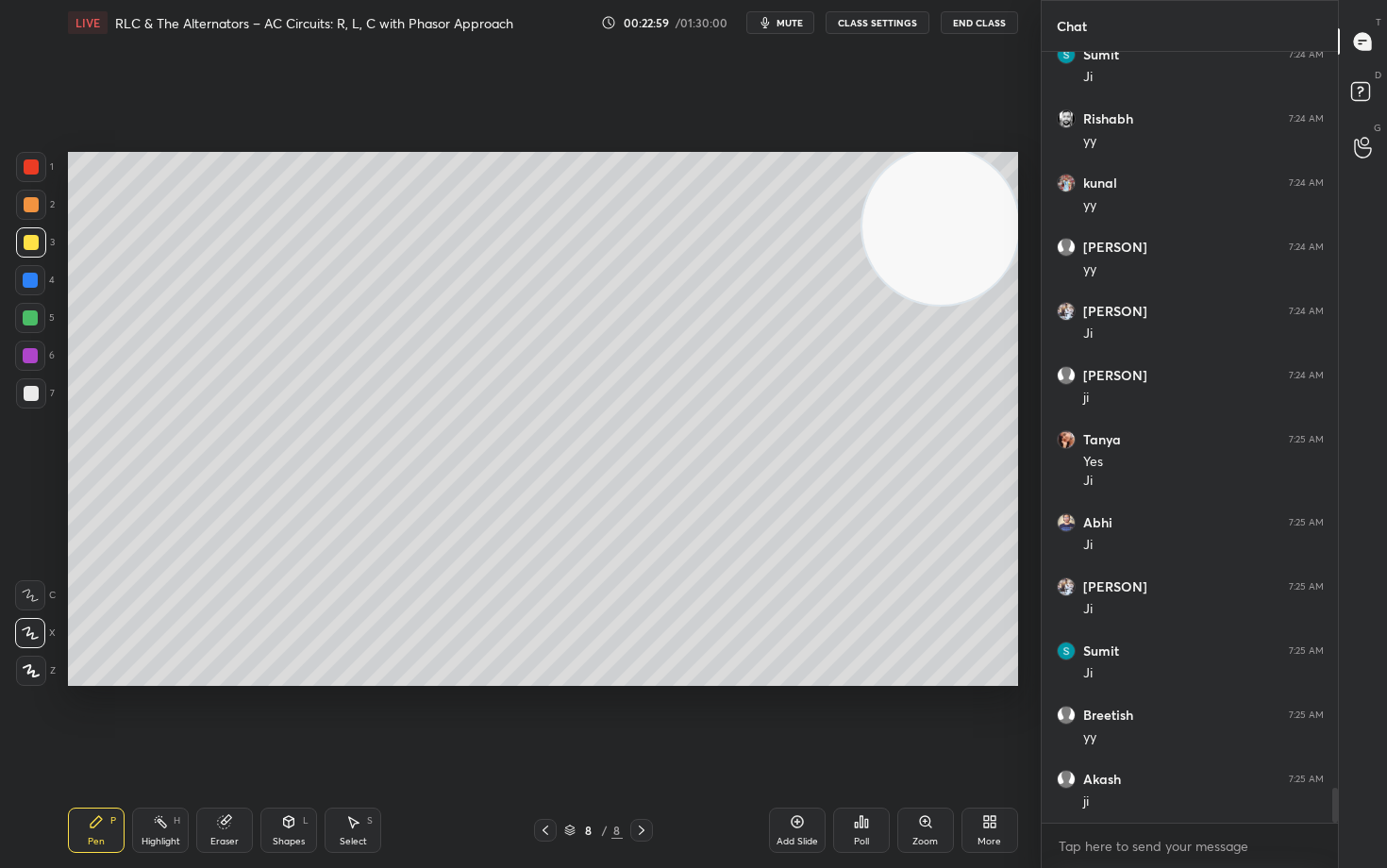 drag, startPoint x: 214, startPoint y: 845, endPoint x: 229, endPoint y: 820, distance: 29.15476 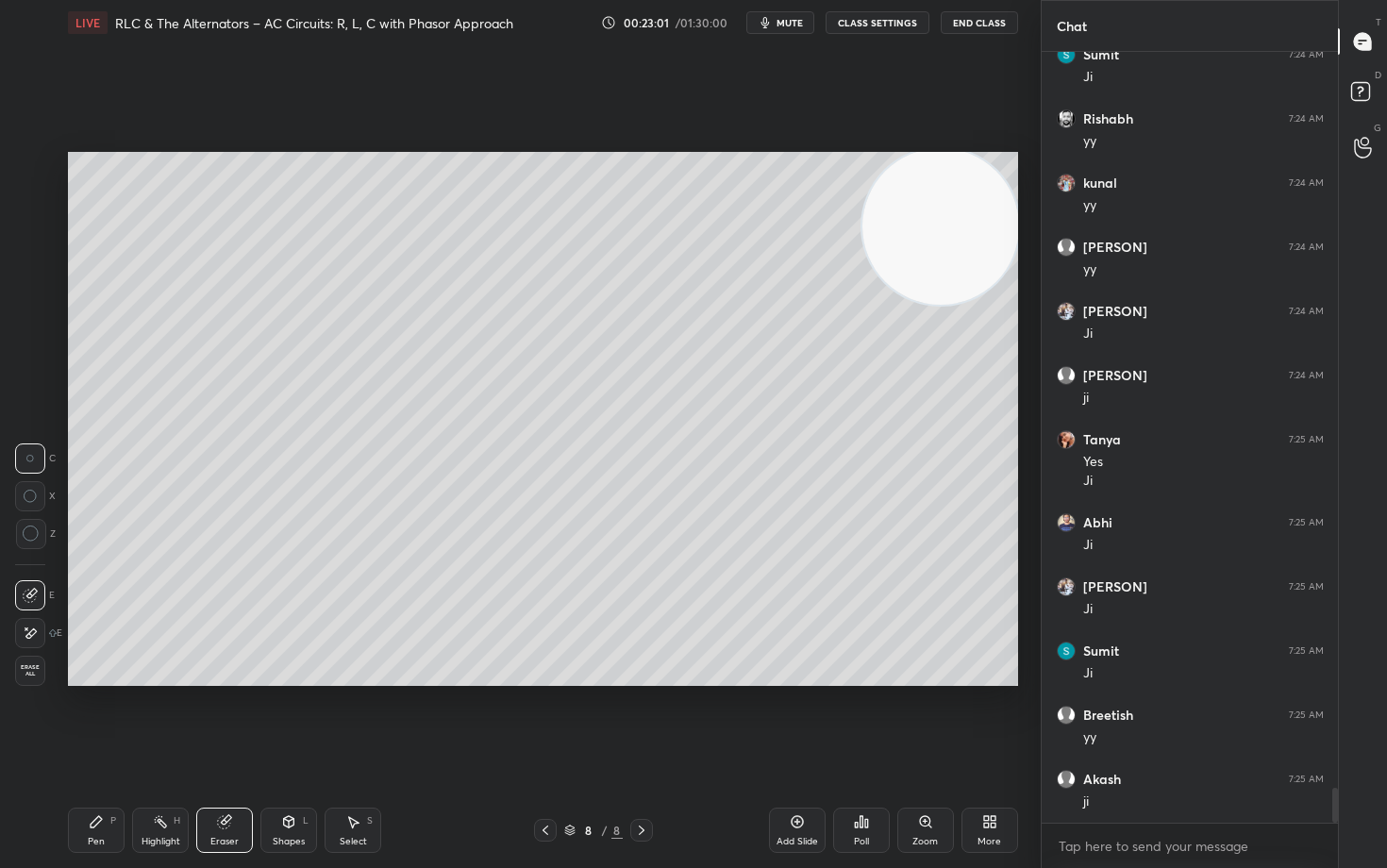 drag, startPoint x: 99, startPoint y: 826, endPoint x: 176, endPoint y: 776, distance: 91.809586 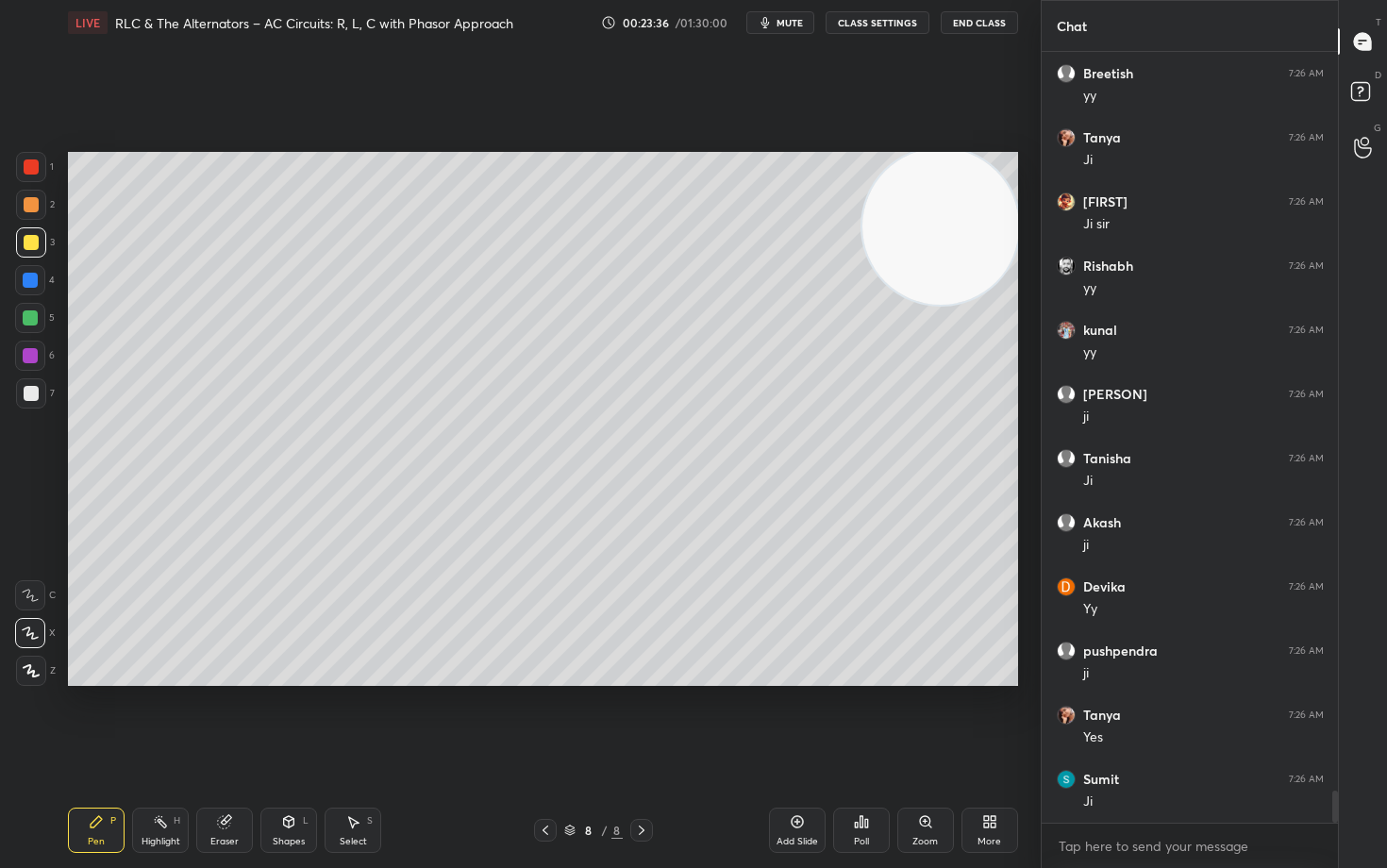 scroll, scrollTop: 17498, scrollLeft: 0, axis: vertical 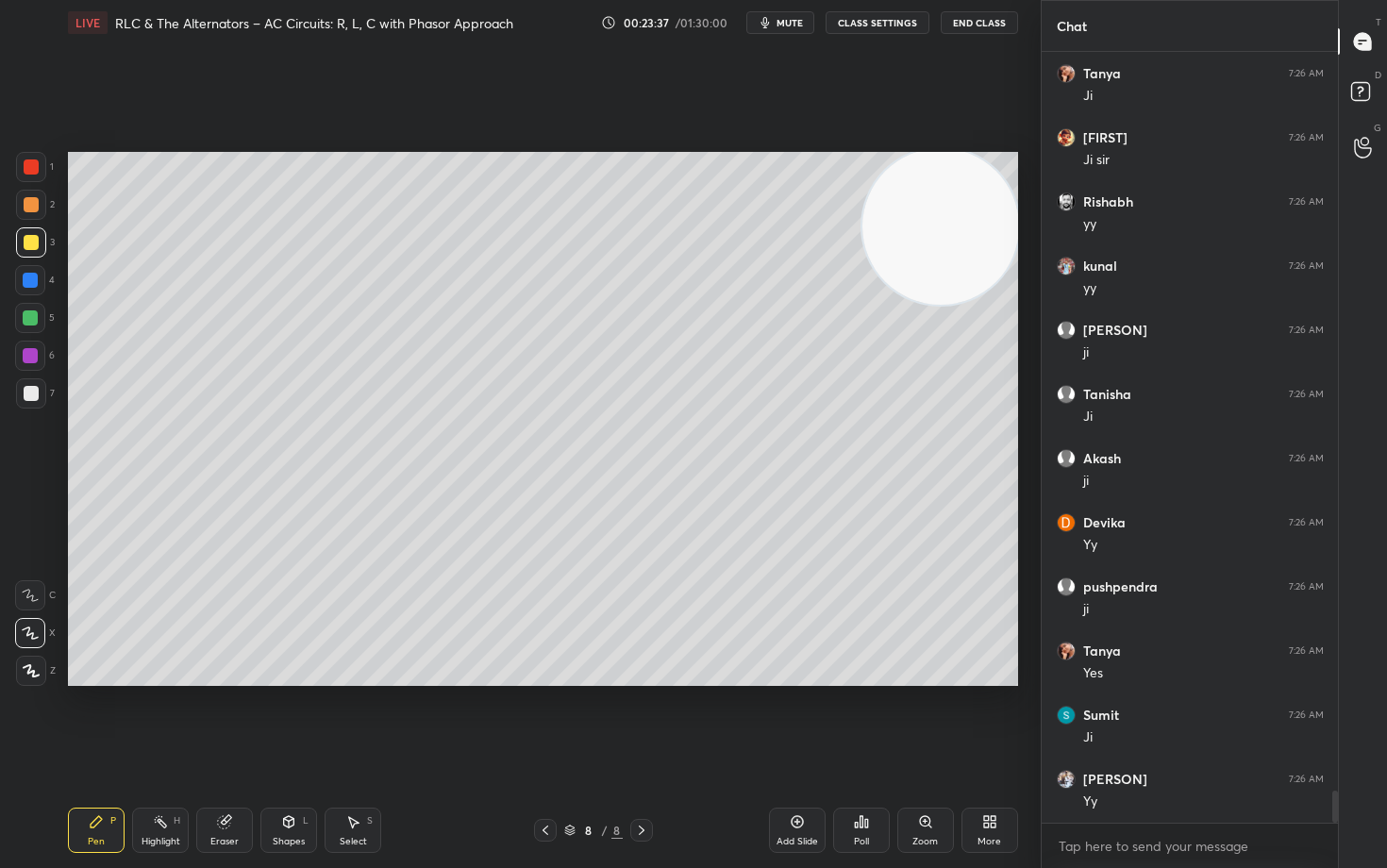 click on "Eraser" at bounding box center [225, 830] 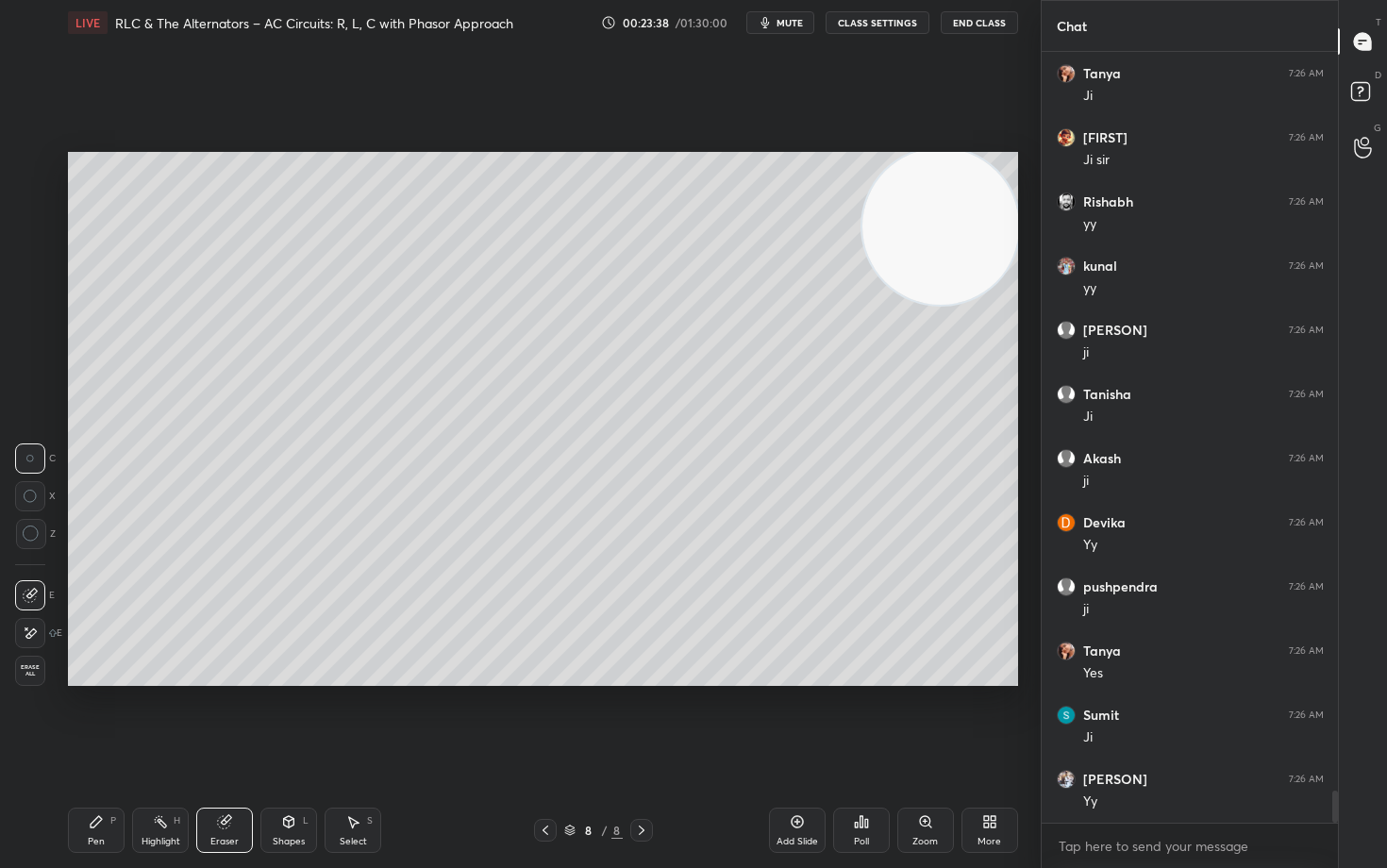 click 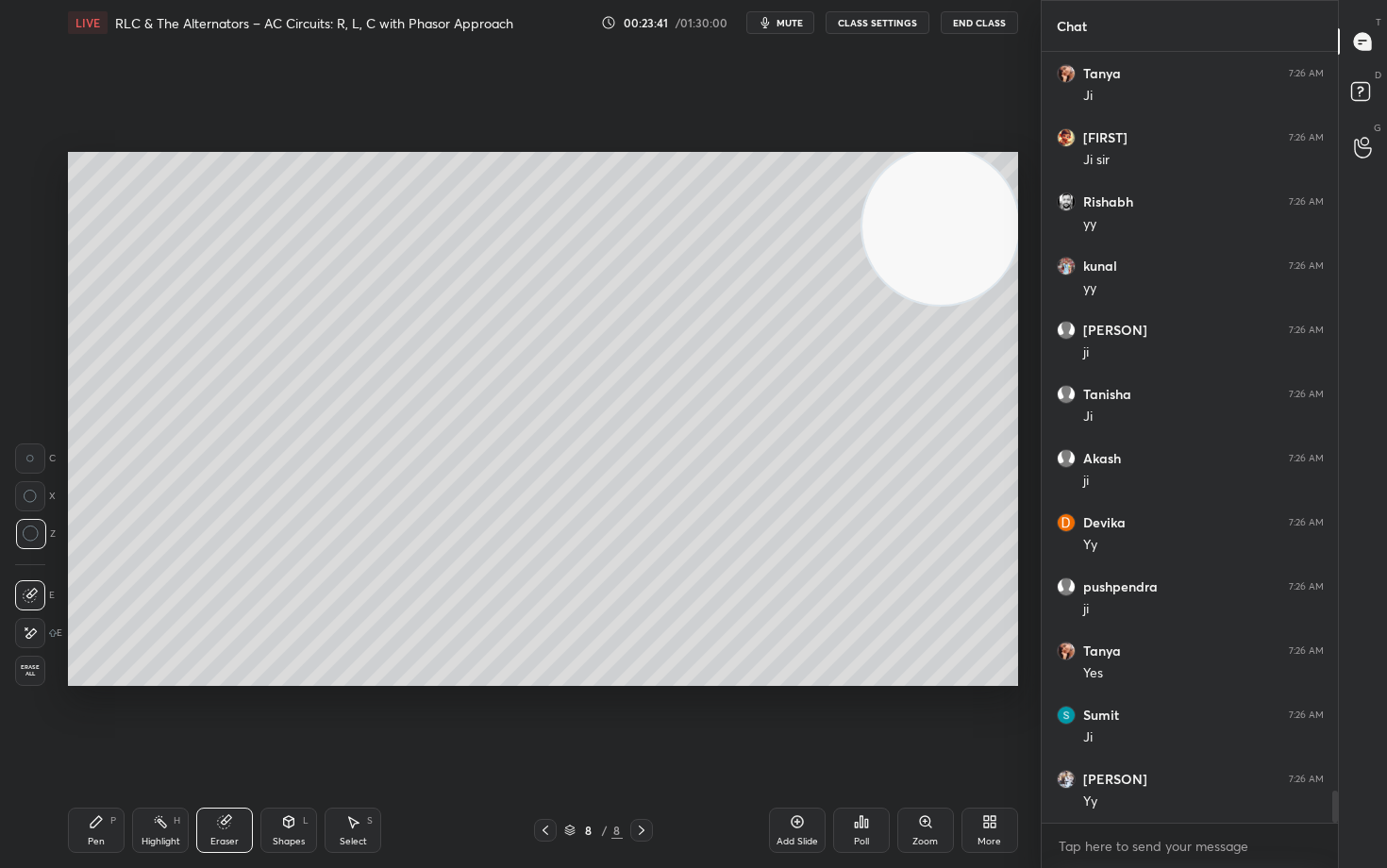 click on "Pen P" at bounding box center (96, 830) 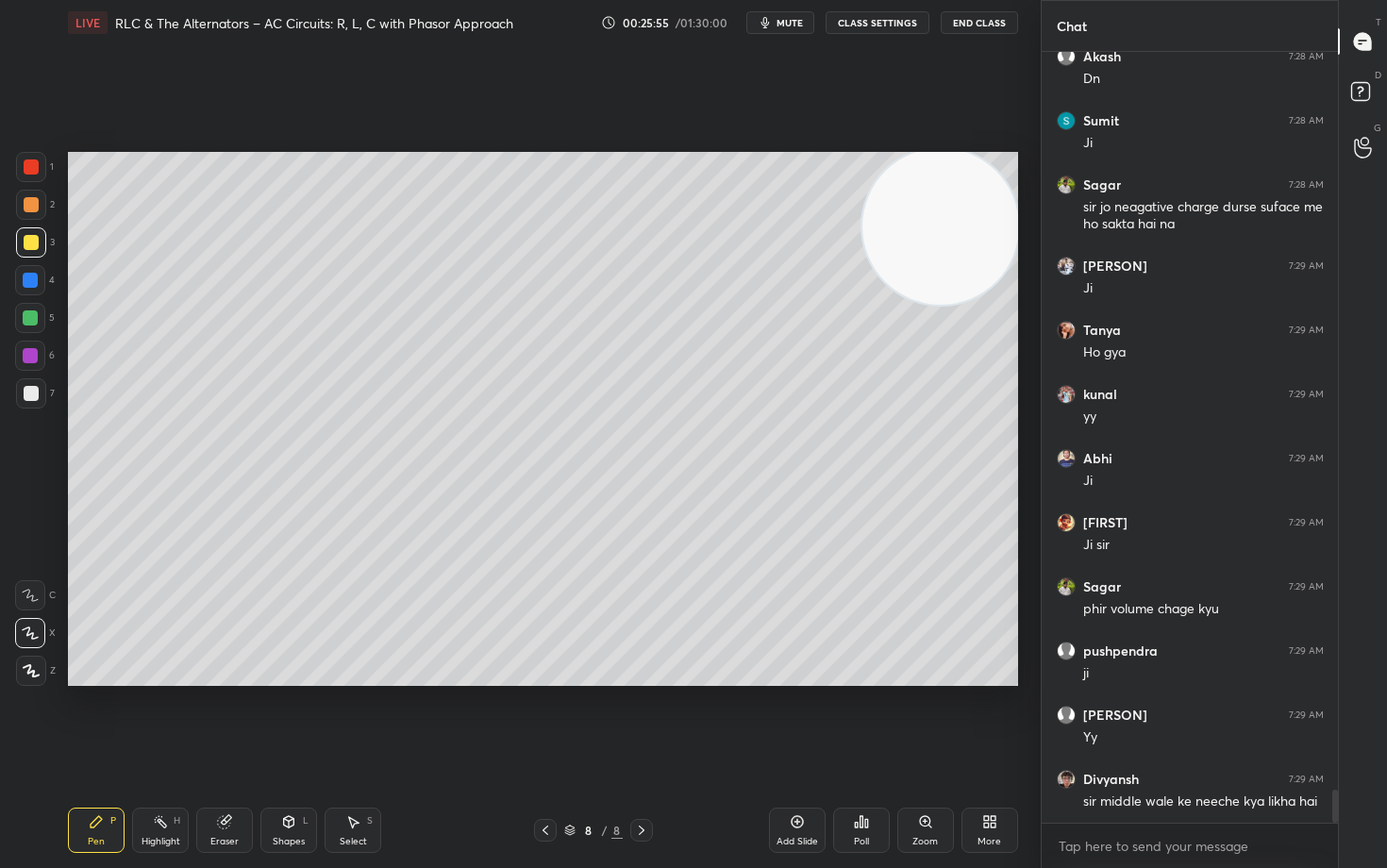 scroll, scrollTop: 17420, scrollLeft: 0, axis: vertical 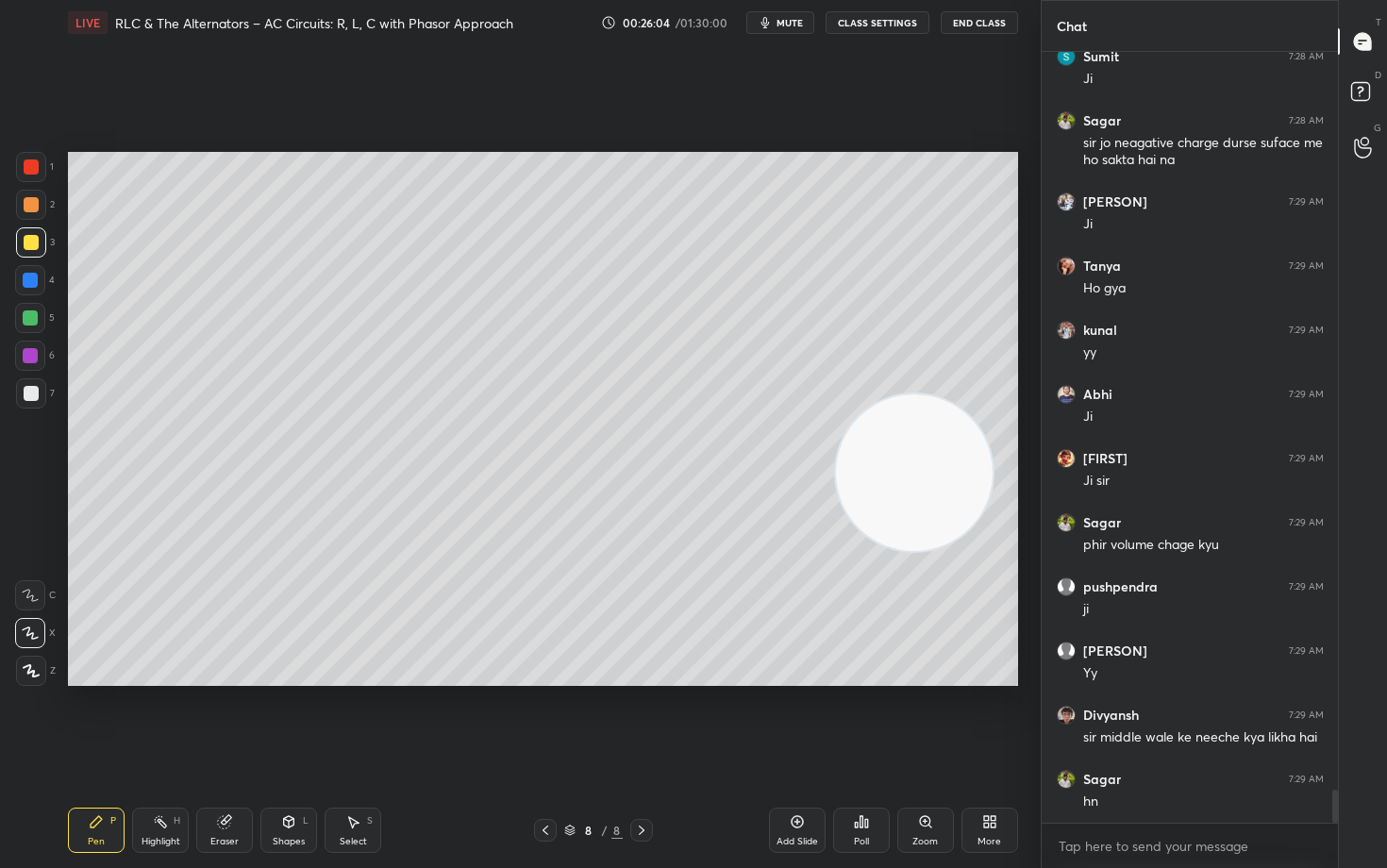 drag, startPoint x: 940, startPoint y: 275, endPoint x: 890, endPoint y: 482, distance: 212.95305 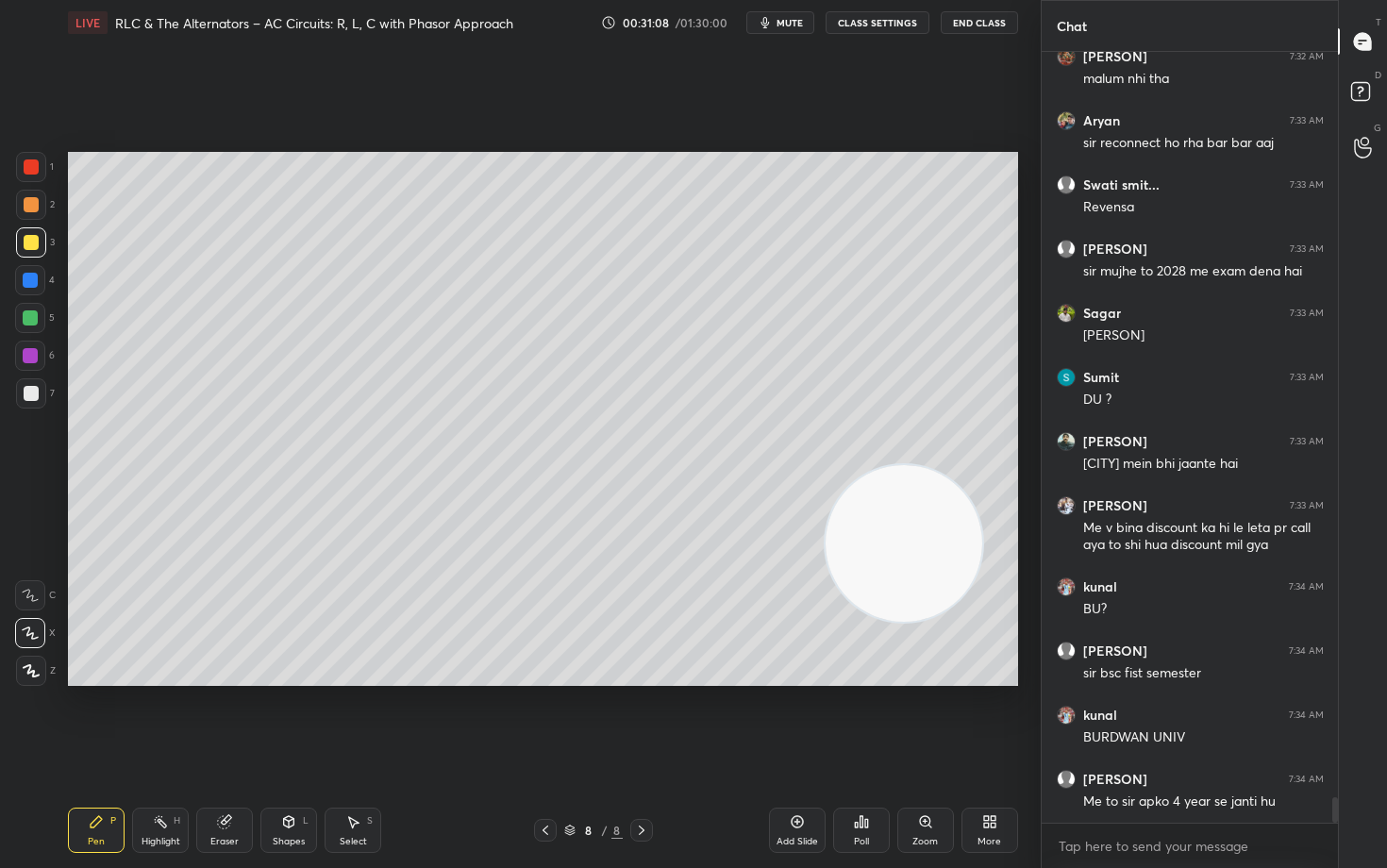 scroll, scrollTop: 22347, scrollLeft: 0, axis: vertical 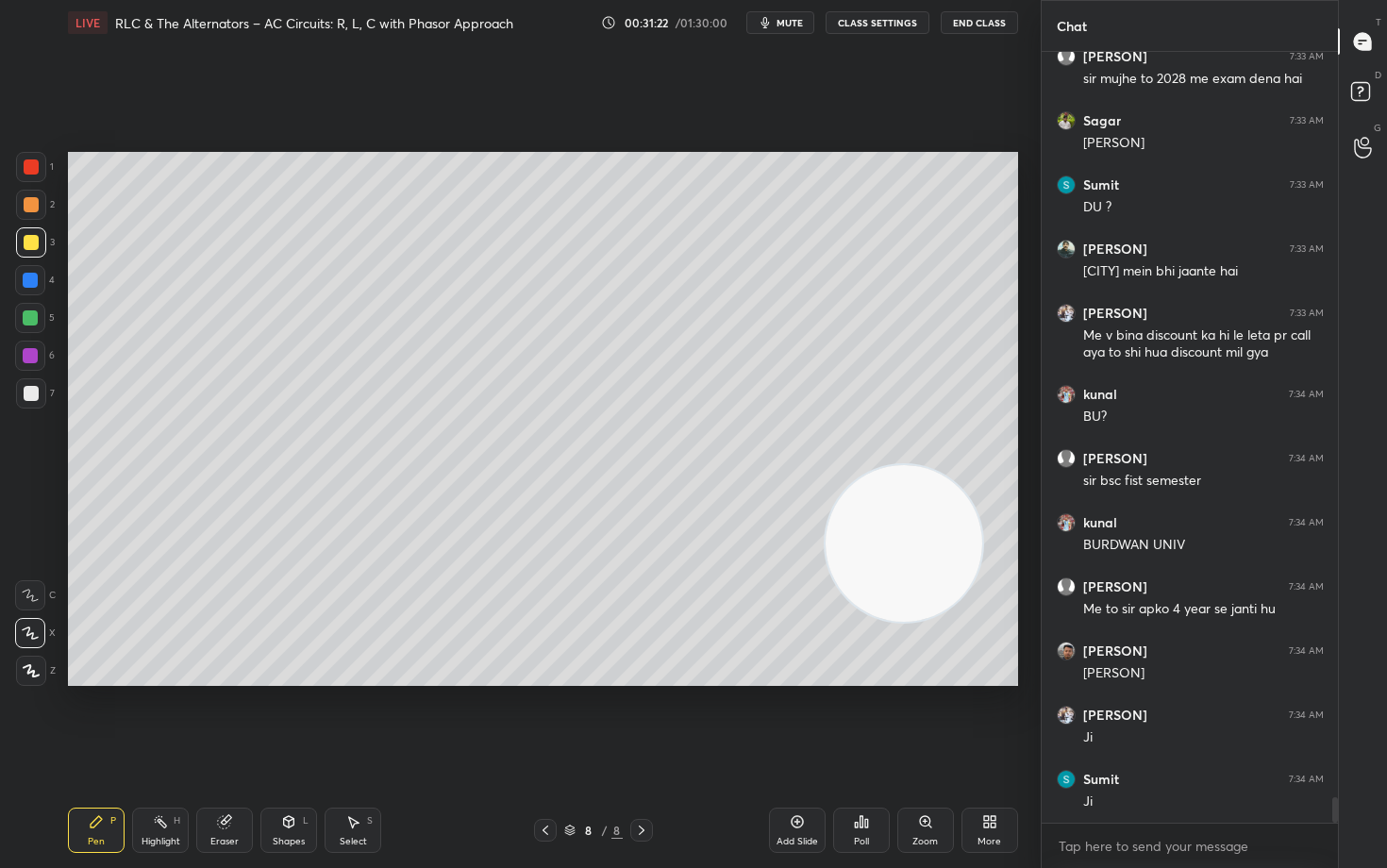 drag, startPoint x: 976, startPoint y: 327, endPoint x: 991, endPoint y: 192, distance: 135.83078 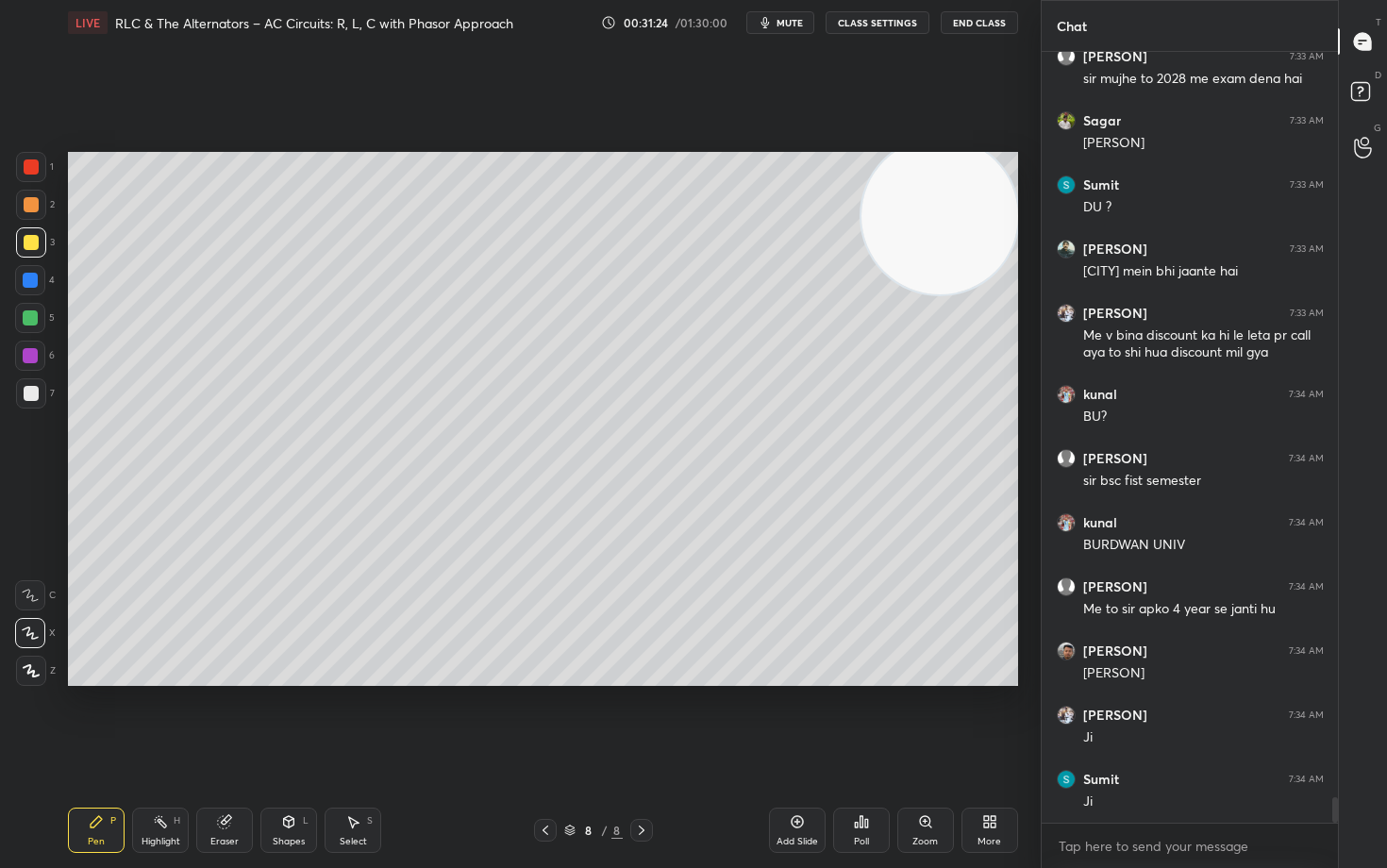 click on "Add Slide" at bounding box center [797, 830] 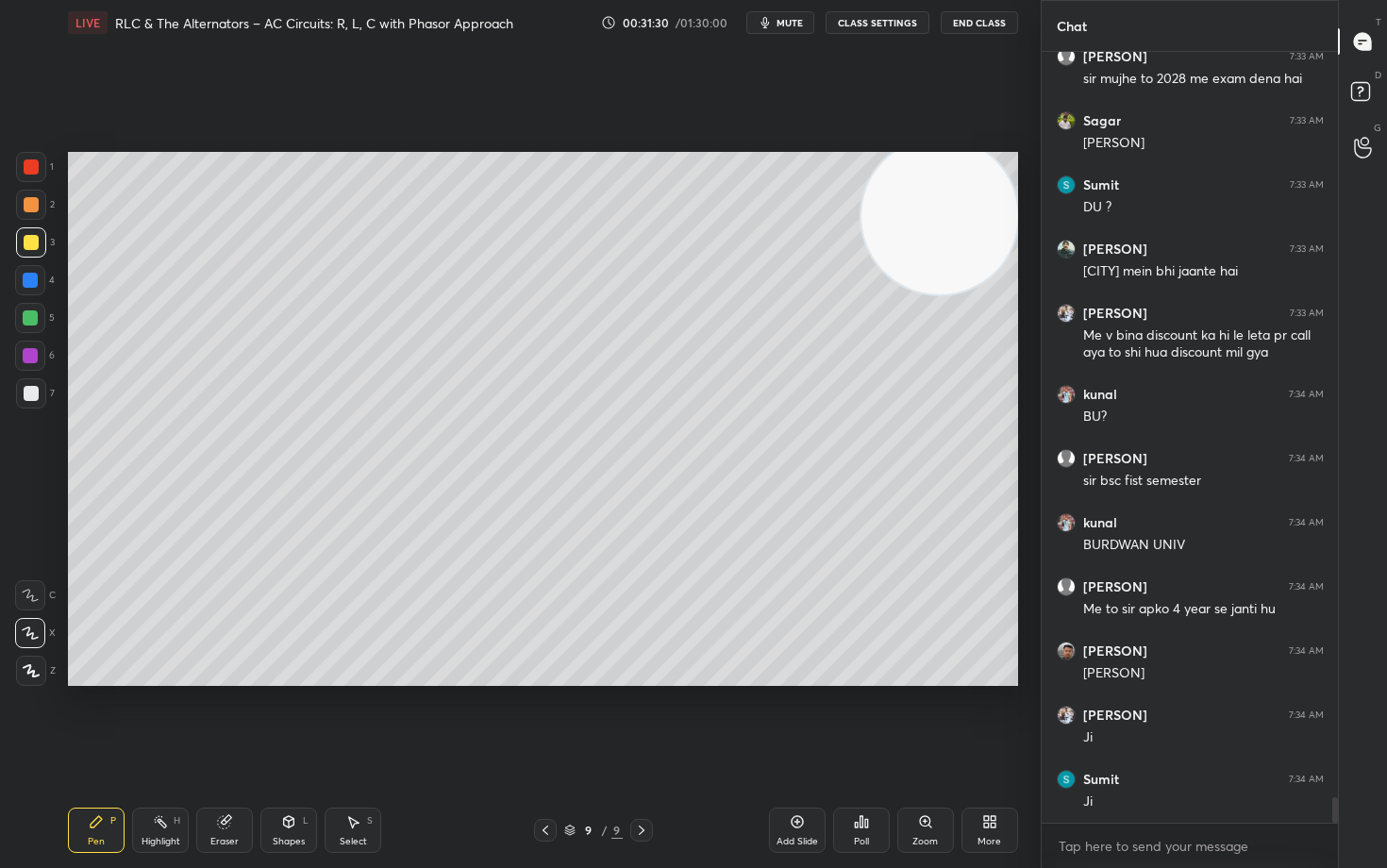 scroll, scrollTop: 22540, scrollLeft: 0, axis: vertical 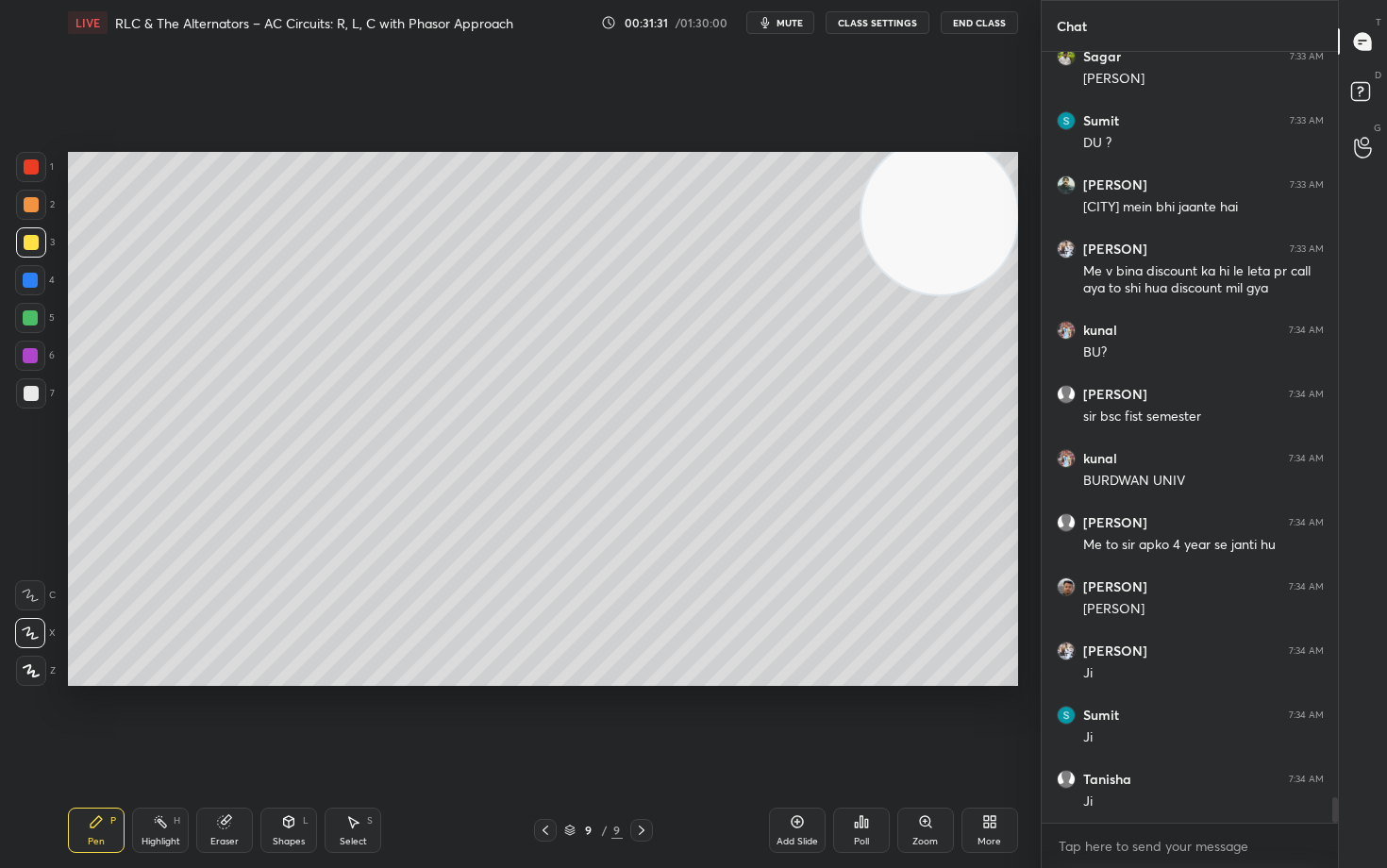 click at bounding box center [31, 205] 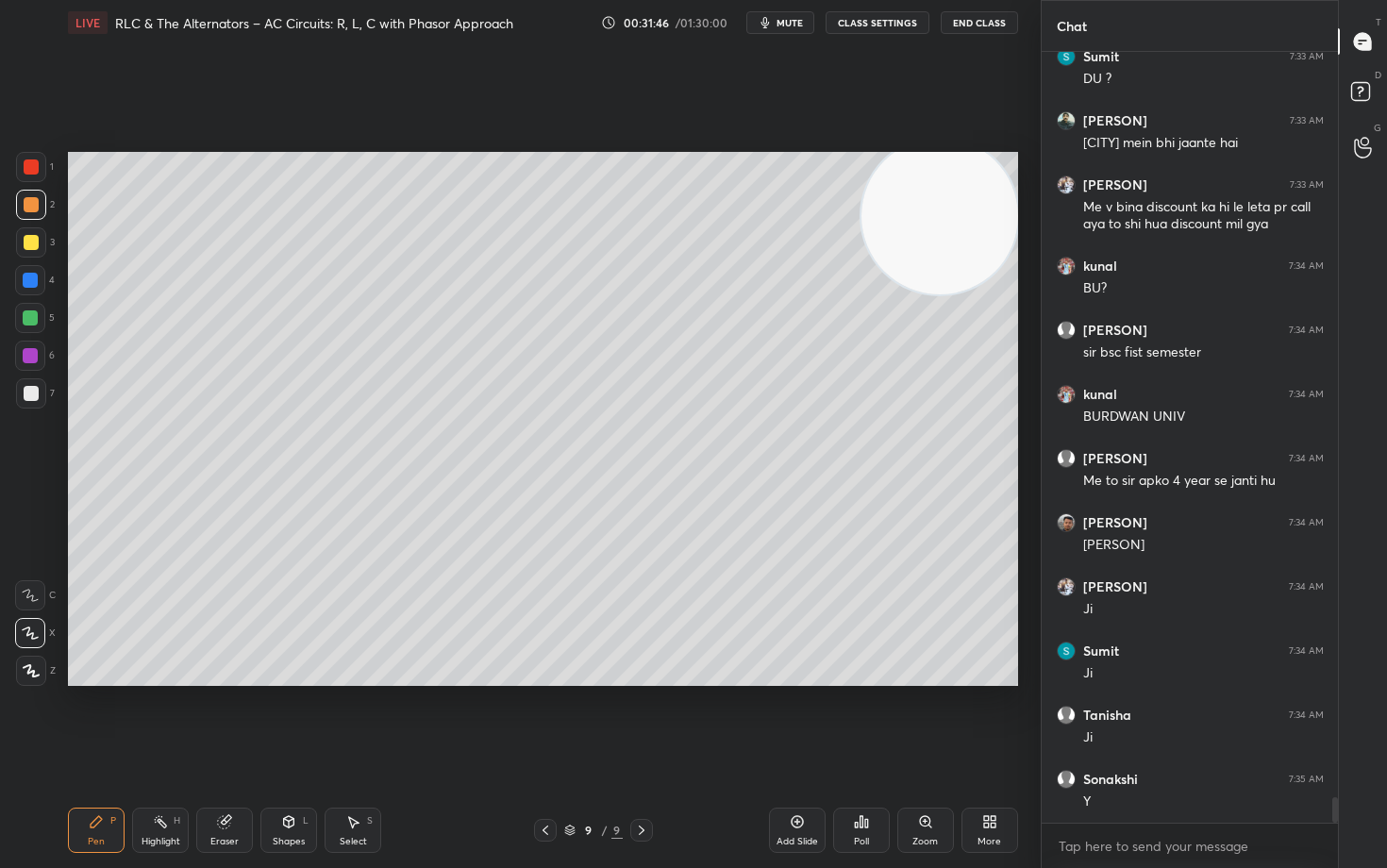 scroll, scrollTop: 22668, scrollLeft: 0, axis: vertical 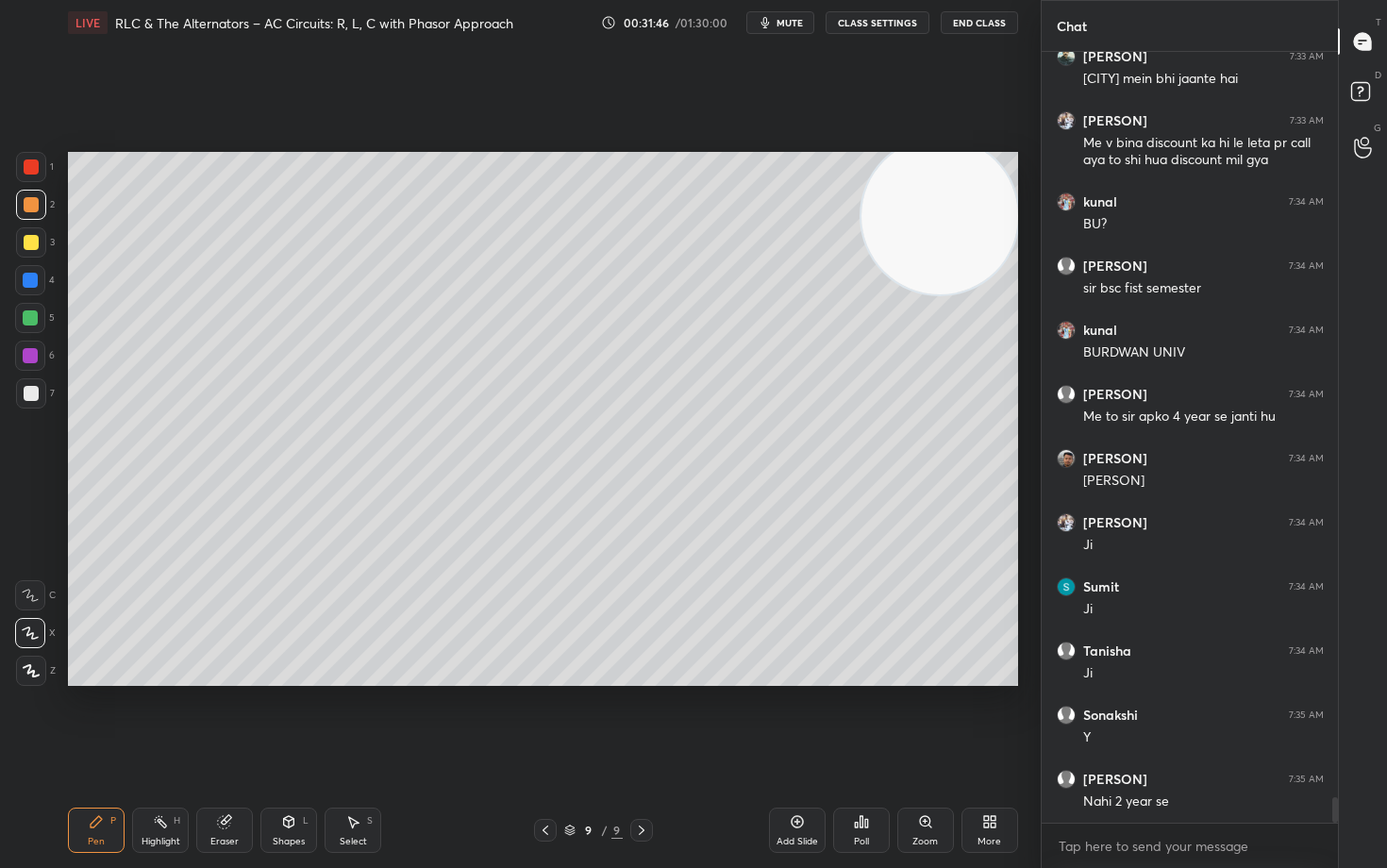 click at bounding box center (31, 393) 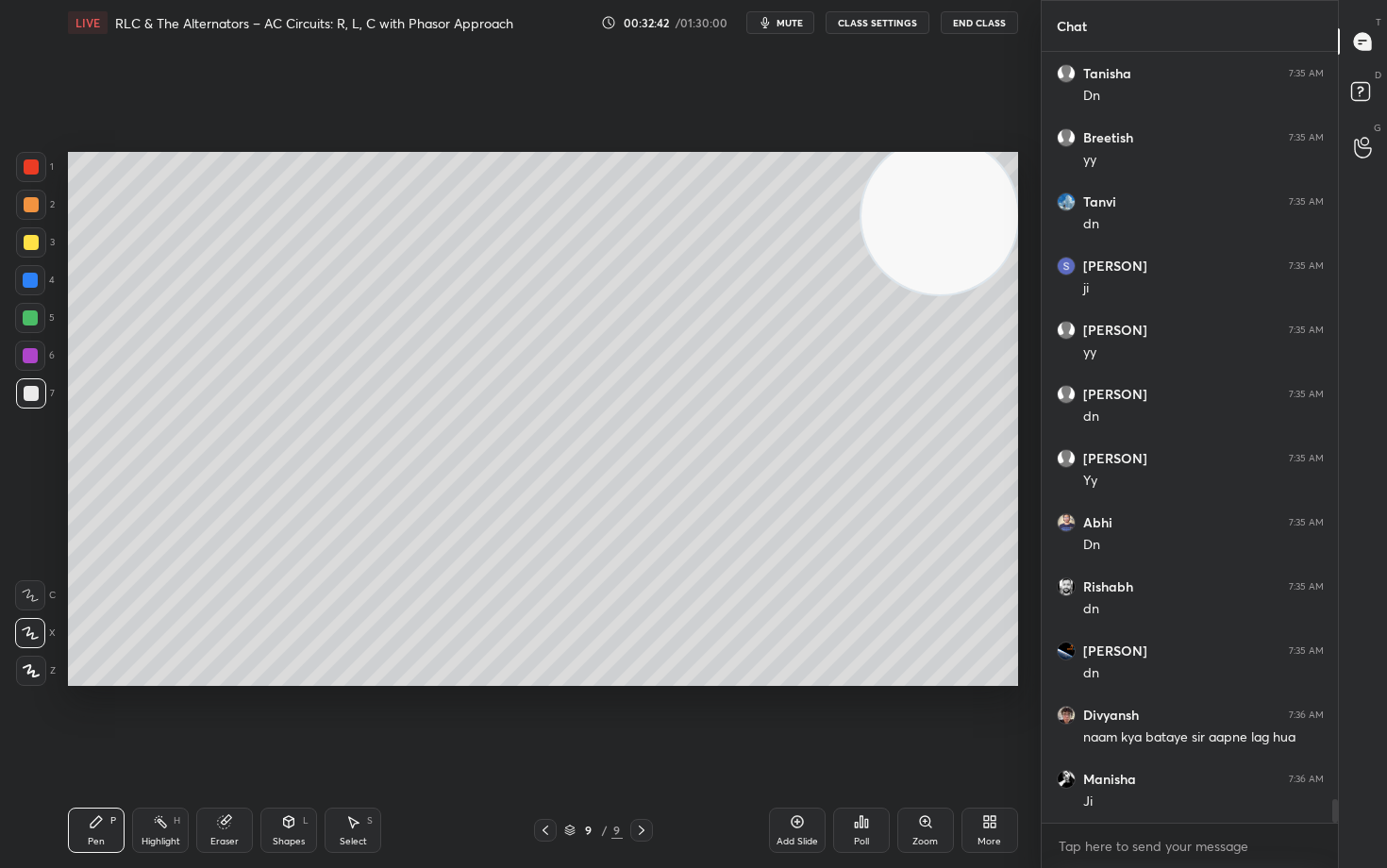 scroll, scrollTop: 24400, scrollLeft: 0, axis: vertical 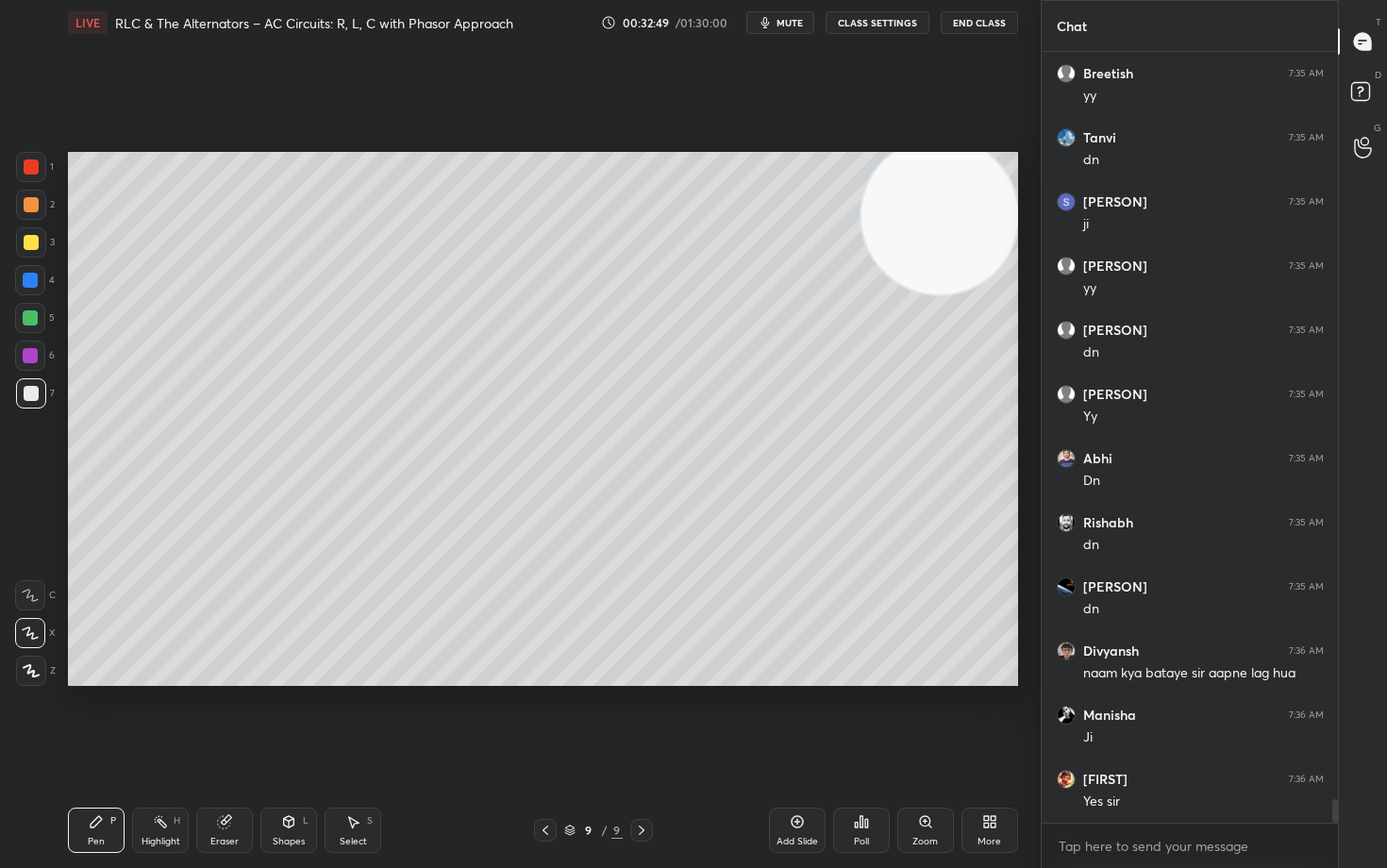 drag, startPoint x: 32, startPoint y: 243, endPoint x: 23, endPoint y: 245, distance: 9.219544 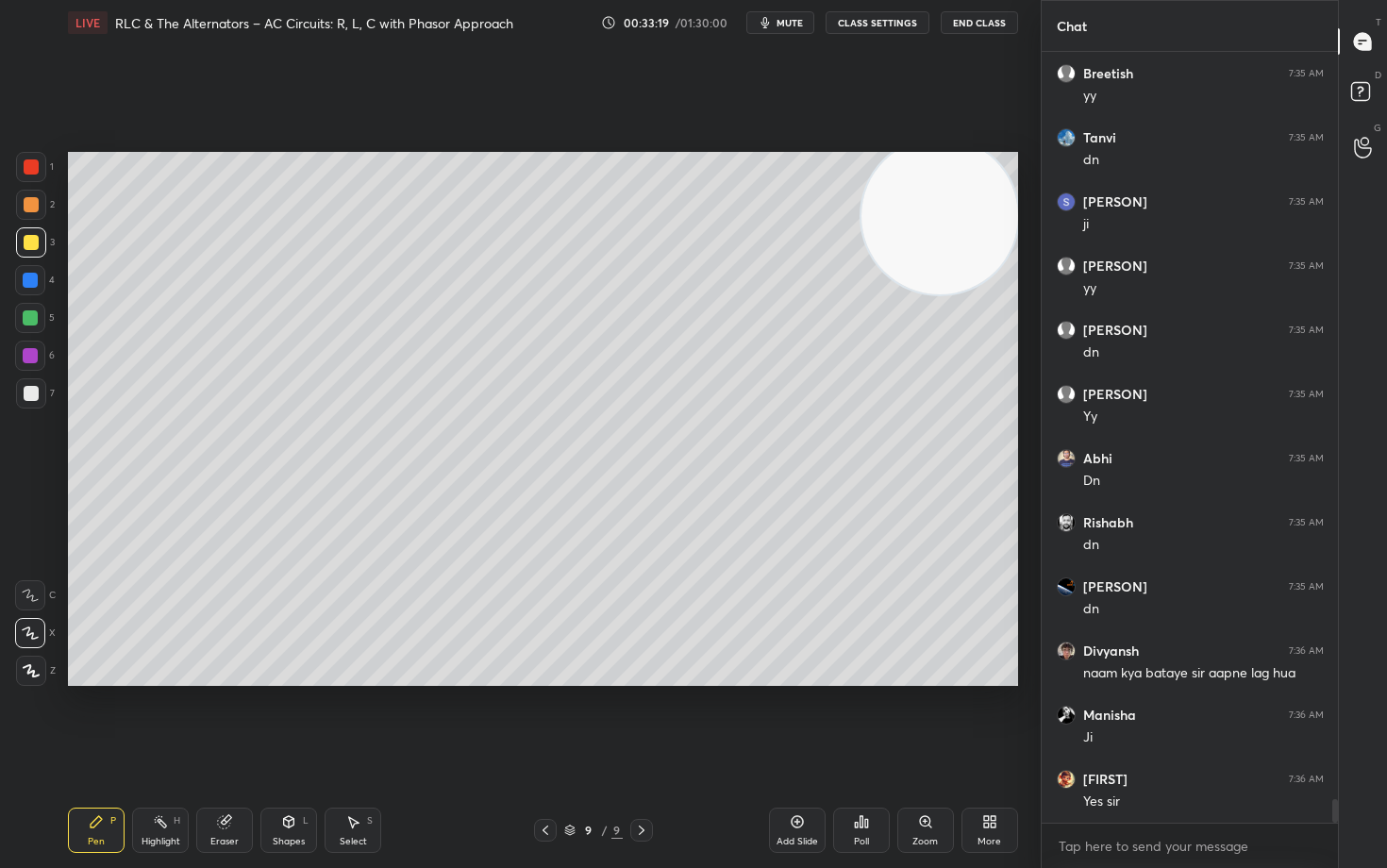 click at bounding box center [31, 393] 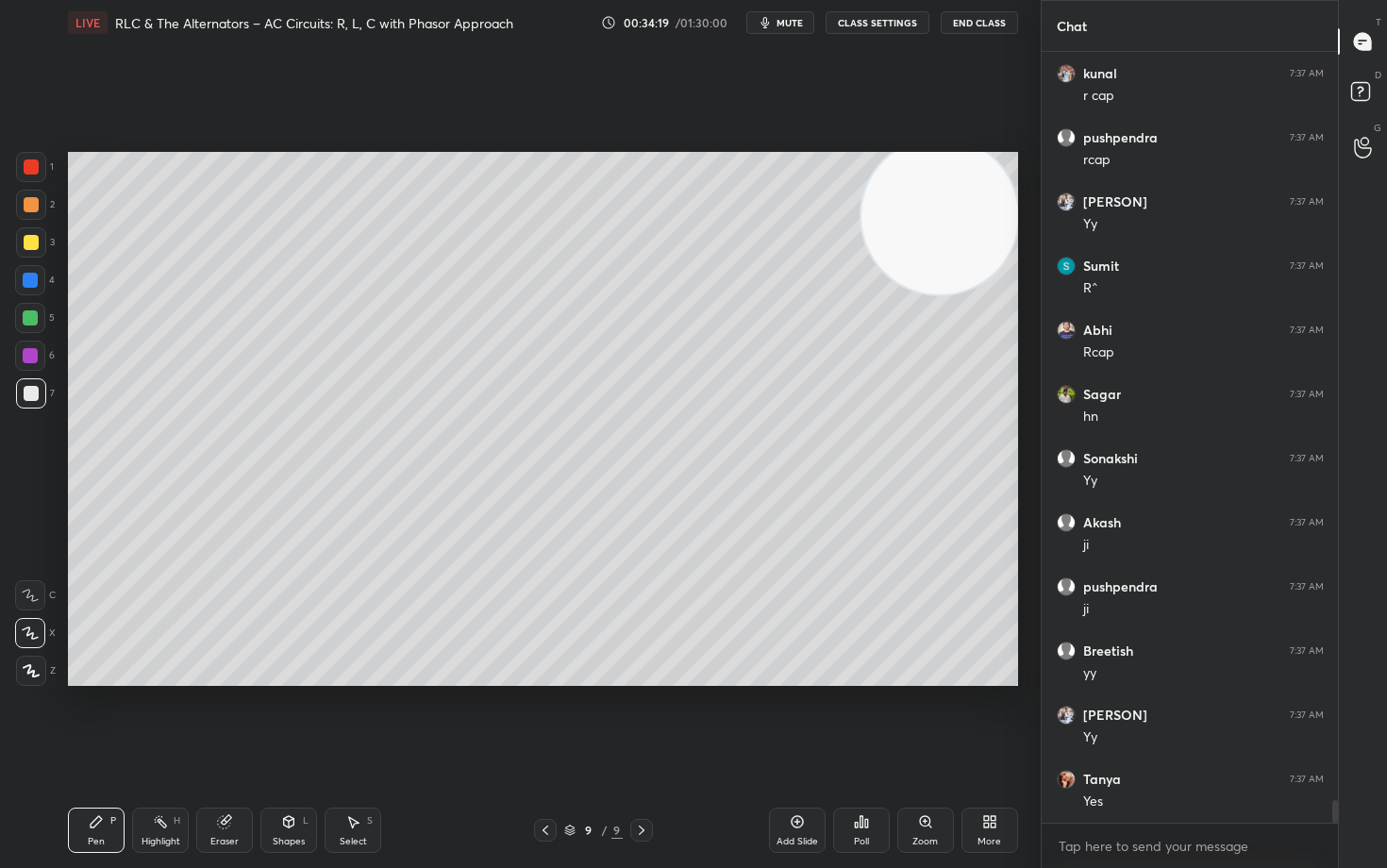 scroll, scrollTop: 25298, scrollLeft: 0, axis: vertical 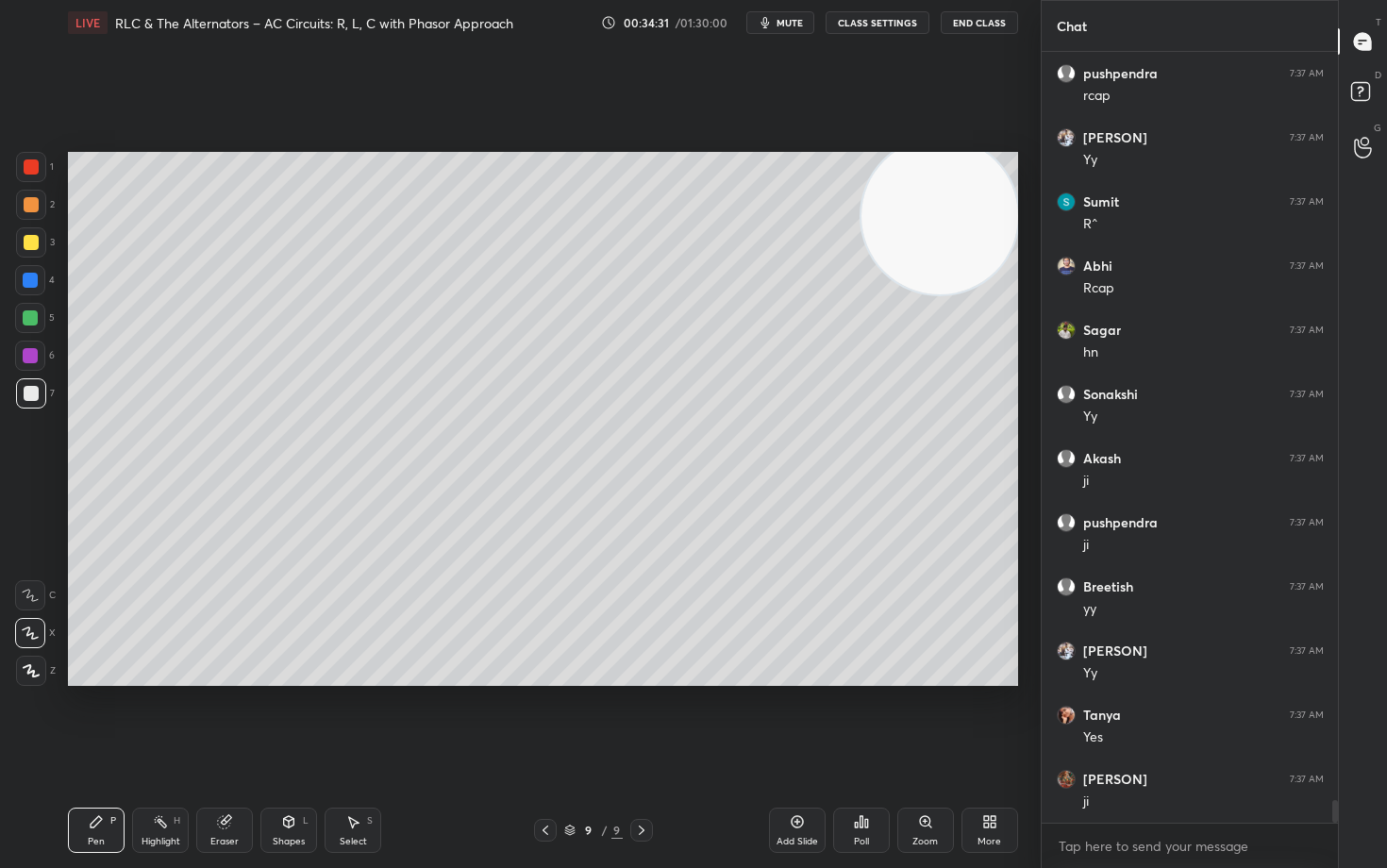click on "Setting up your live class Poll for   secs No correct answer Start poll" at bounding box center [543, 419] 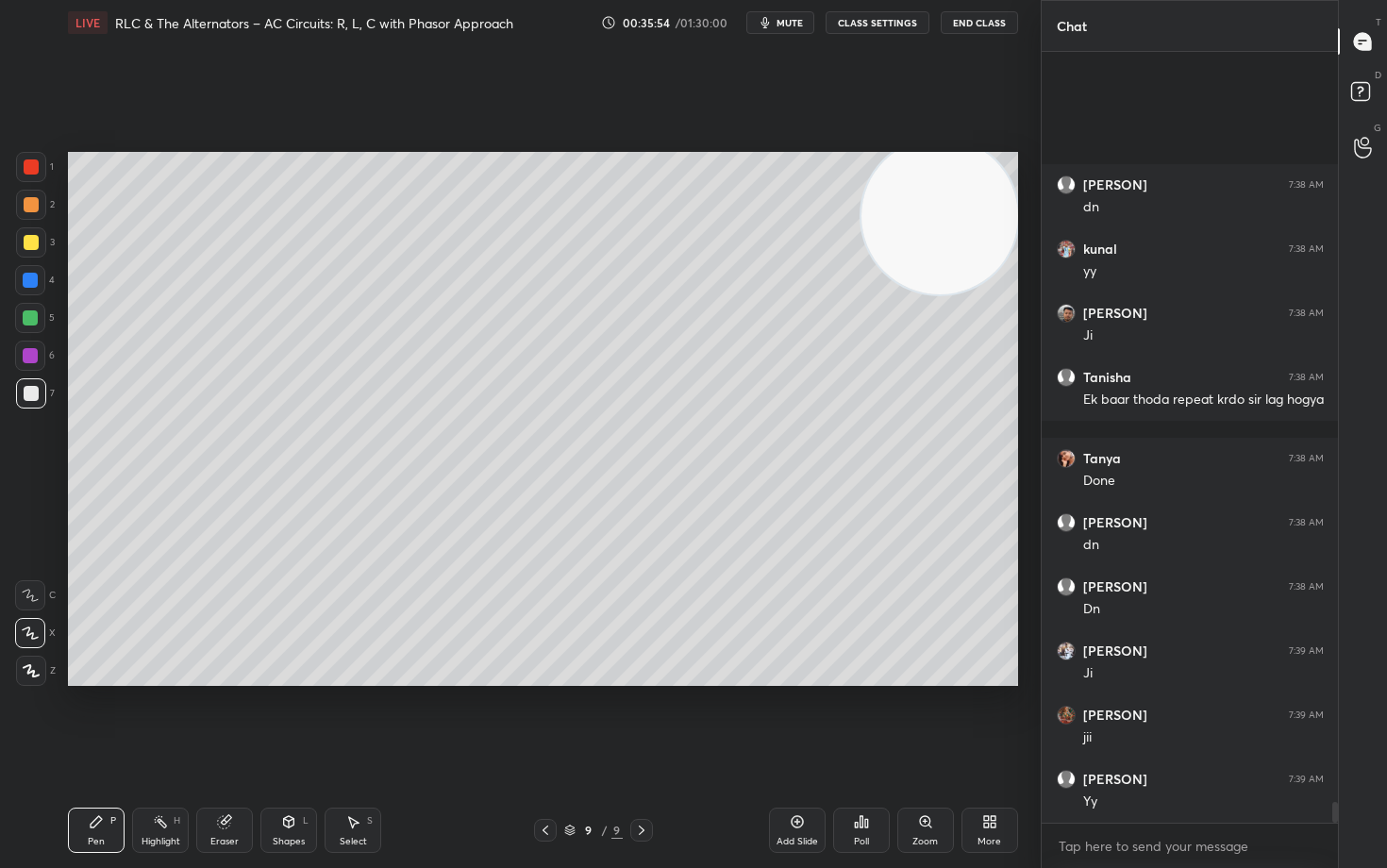 scroll, scrollTop: 27433, scrollLeft: 0, axis: vertical 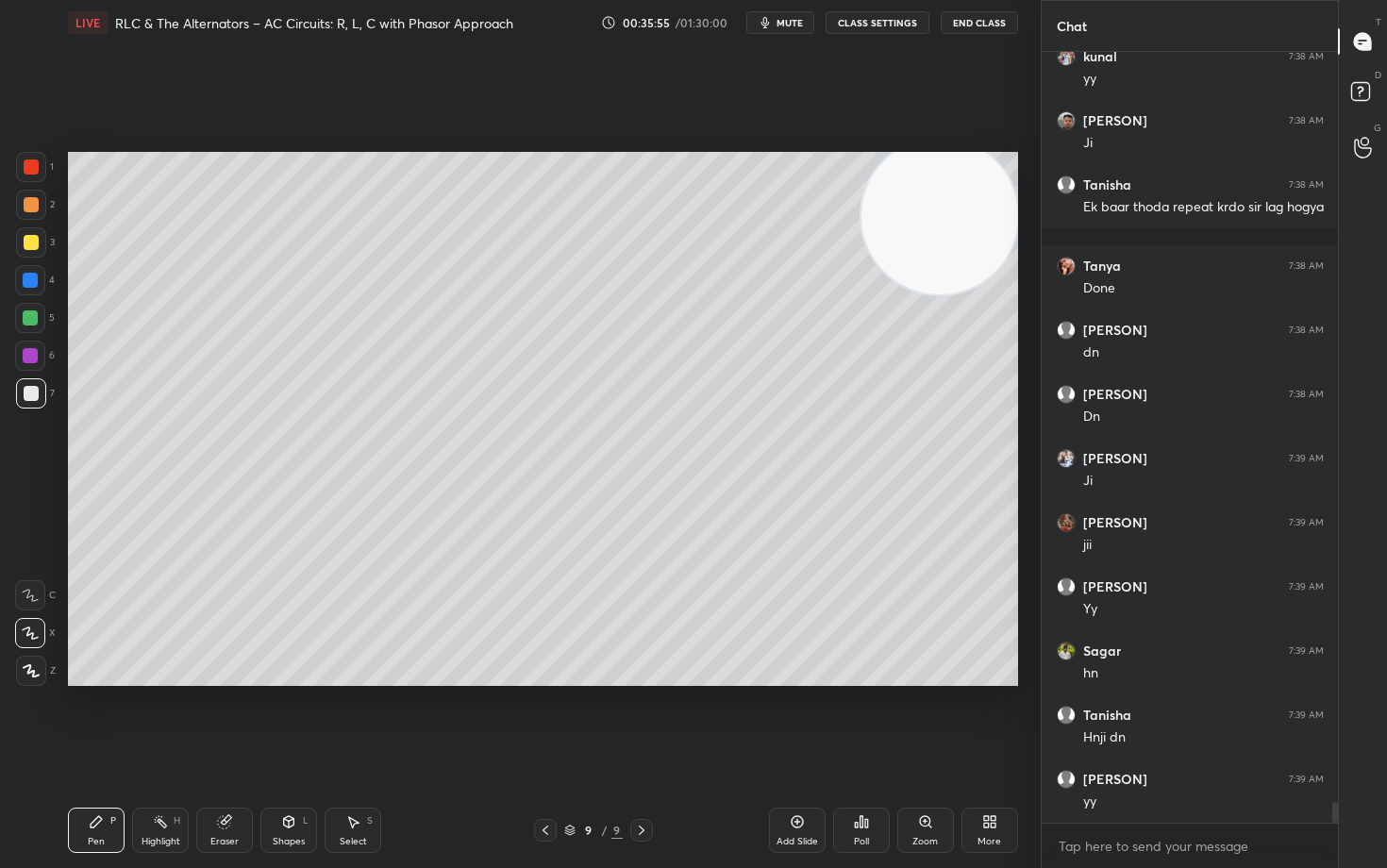 click 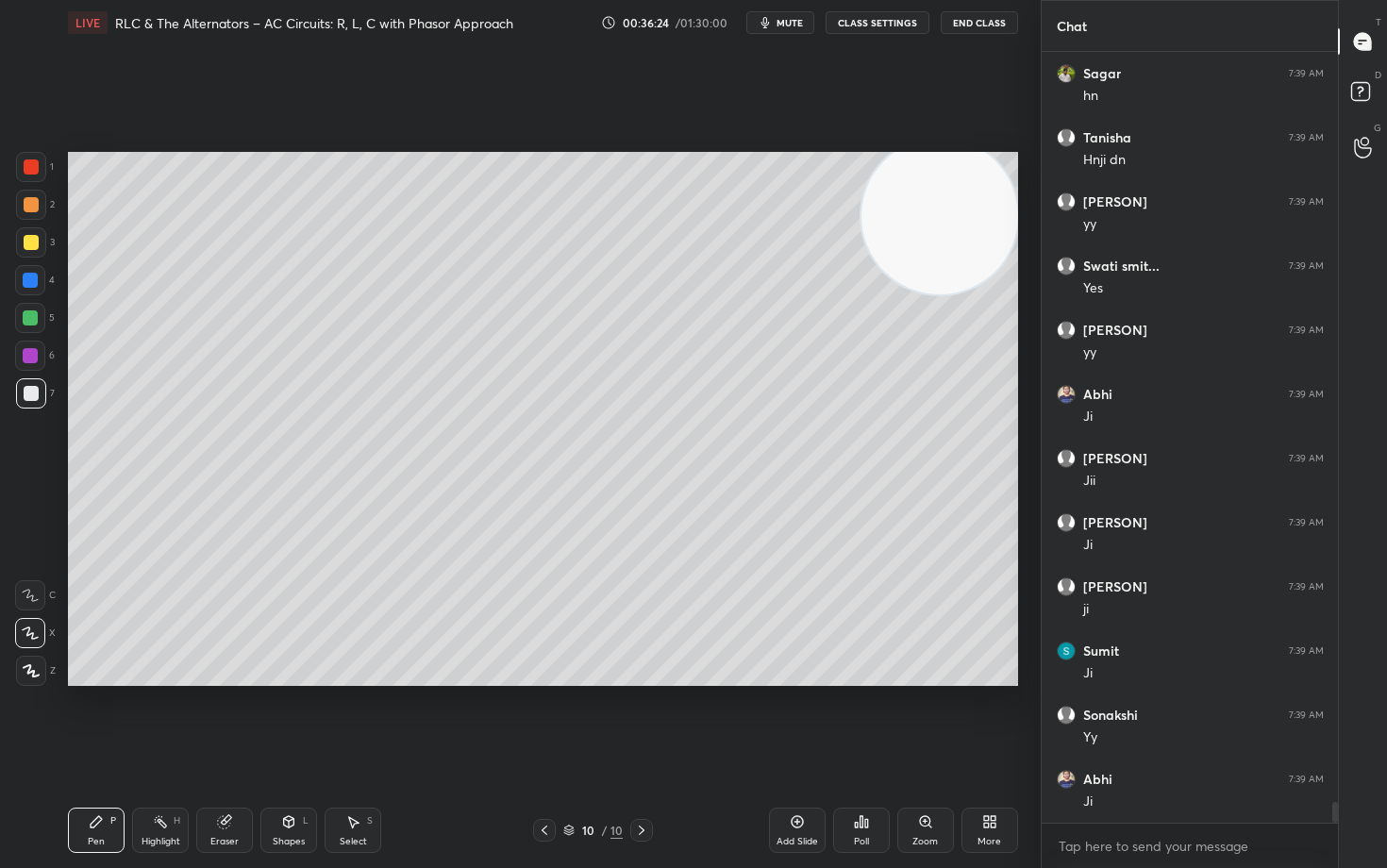 scroll, scrollTop: 28074, scrollLeft: 0, axis: vertical 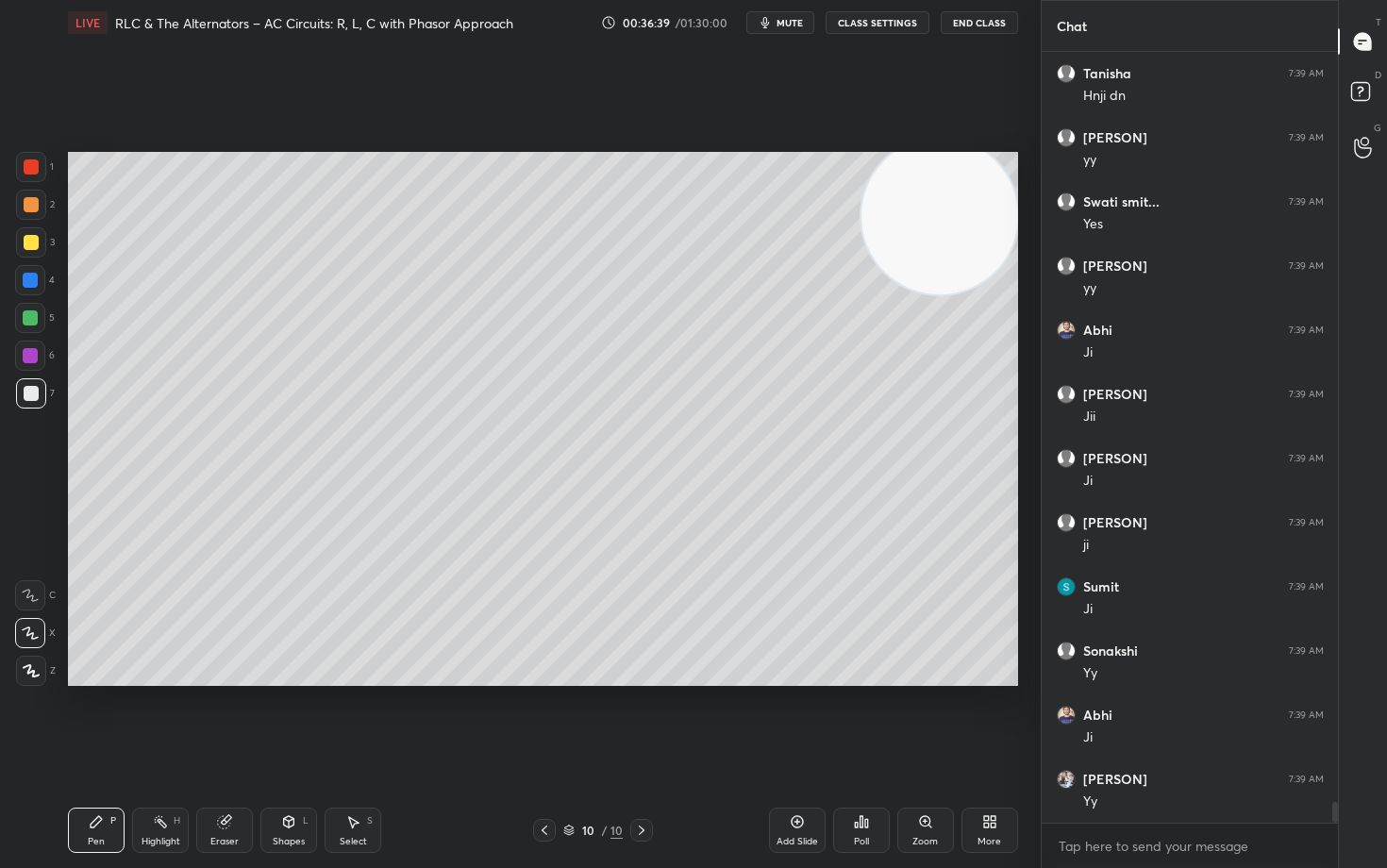 click on "Eraser" at bounding box center [225, 830] 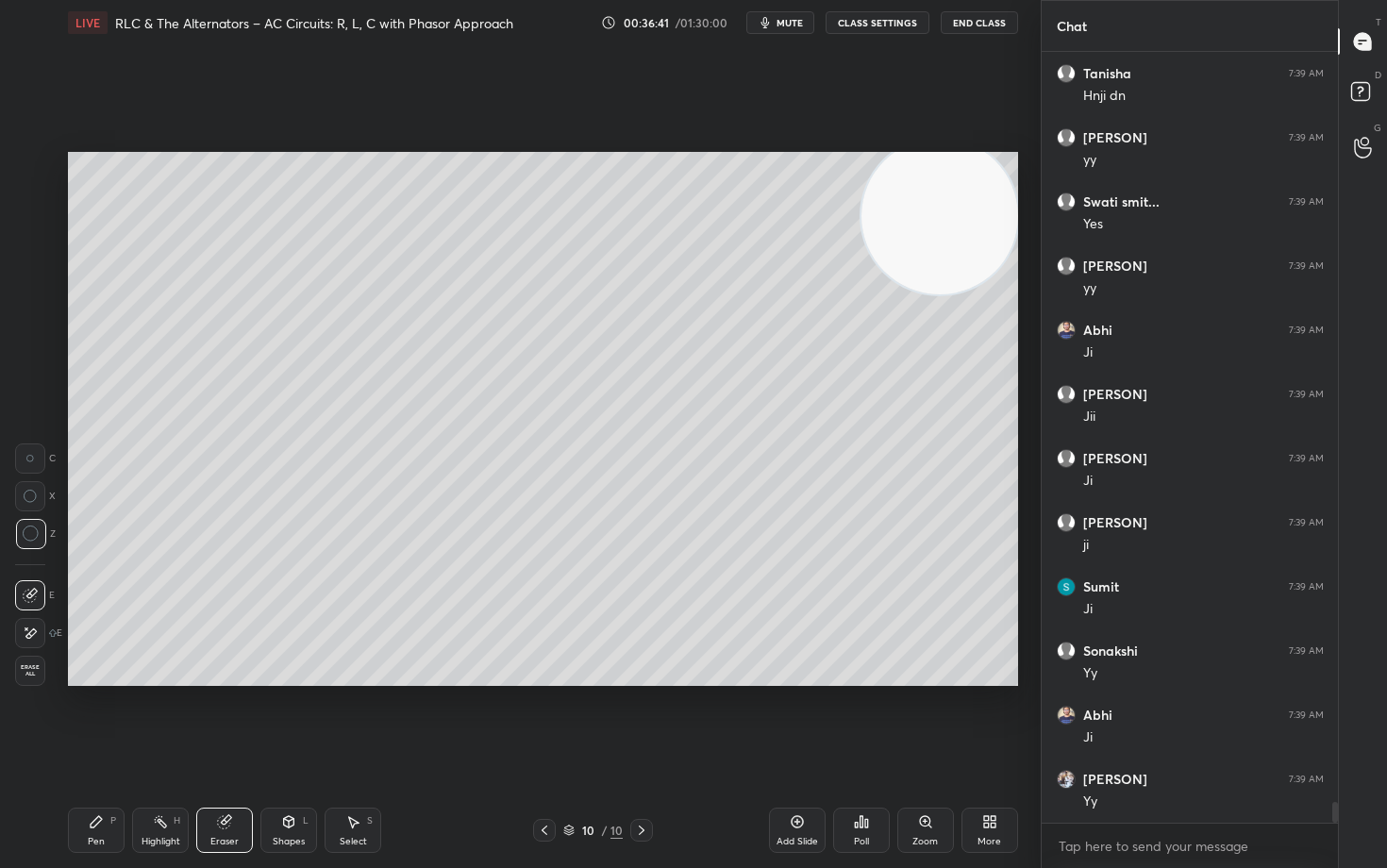 drag, startPoint x: 100, startPoint y: 826, endPoint x: 126, endPoint y: 798, distance: 38.209946 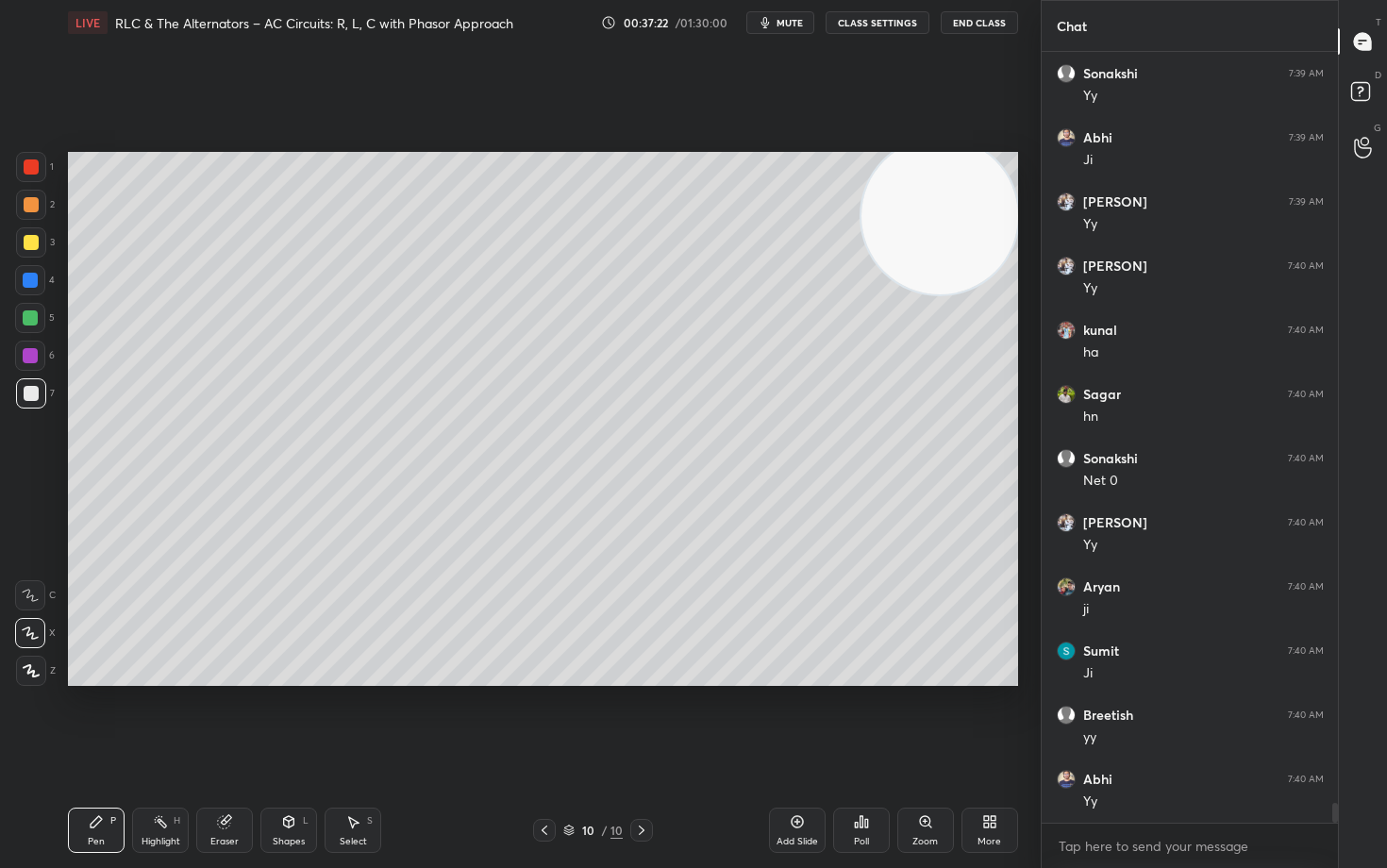 scroll, scrollTop: 28844, scrollLeft: 0, axis: vertical 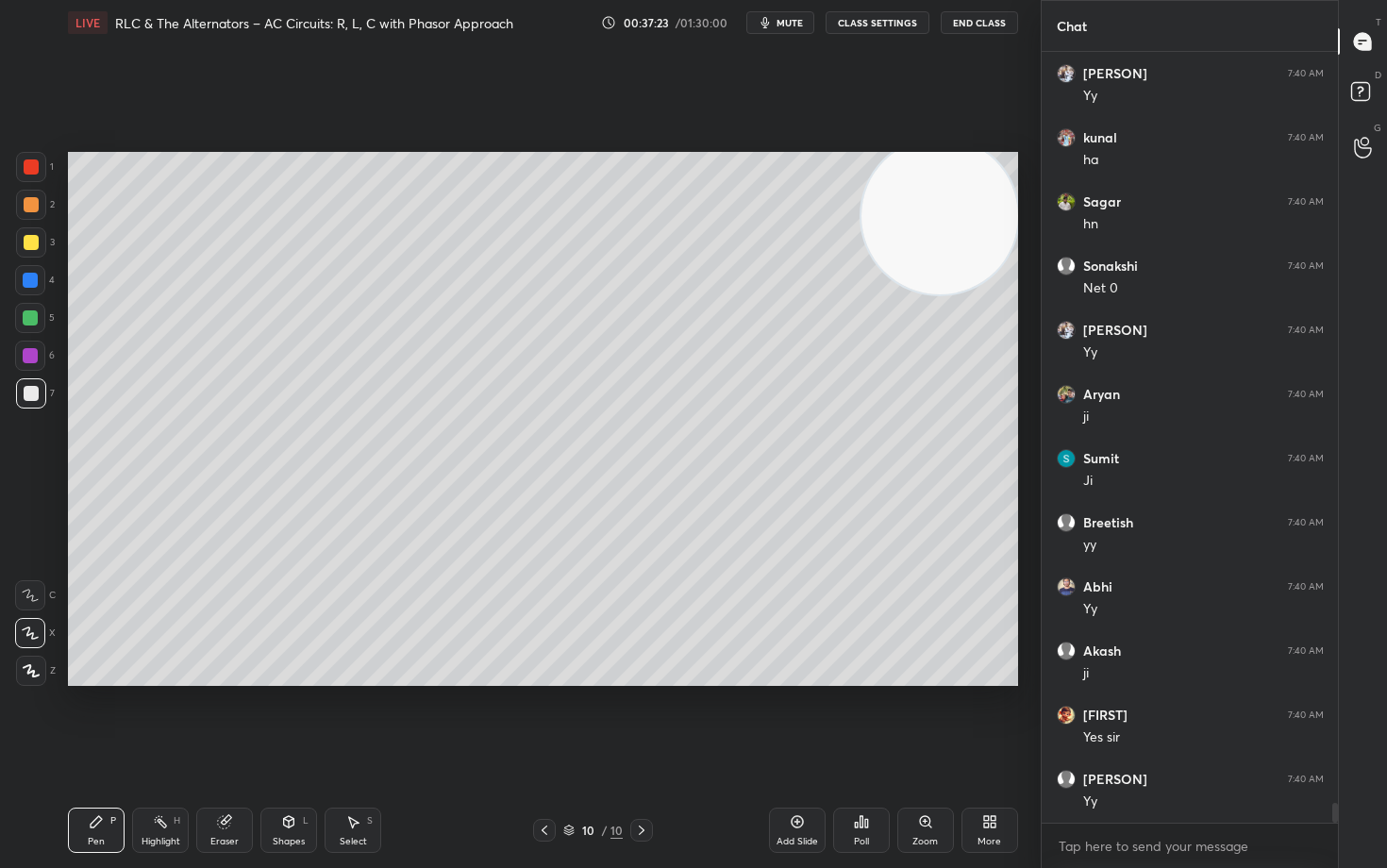 click at bounding box center (31, 242) 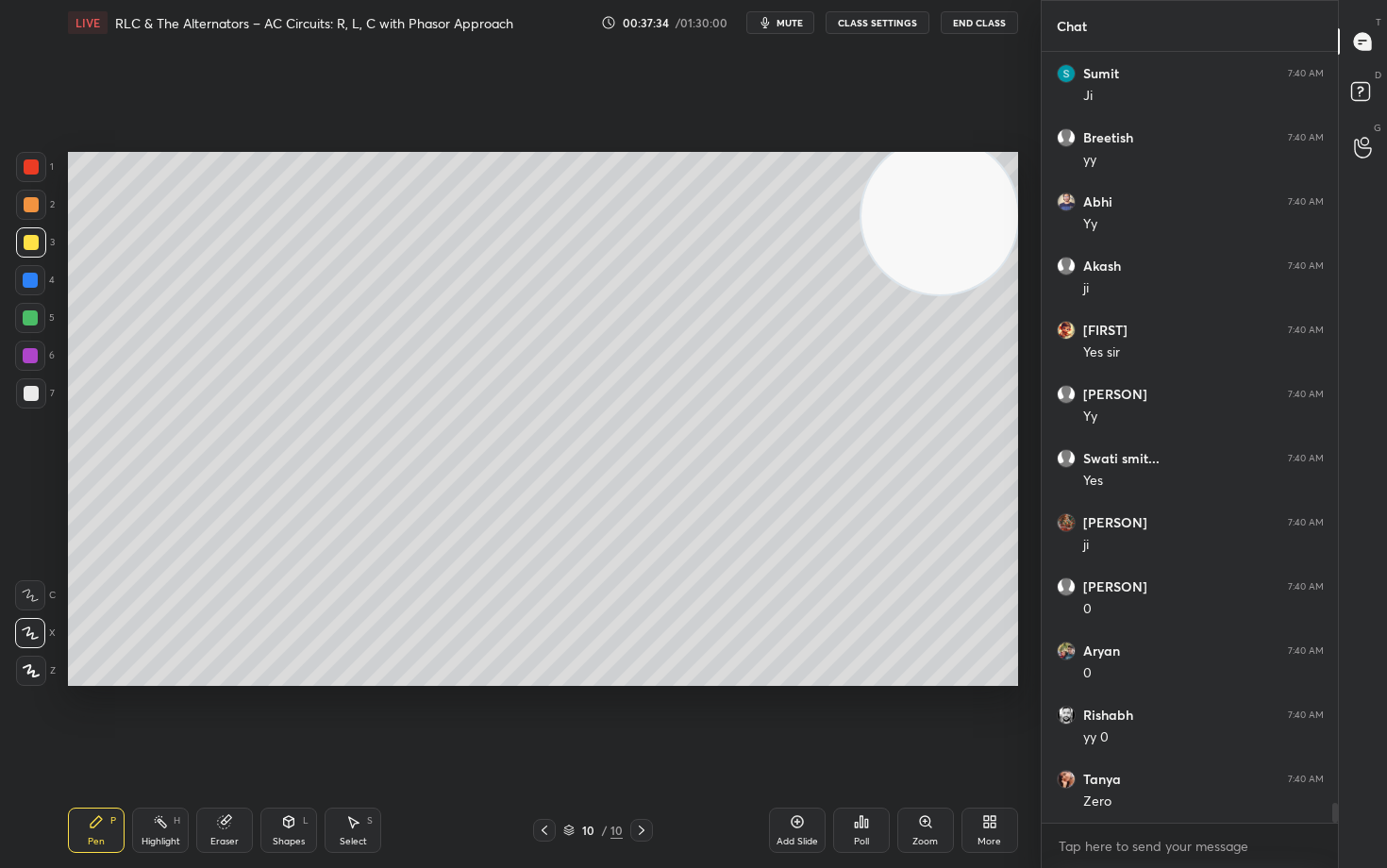 scroll, scrollTop: 29293, scrollLeft: 0, axis: vertical 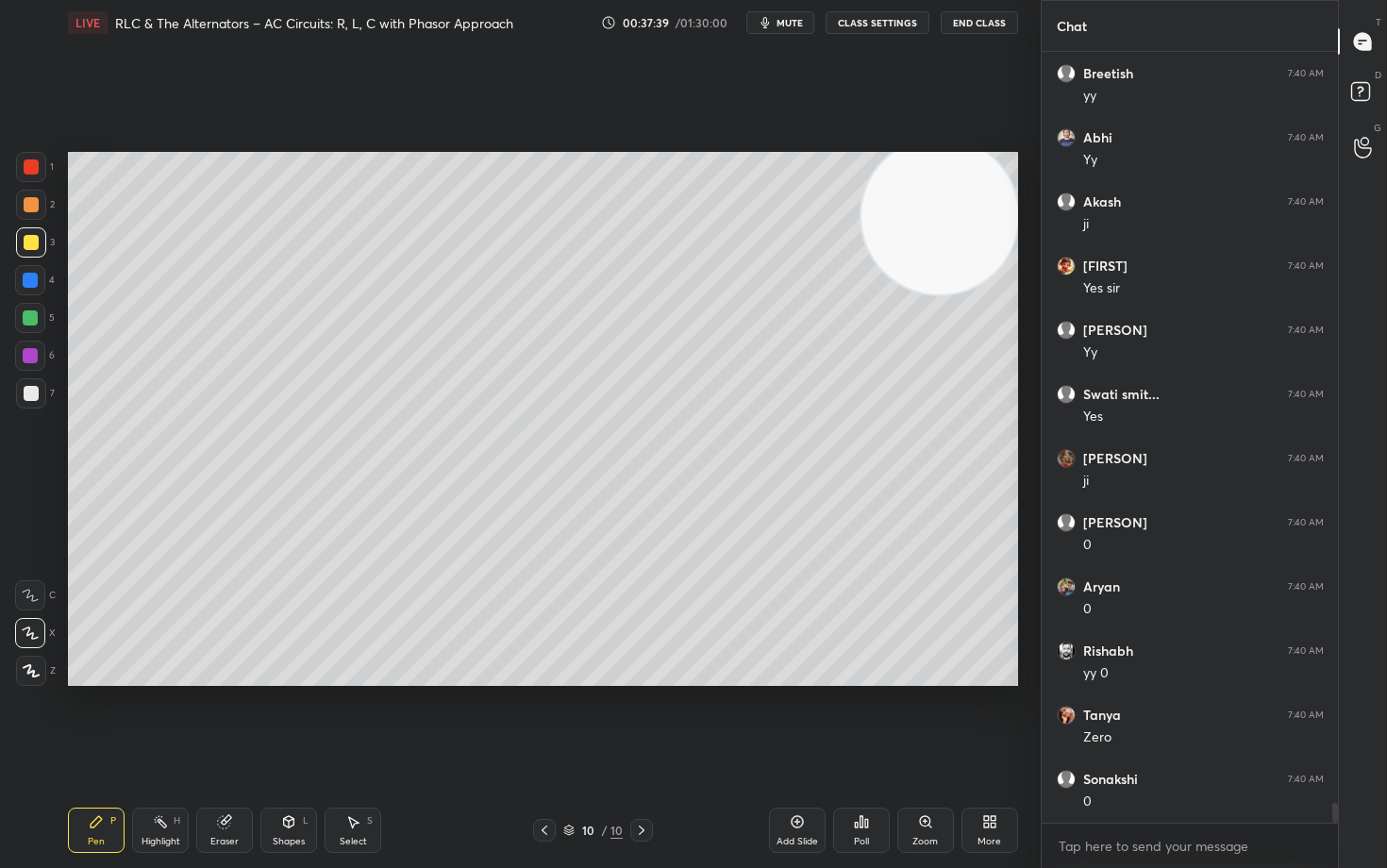 click 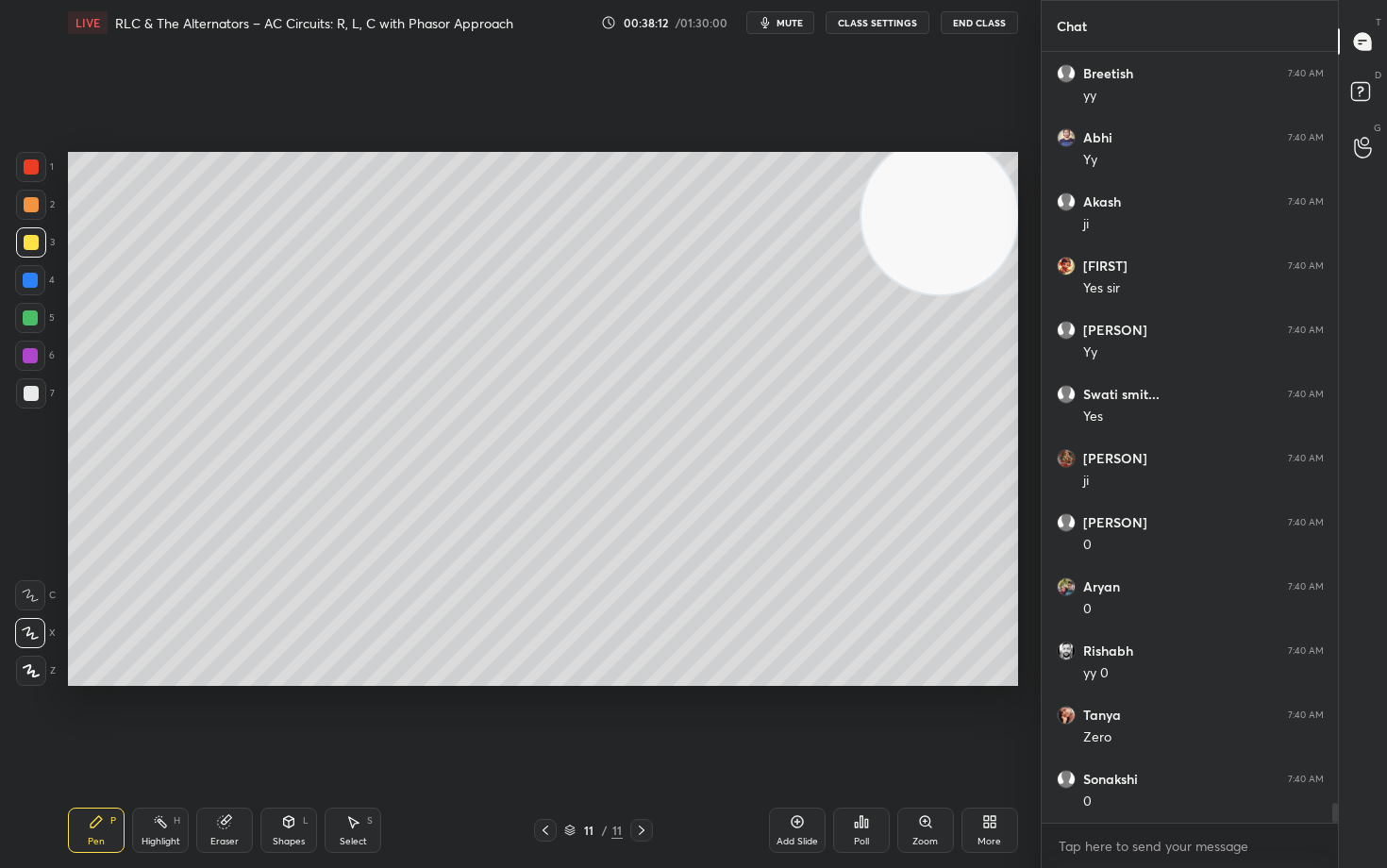 click on "Eraser" at bounding box center [225, 842] 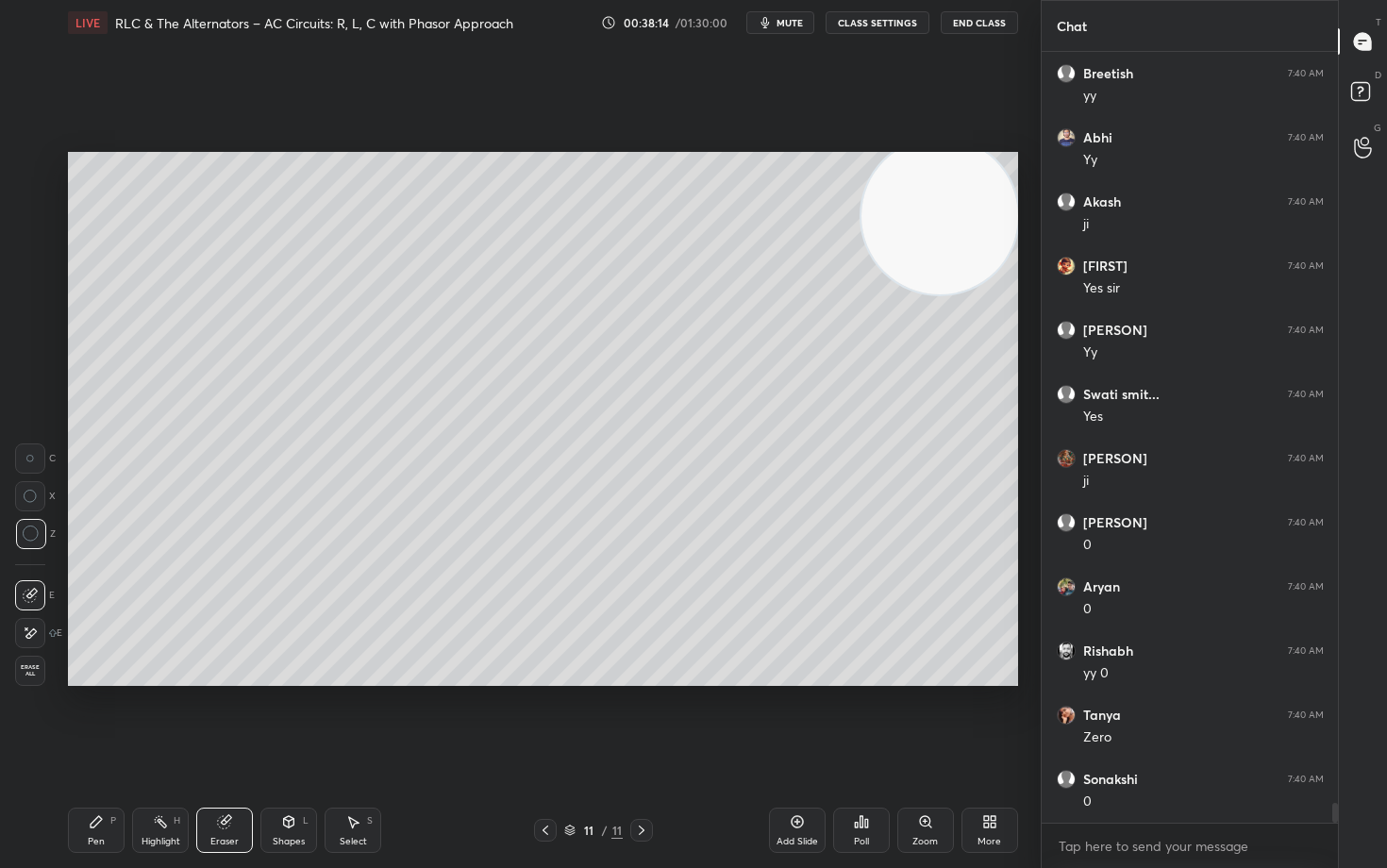 click on "Pen P" at bounding box center [96, 830] 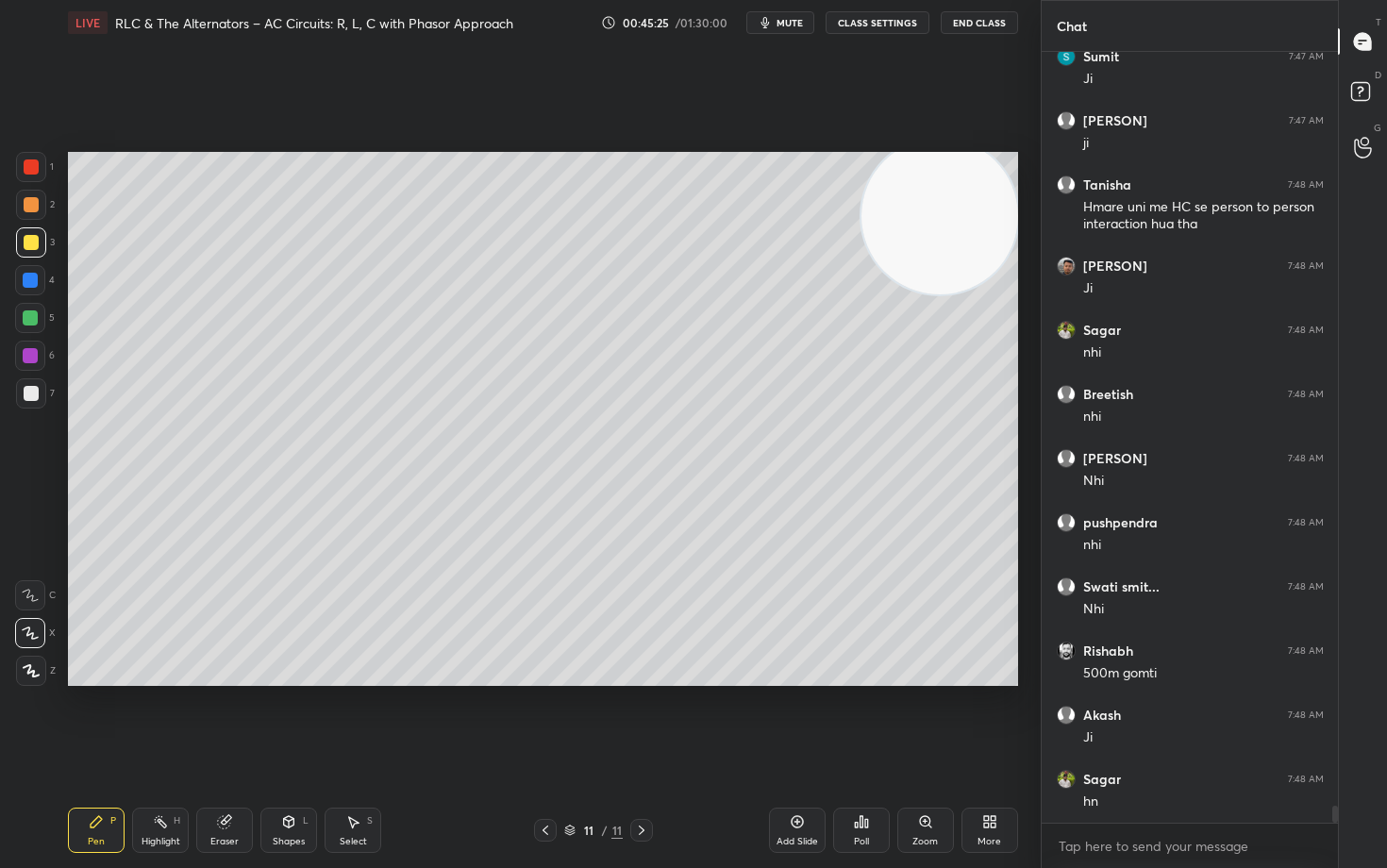 scroll, scrollTop: 34412, scrollLeft: 0, axis: vertical 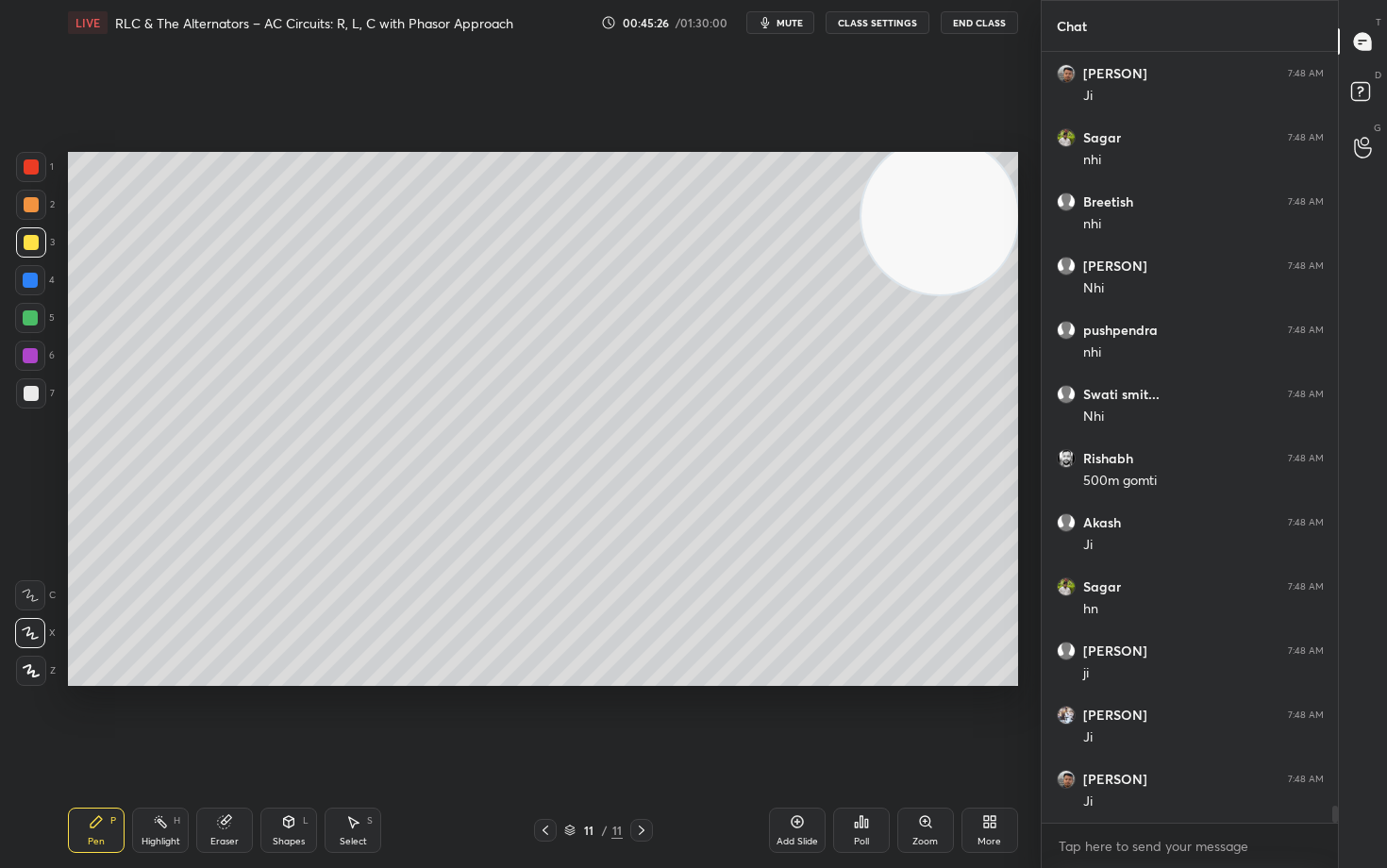 click 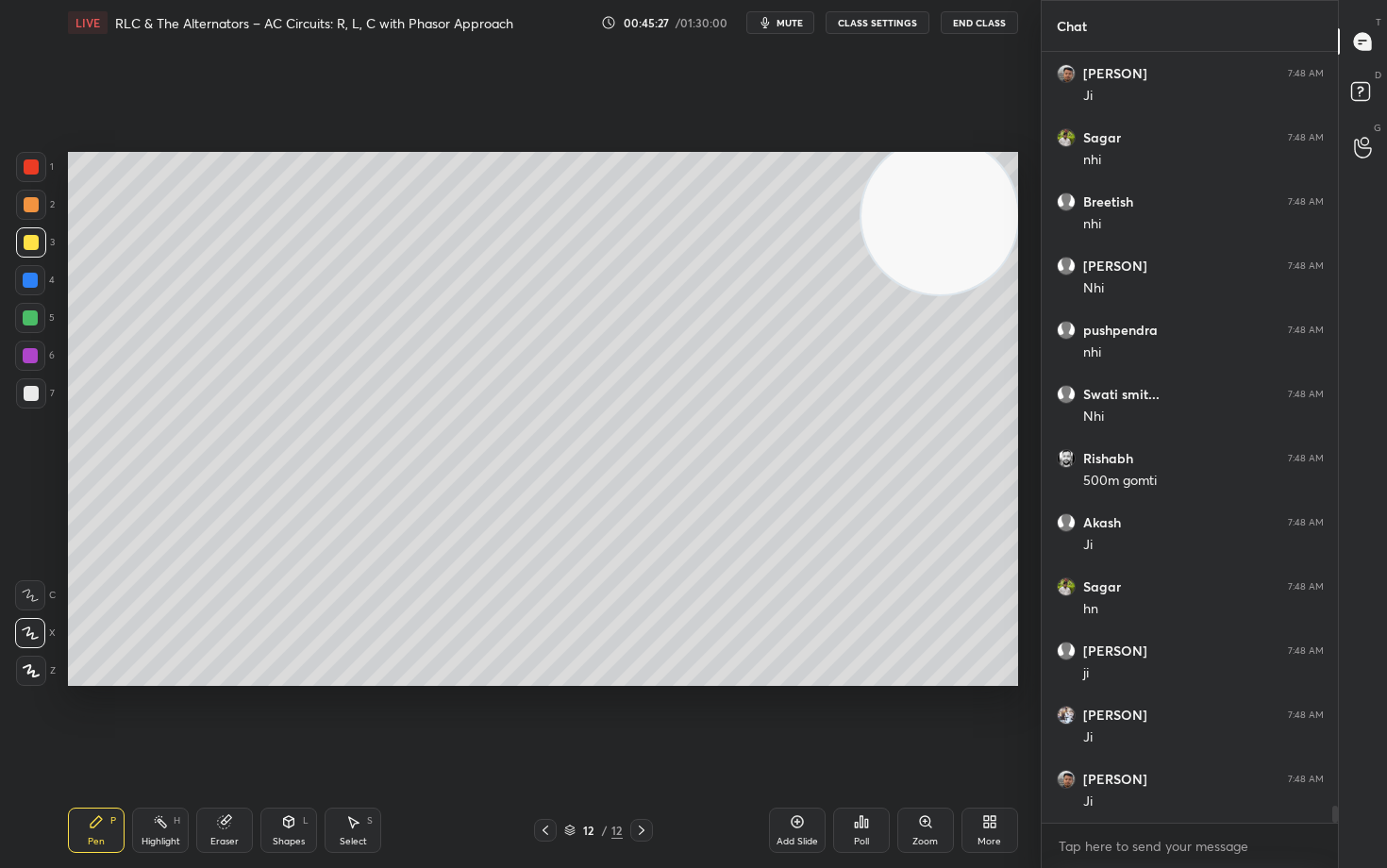 scroll, scrollTop: 34477, scrollLeft: 0, axis: vertical 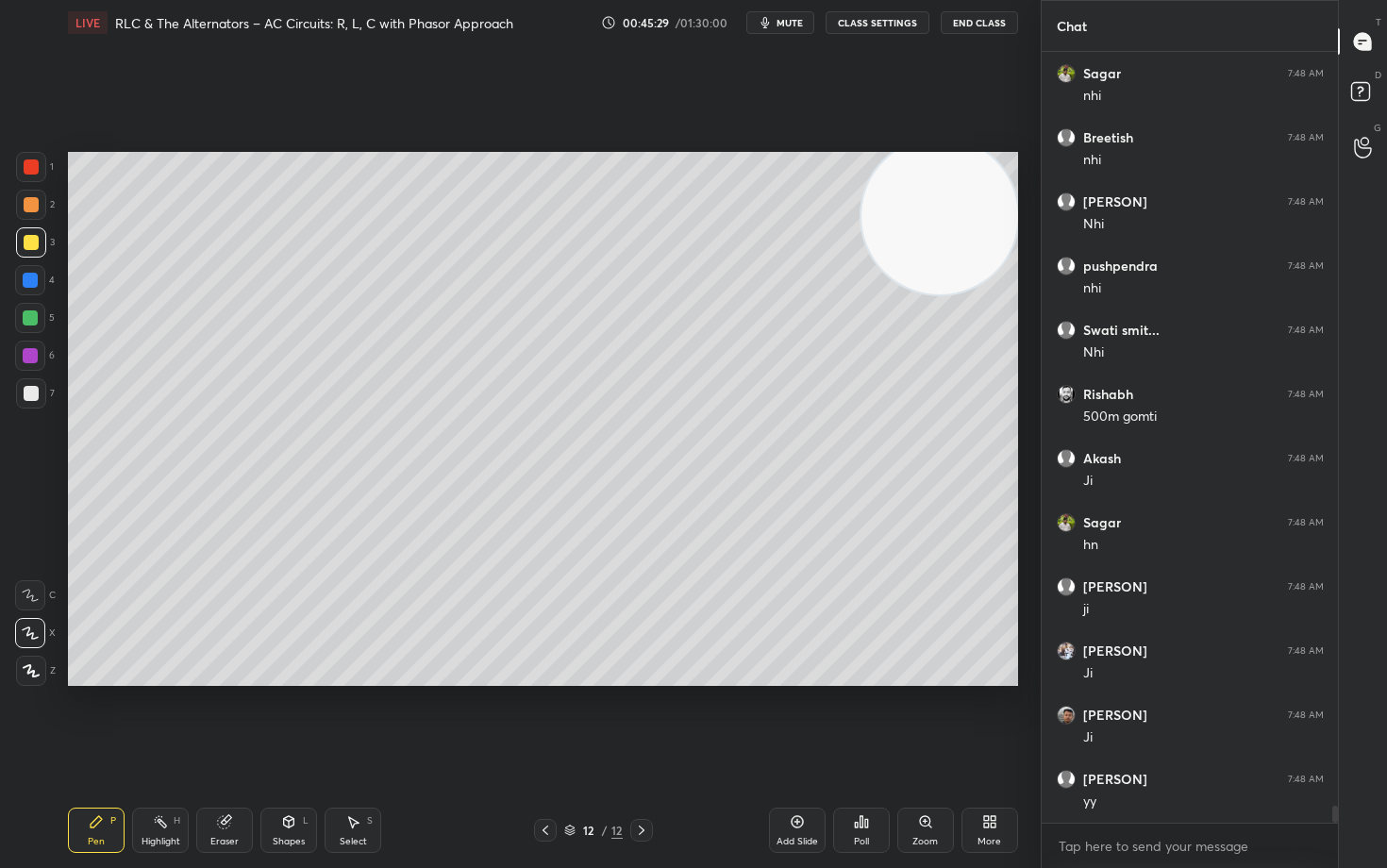 drag, startPoint x: 31, startPoint y: 204, endPoint x: 61, endPoint y: 222, distance: 34.985711 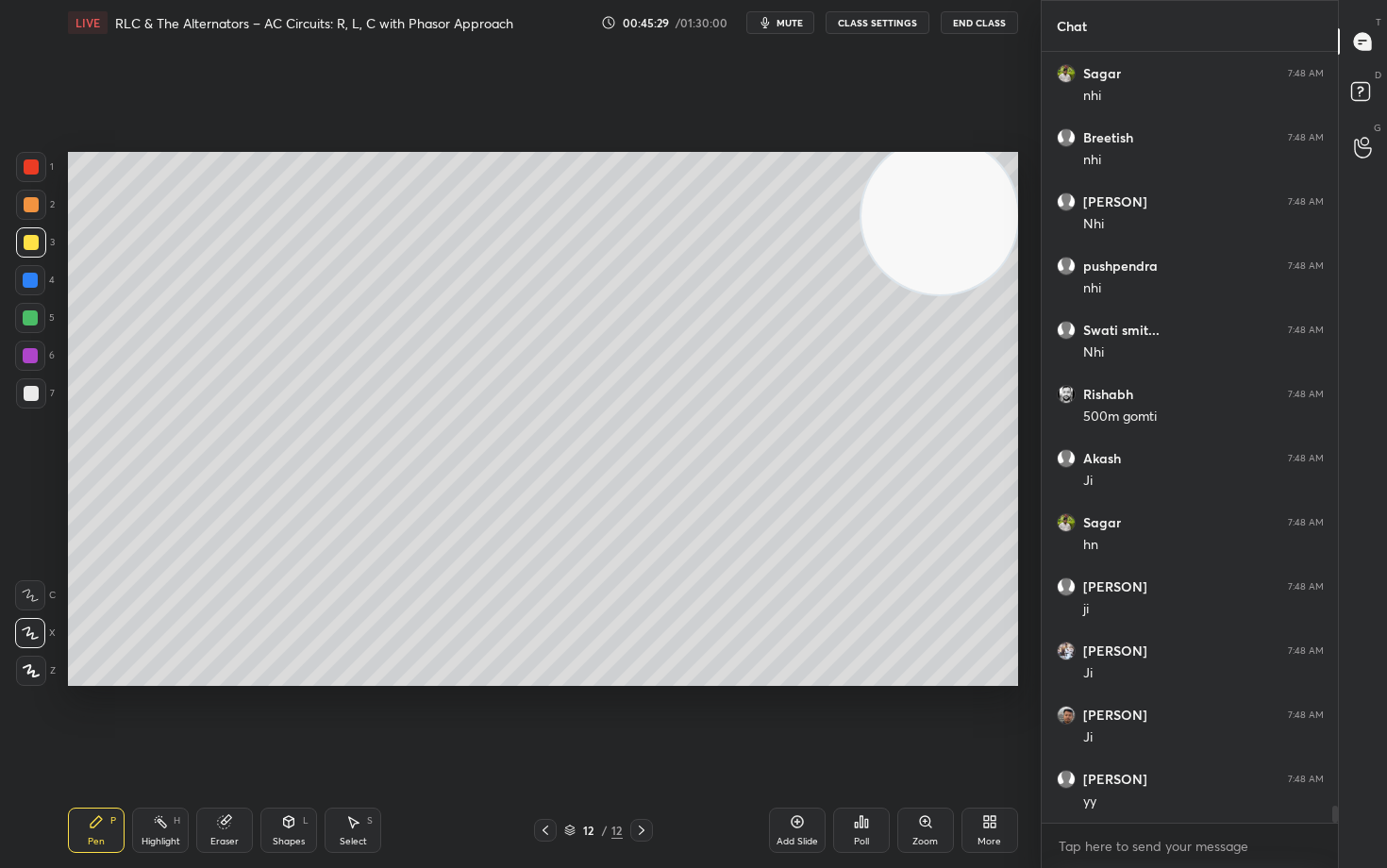 click at bounding box center [31, 205] 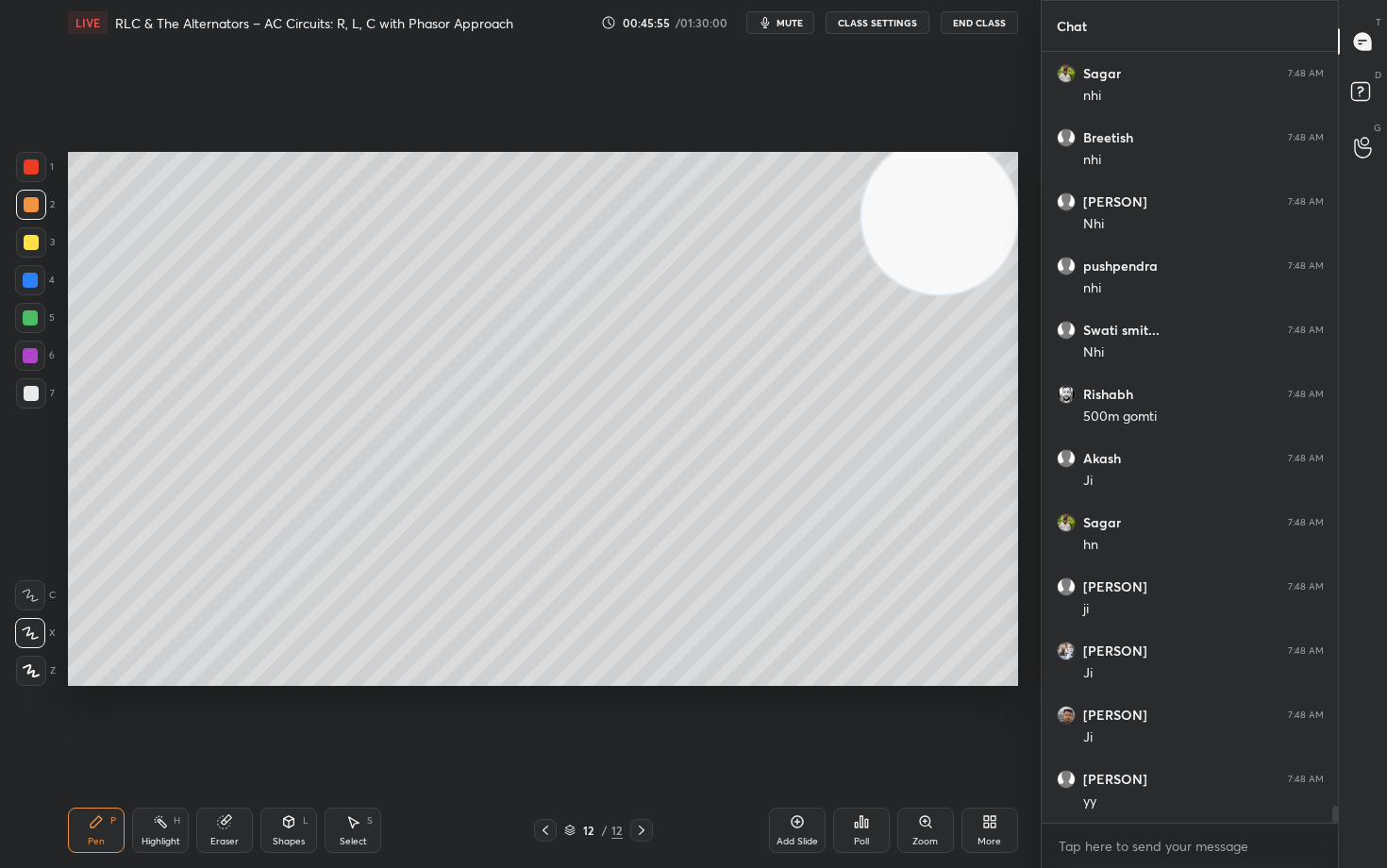 click at bounding box center (31, 393) 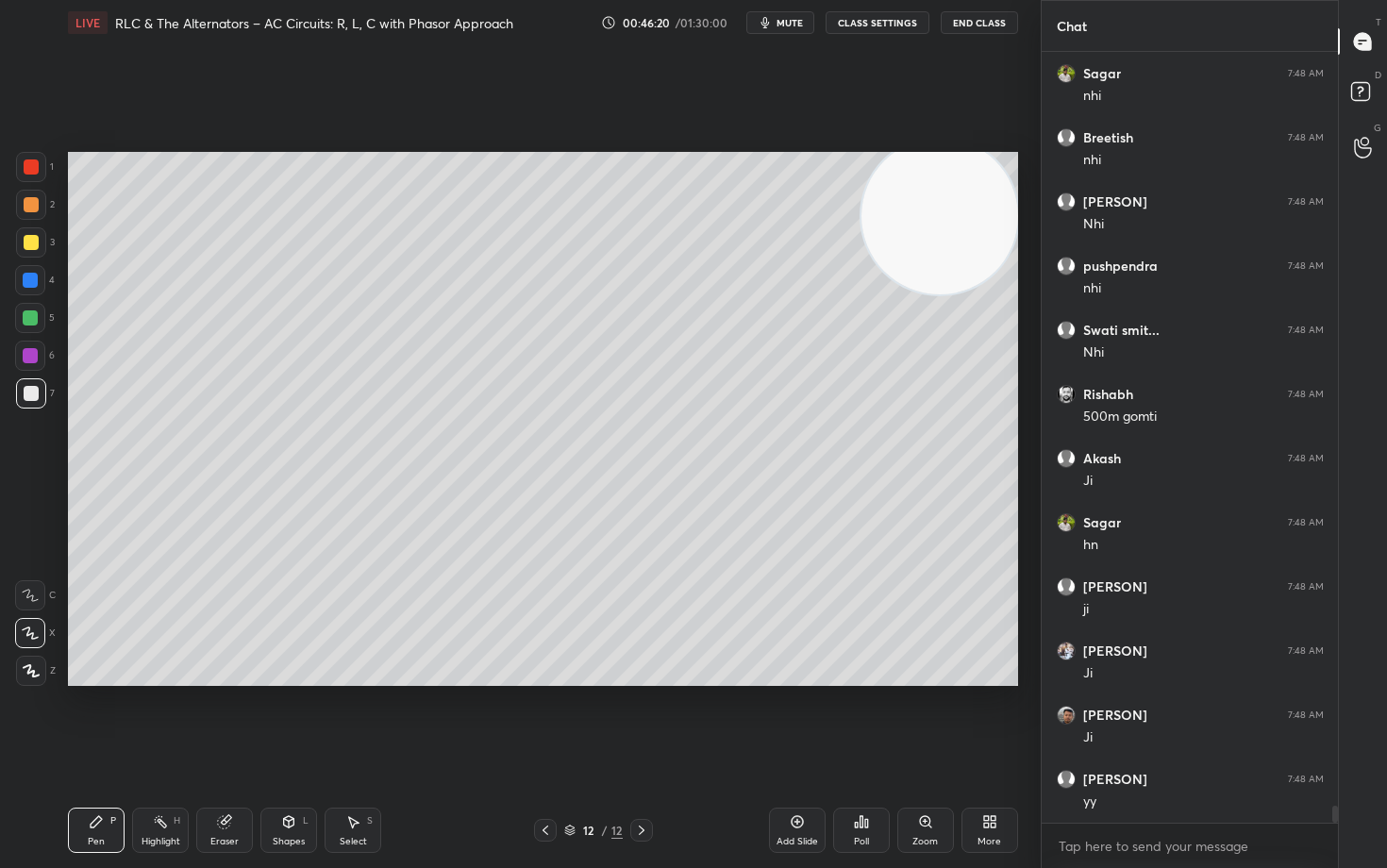 scroll, scrollTop: 34541, scrollLeft: 0, axis: vertical 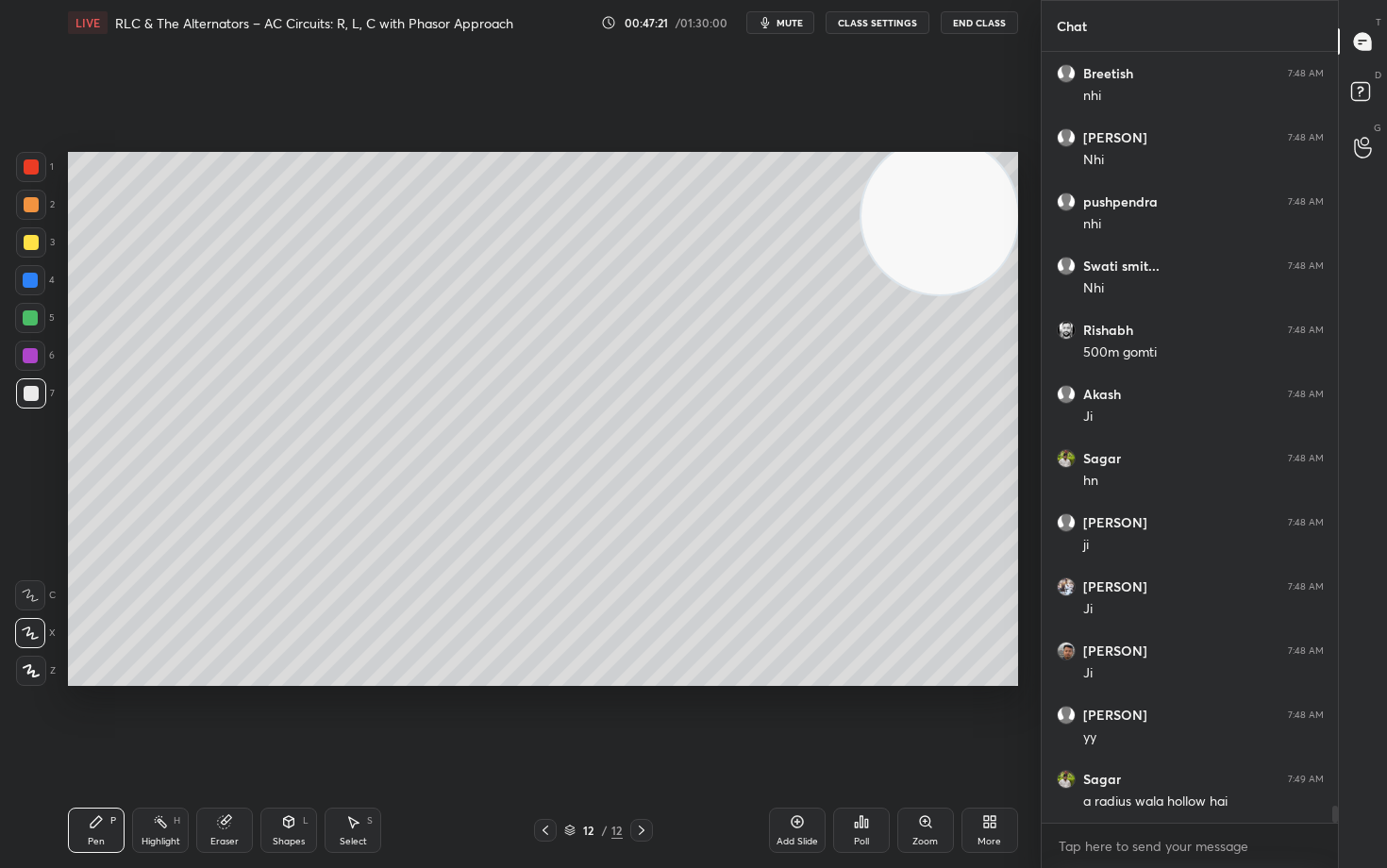 click 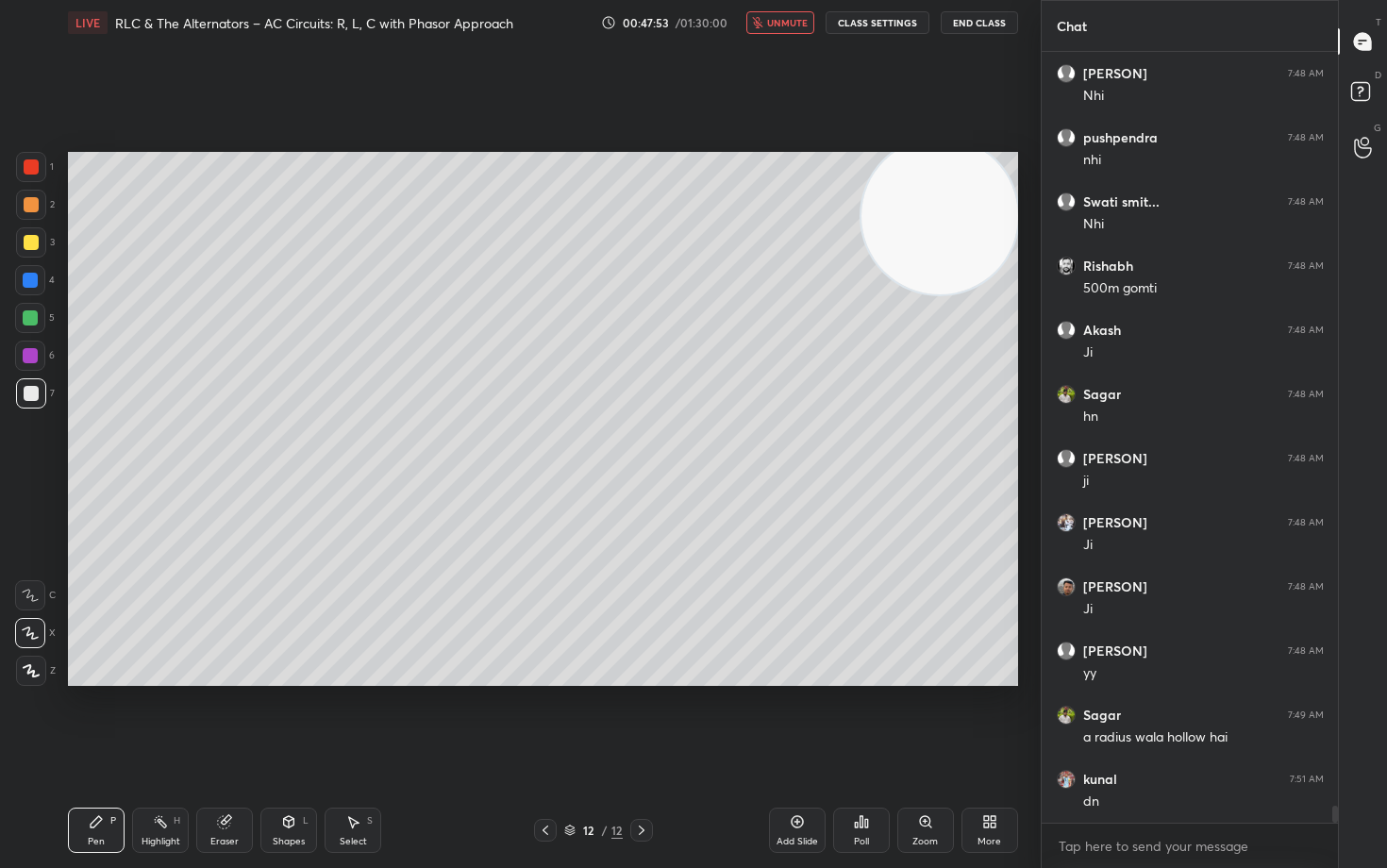 scroll, scrollTop: 34669, scrollLeft: 0, axis: vertical 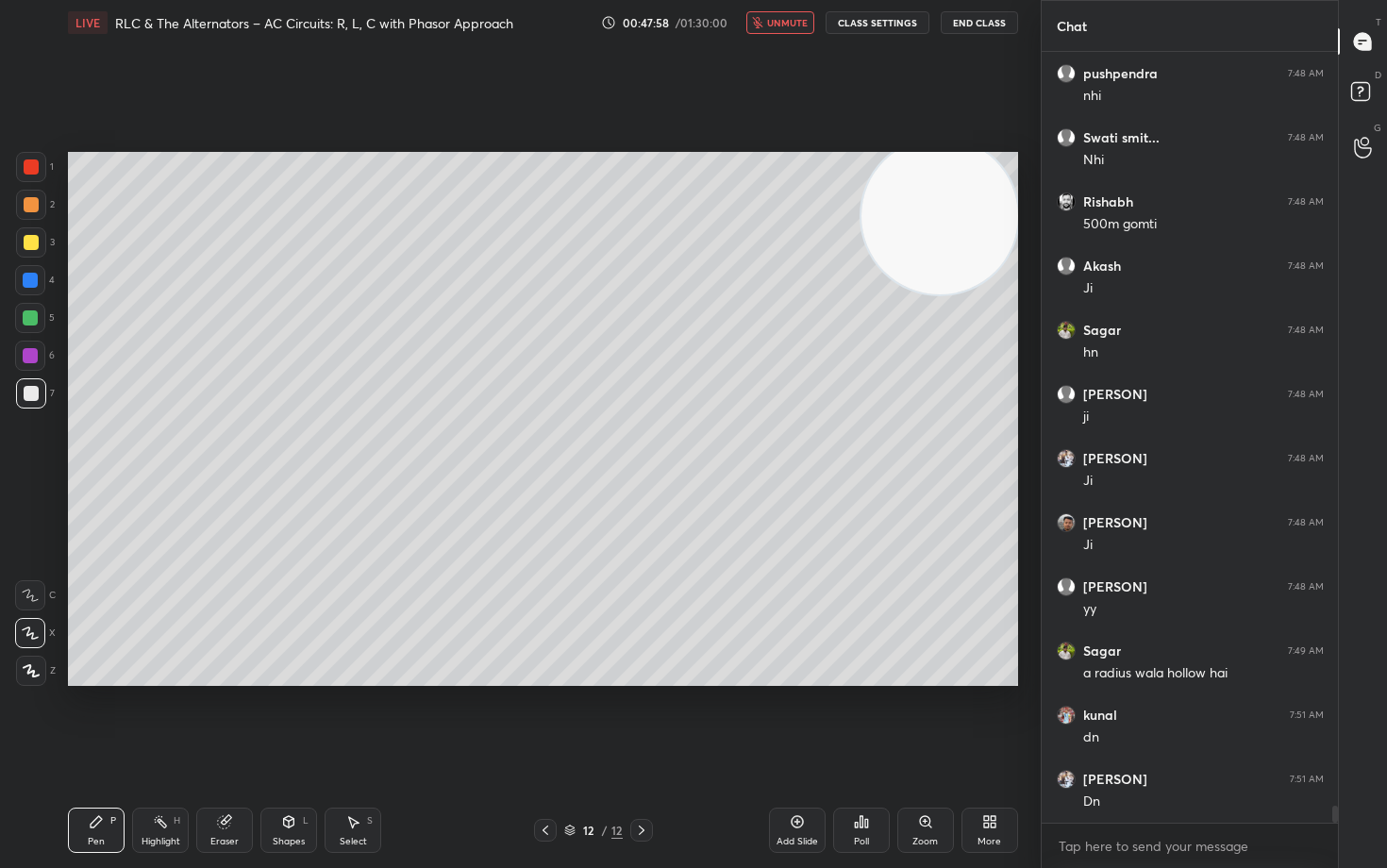 click 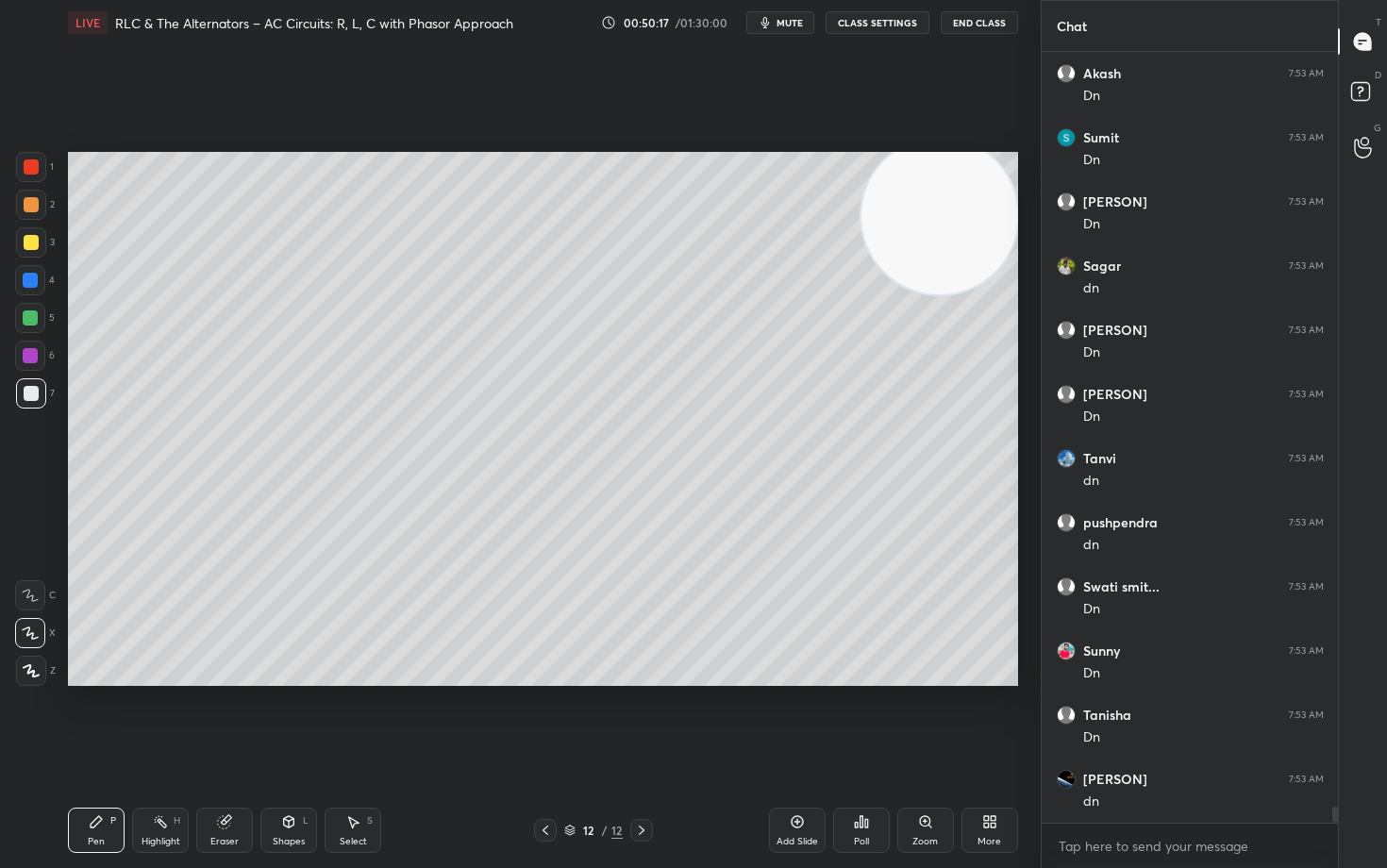 scroll, scrollTop: 35824, scrollLeft: 0, axis: vertical 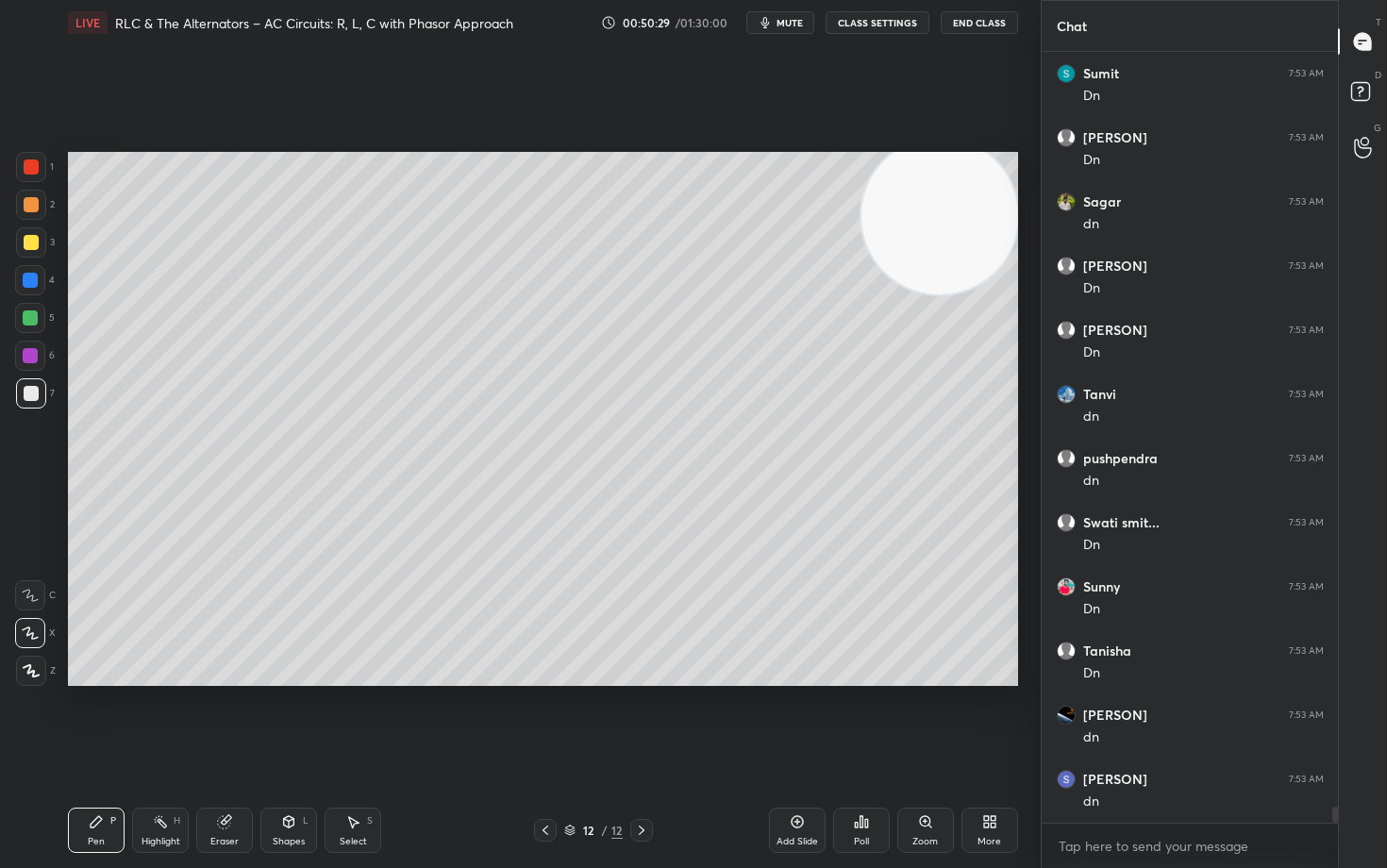 drag, startPoint x: 28, startPoint y: 160, endPoint x: 52, endPoint y: 182, distance: 32.557641 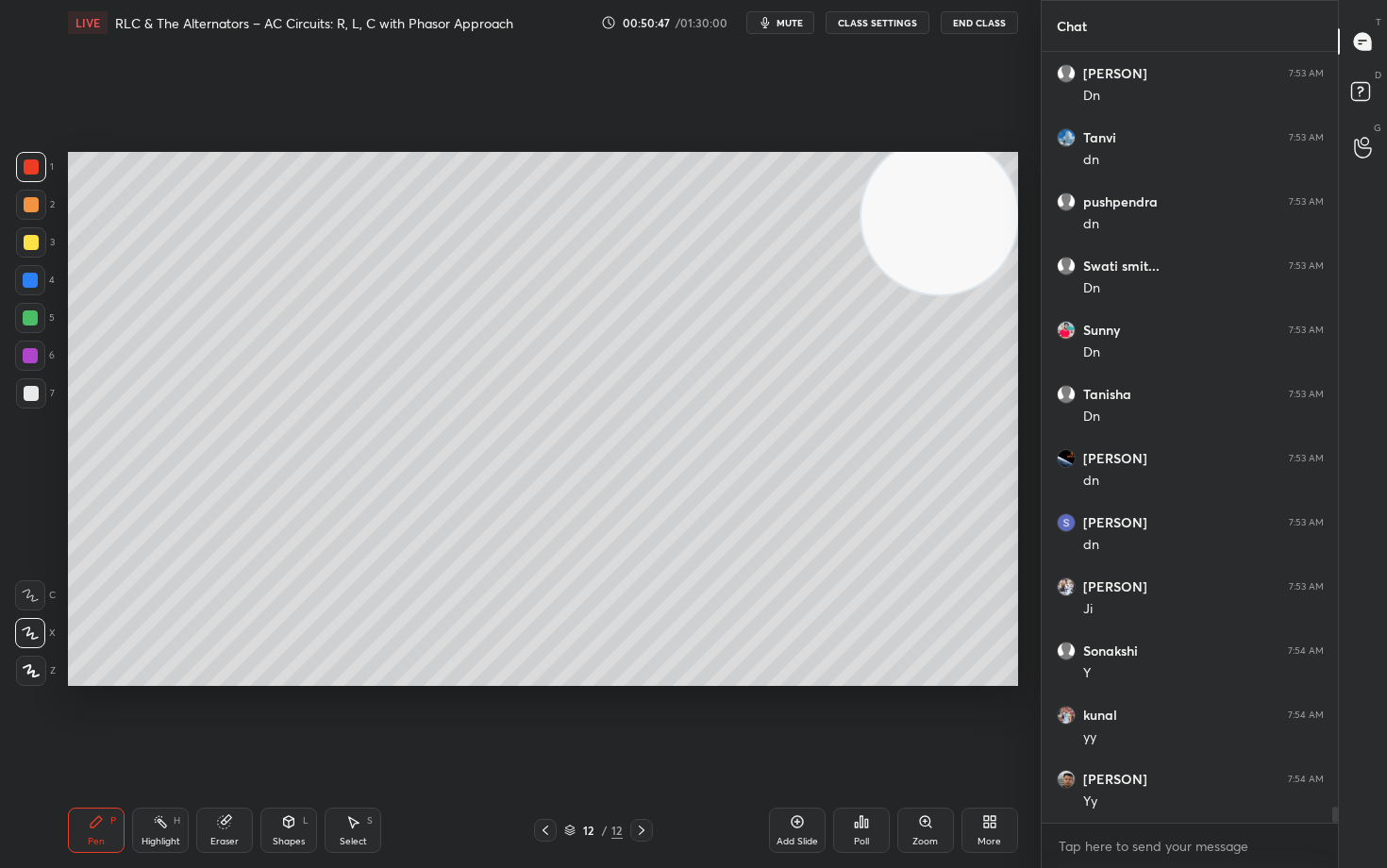 scroll, scrollTop: 36145, scrollLeft: 0, axis: vertical 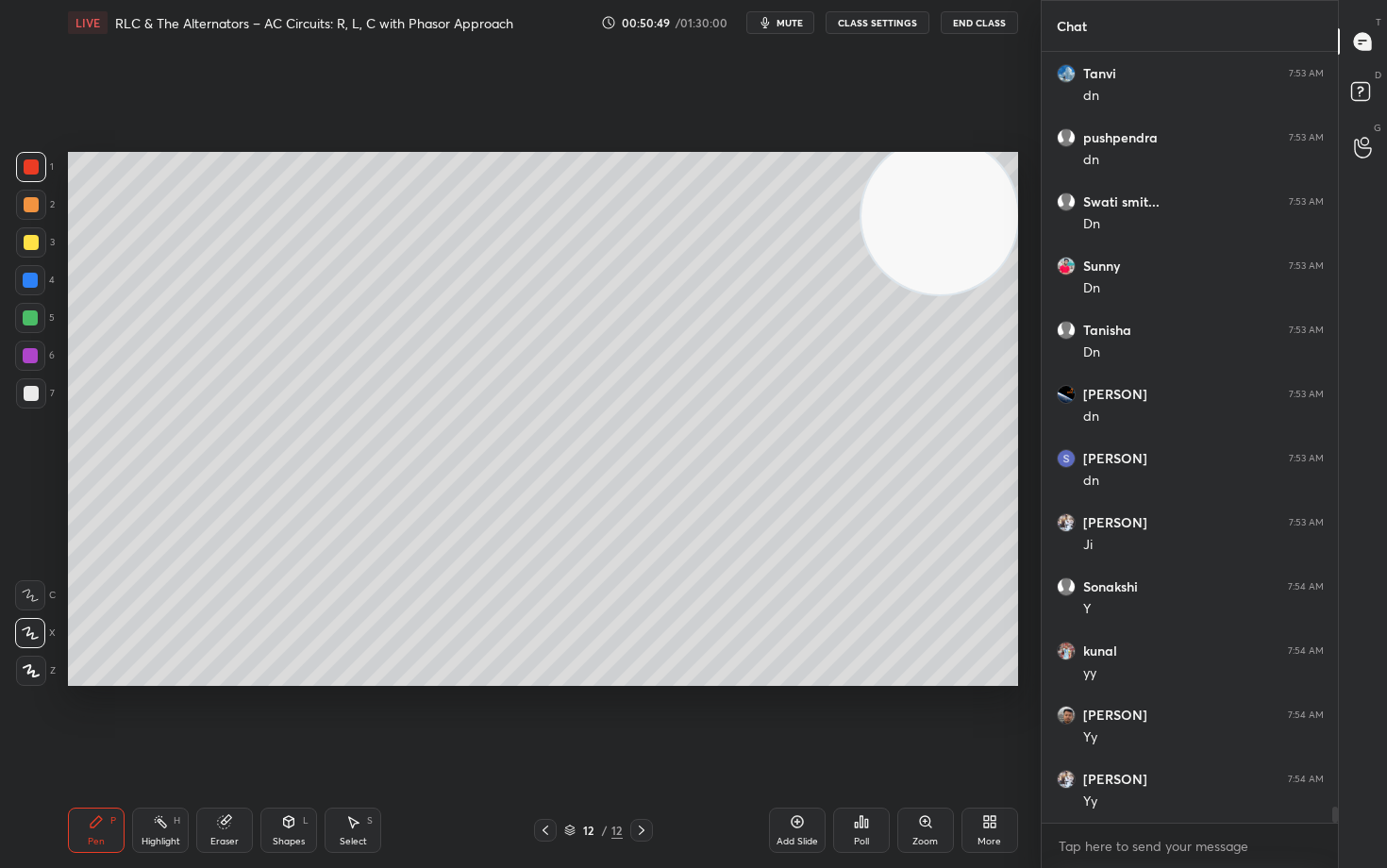 click 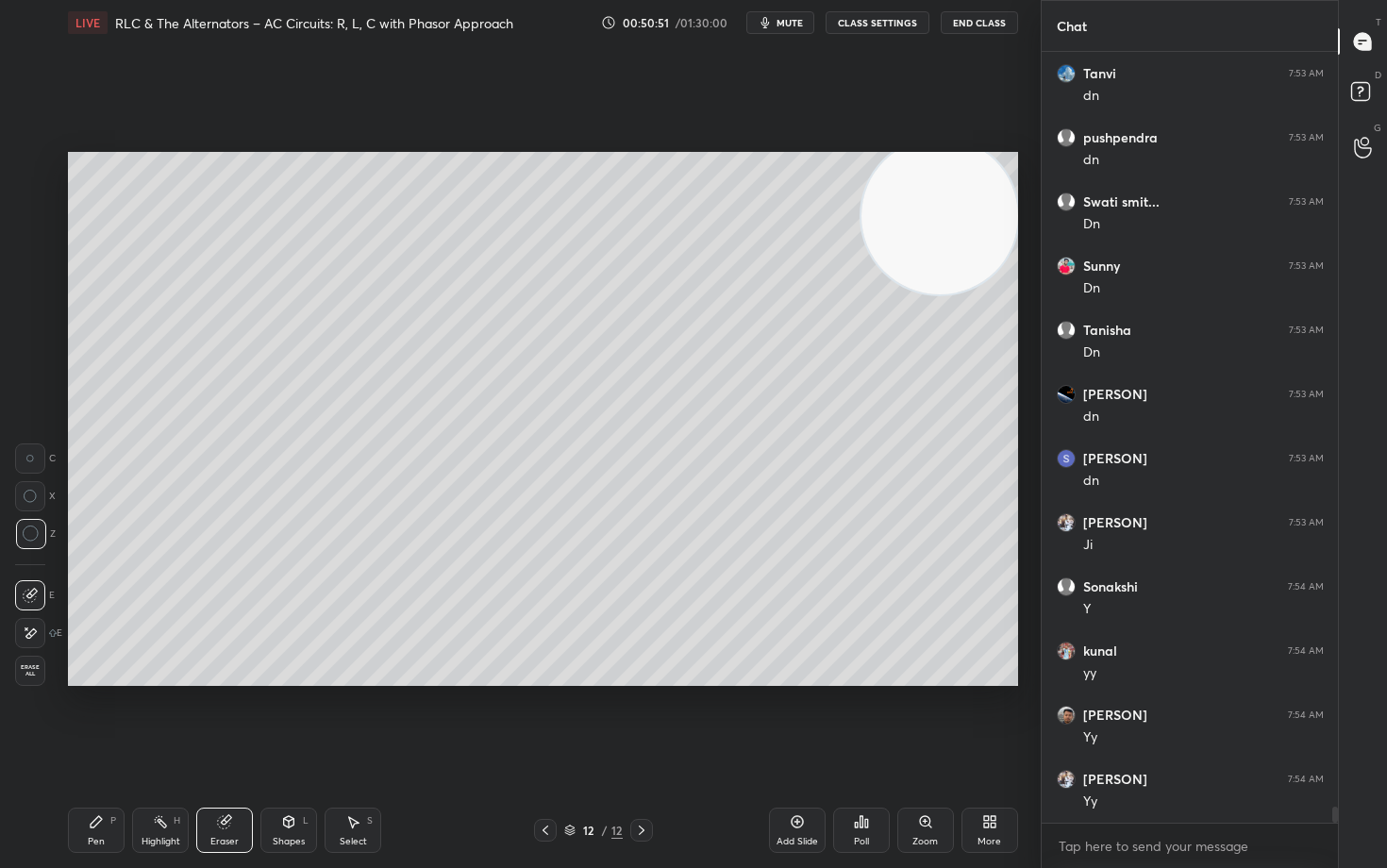 click on "Pen P" at bounding box center (96, 830) 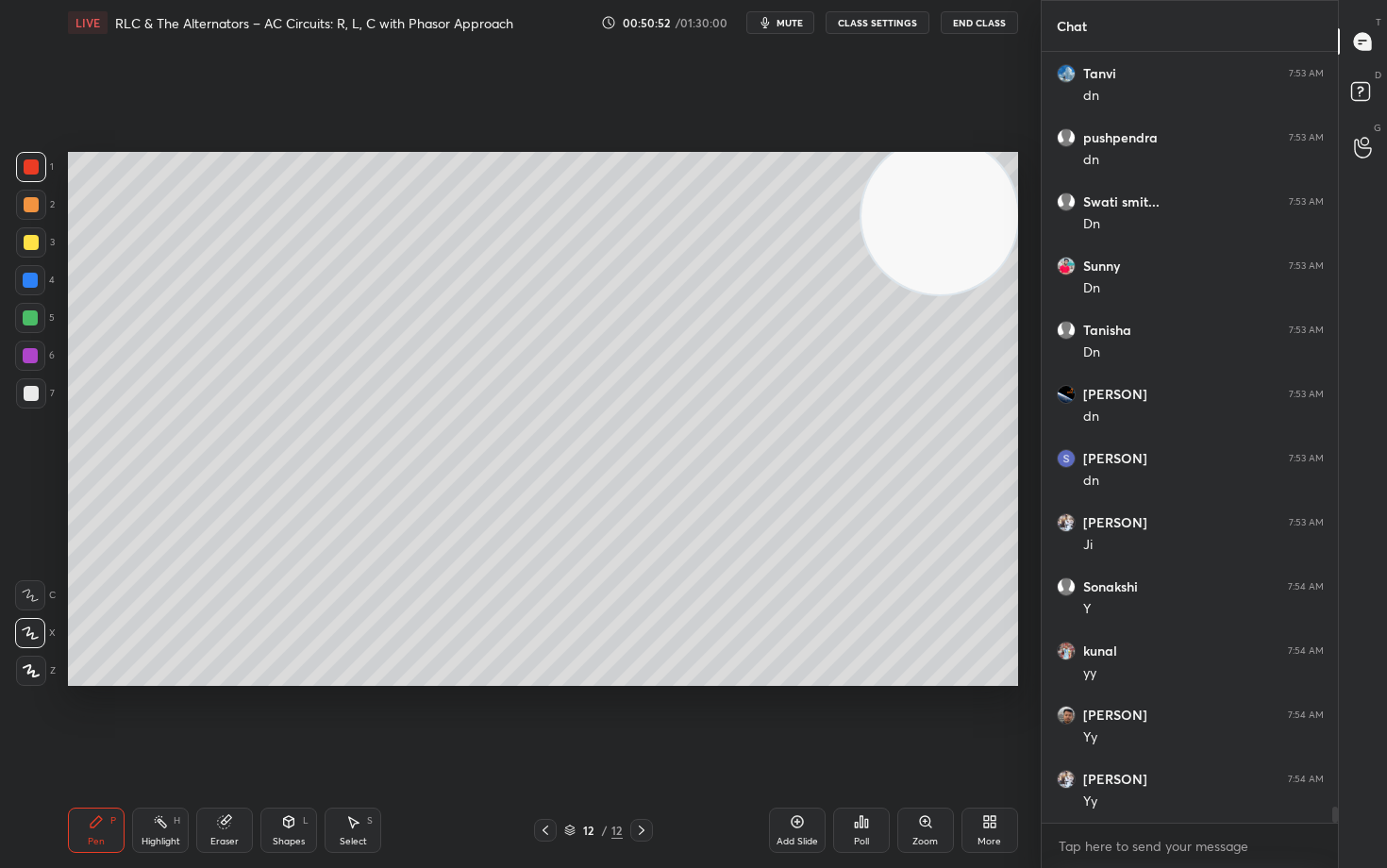scroll, scrollTop: 36209, scrollLeft: 0, axis: vertical 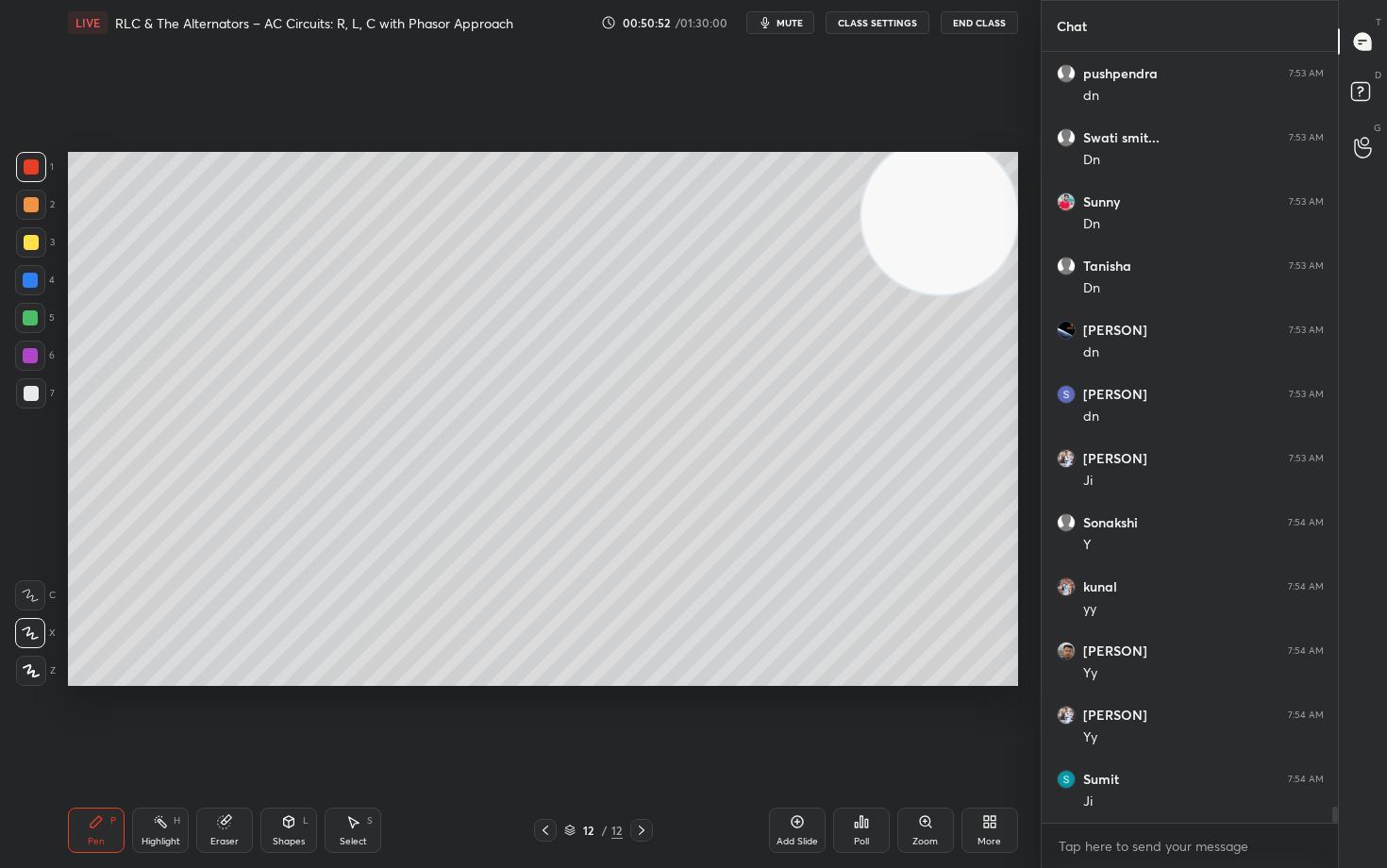 click at bounding box center [31, 393] 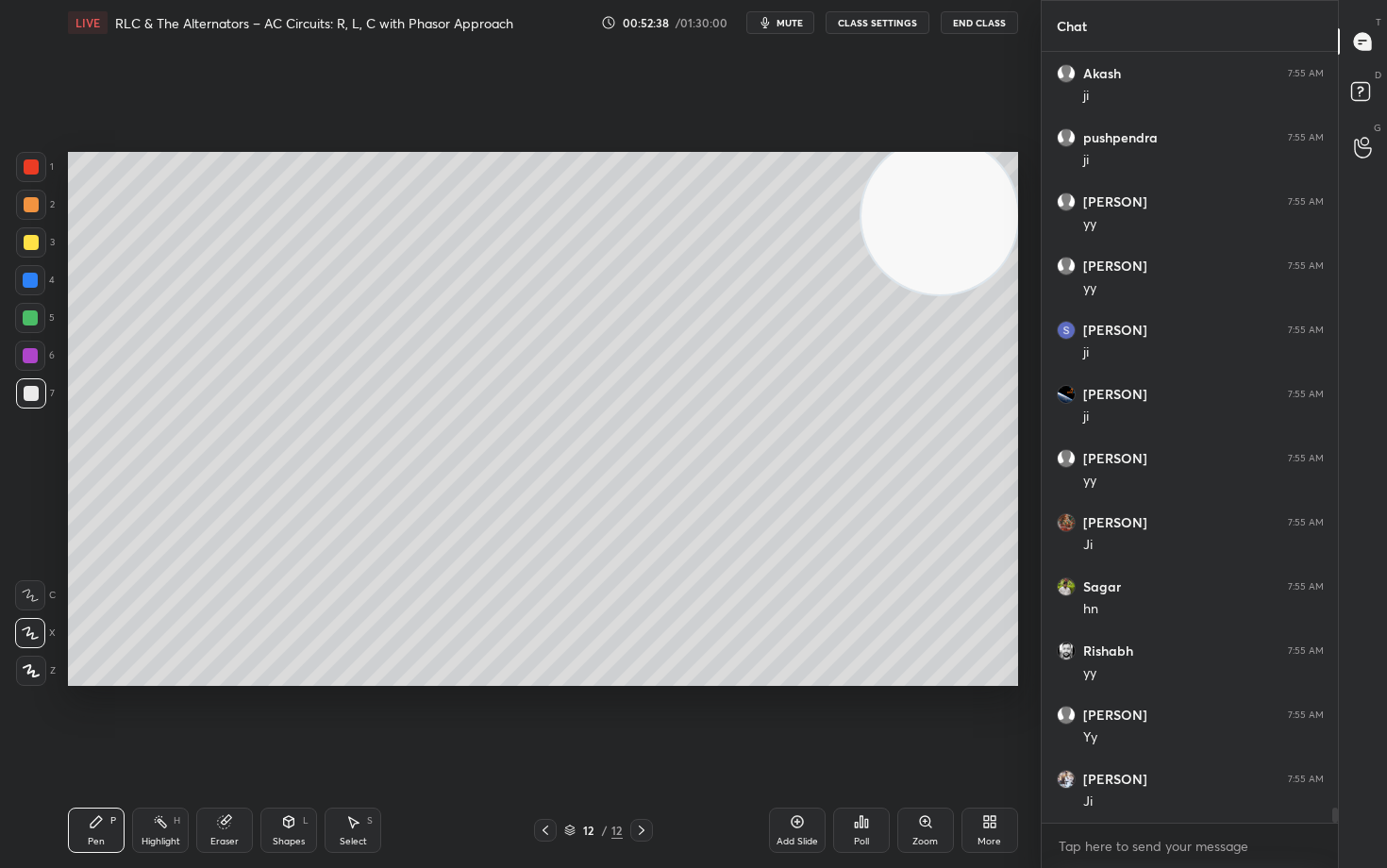 scroll, scrollTop: 39032, scrollLeft: 0, axis: vertical 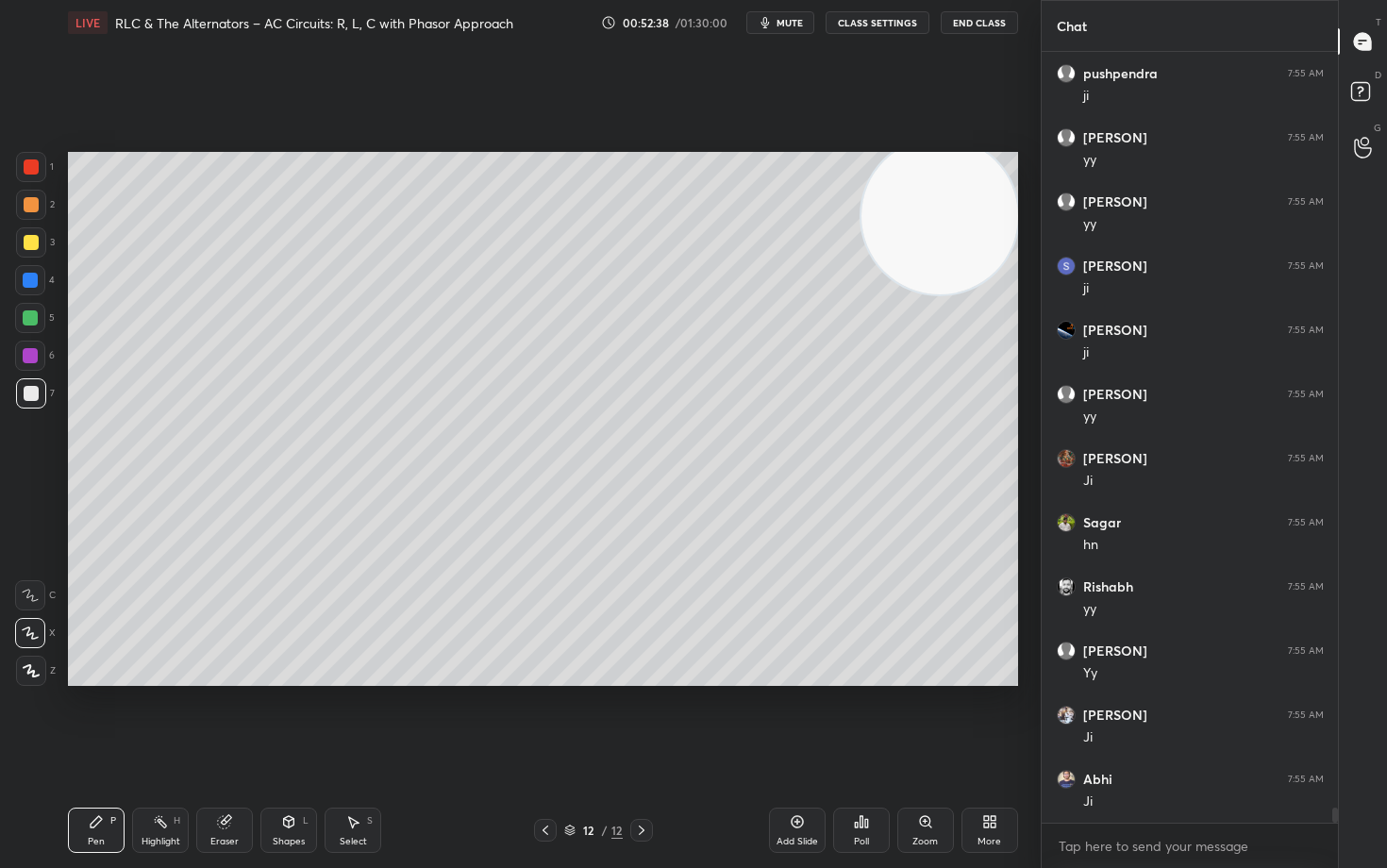 drag, startPoint x: 798, startPoint y: 817, endPoint x: 798, endPoint y: 771, distance: 46 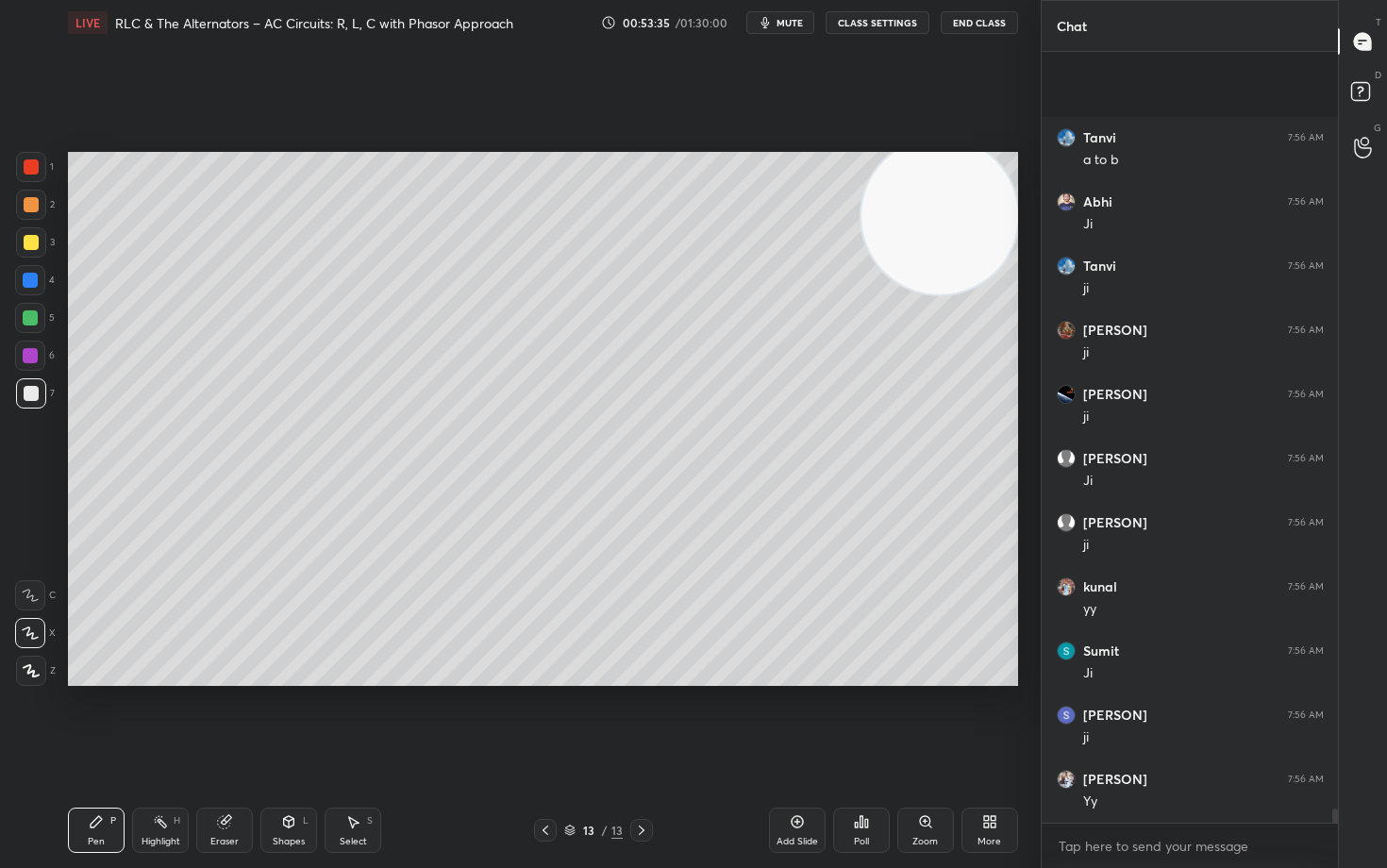 scroll, scrollTop: 40507, scrollLeft: 0, axis: vertical 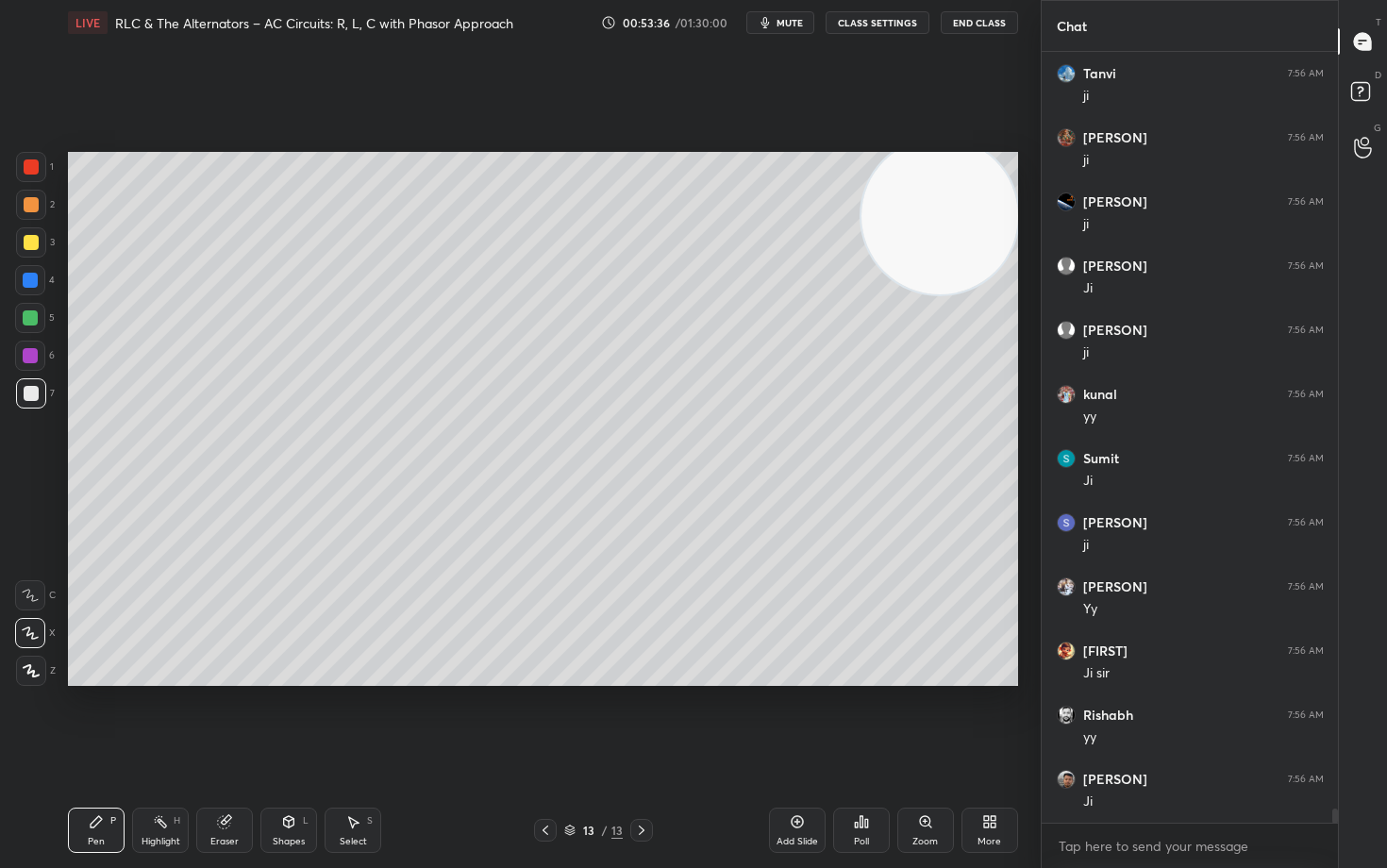 click at bounding box center (31, 242) 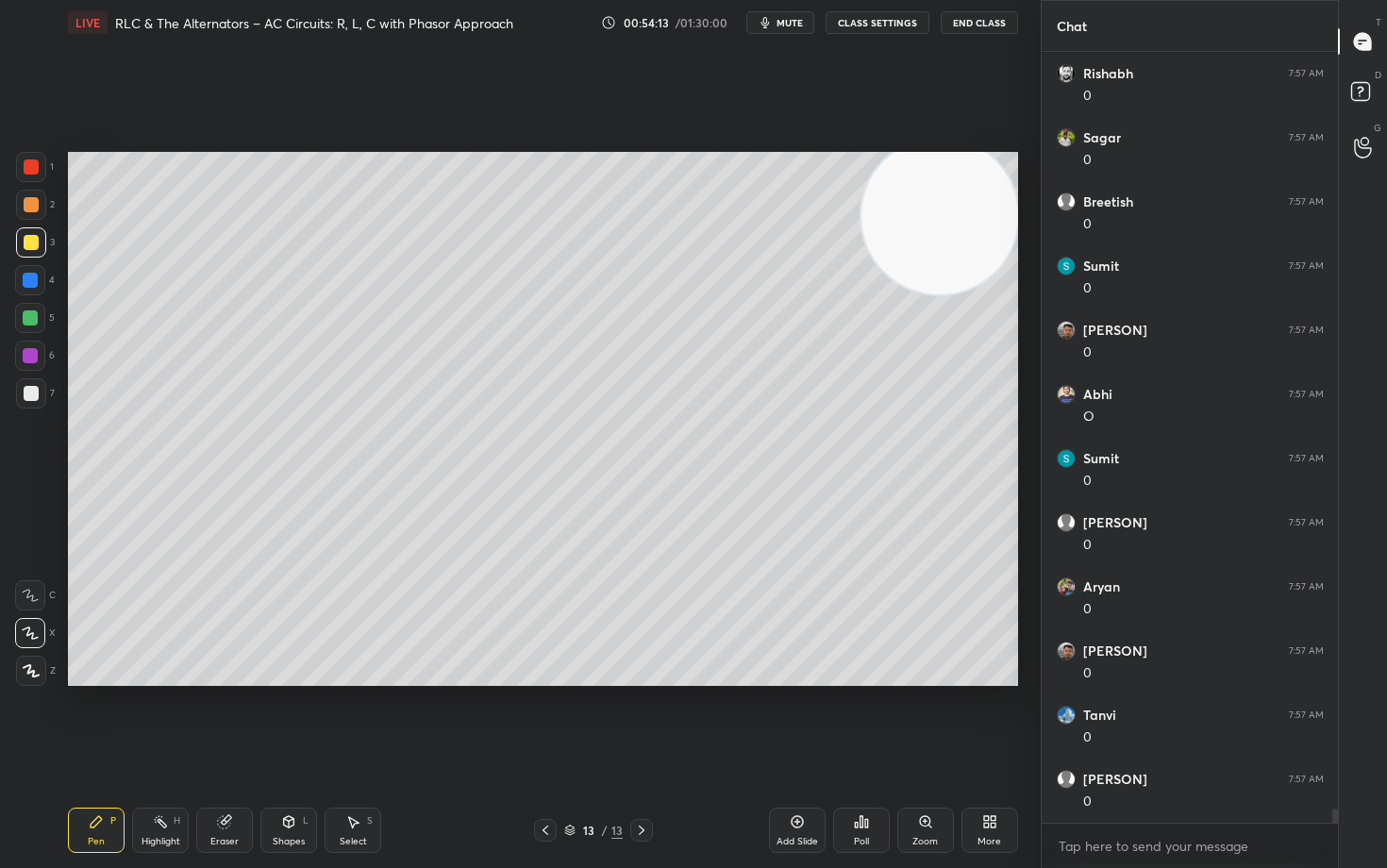 scroll, scrollTop: 42624, scrollLeft: 0, axis: vertical 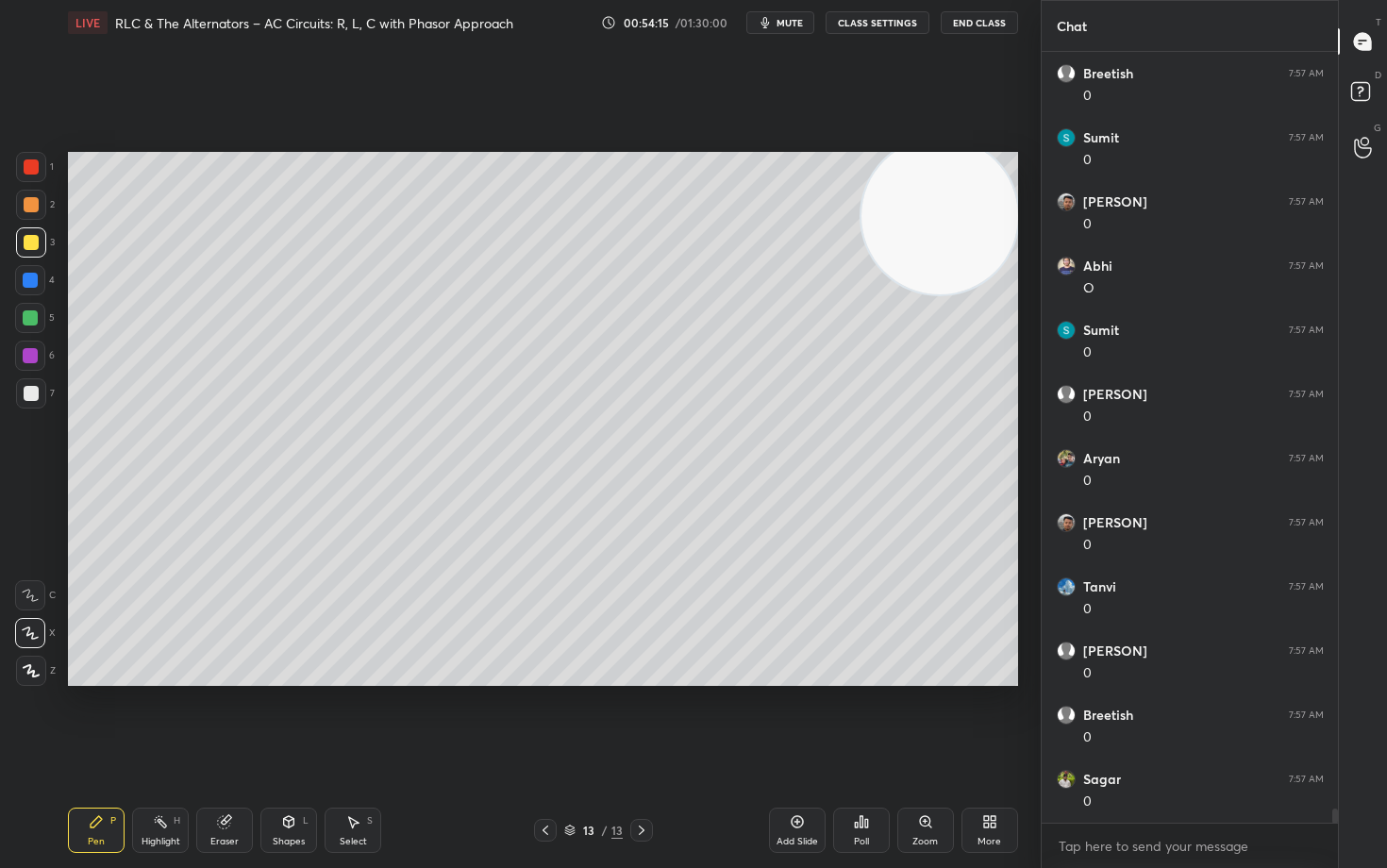 click 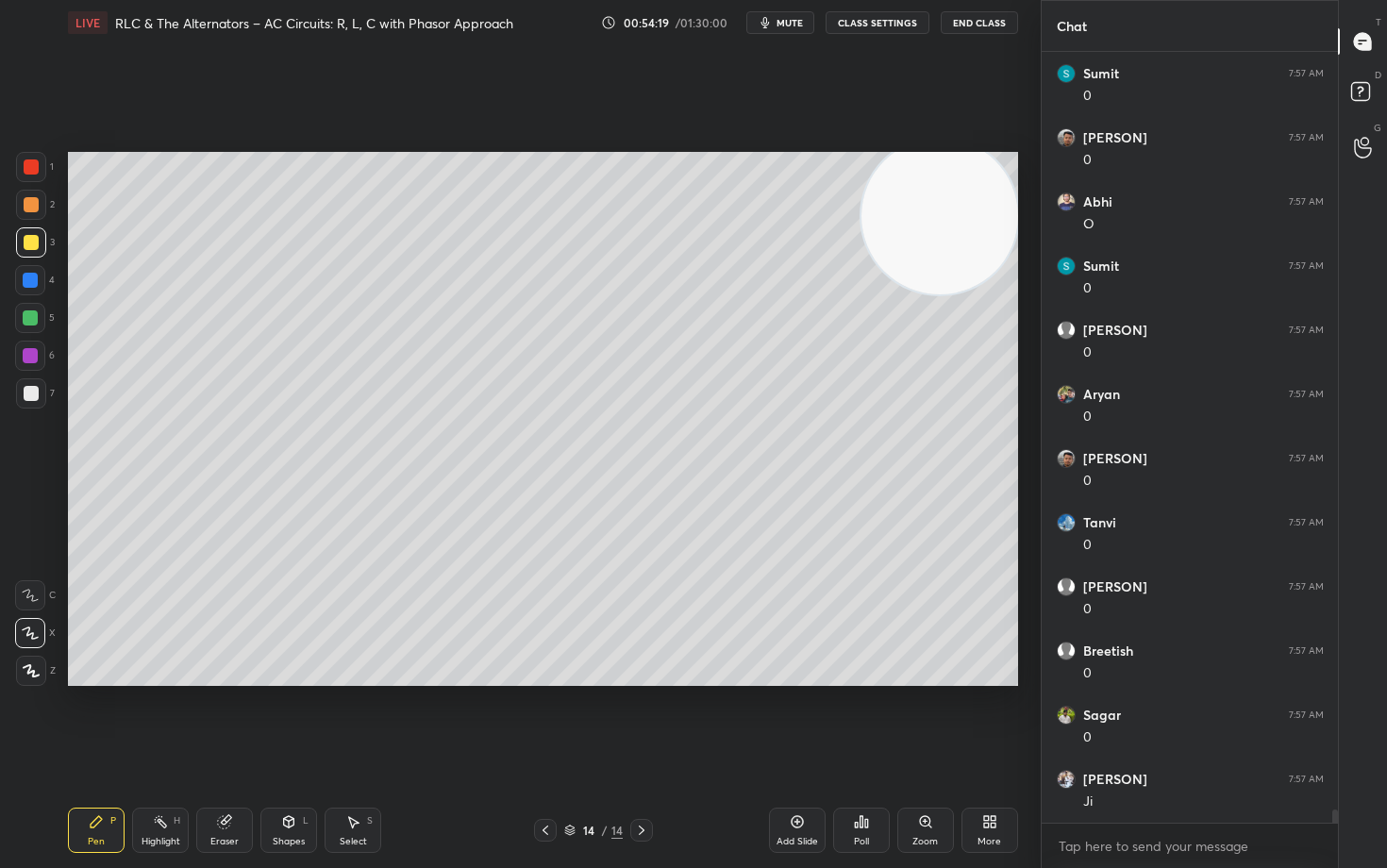 scroll, scrollTop: 42753, scrollLeft: 0, axis: vertical 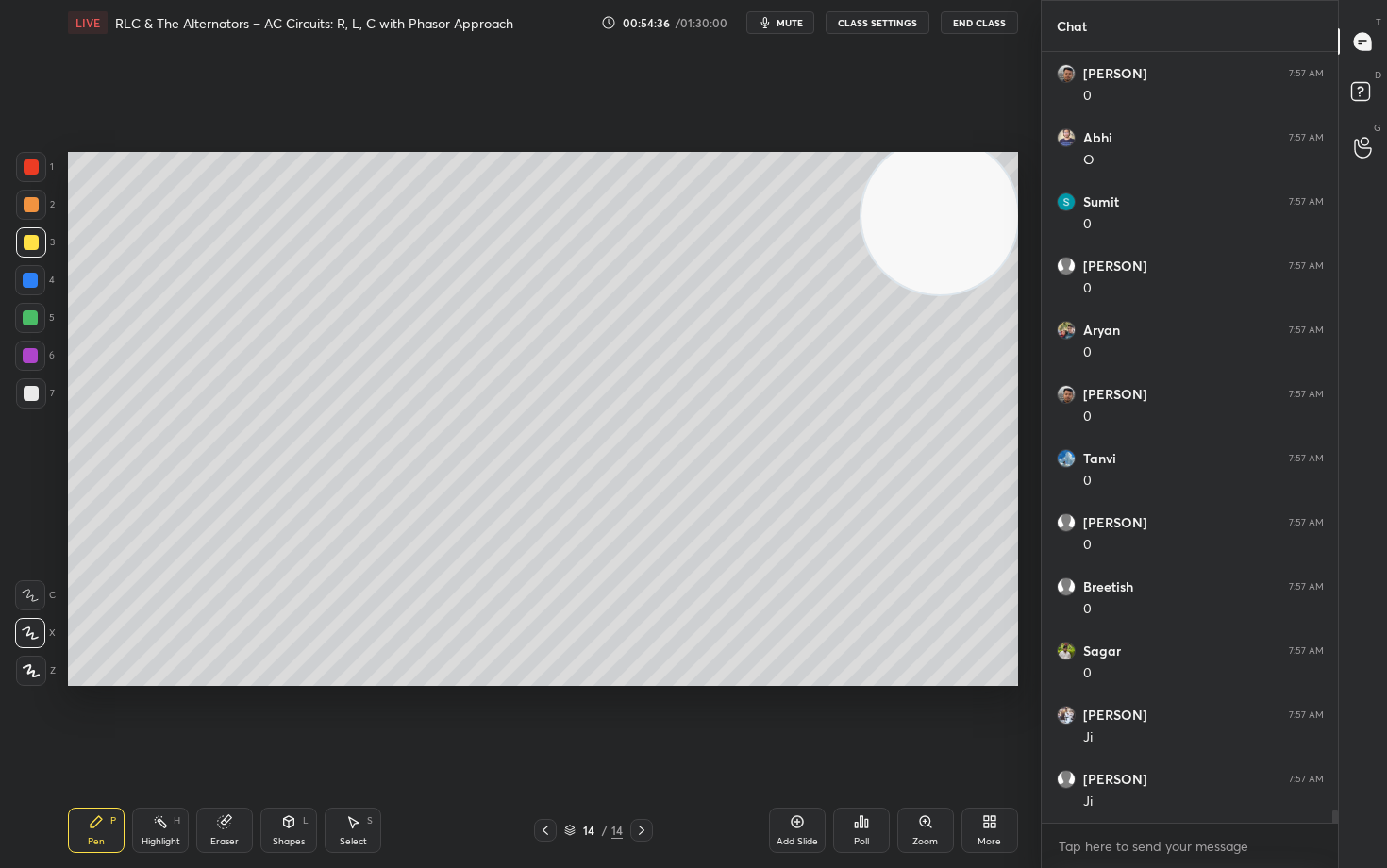 drag, startPoint x: 228, startPoint y: 825, endPoint x: 271, endPoint y: 751, distance: 85.58621 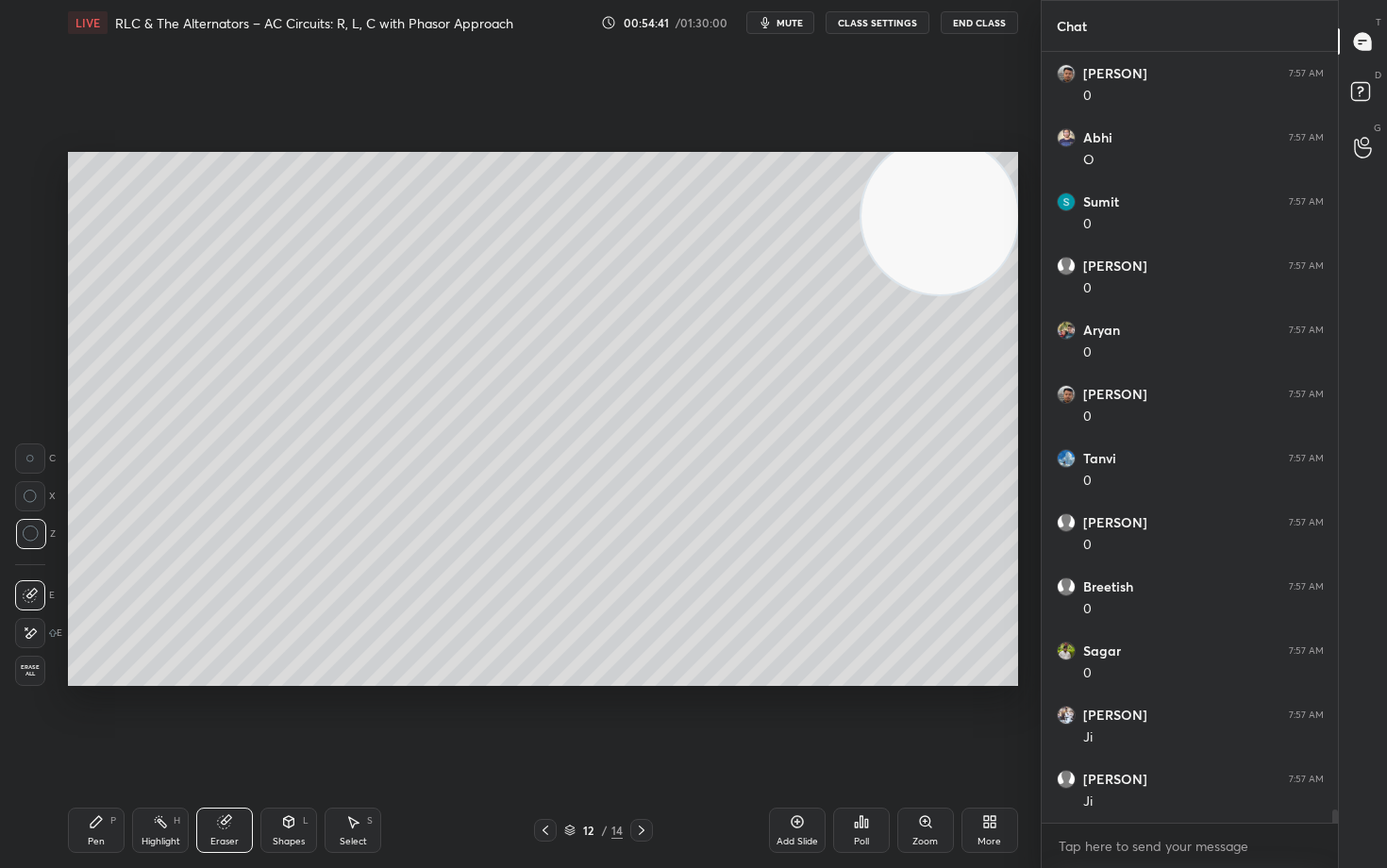 click 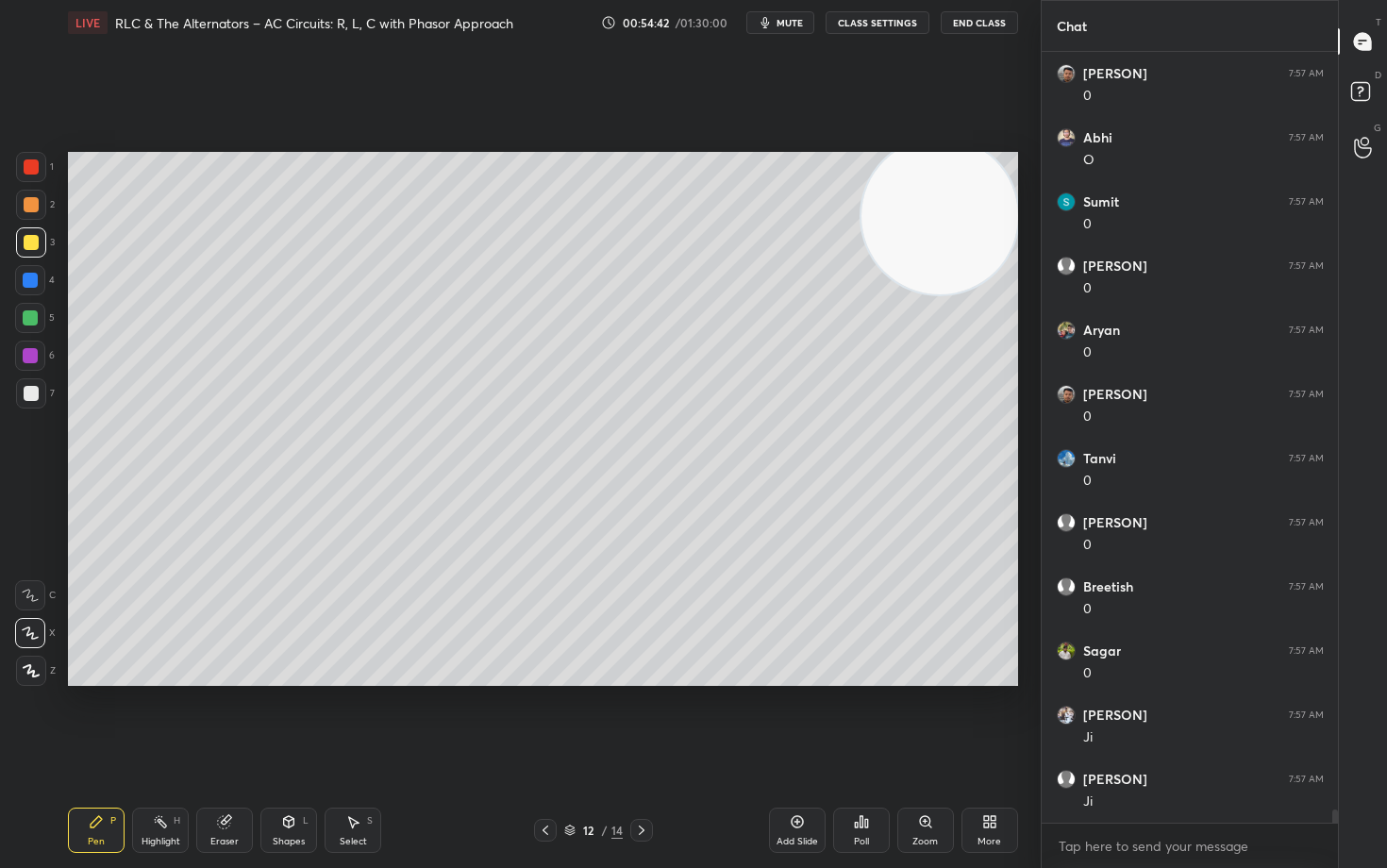 click at bounding box center [31, 393] 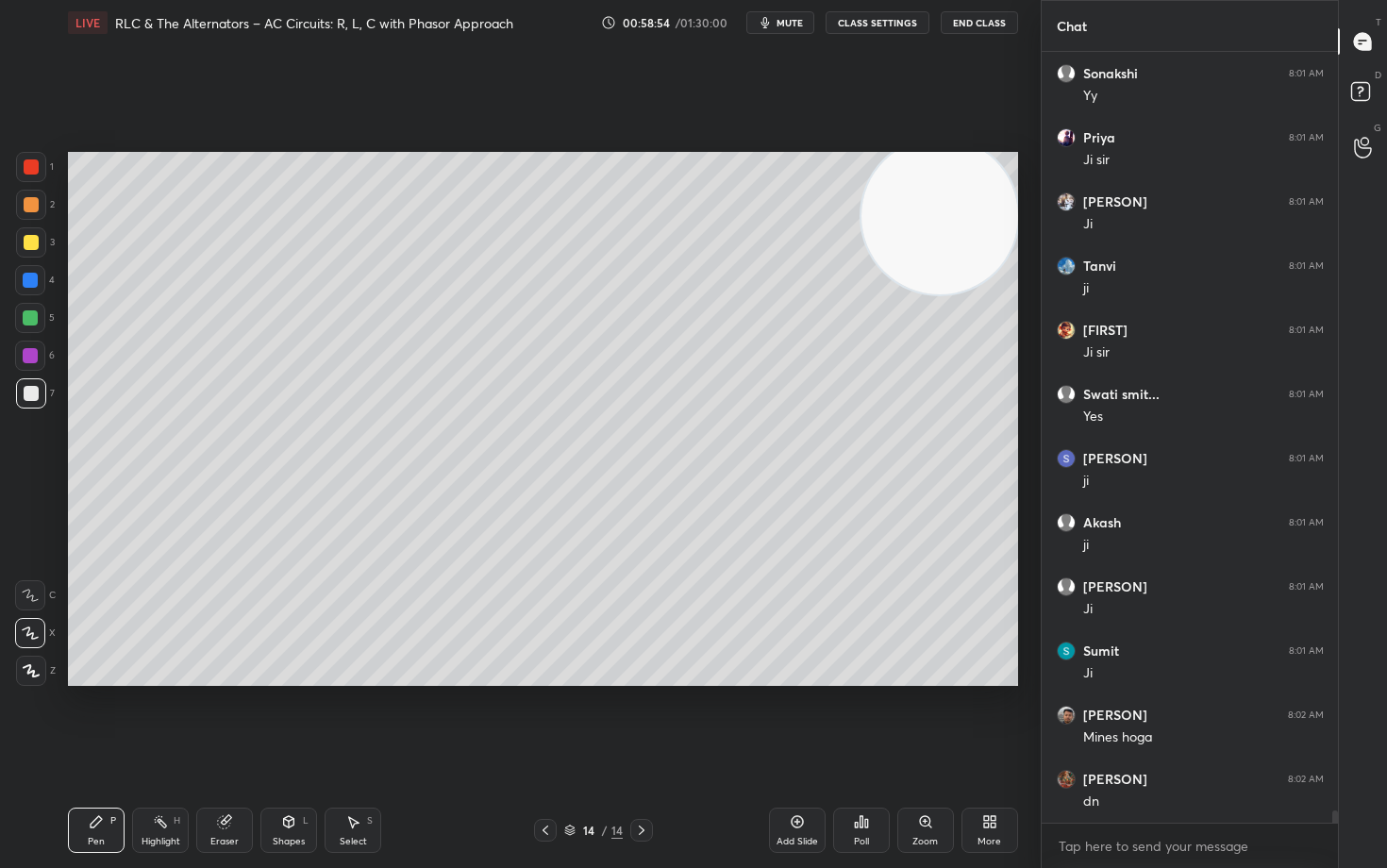 scroll, scrollTop: 46538, scrollLeft: 0, axis: vertical 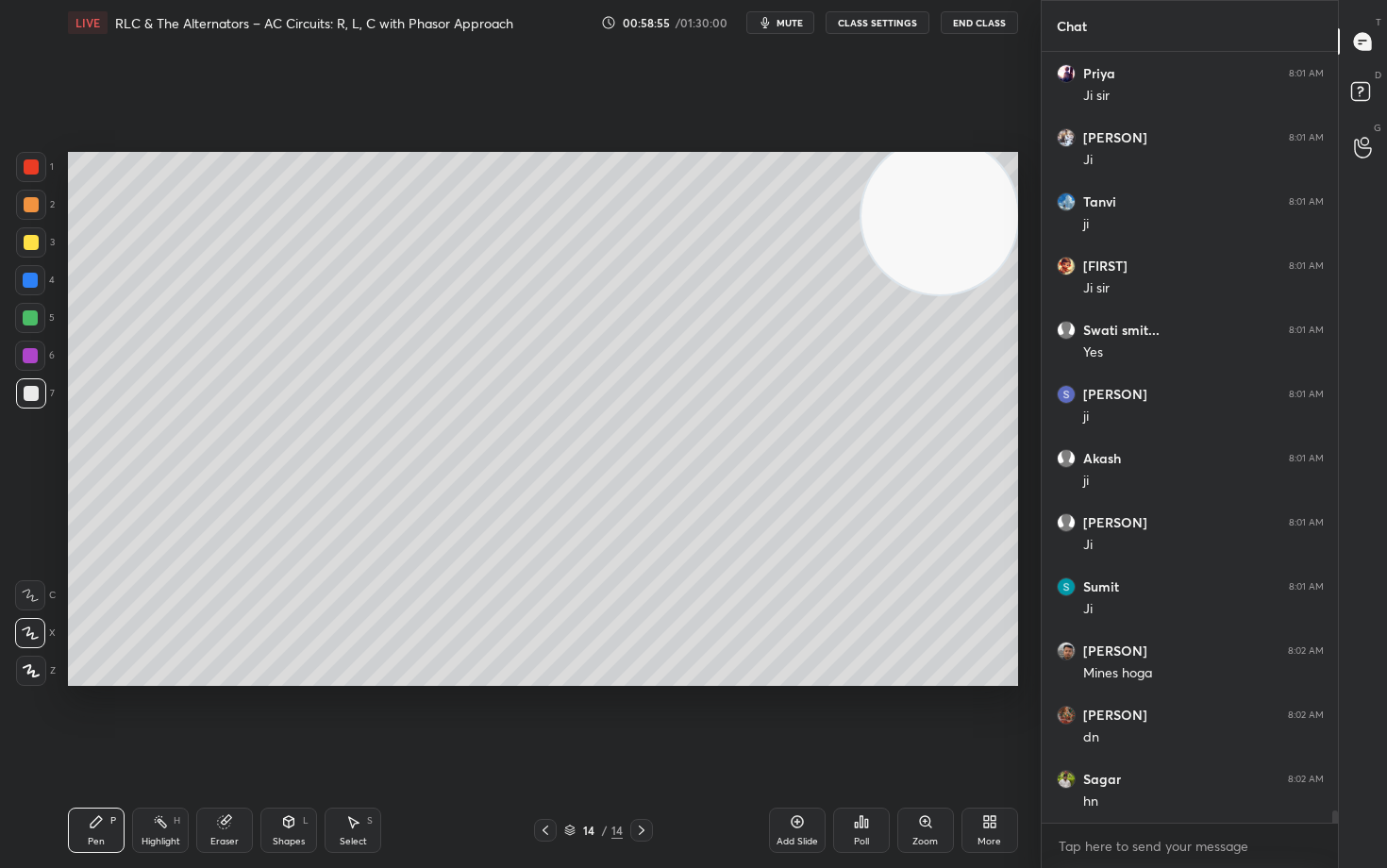 click on "Eraser" at bounding box center (225, 842) 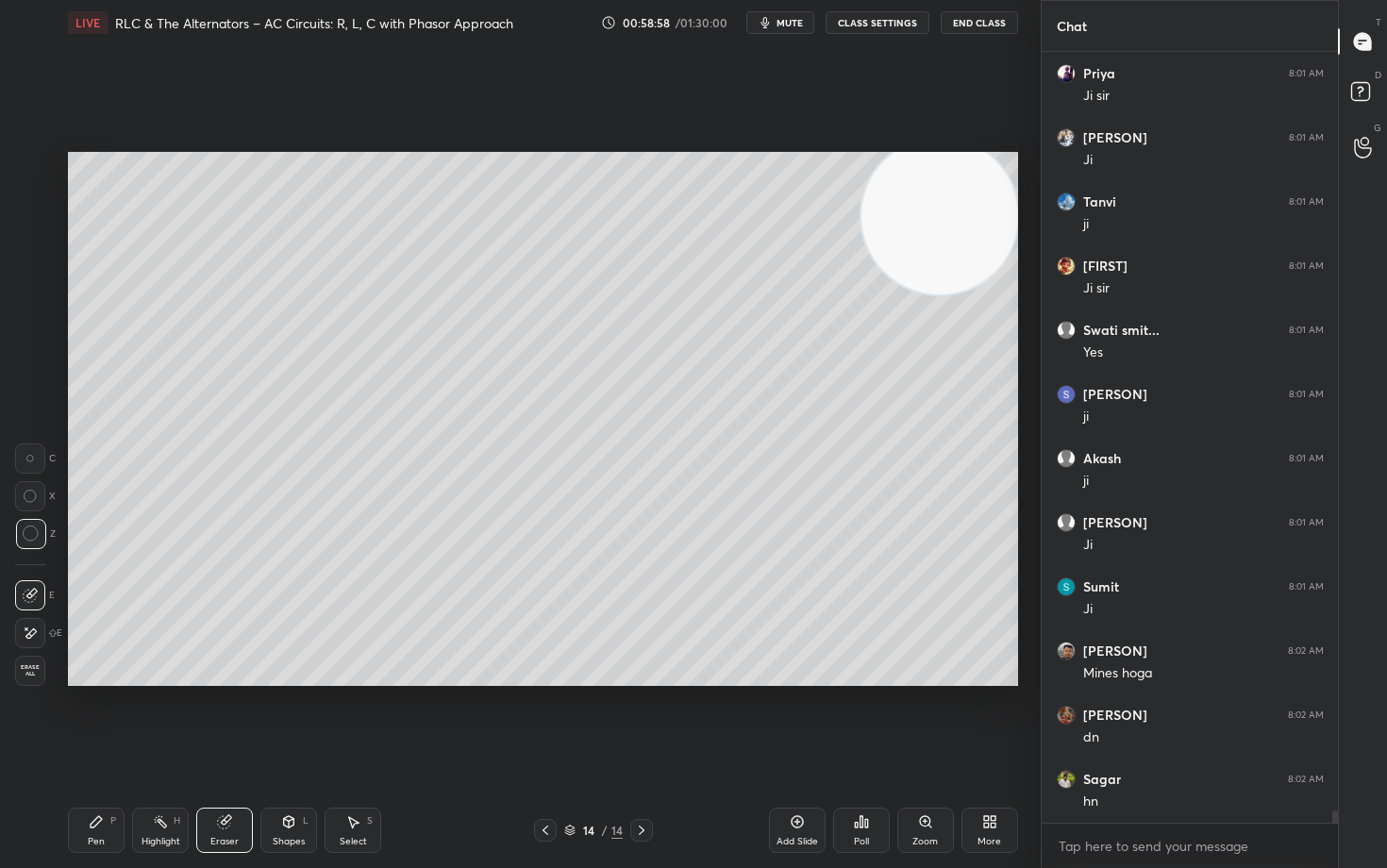 click on "Pen P" at bounding box center [96, 830] 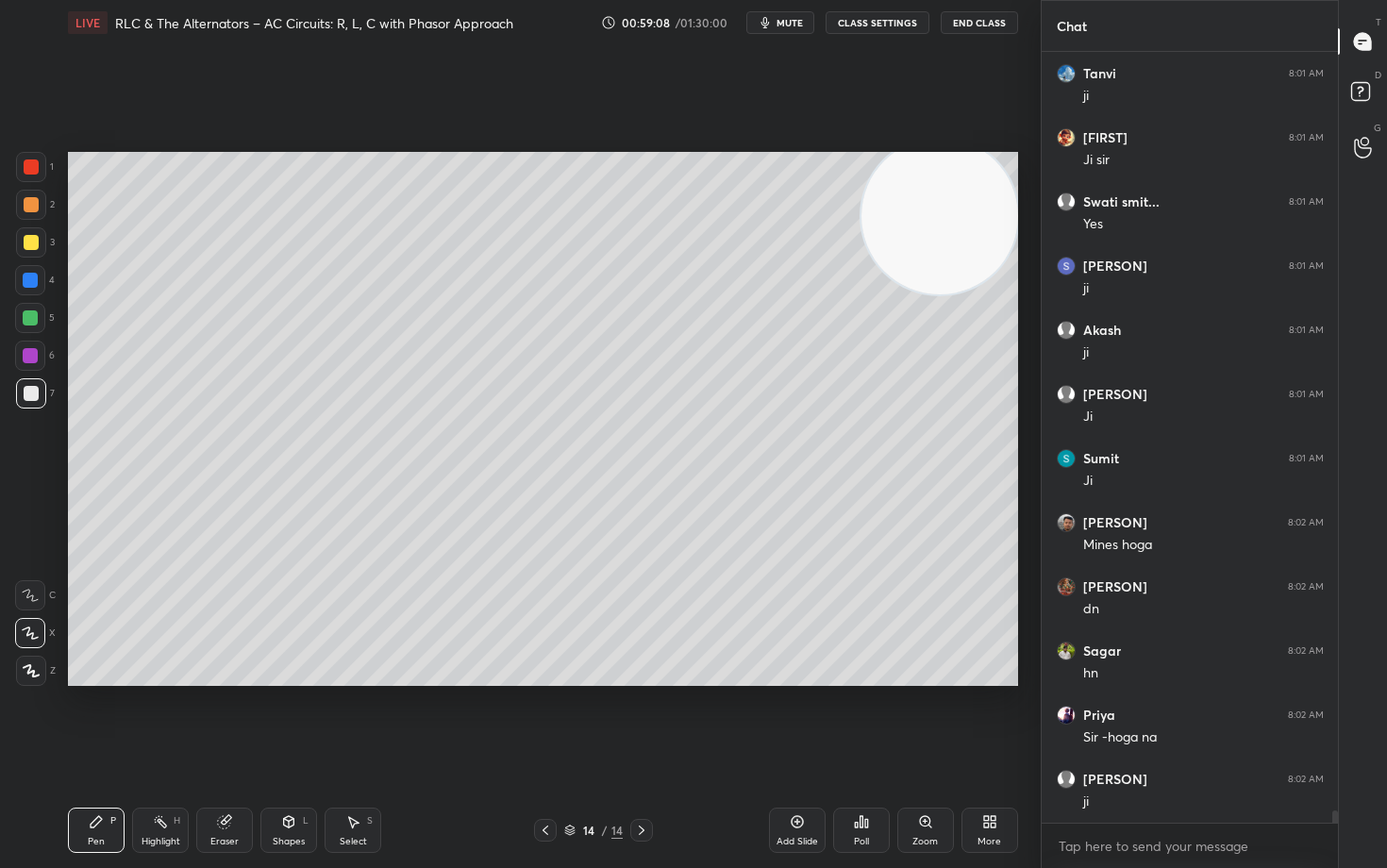 scroll, scrollTop: 46730, scrollLeft: 0, axis: vertical 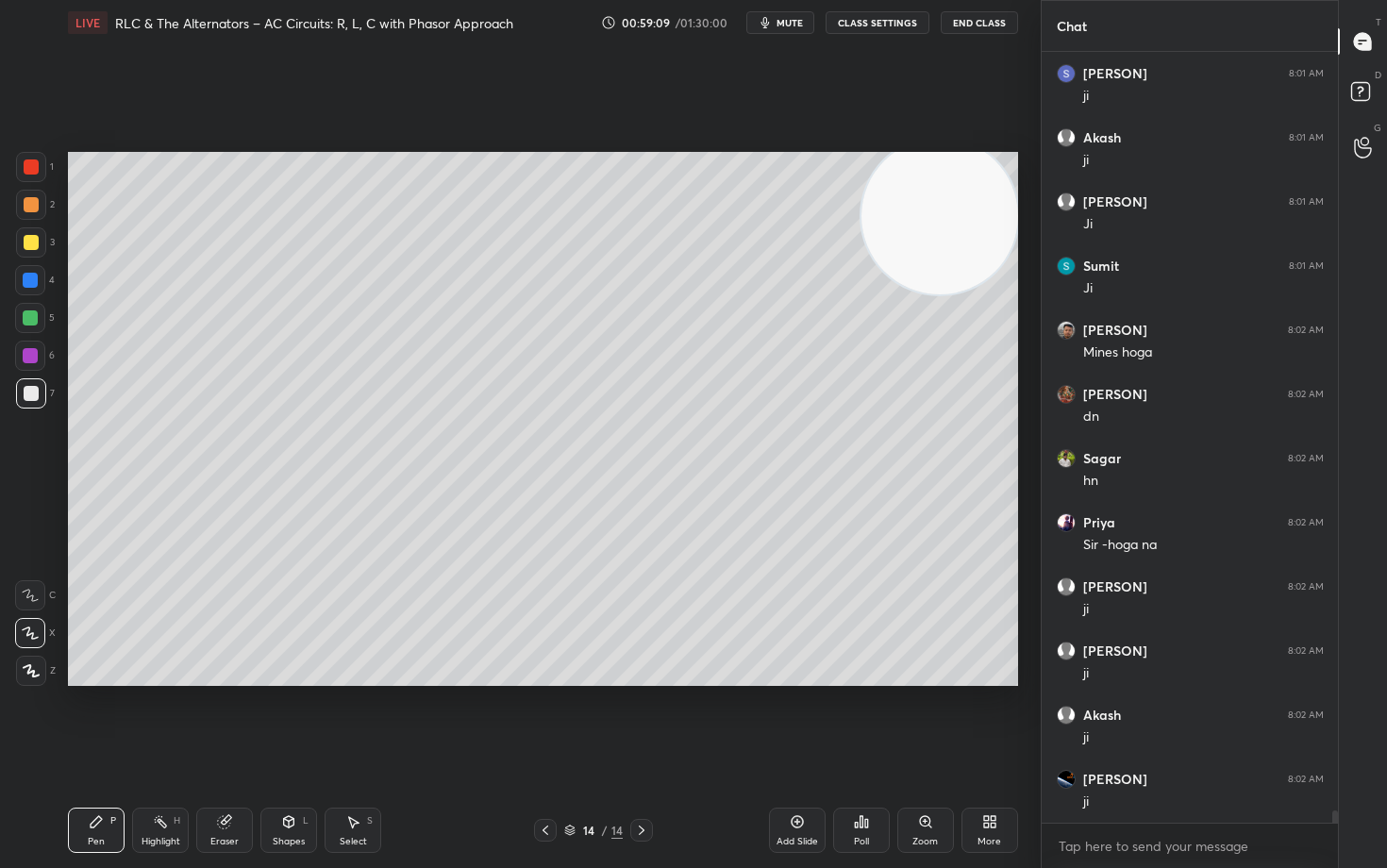 click 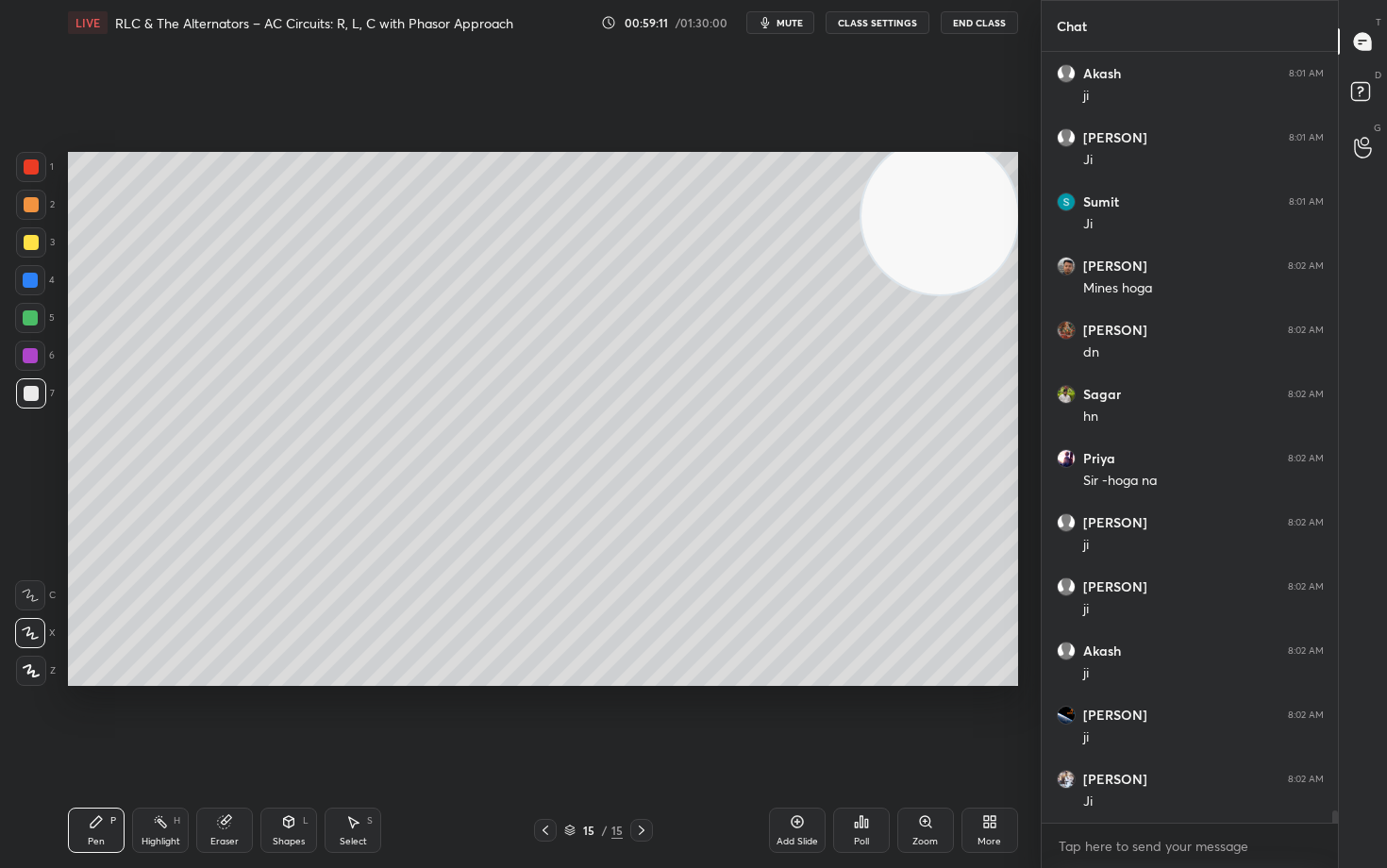 scroll, scrollTop: 46987, scrollLeft: 0, axis: vertical 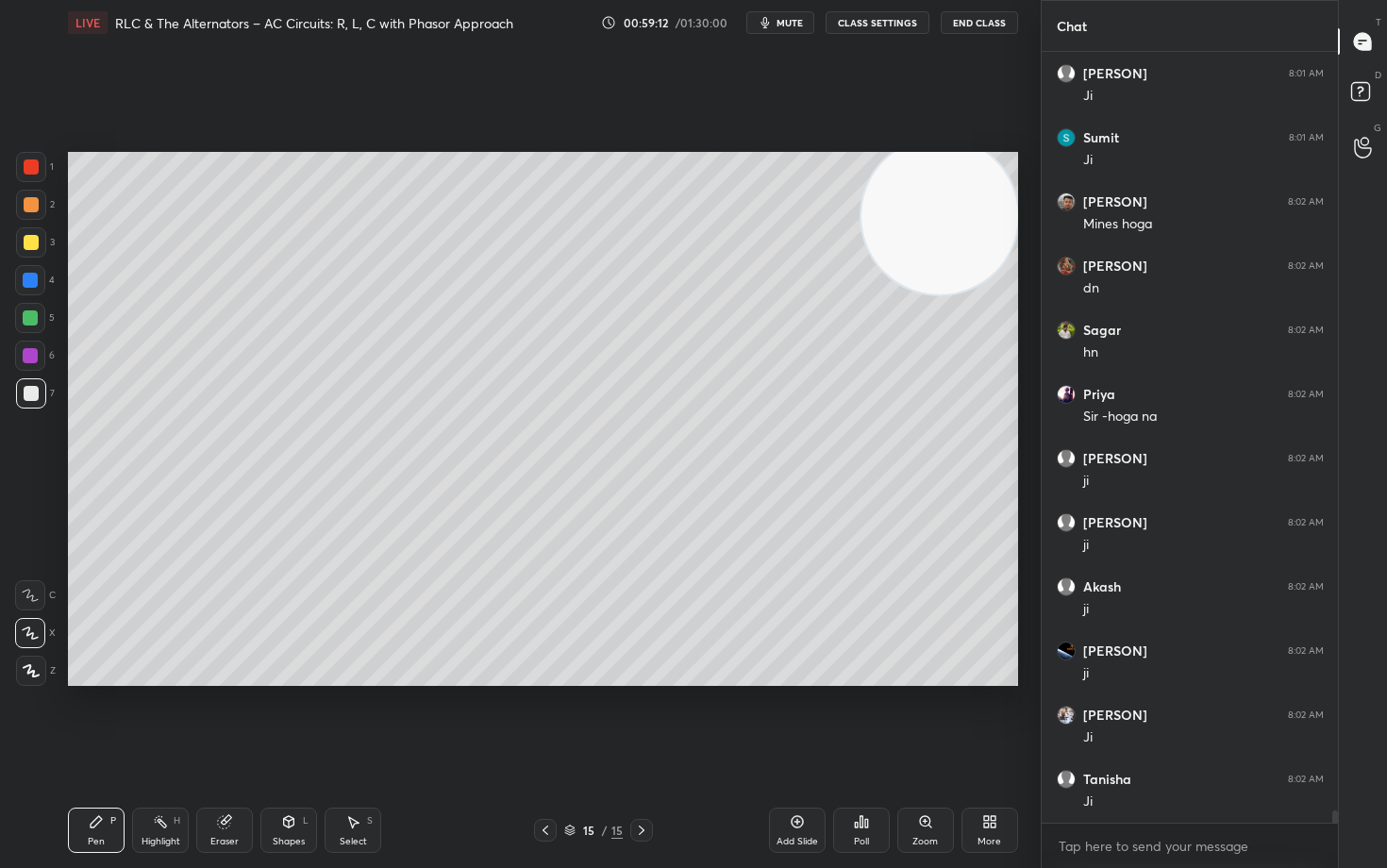 drag, startPoint x: 31, startPoint y: 249, endPoint x: 62, endPoint y: 245, distance: 31.257 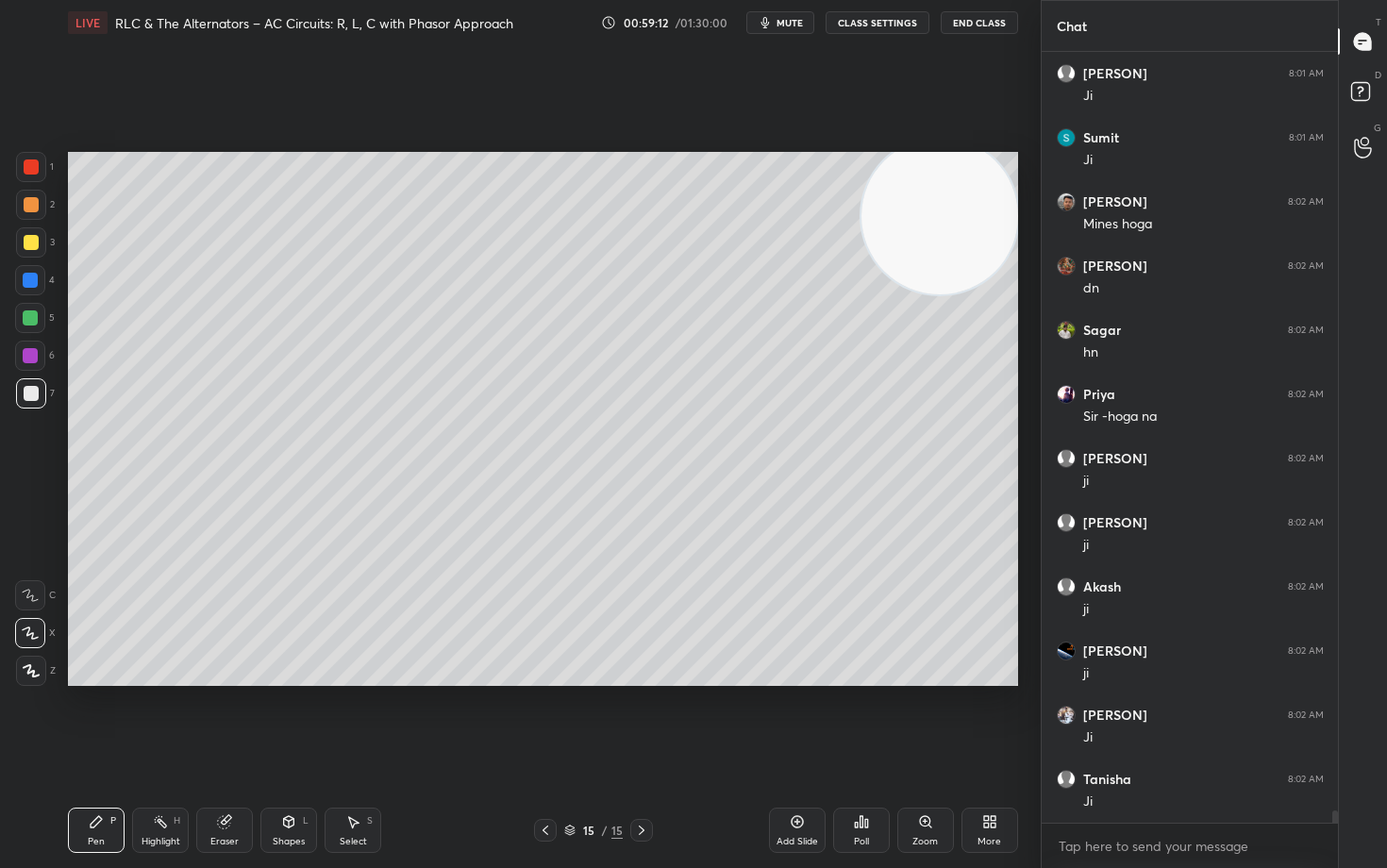click at bounding box center [31, 242] 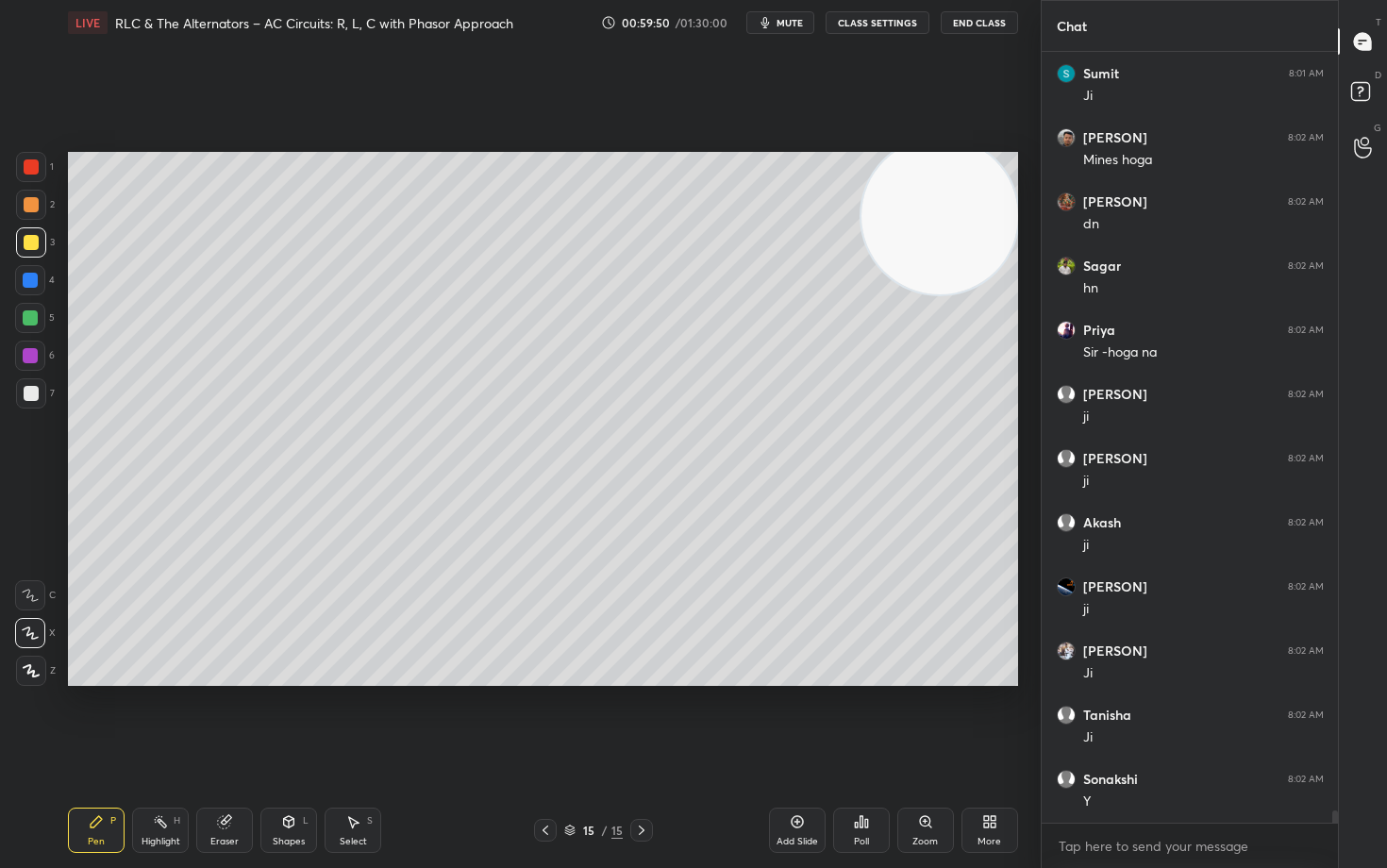 scroll, scrollTop: 47115, scrollLeft: 0, axis: vertical 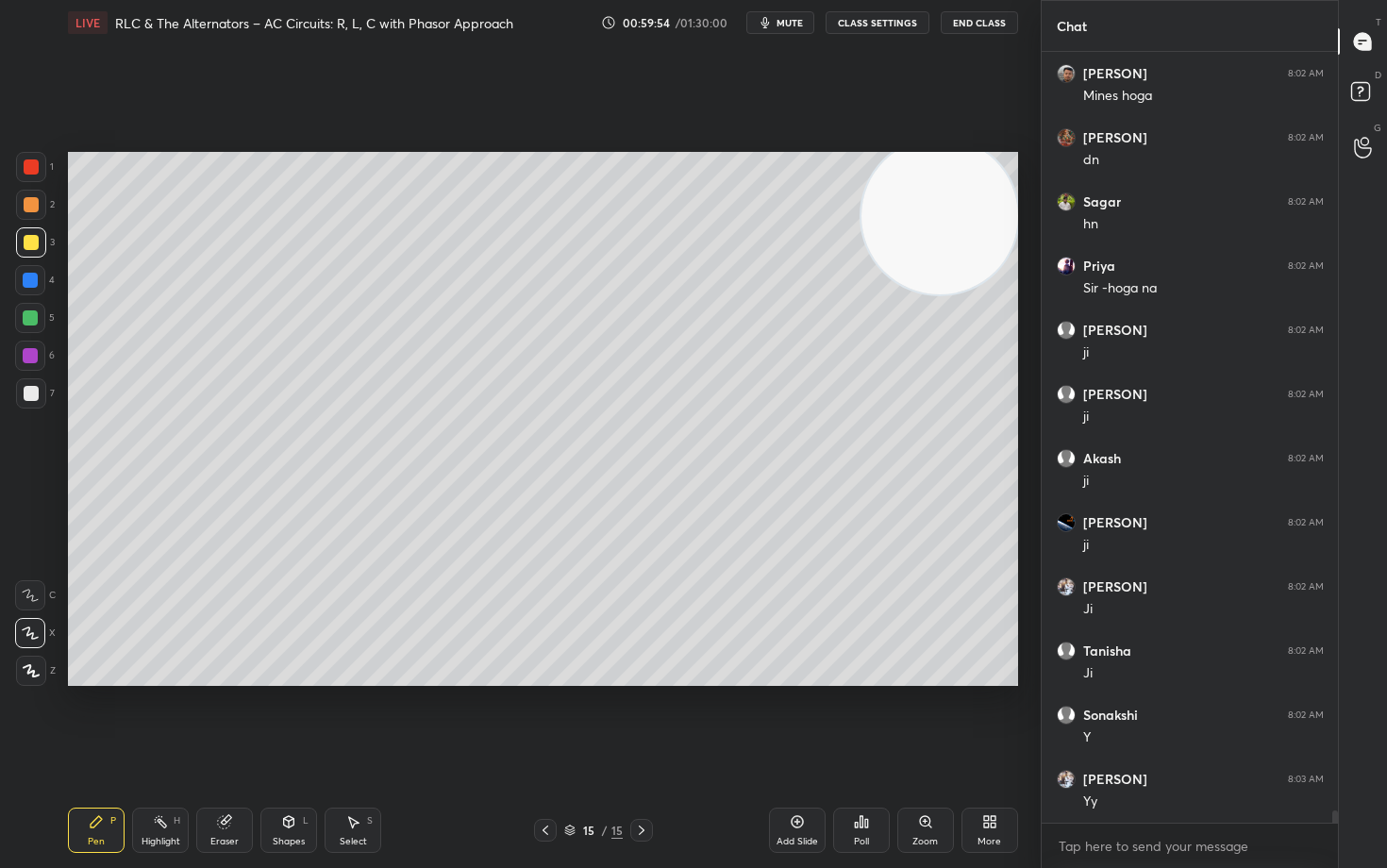 click 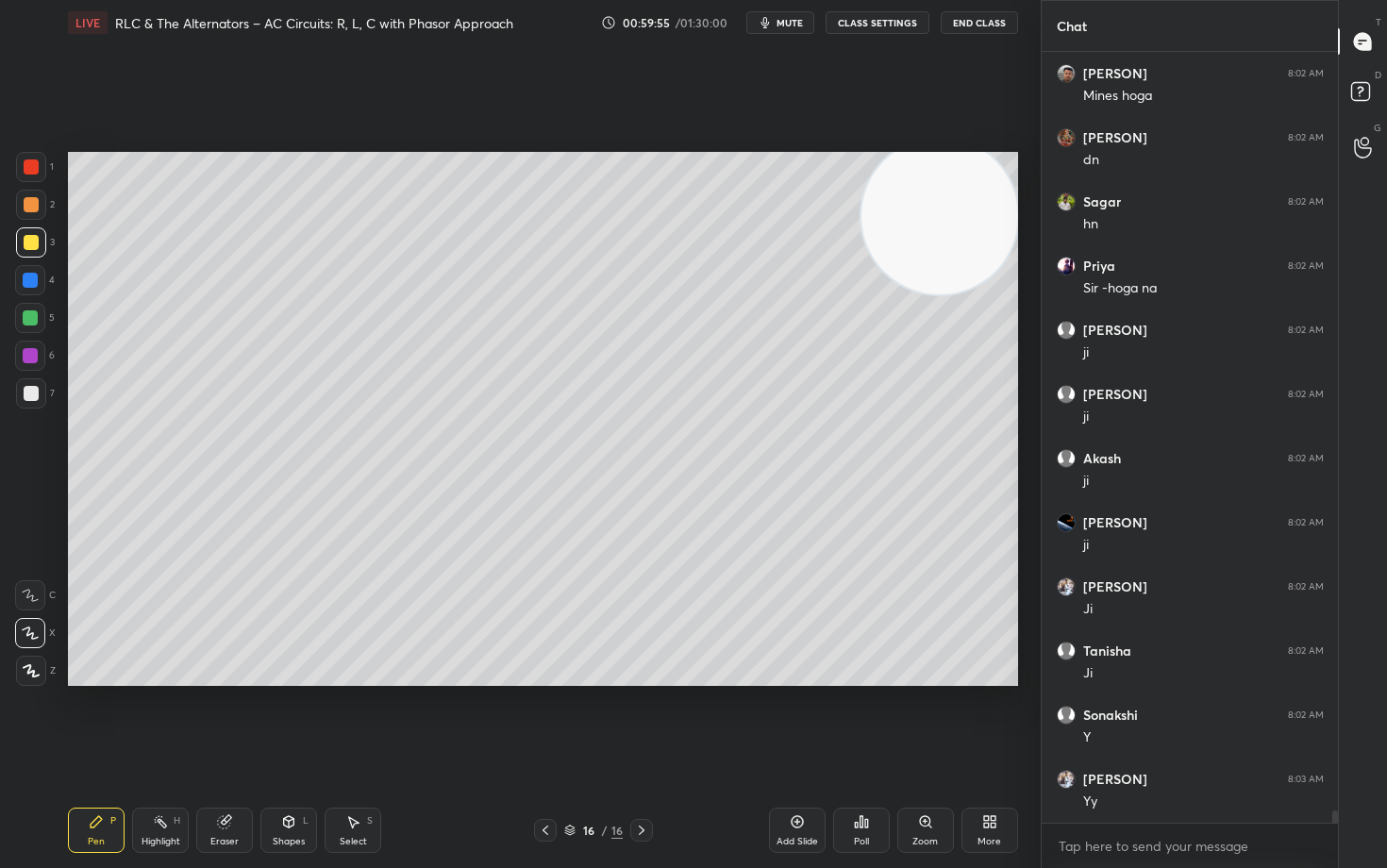 scroll, scrollTop: 47180, scrollLeft: 0, axis: vertical 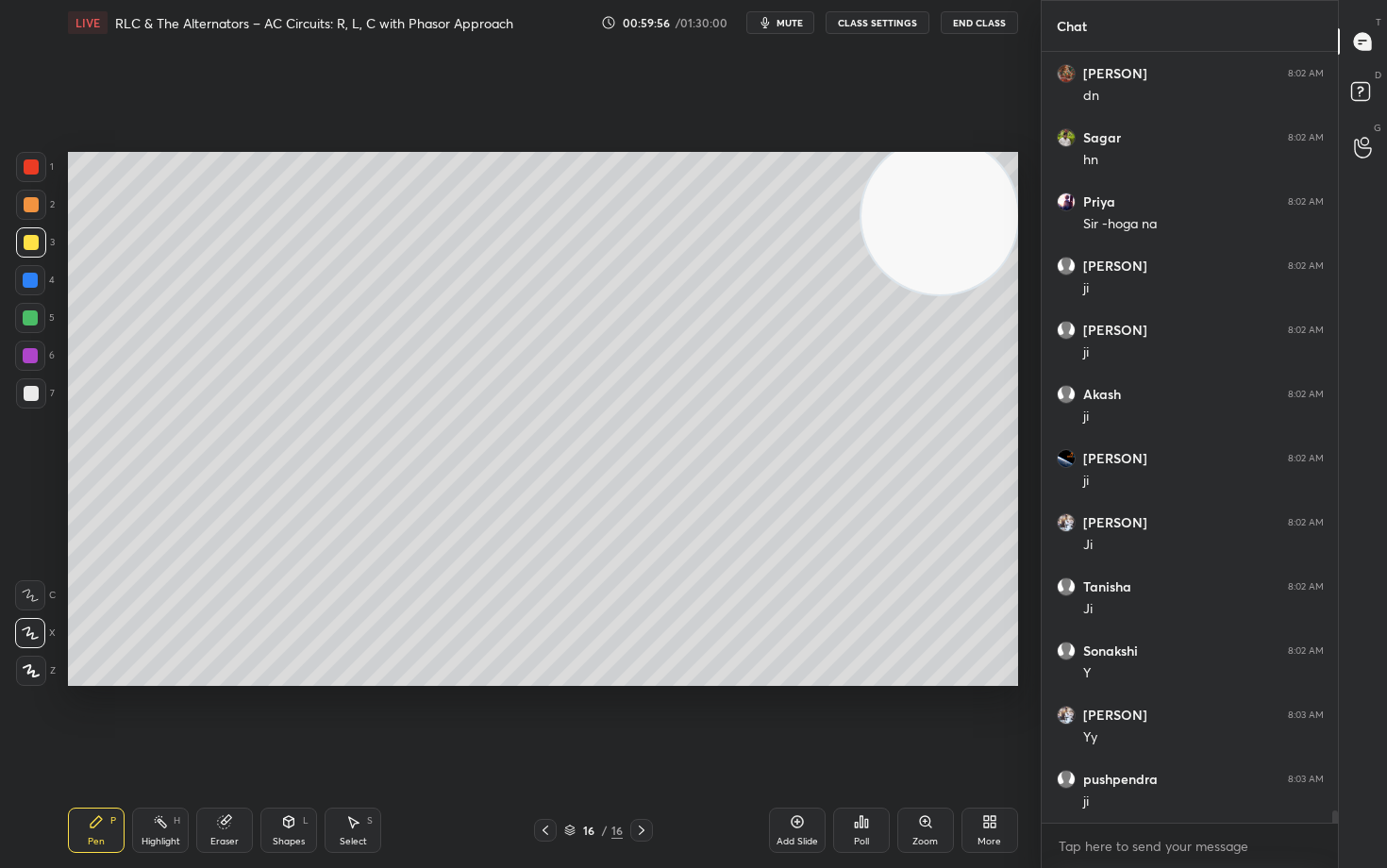drag, startPoint x: 34, startPoint y: 393, endPoint x: 46, endPoint y: 379, distance: 18.439089 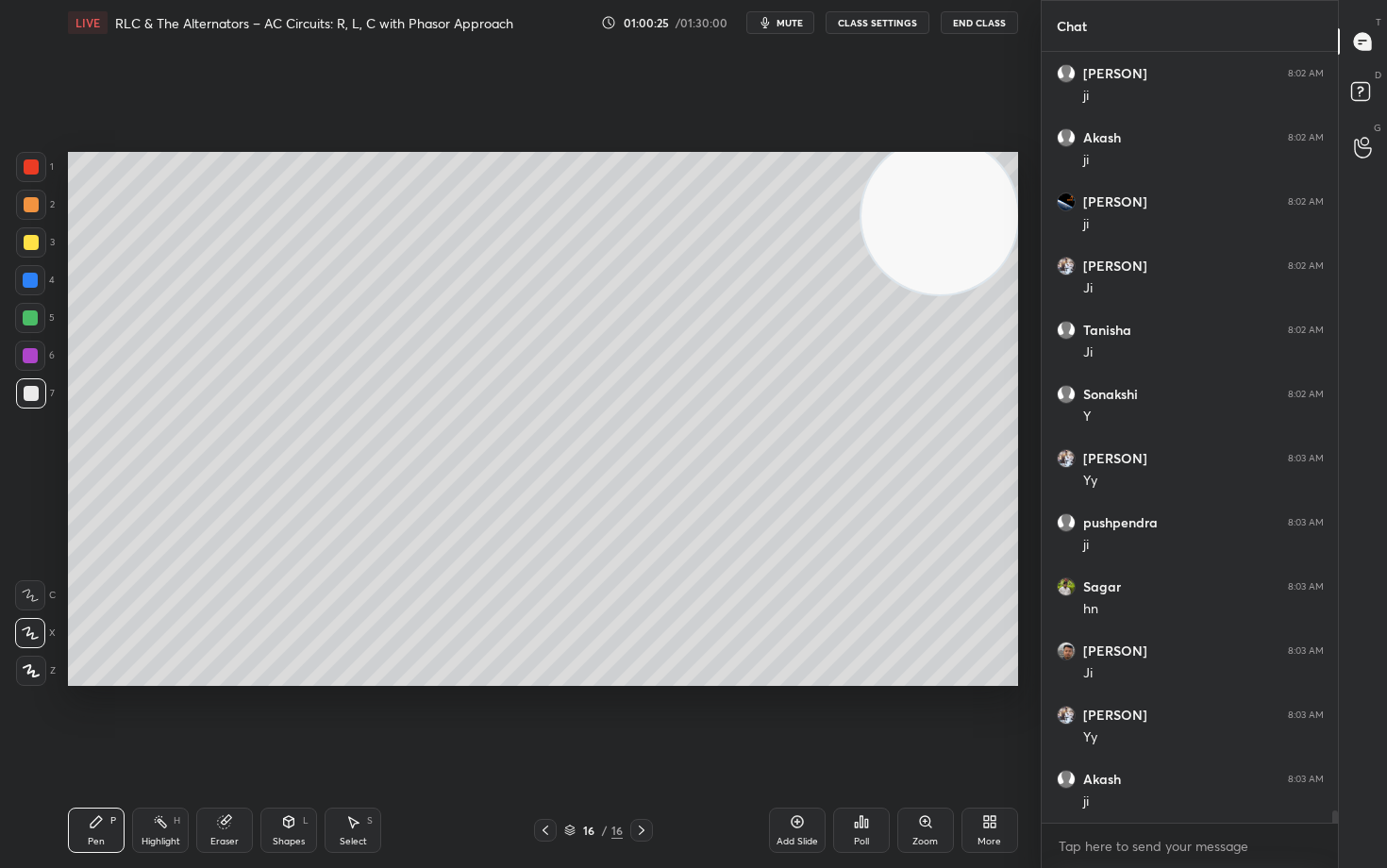 scroll, scrollTop: 47500, scrollLeft: 0, axis: vertical 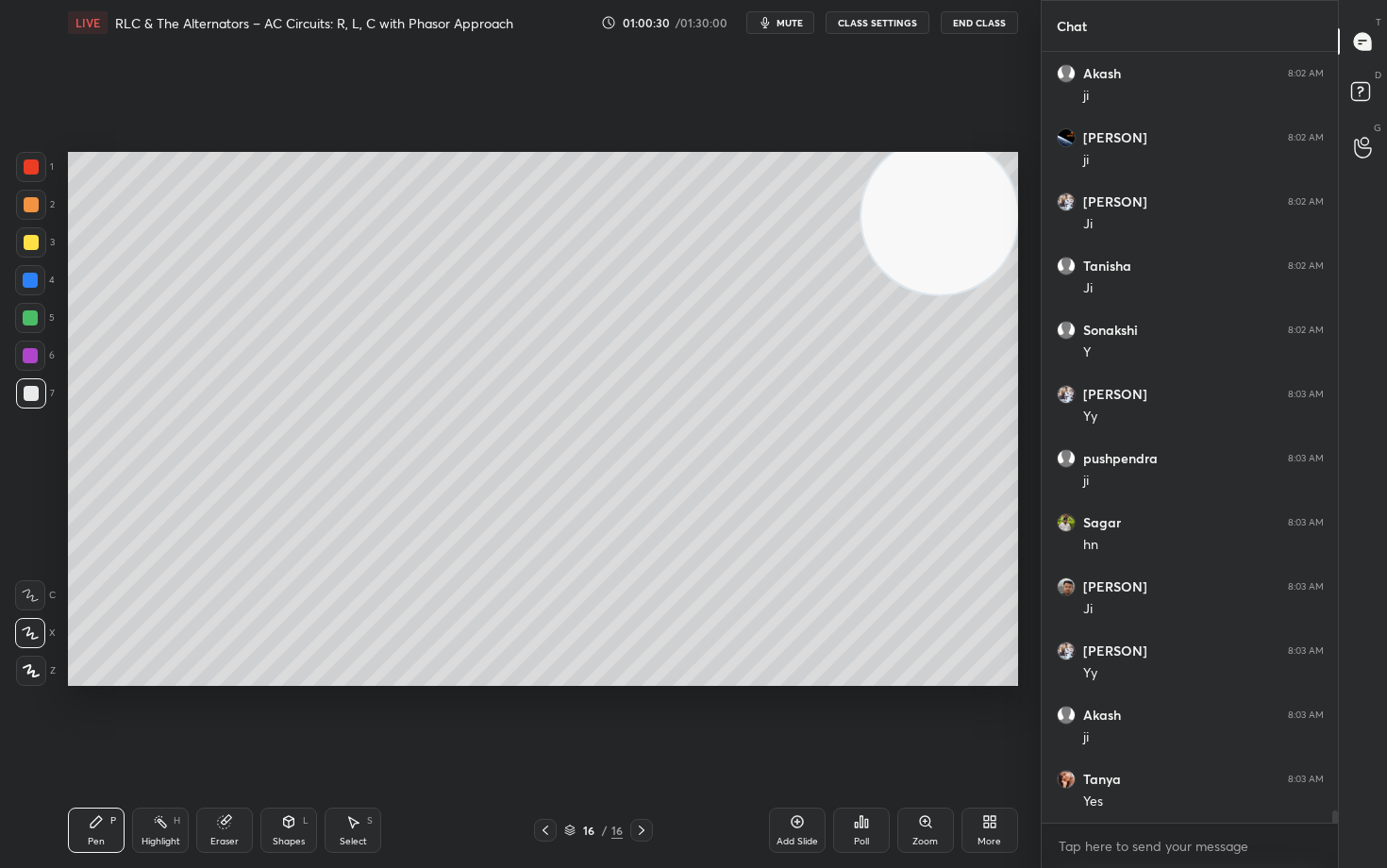 drag, startPoint x: 222, startPoint y: 837, endPoint x: 280, endPoint y: 724, distance: 127.01575 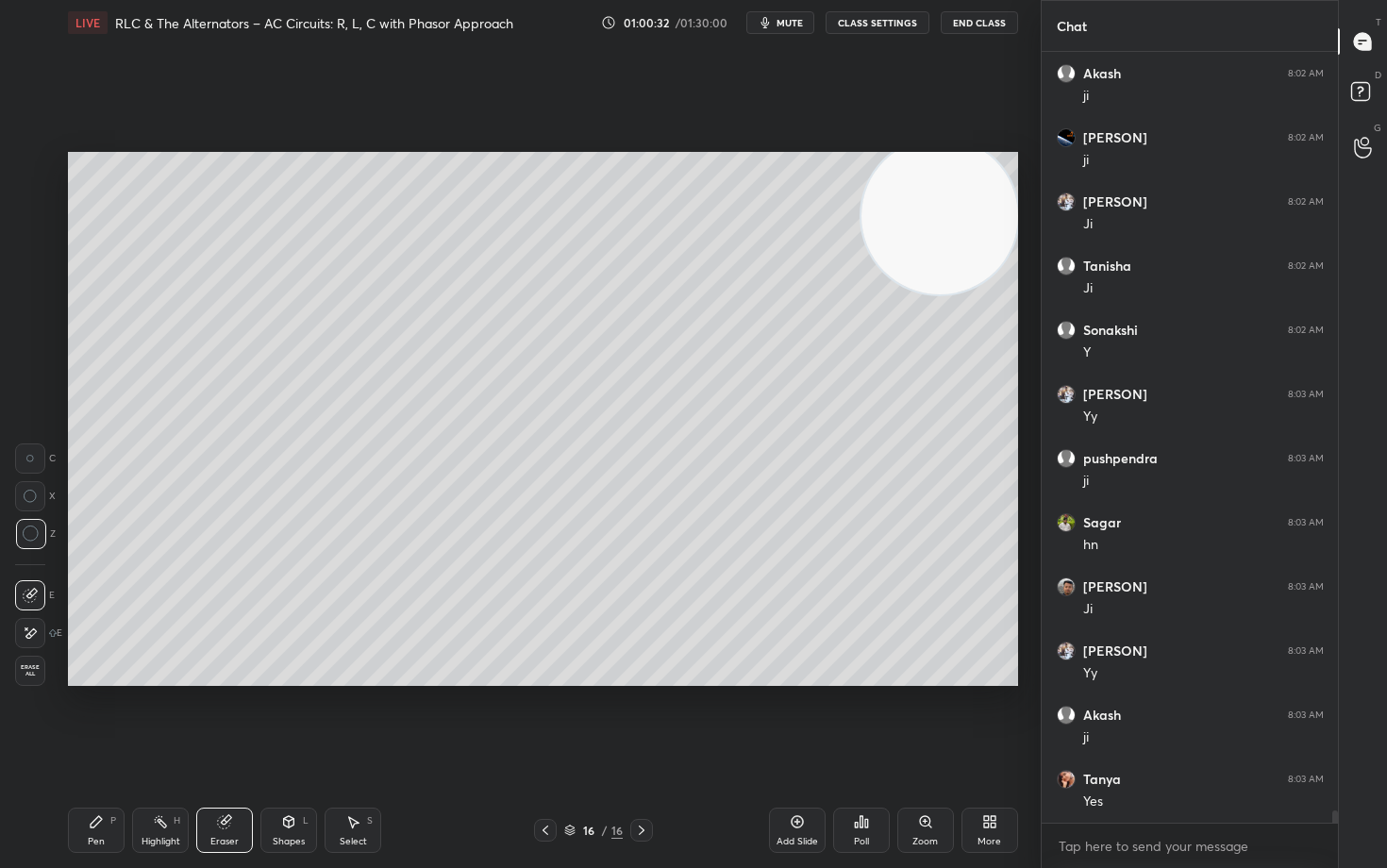 click 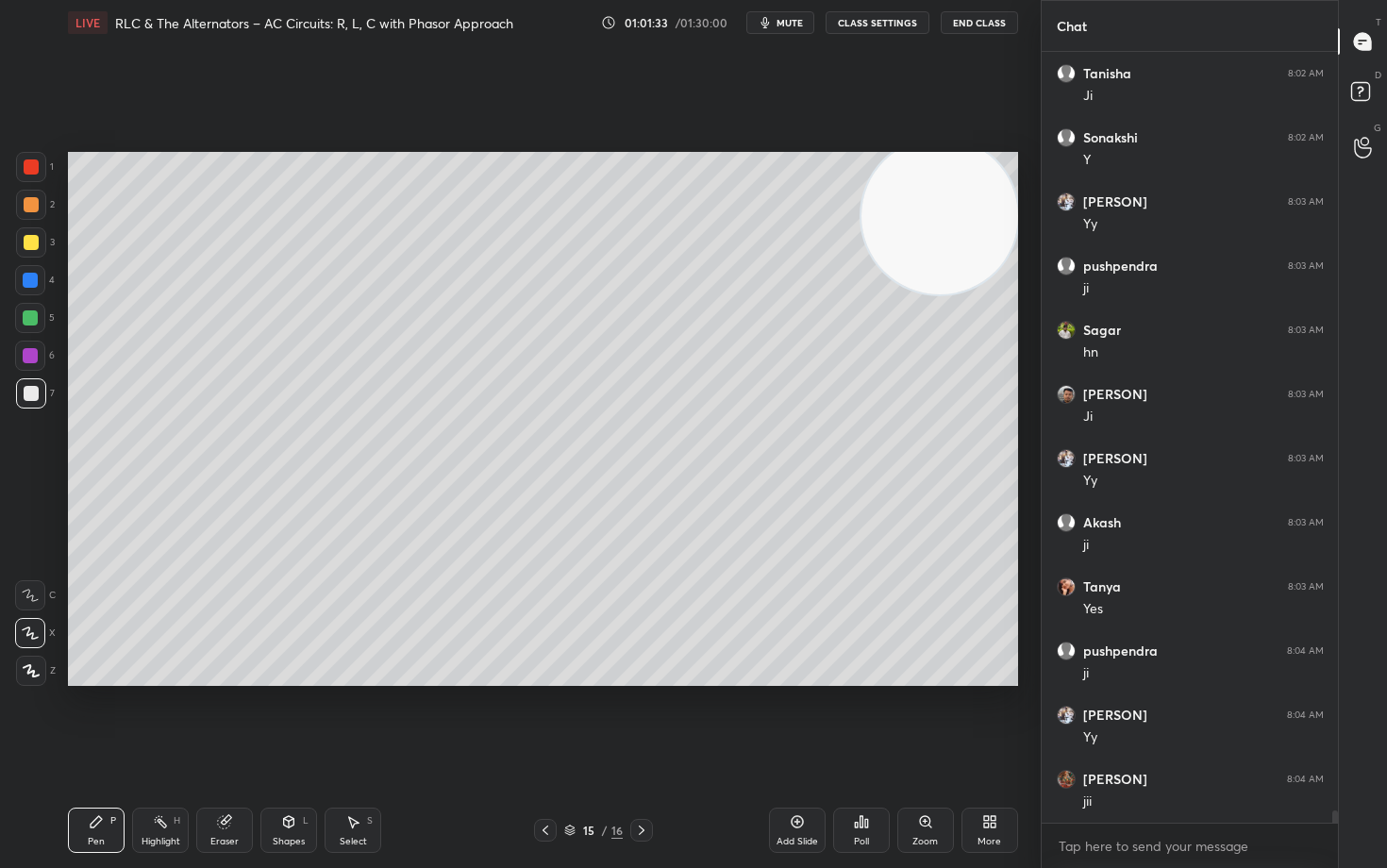 scroll, scrollTop: 47757, scrollLeft: 0, axis: vertical 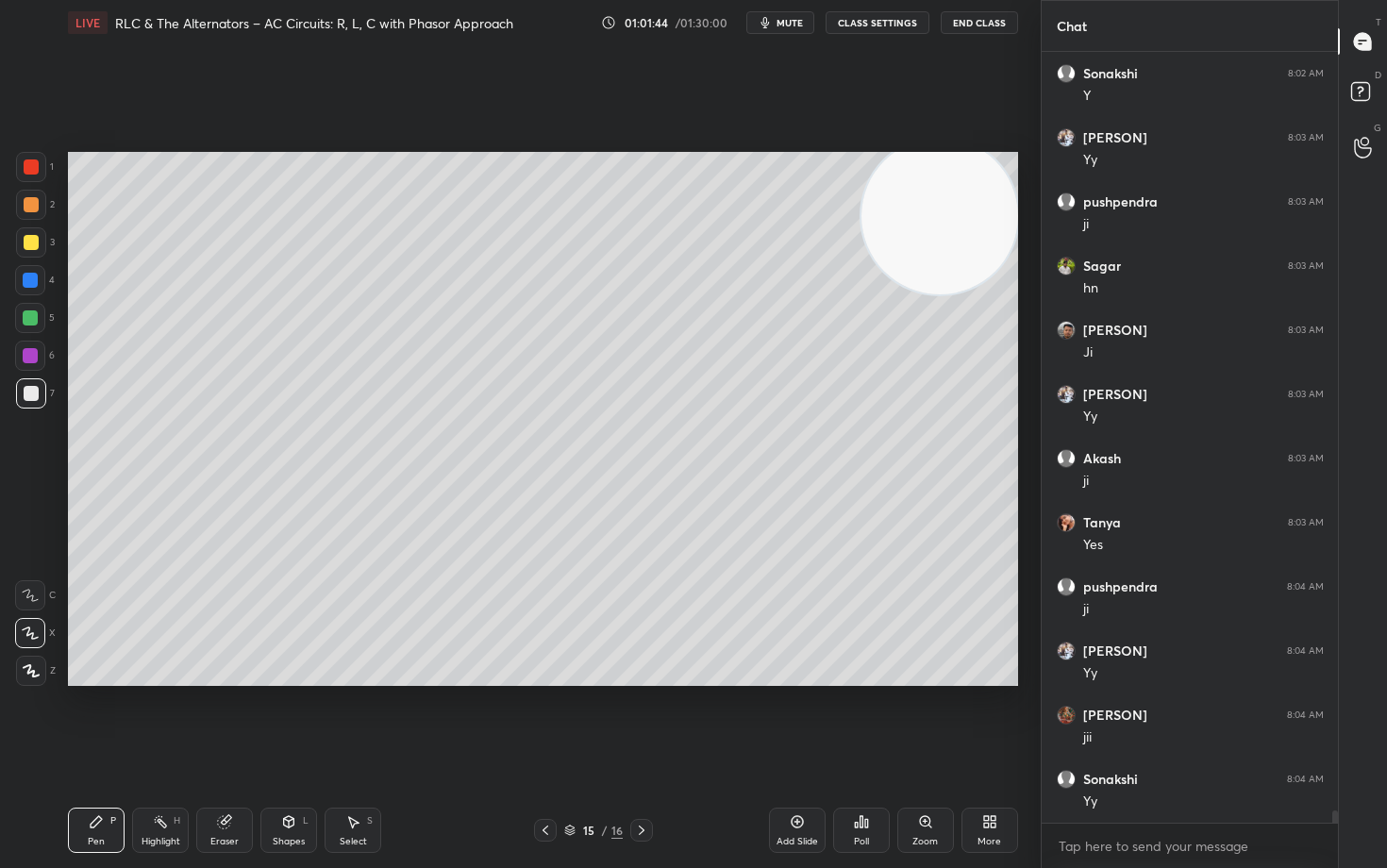 click on "mute" at bounding box center [790, 23] 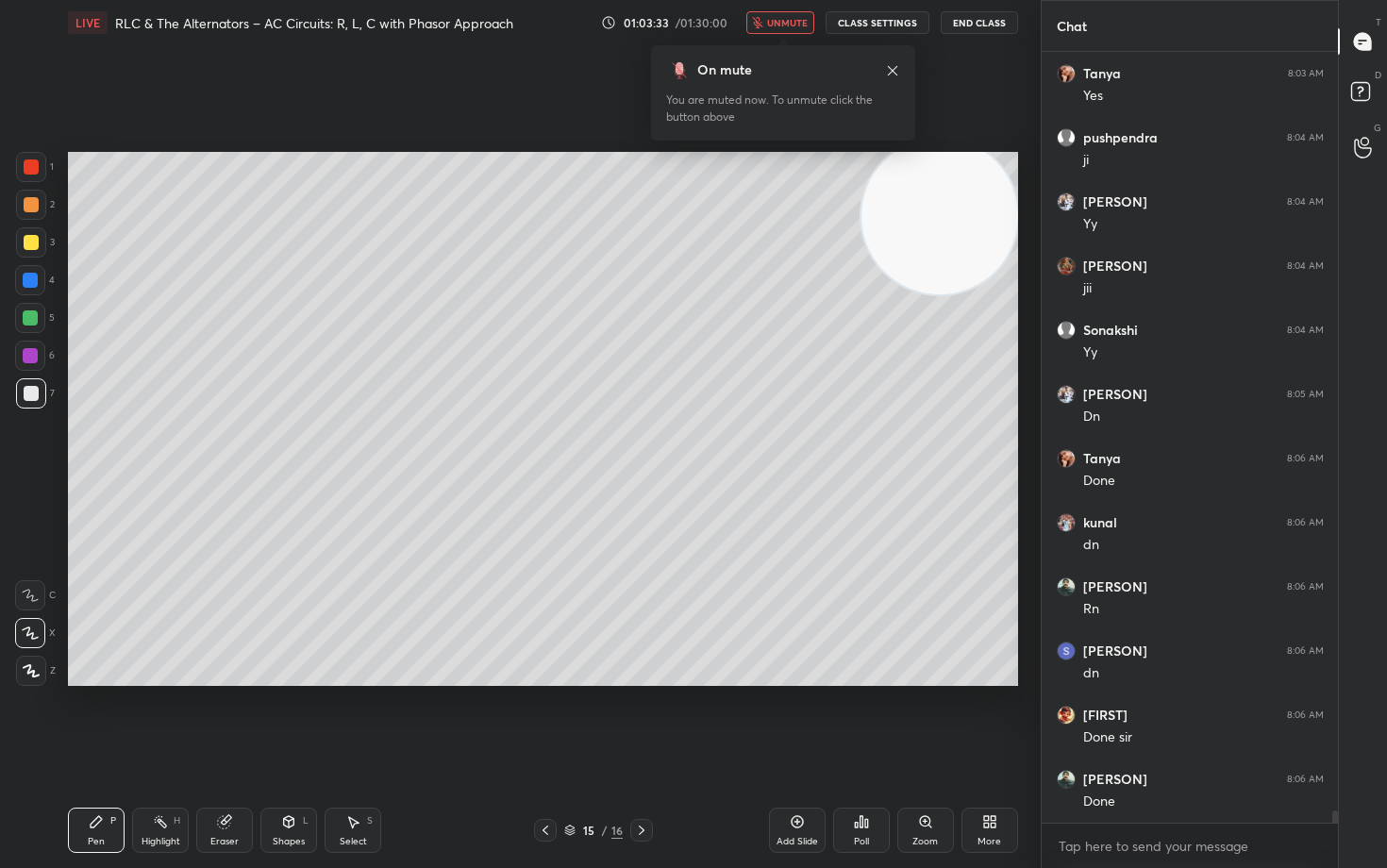 scroll, scrollTop: 48270, scrollLeft: 0, axis: vertical 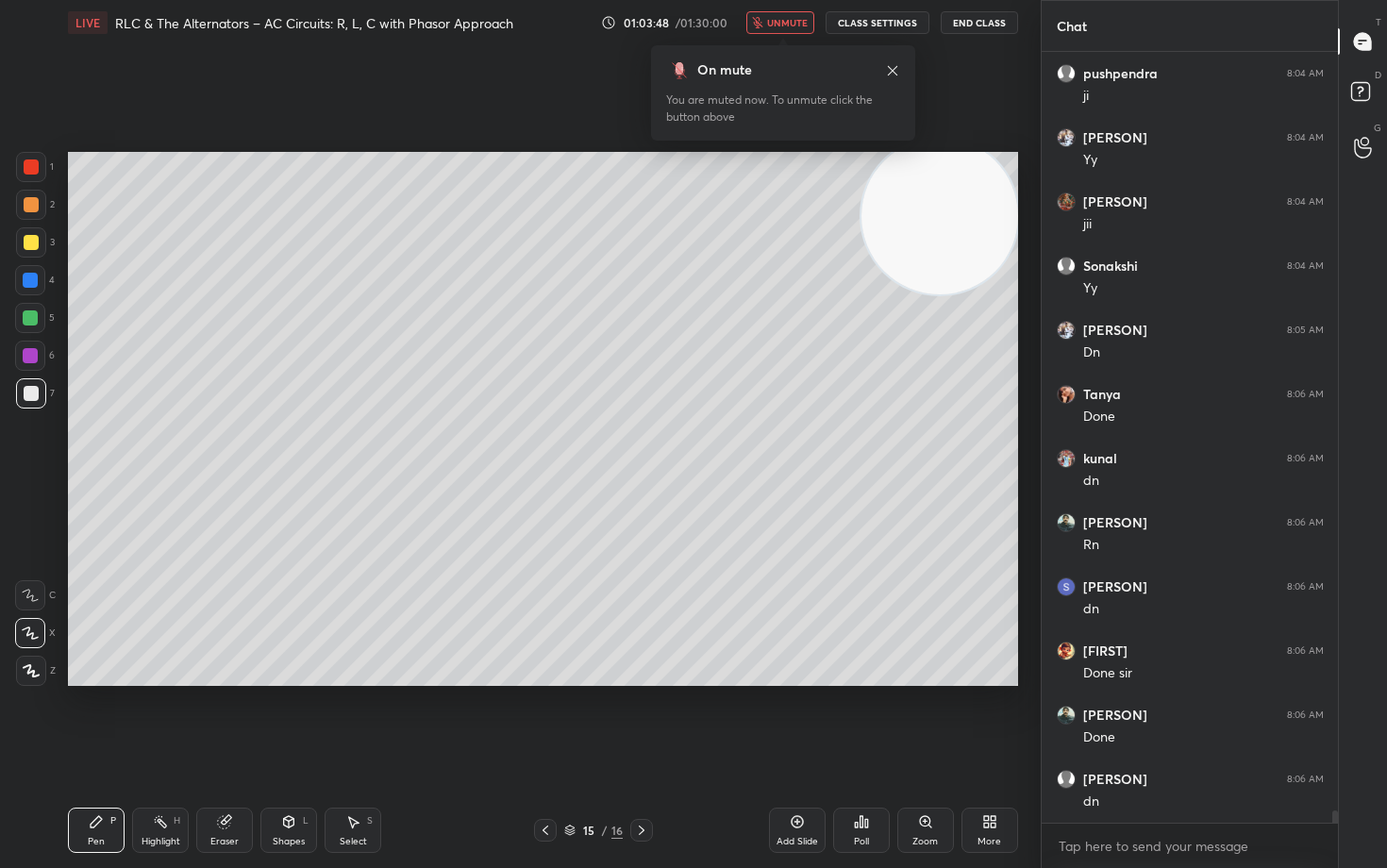 click on "unmute" at bounding box center [787, 23] 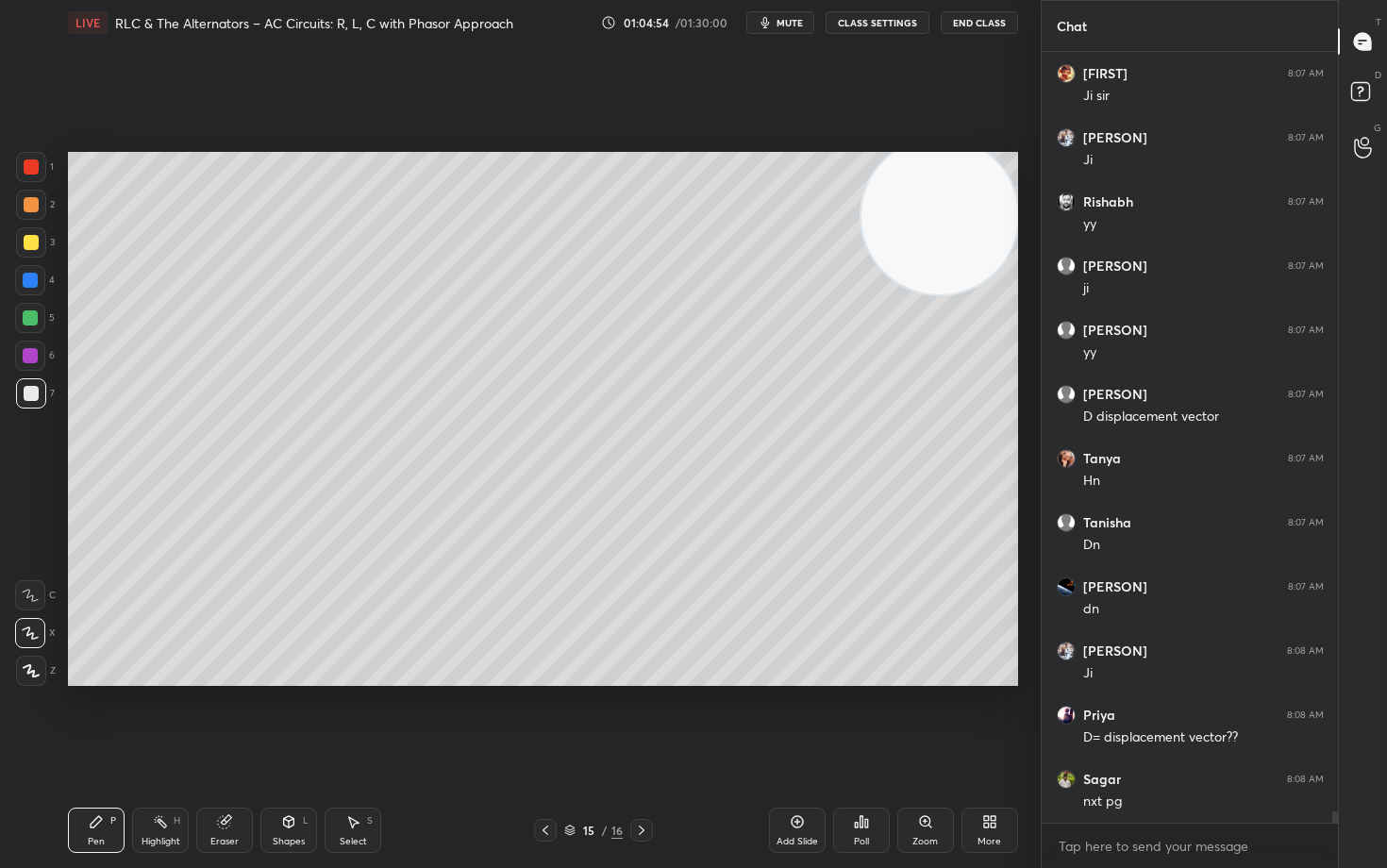 scroll, scrollTop: 50084, scrollLeft: 0, axis: vertical 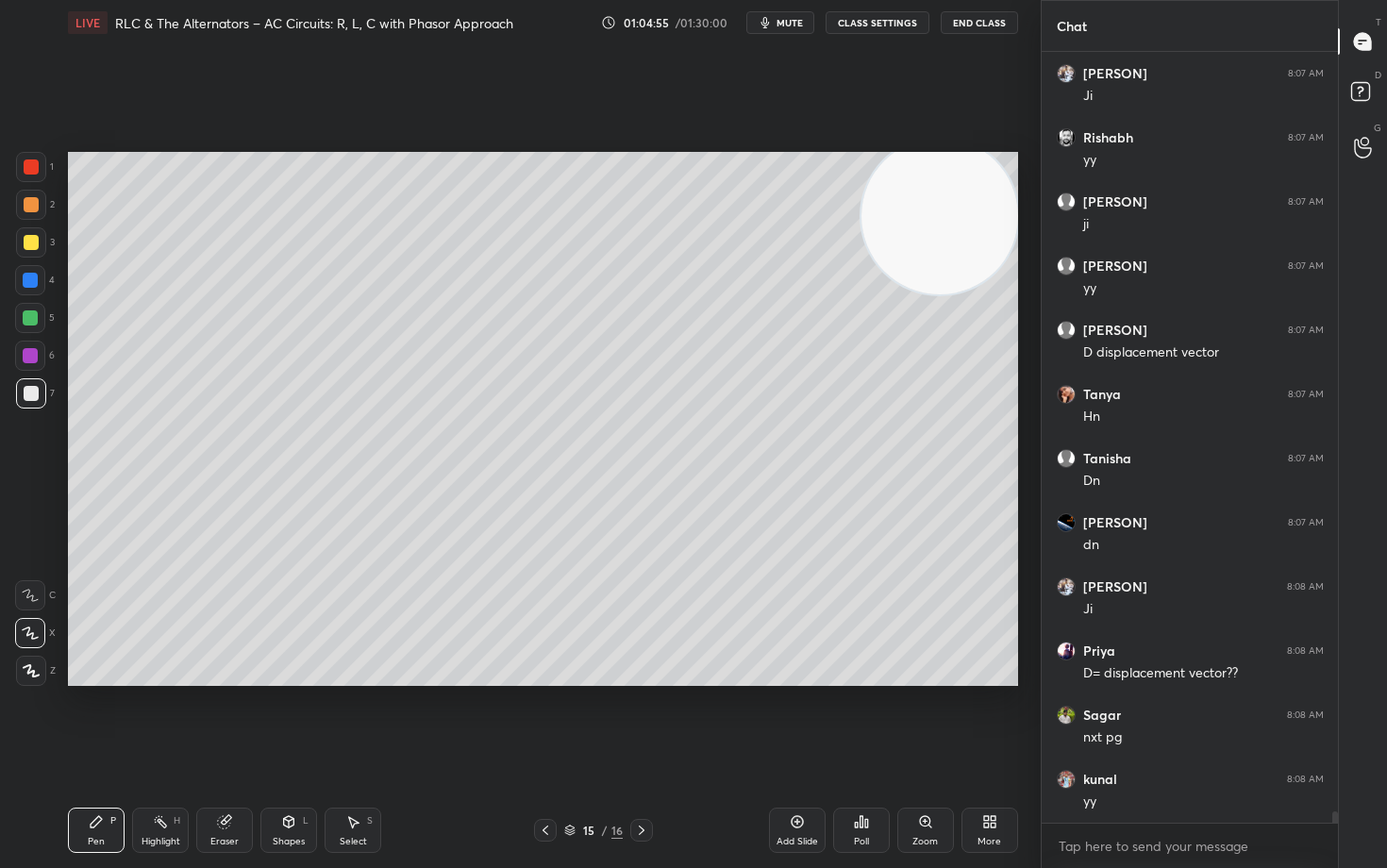 type 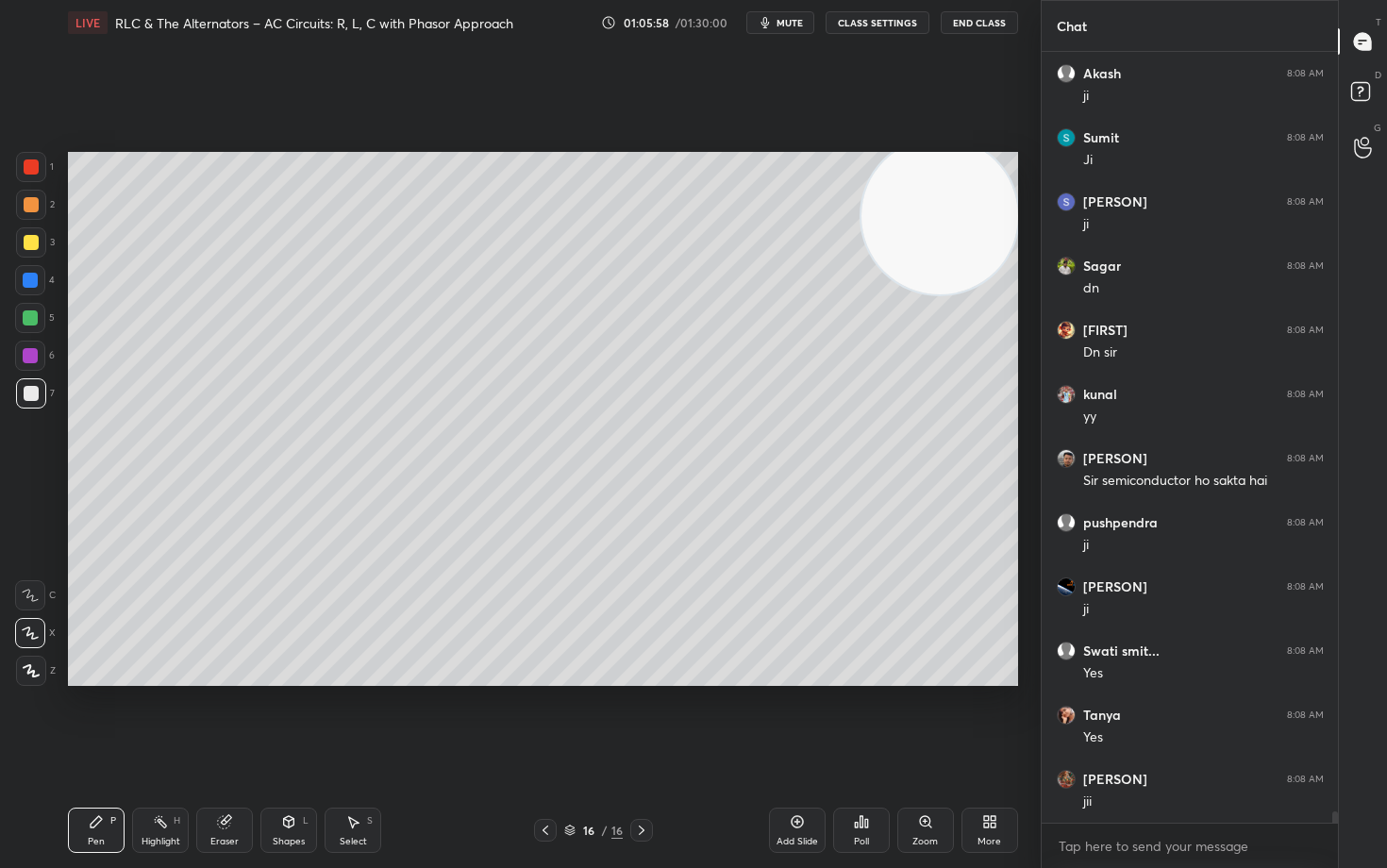 scroll, scrollTop: 51191, scrollLeft: 0, axis: vertical 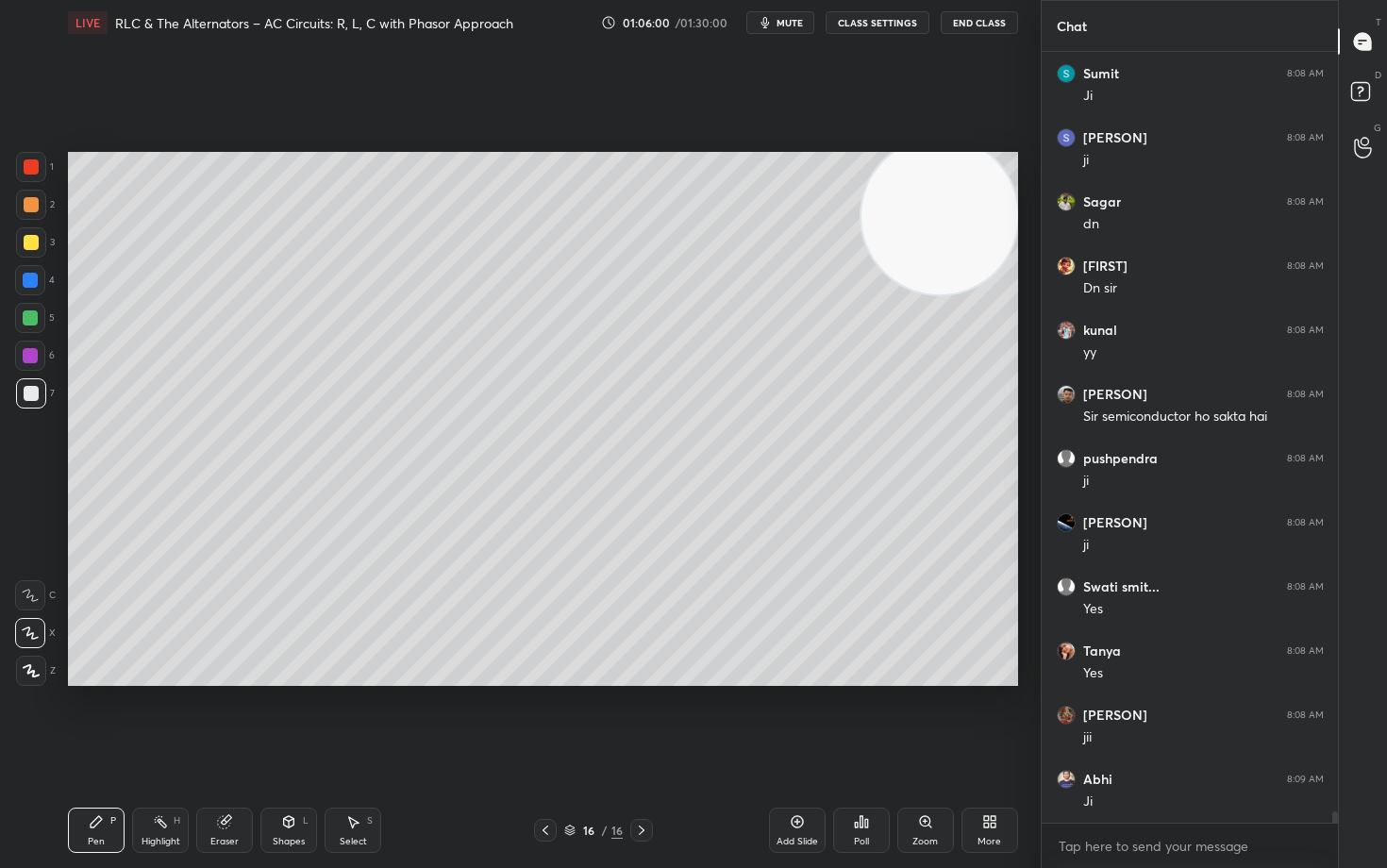 click on "Add Slide" at bounding box center [797, 830] 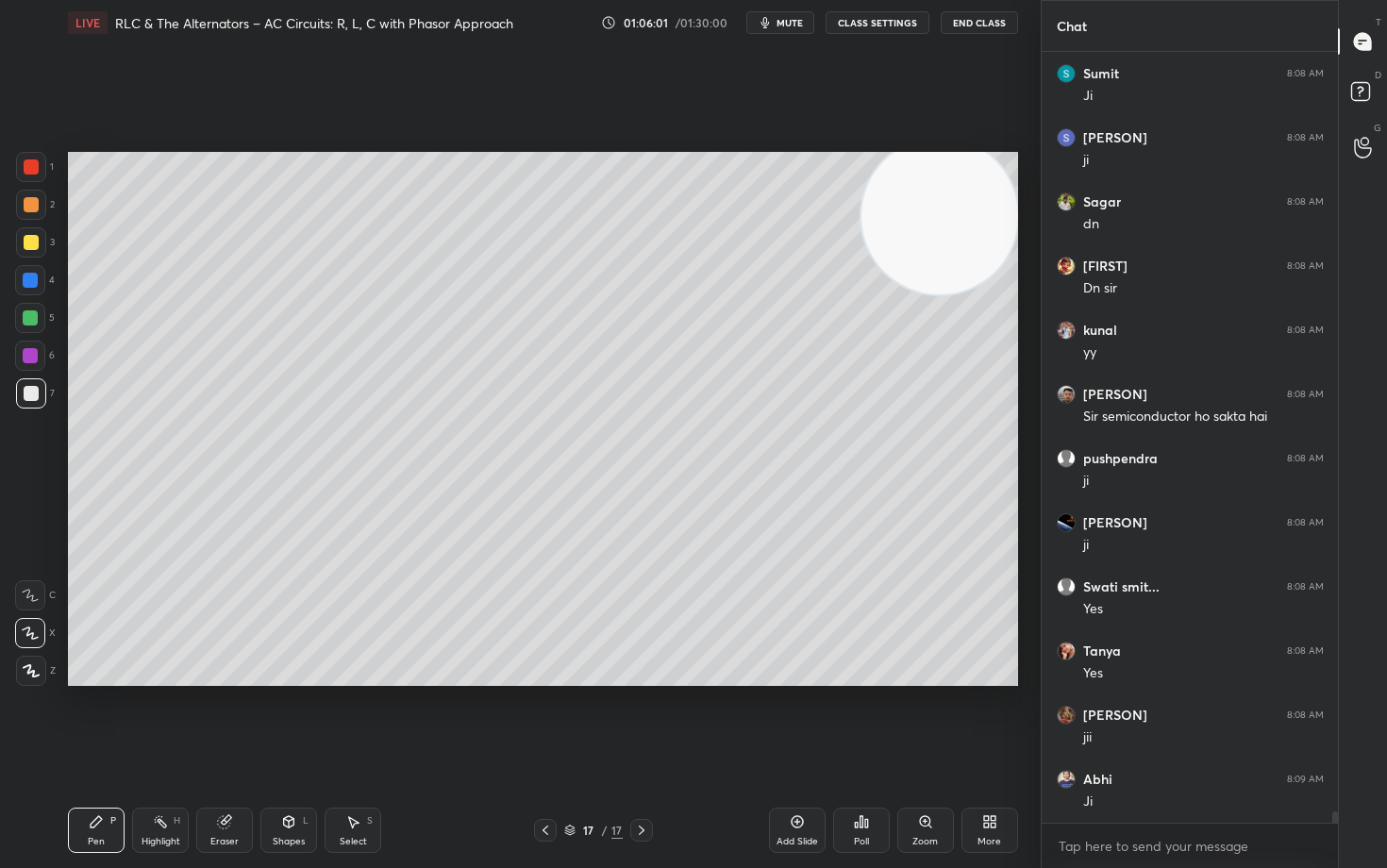 click at bounding box center [31, 242] 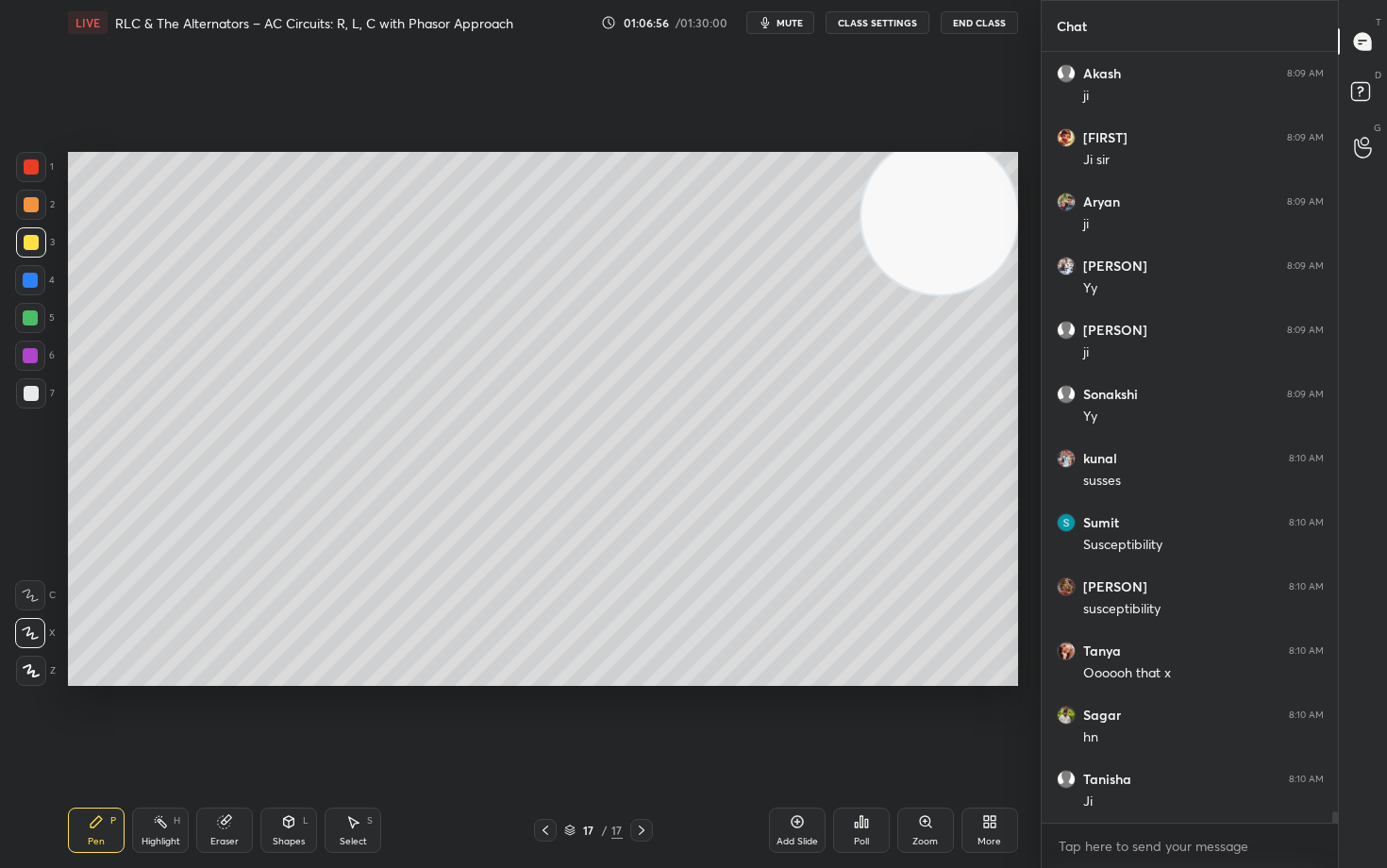 scroll, scrollTop: 52154, scrollLeft: 0, axis: vertical 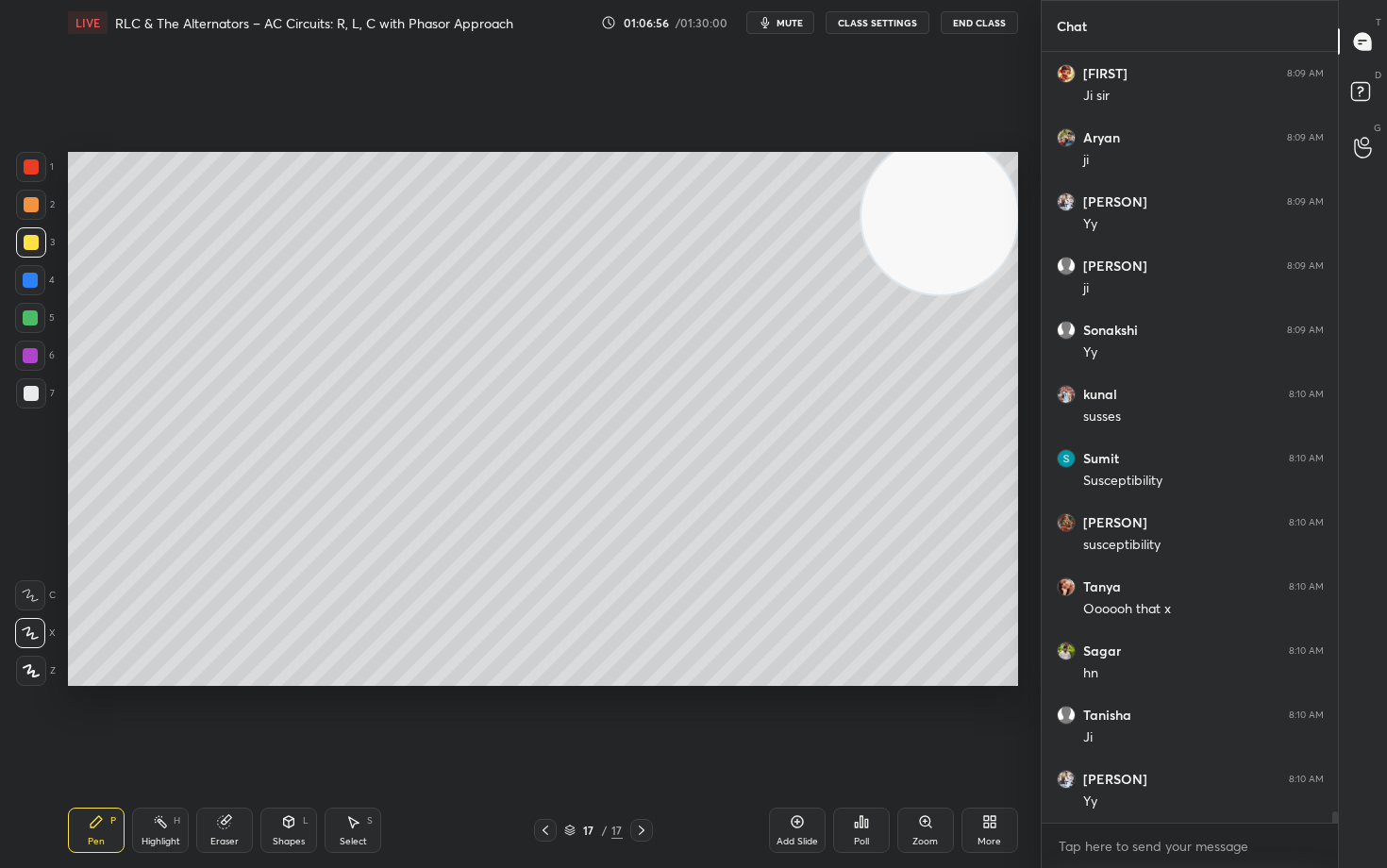 click at bounding box center (31, 393) 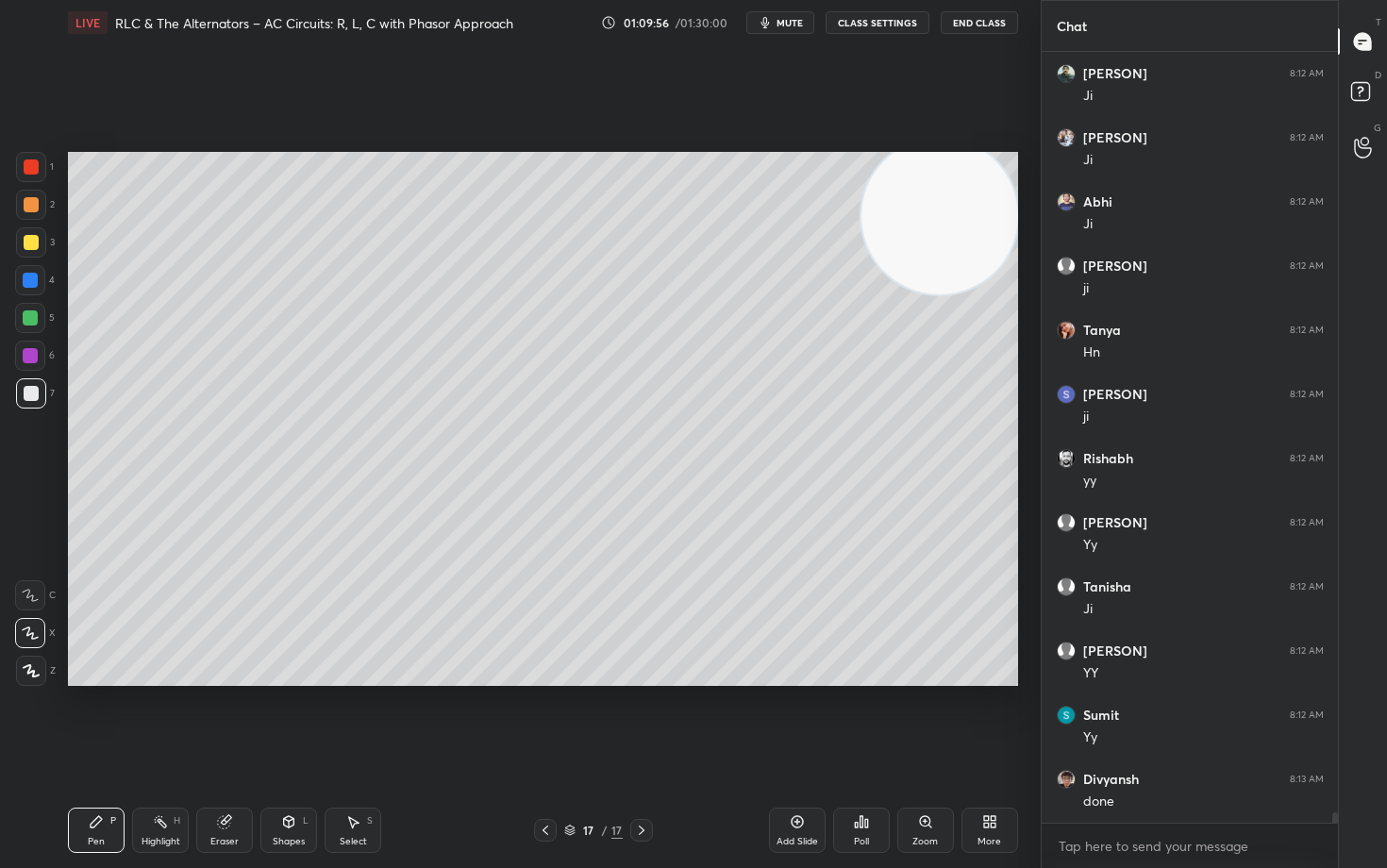 scroll, scrollTop: 55233, scrollLeft: 0, axis: vertical 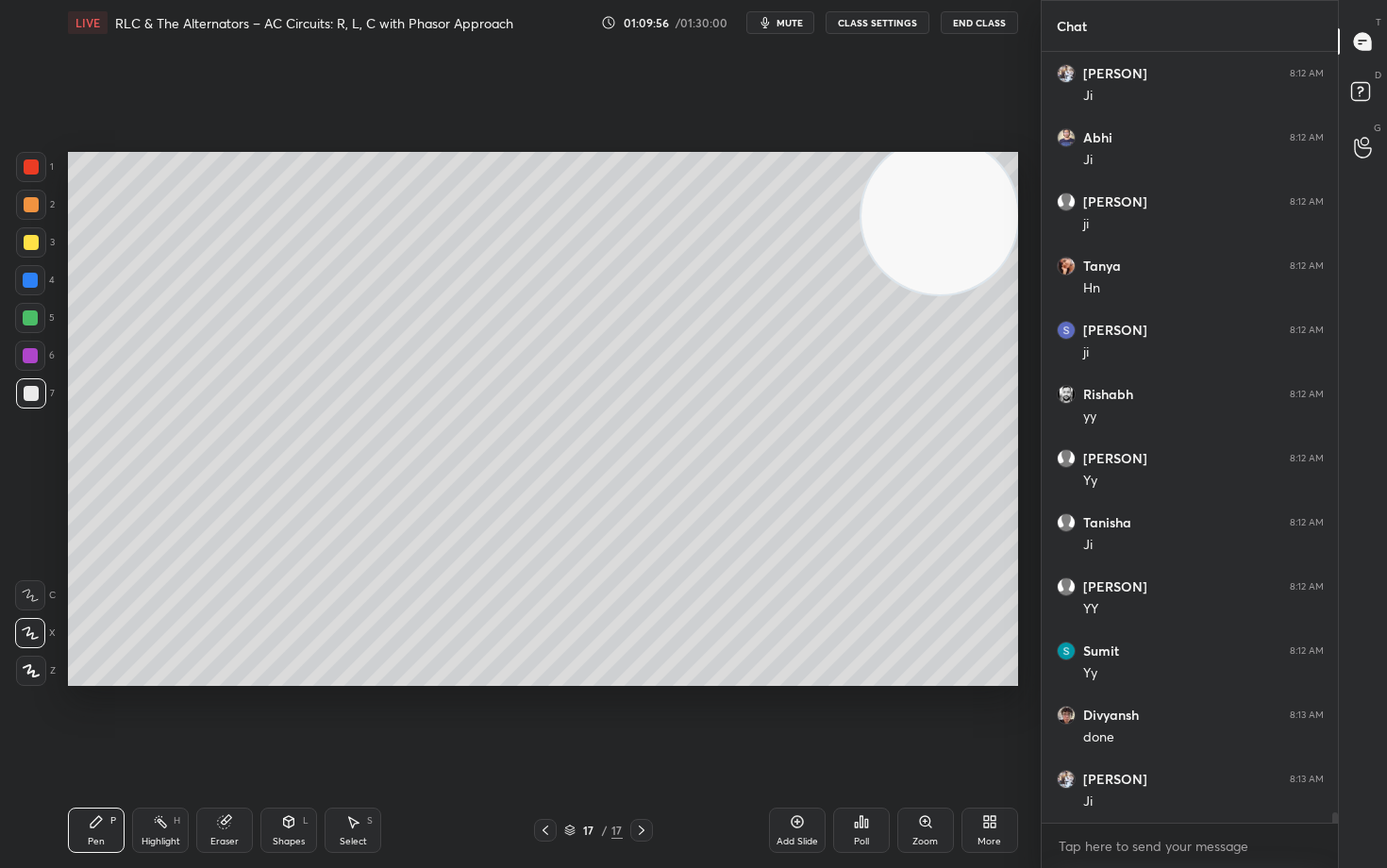 click 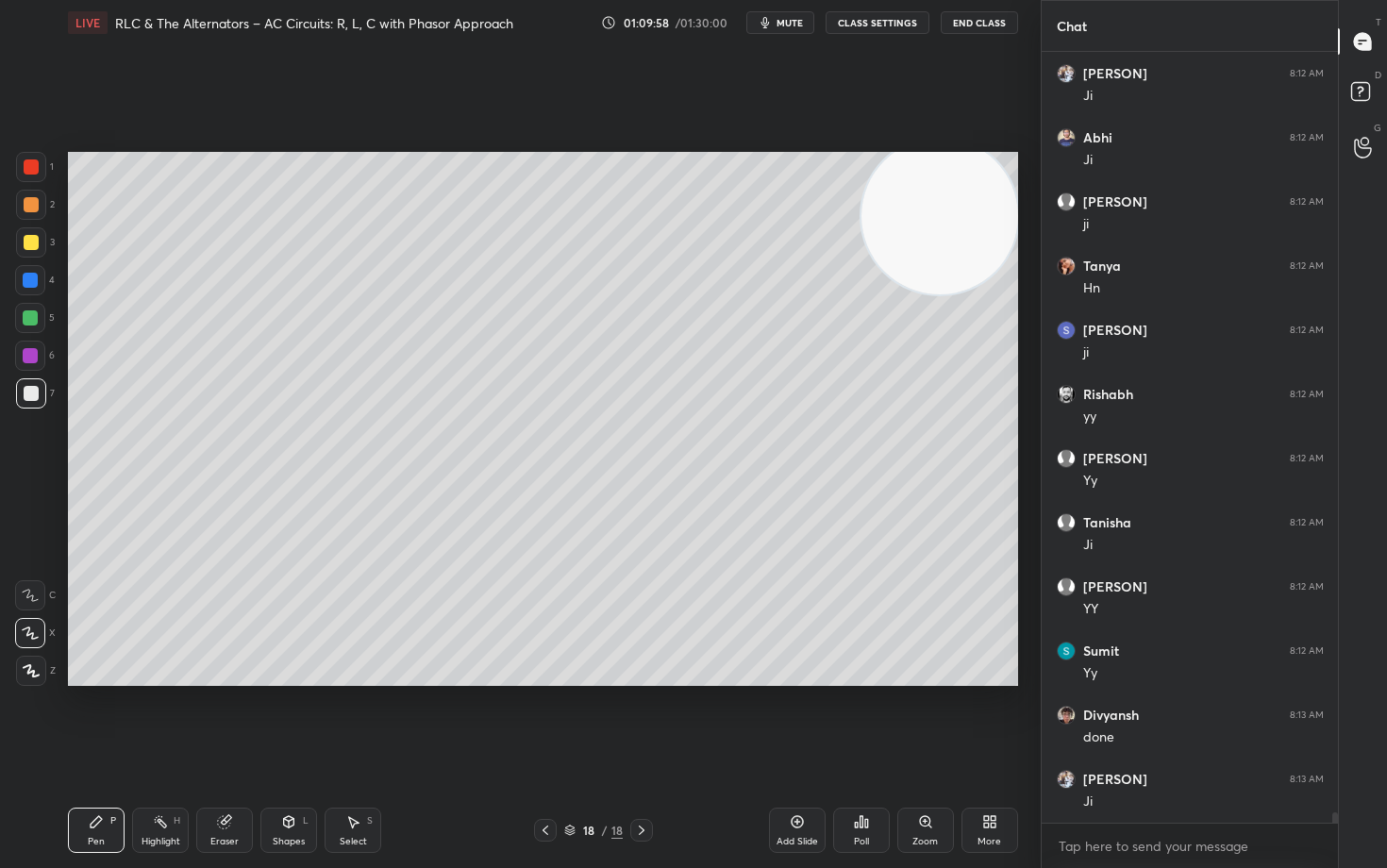 click at bounding box center (31, 242) 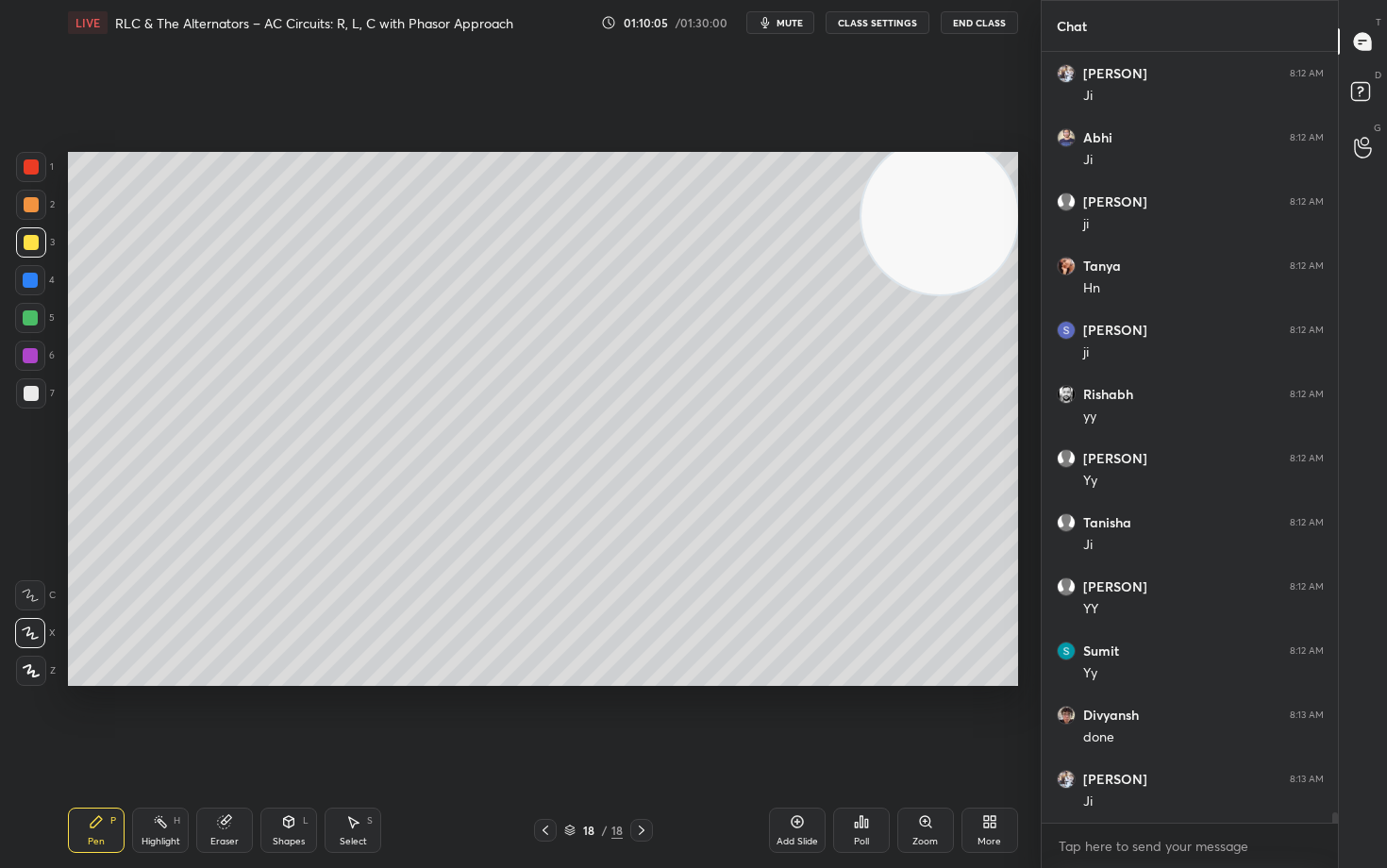drag, startPoint x: 218, startPoint y: 834, endPoint x: 222, endPoint y: 805, distance: 29.275 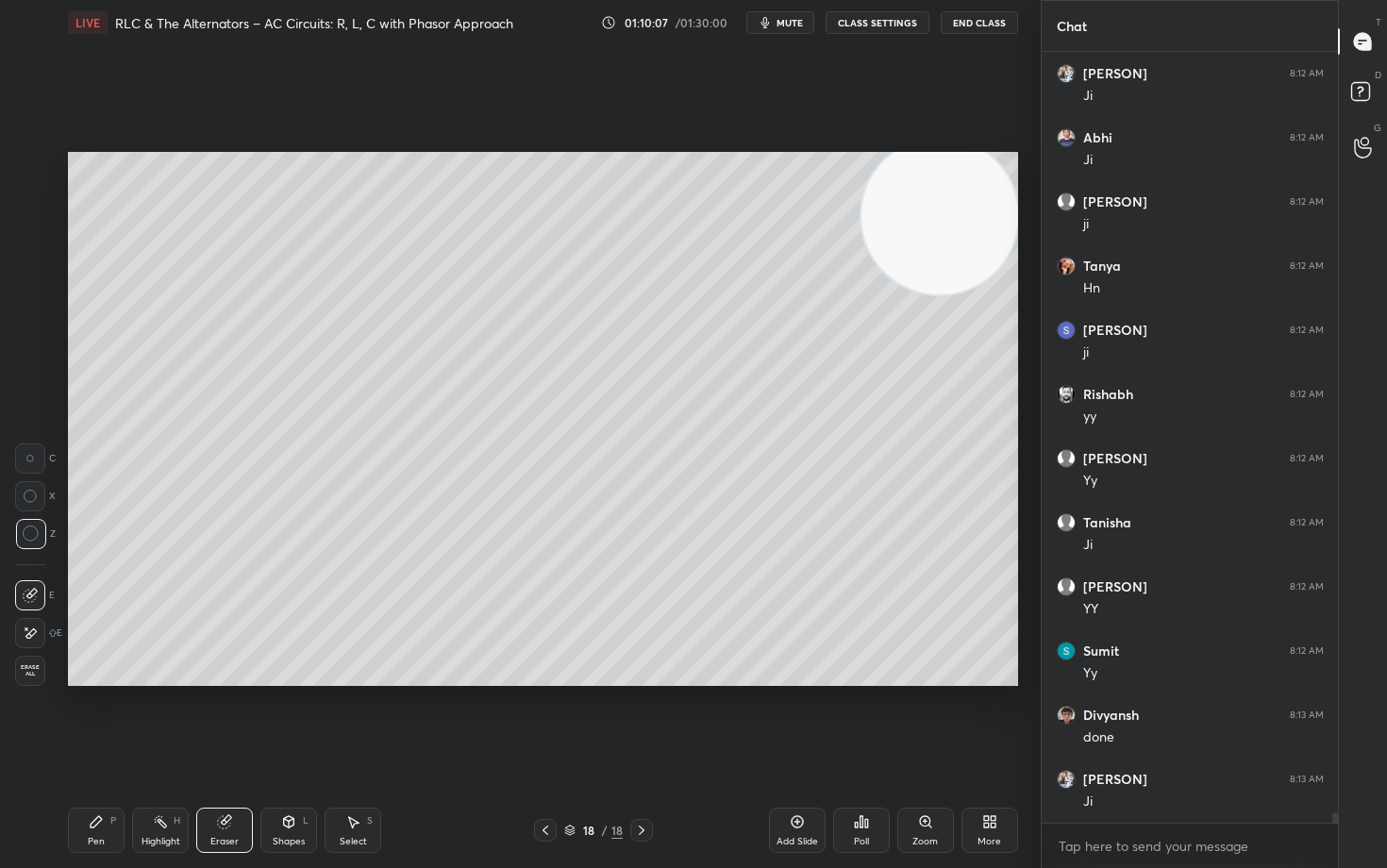 click on "Pen P" at bounding box center (96, 830) 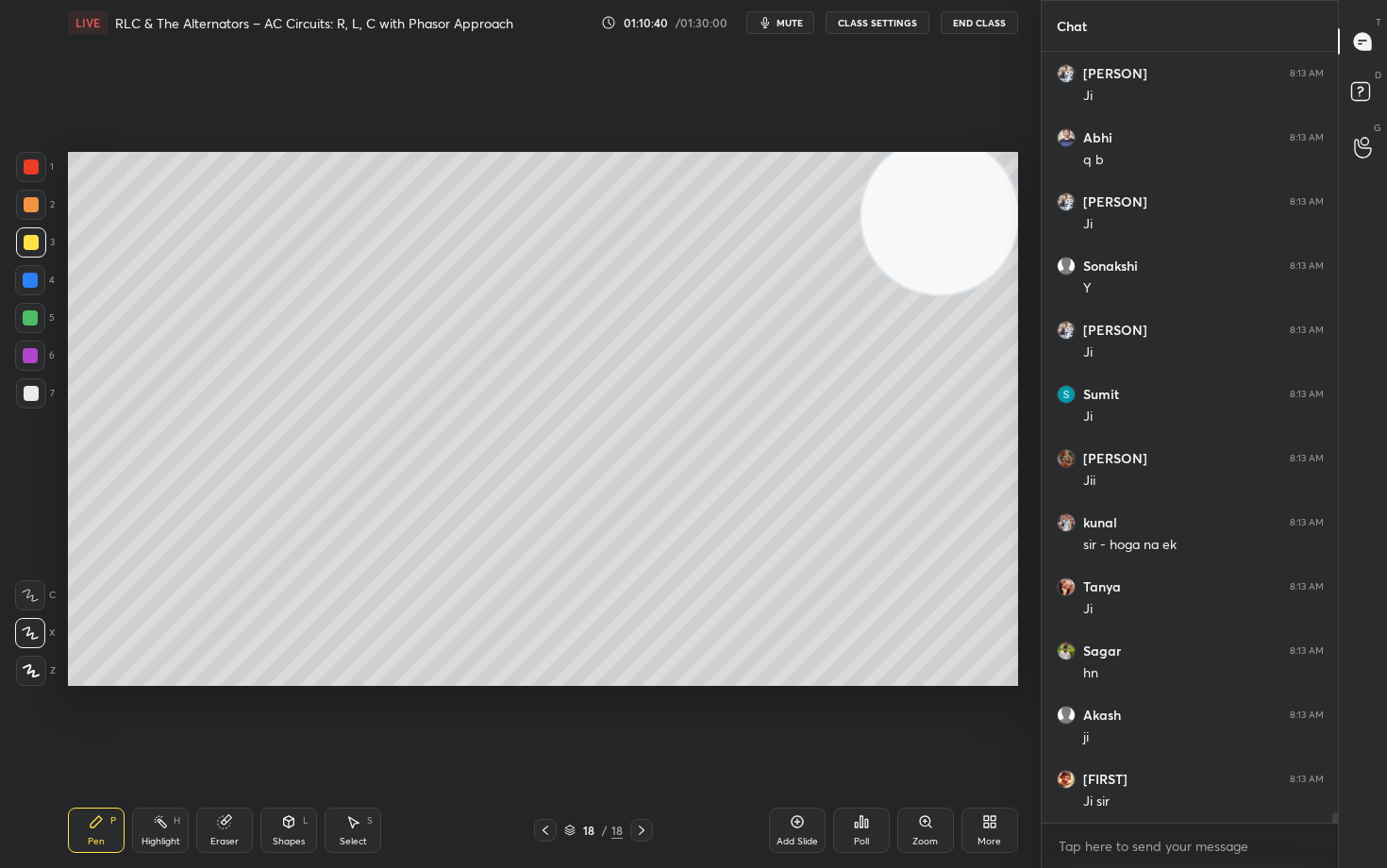scroll, scrollTop: 56003, scrollLeft: 0, axis: vertical 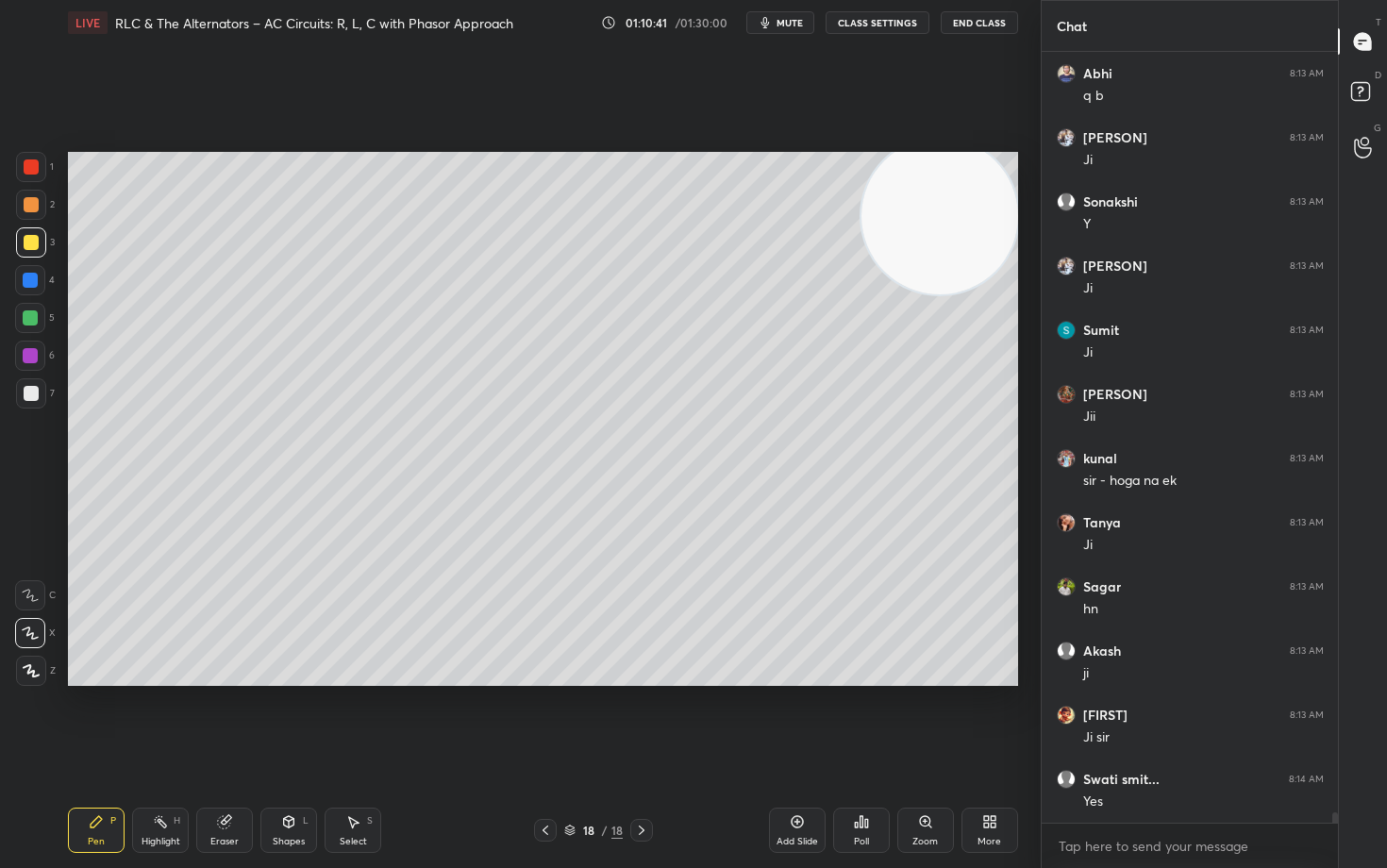 click 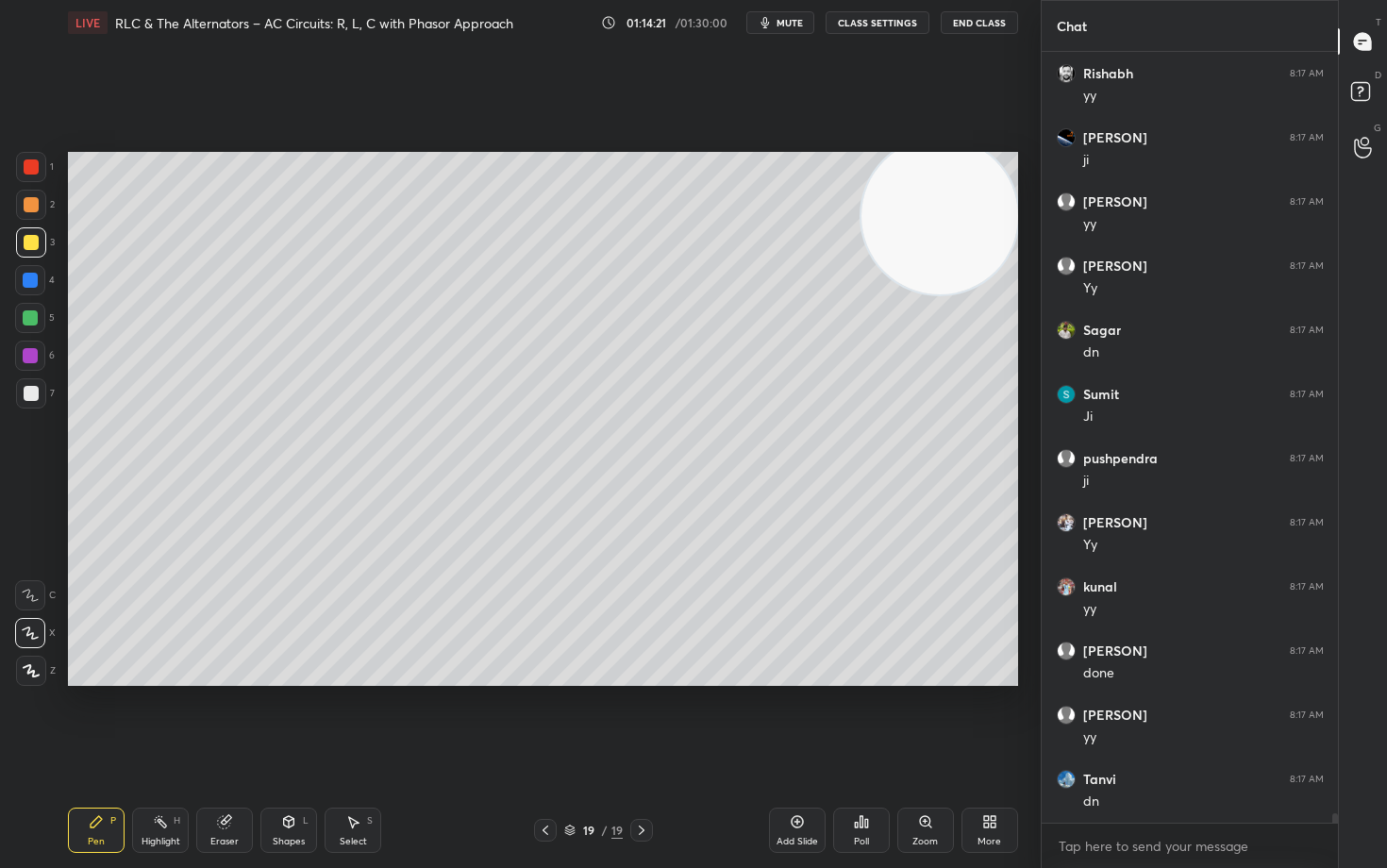 scroll, scrollTop: 59935, scrollLeft: 0, axis: vertical 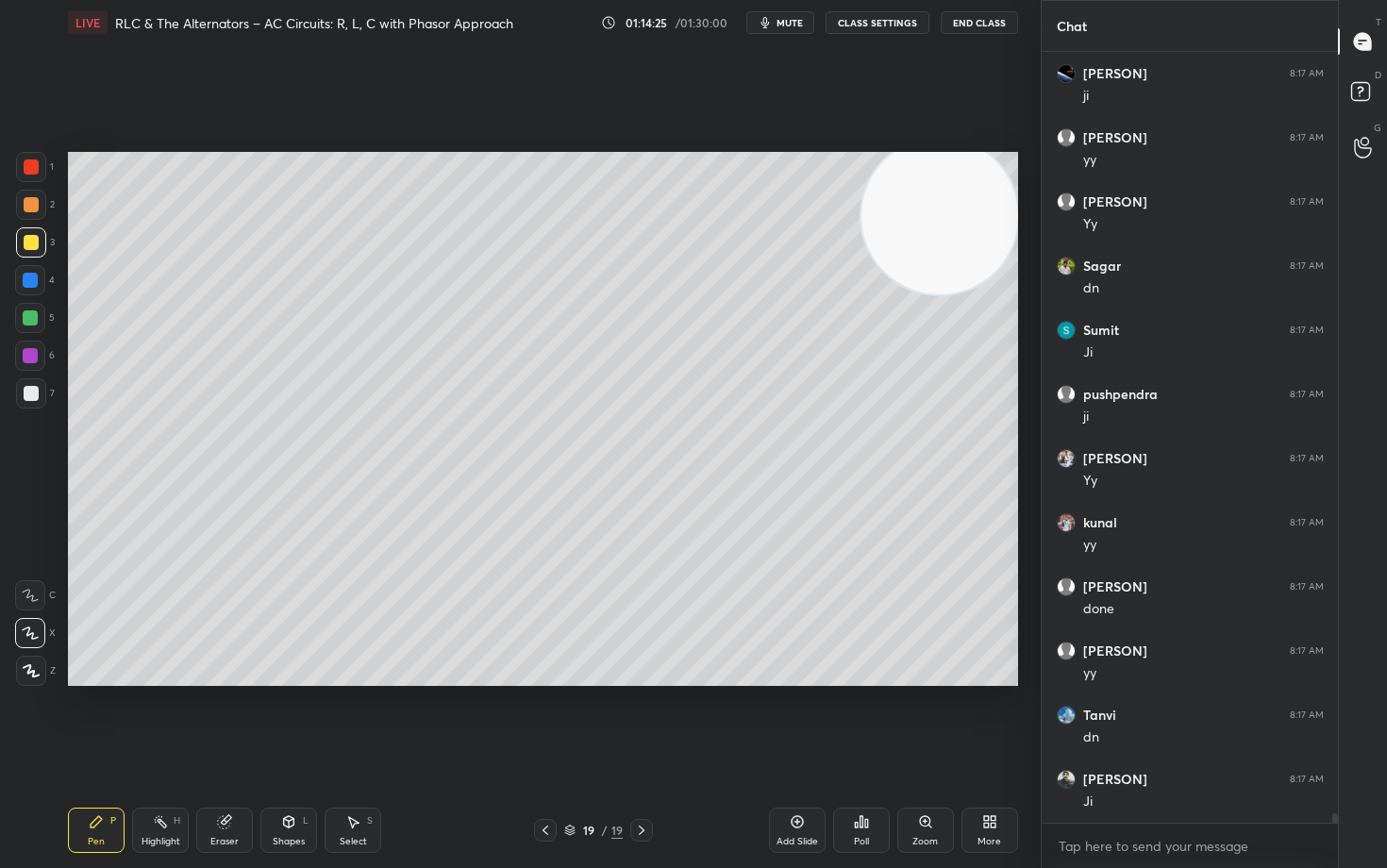 drag, startPoint x: 794, startPoint y: 821, endPoint x: 813, endPoint y: 823, distance: 19.104973 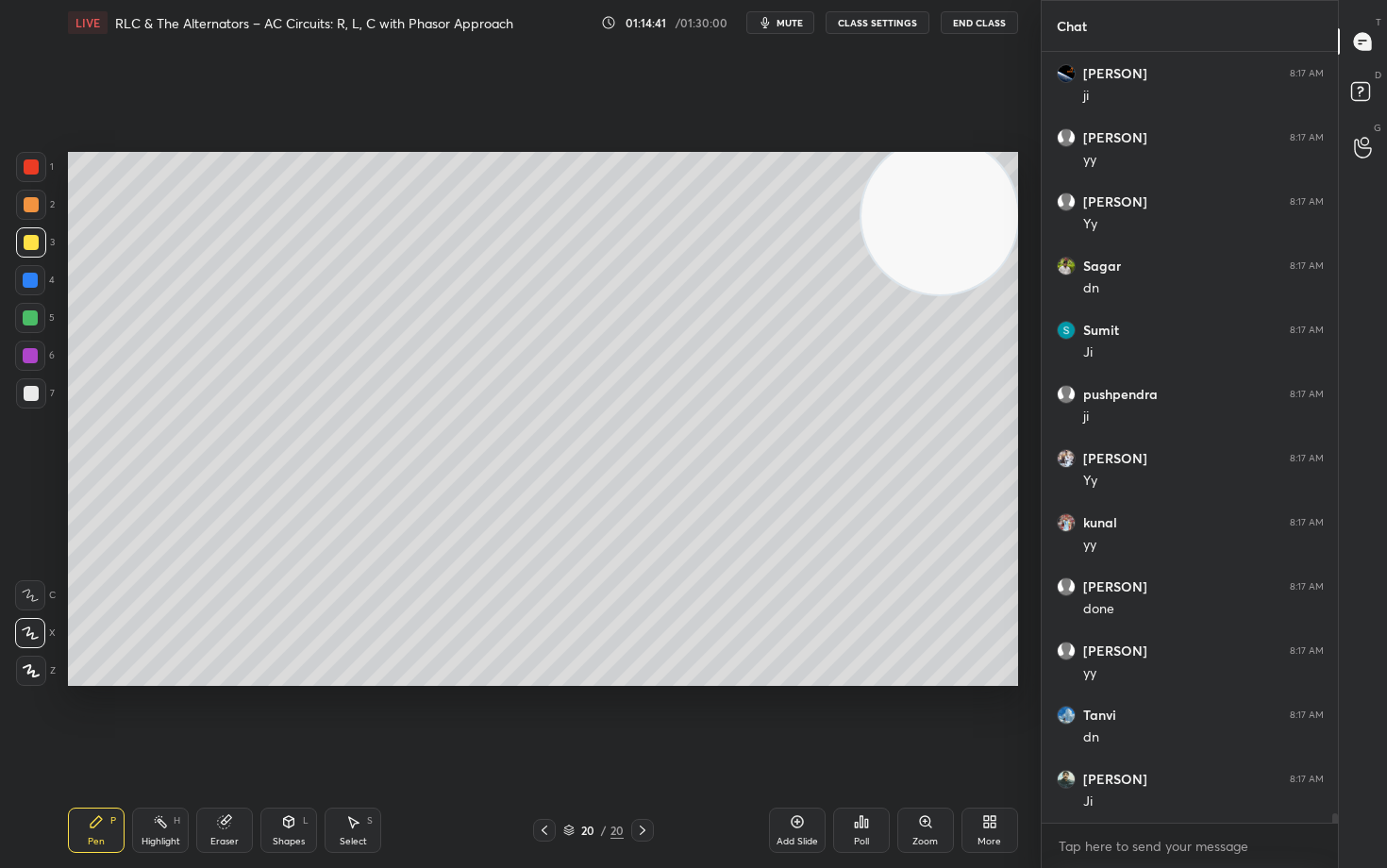 drag, startPoint x: 222, startPoint y: 824, endPoint x: 279, endPoint y: 758, distance: 87.20665 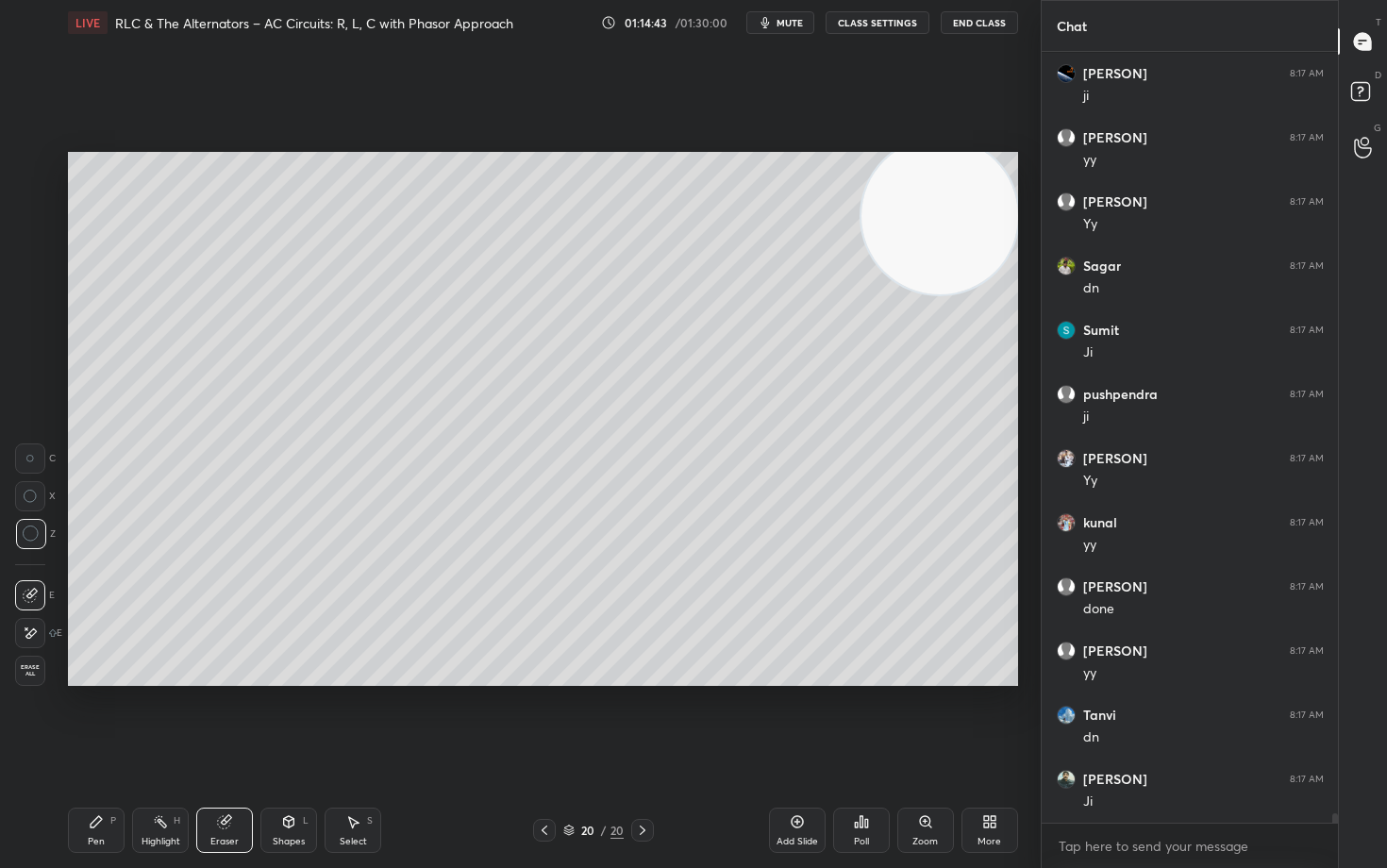 scroll, scrollTop: 60017, scrollLeft: 0, axis: vertical 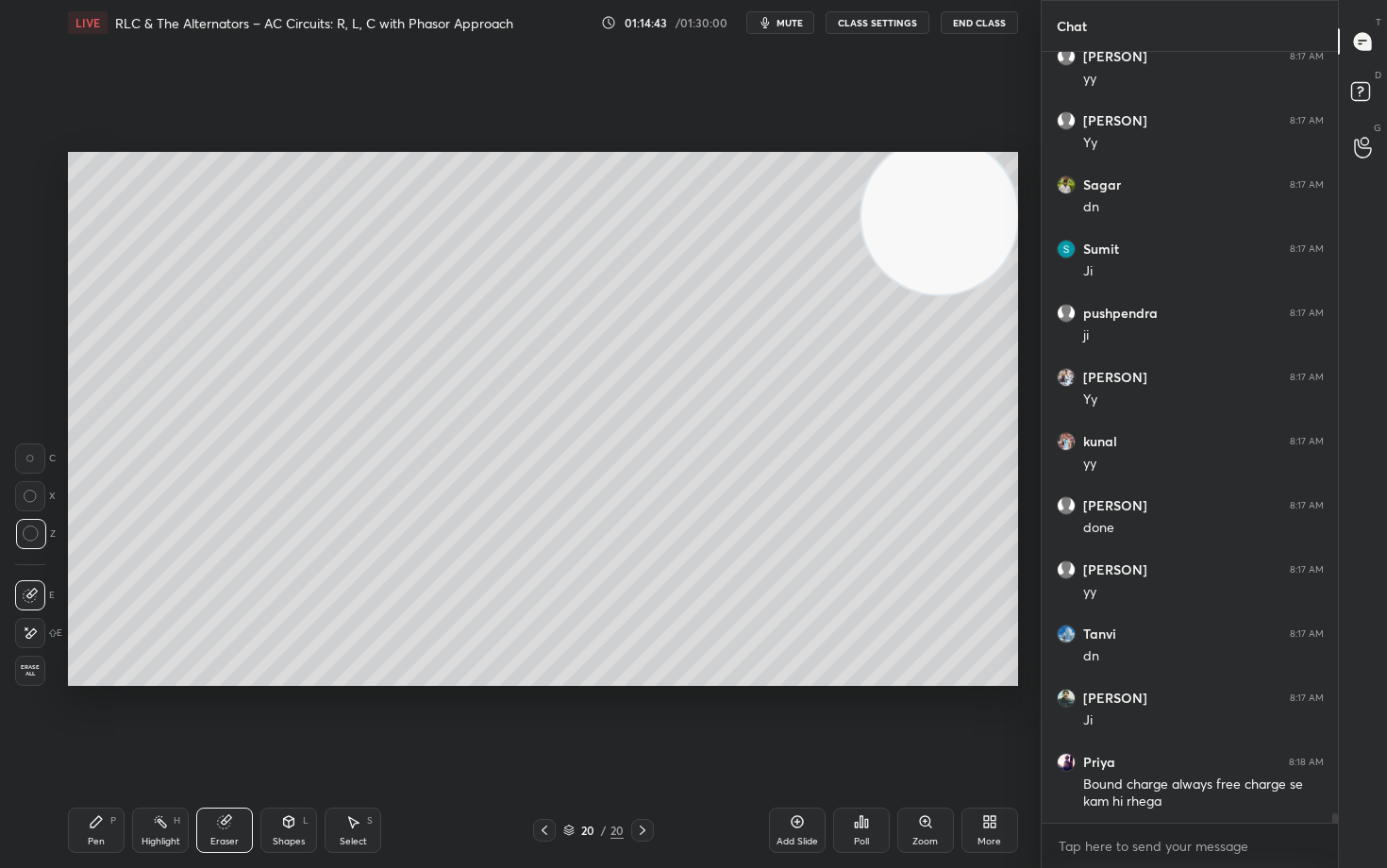drag, startPoint x: 81, startPoint y: 831, endPoint x: 195, endPoint y: 768, distance: 130.24976 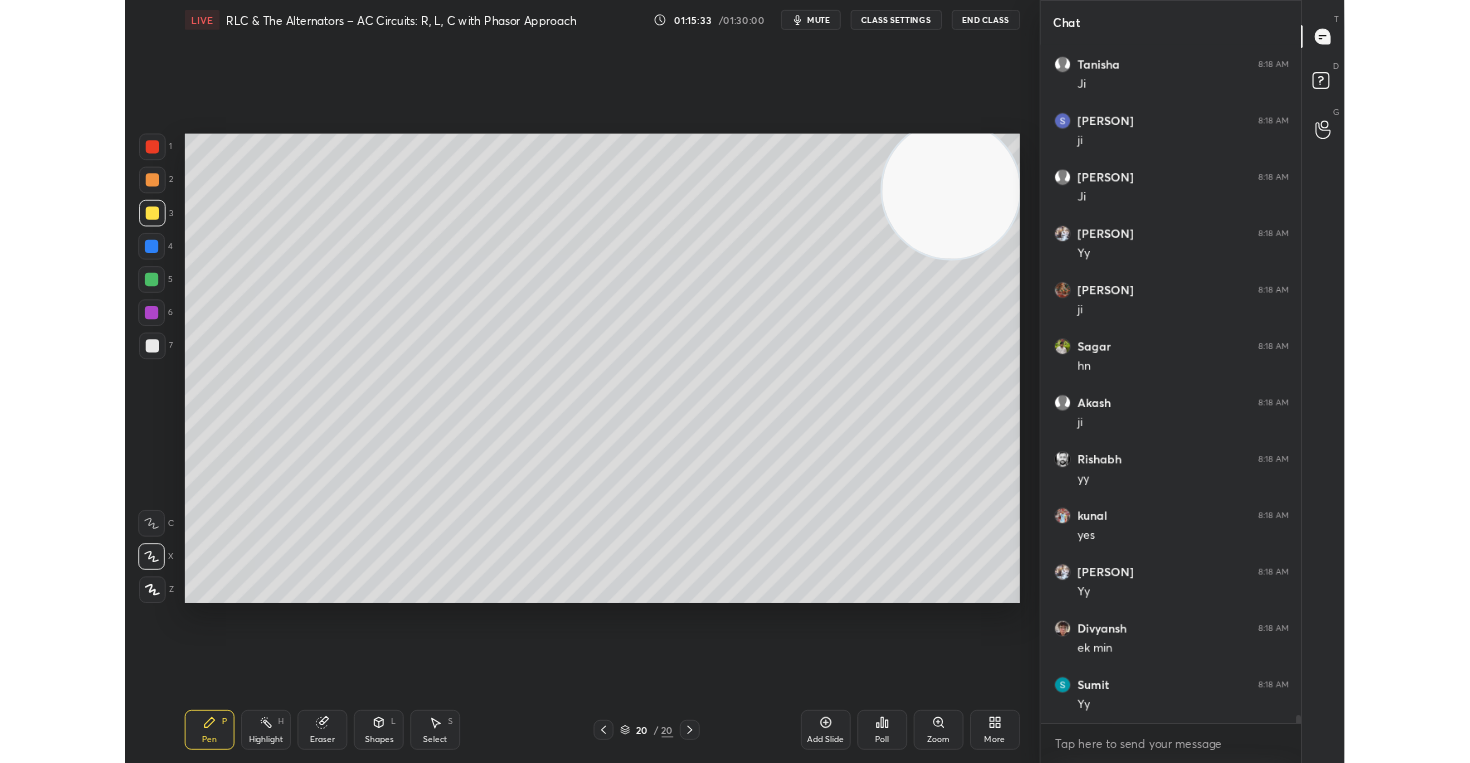scroll, scrollTop: 65040, scrollLeft: 0, axis: vertical 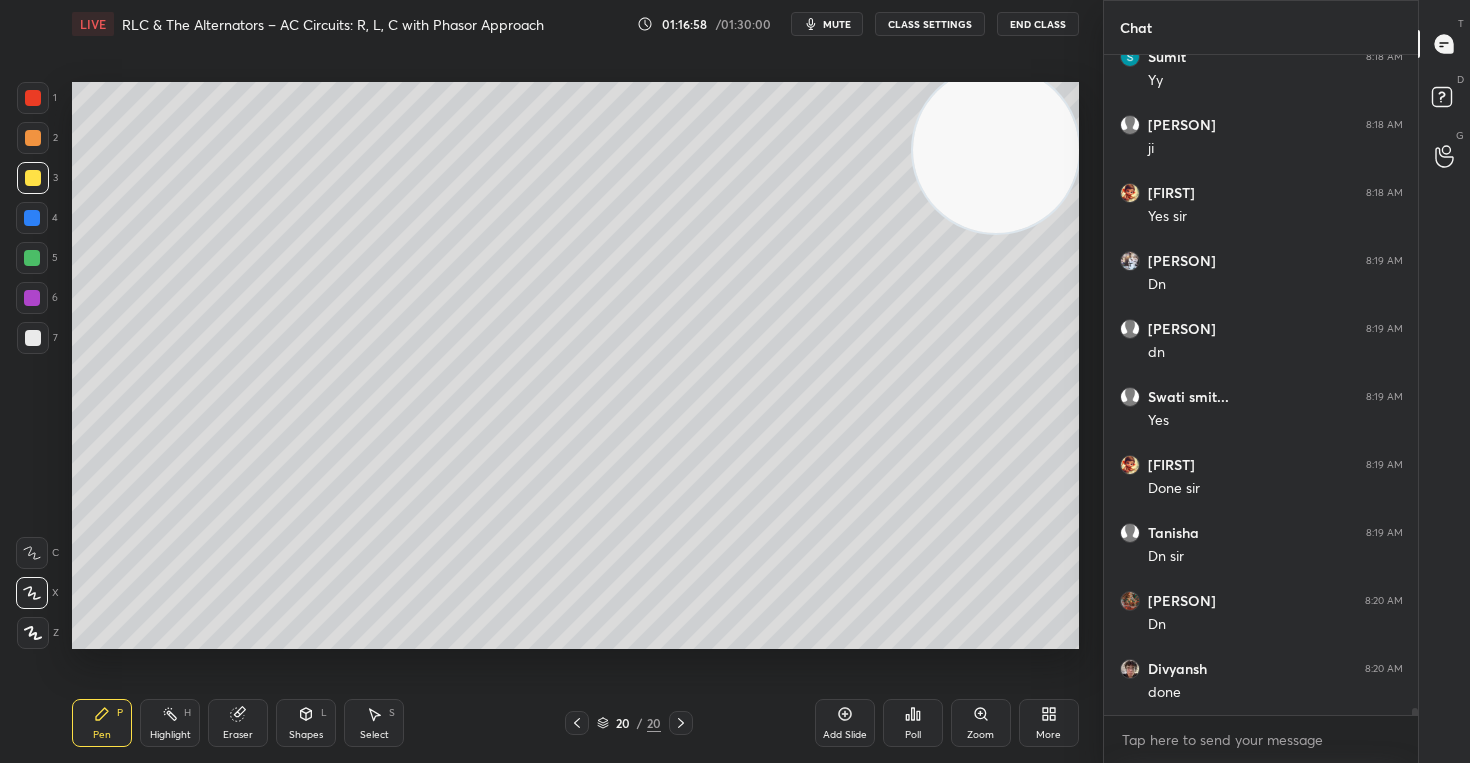 click 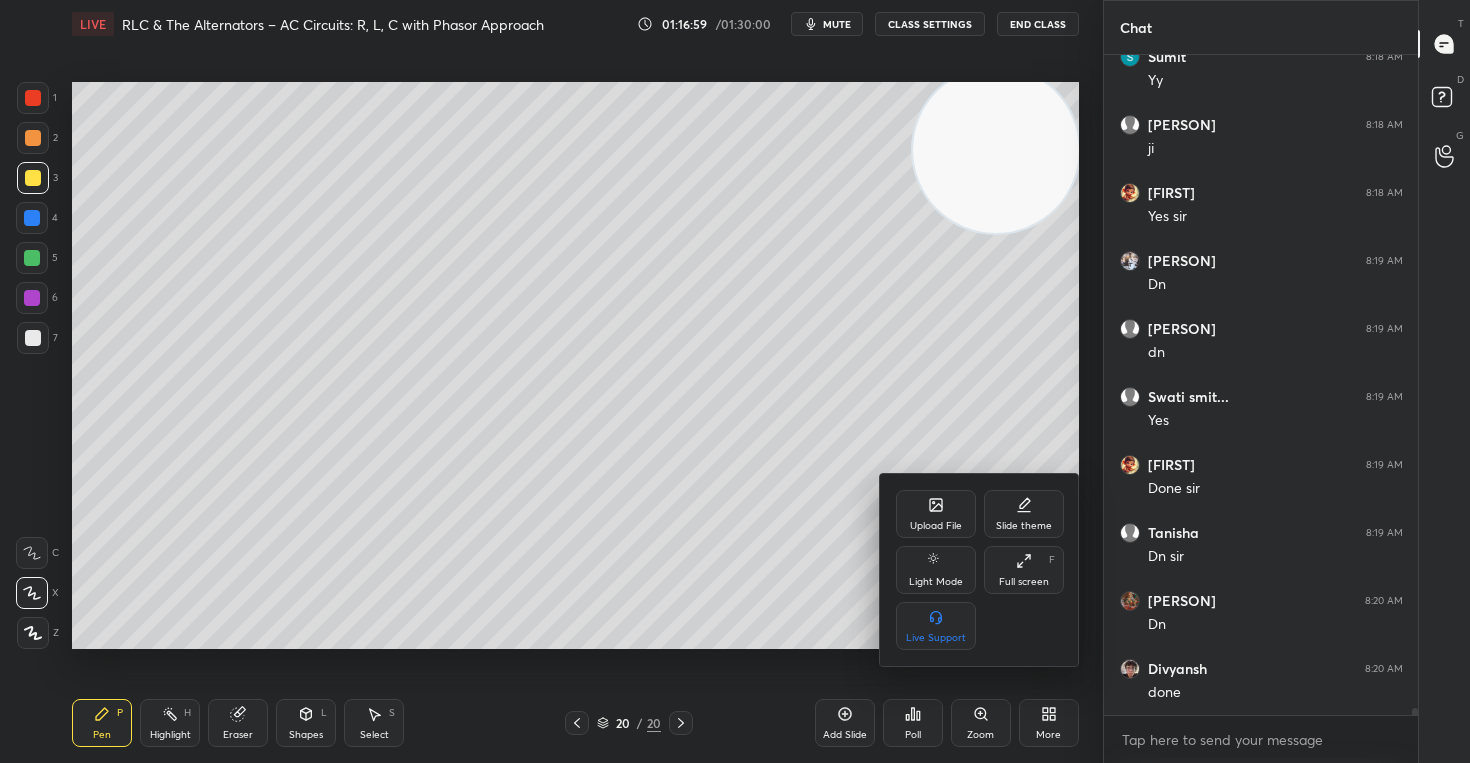 scroll, scrollTop: 65809, scrollLeft: 0, axis: vertical 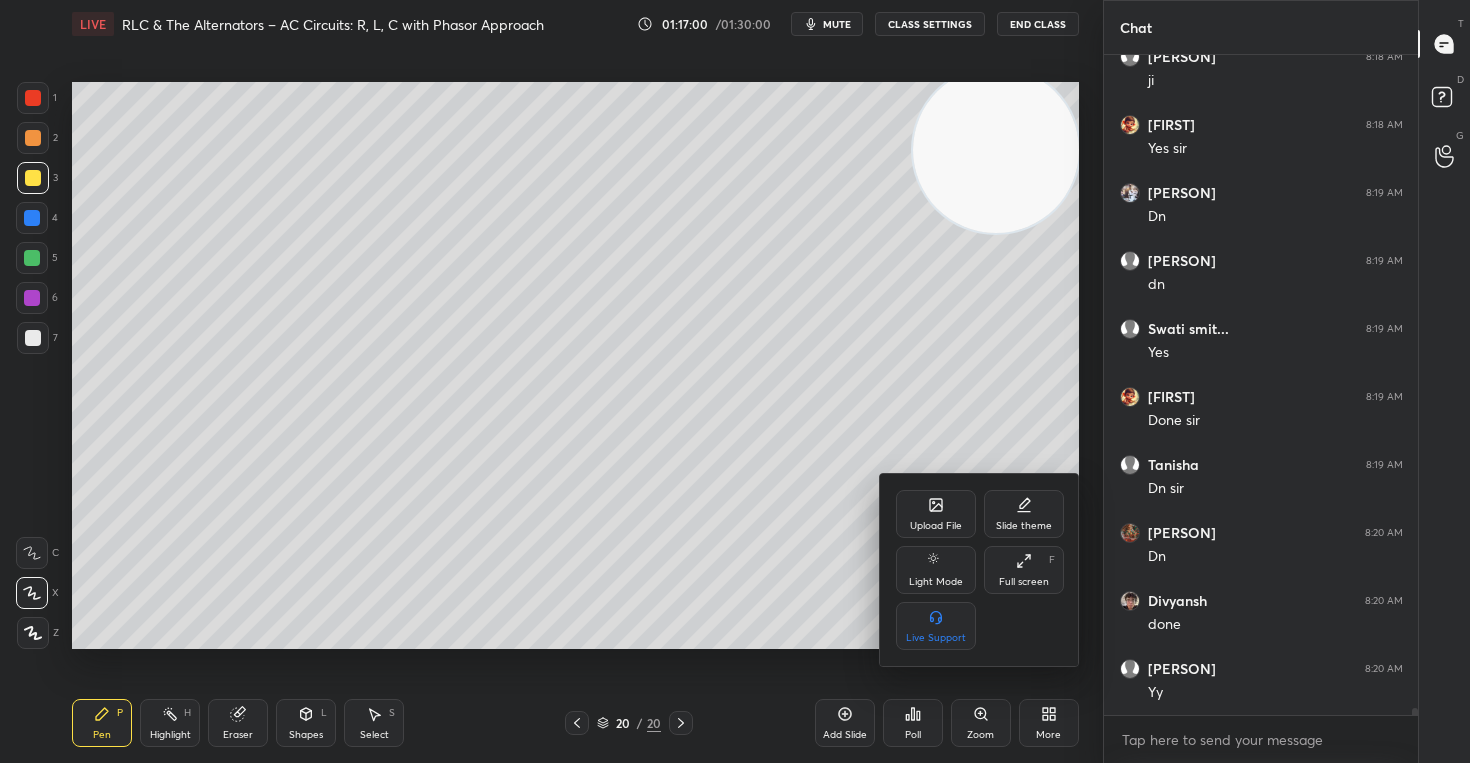 click on "Upload File" at bounding box center [936, 526] 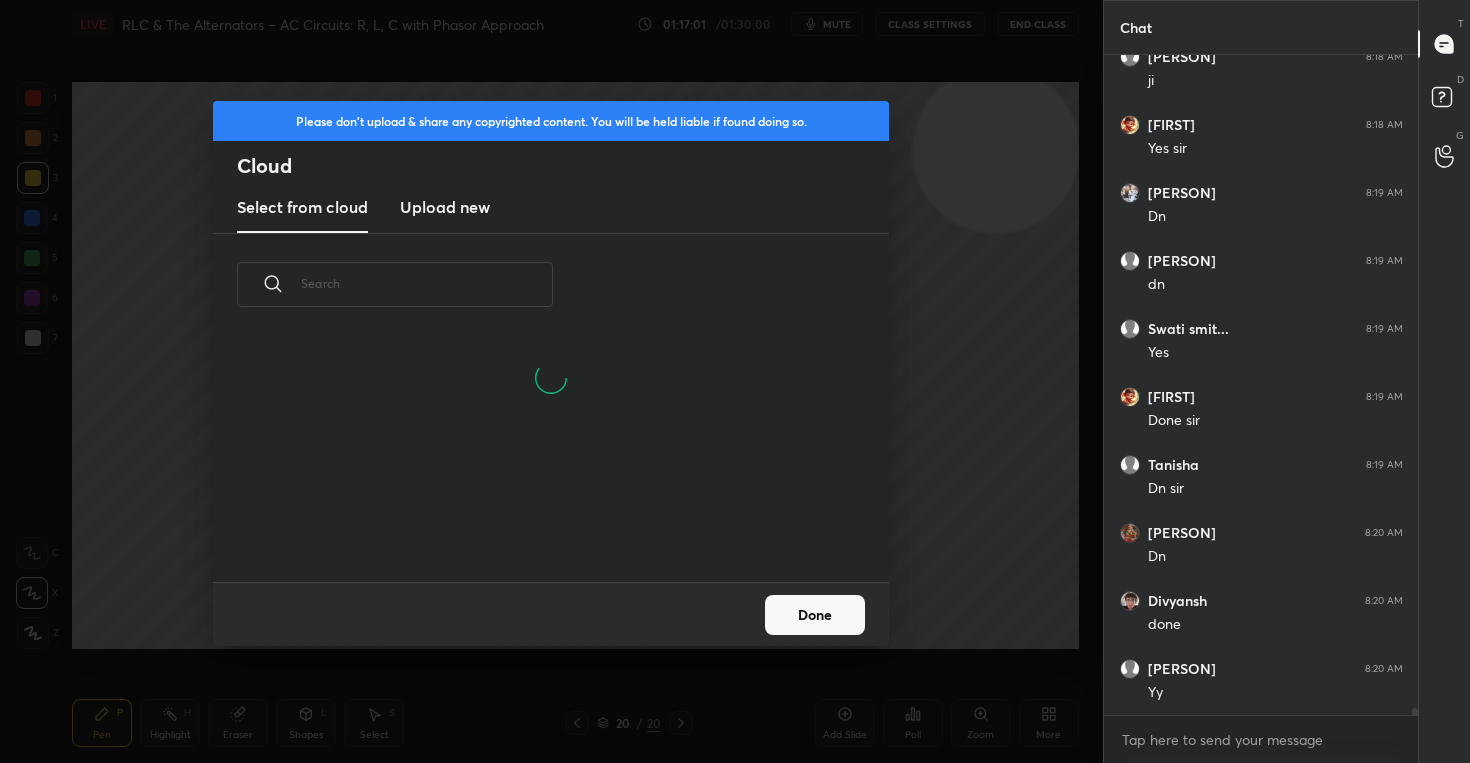click on "Upload new" at bounding box center [445, 207] 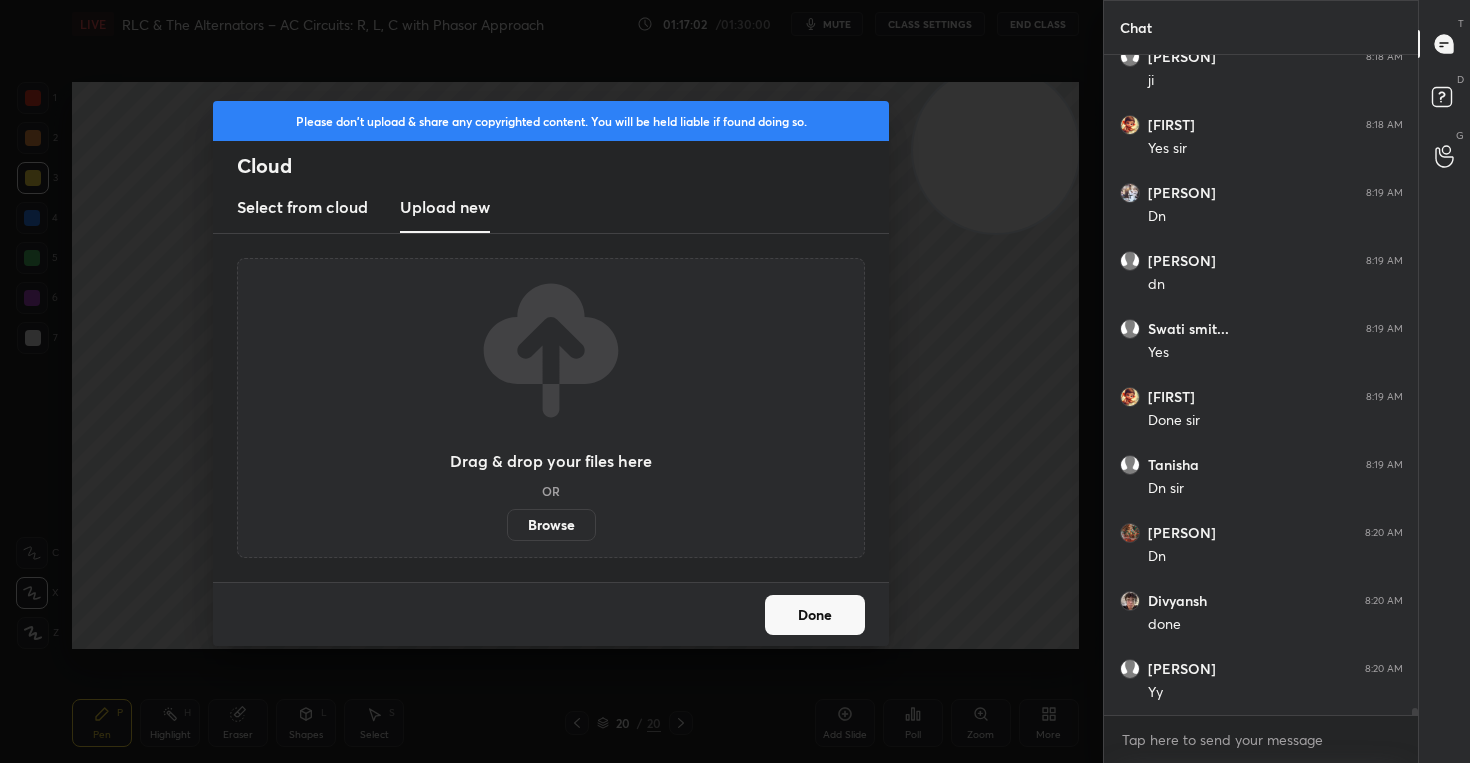 scroll, scrollTop: 65877, scrollLeft: 0, axis: vertical 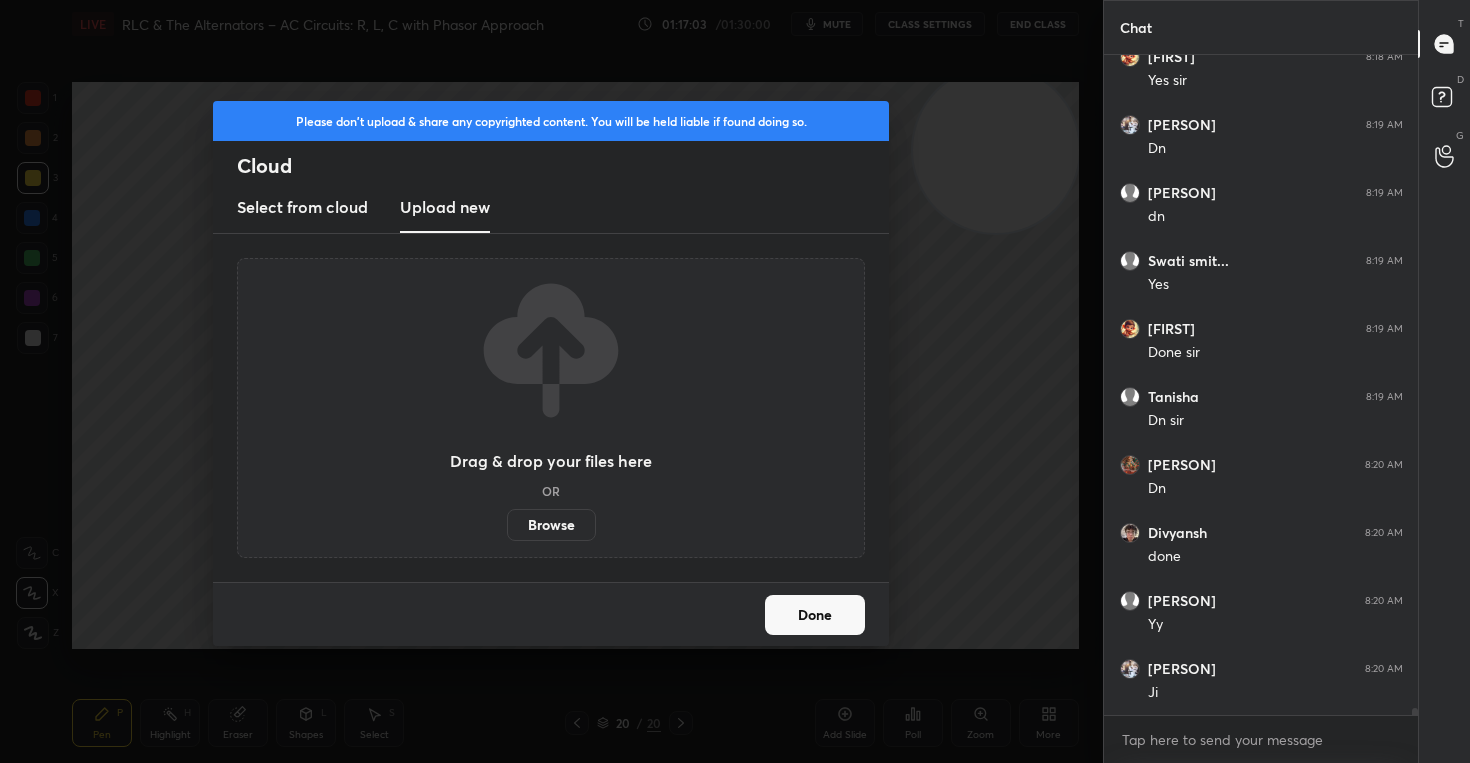 click on "Browse" at bounding box center (551, 525) 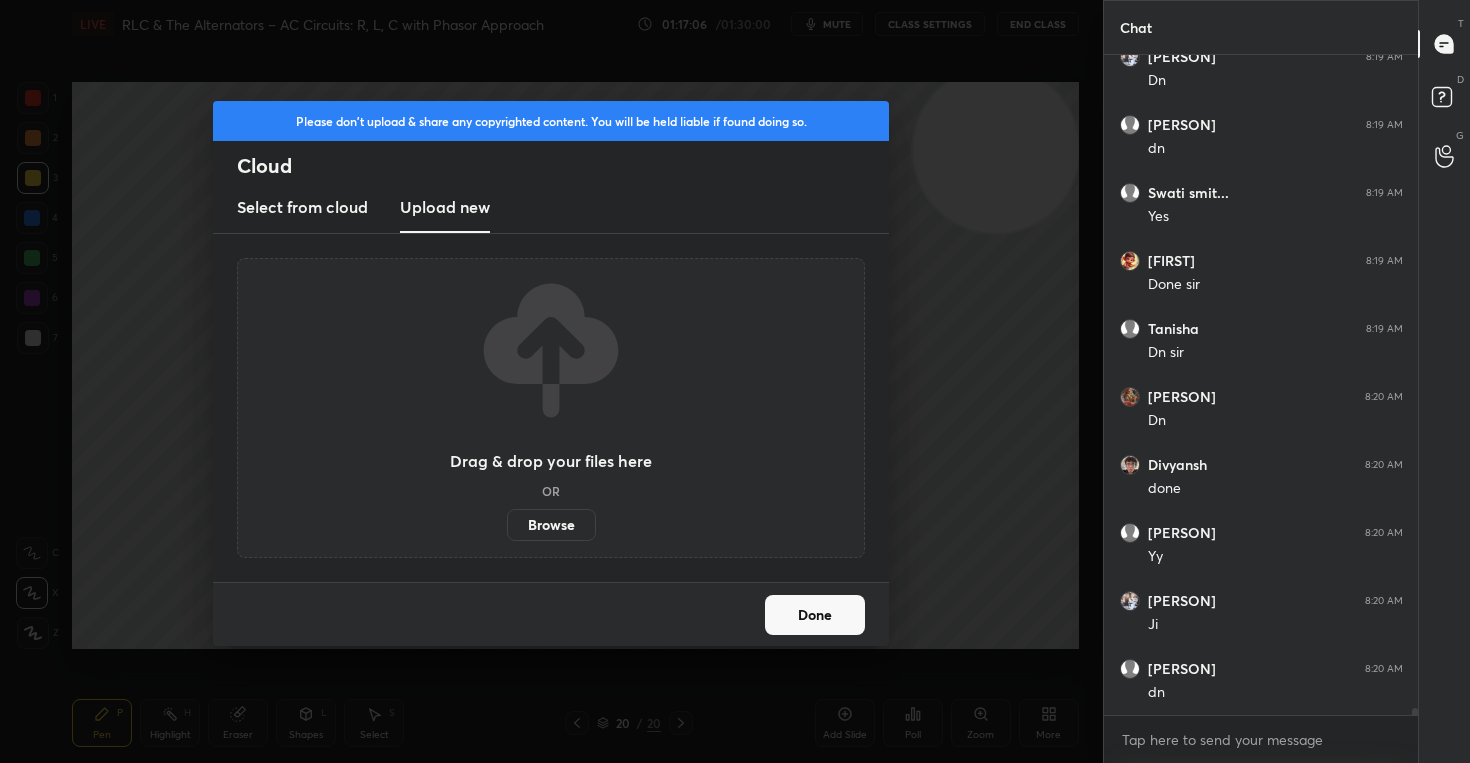 scroll, scrollTop: 66013, scrollLeft: 0, axis: vertical 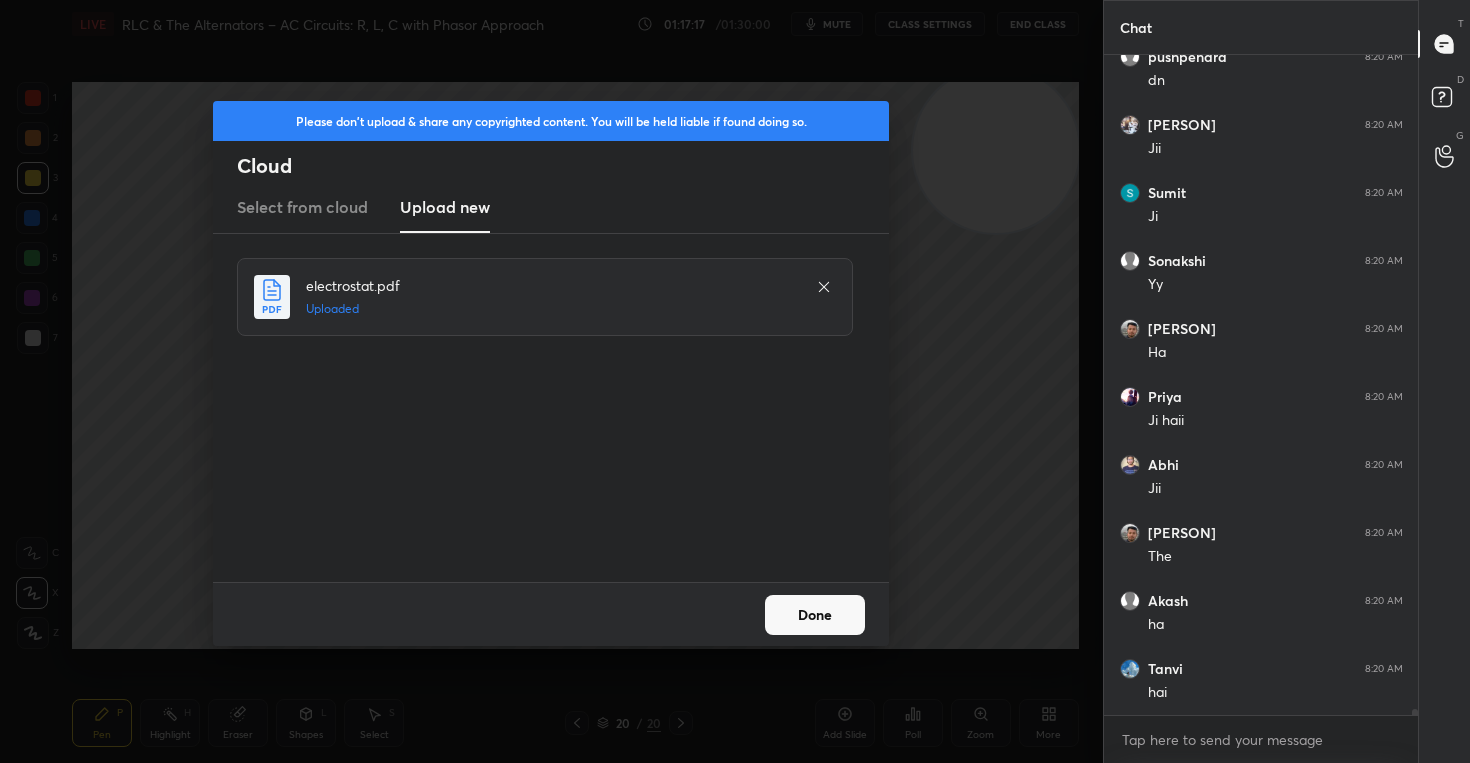click on "Done" at bounding box center (815, 615) 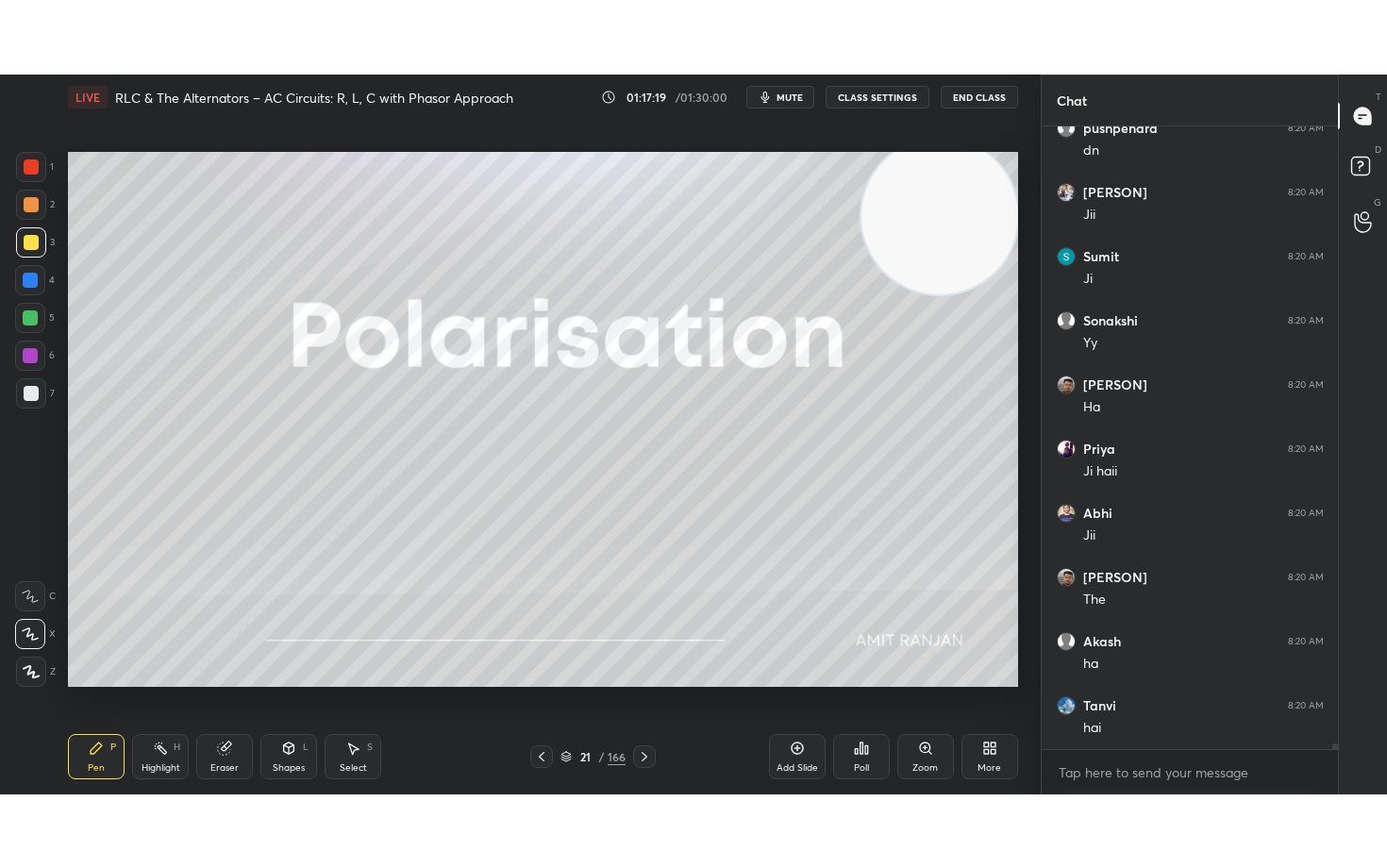 scroll, scrollTop: 62923, scrollLeft: 0, axis: vertical 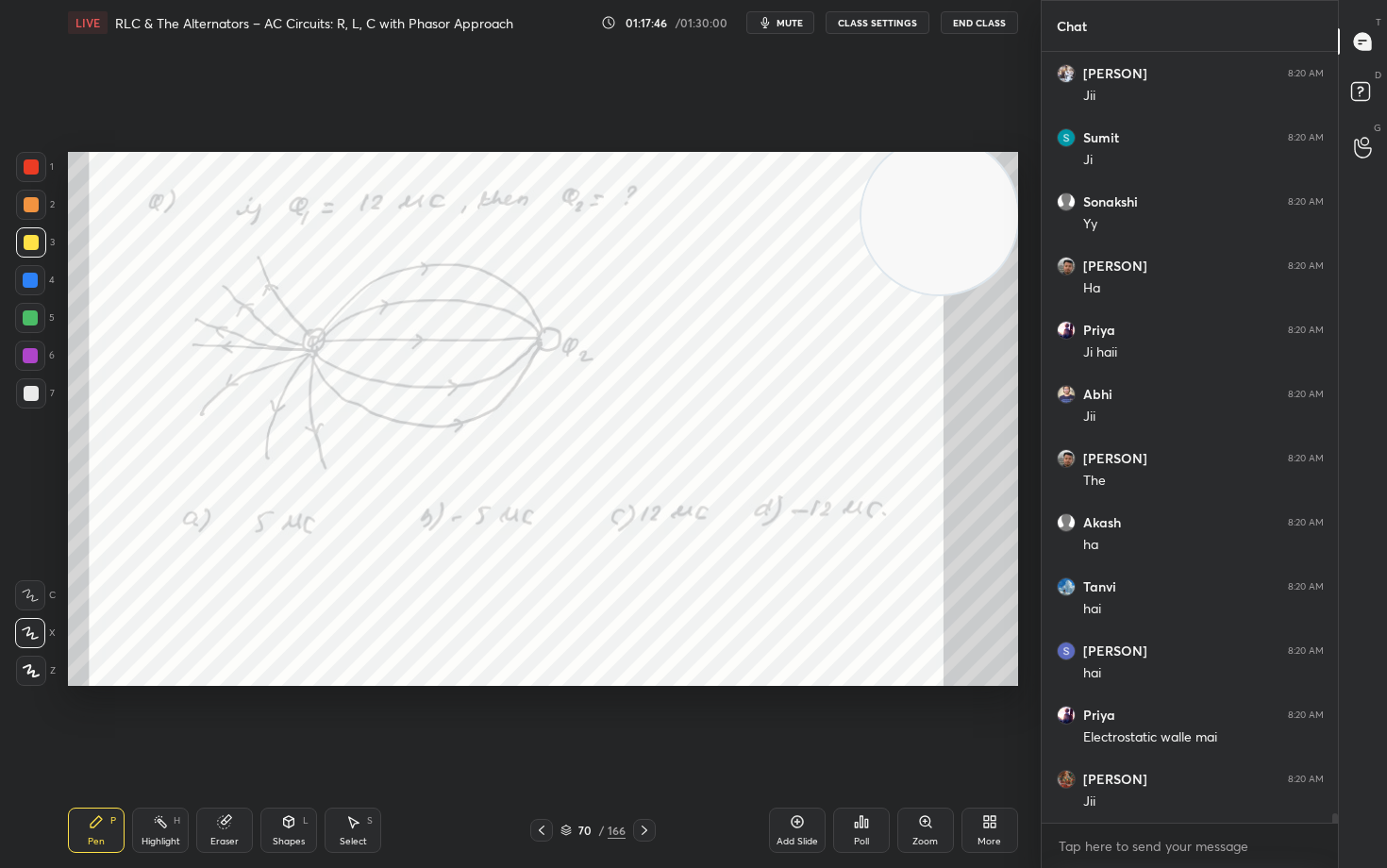 click 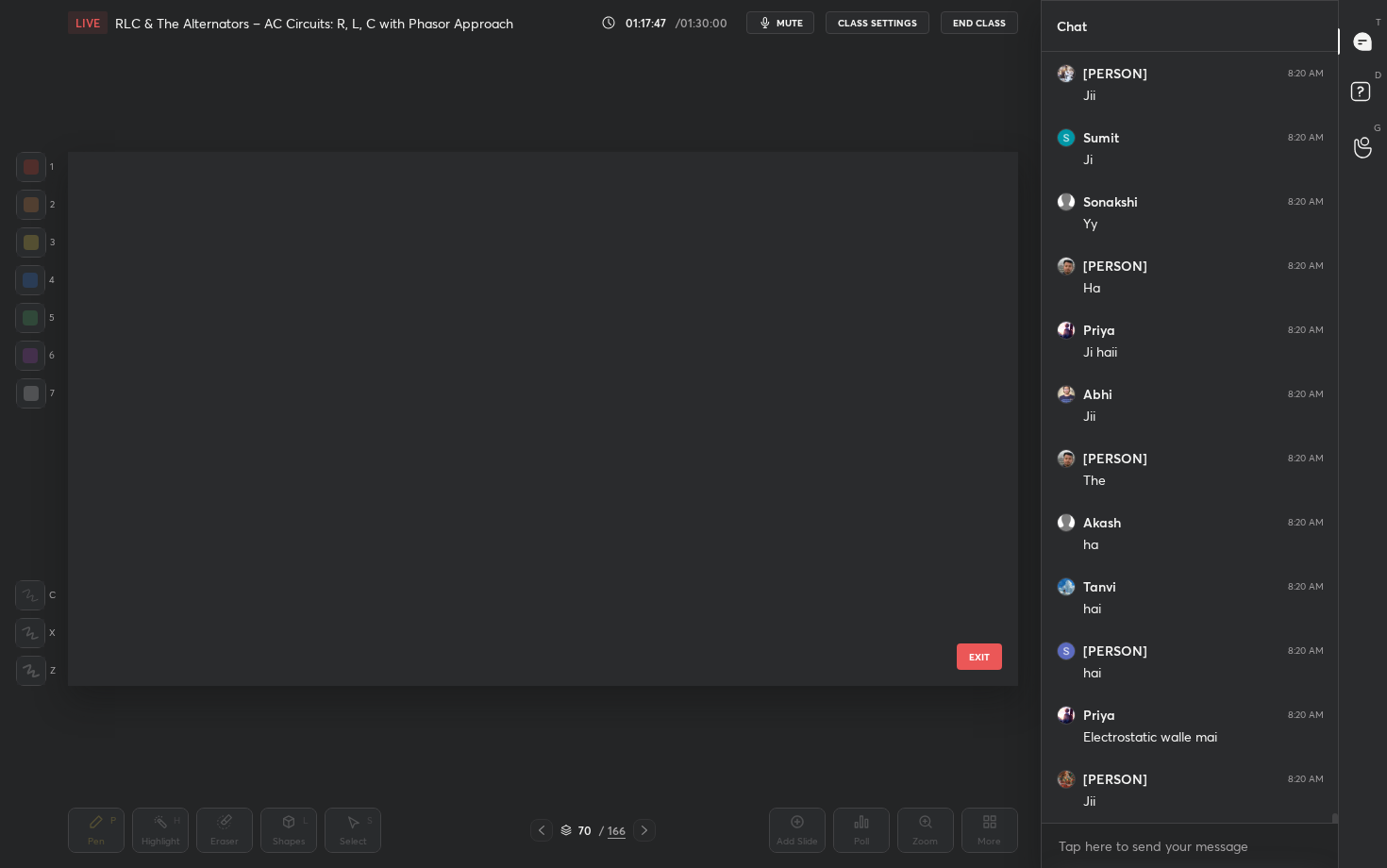 scroll, scrollTop: 3401, scrollLeft: 0, axis: vertical 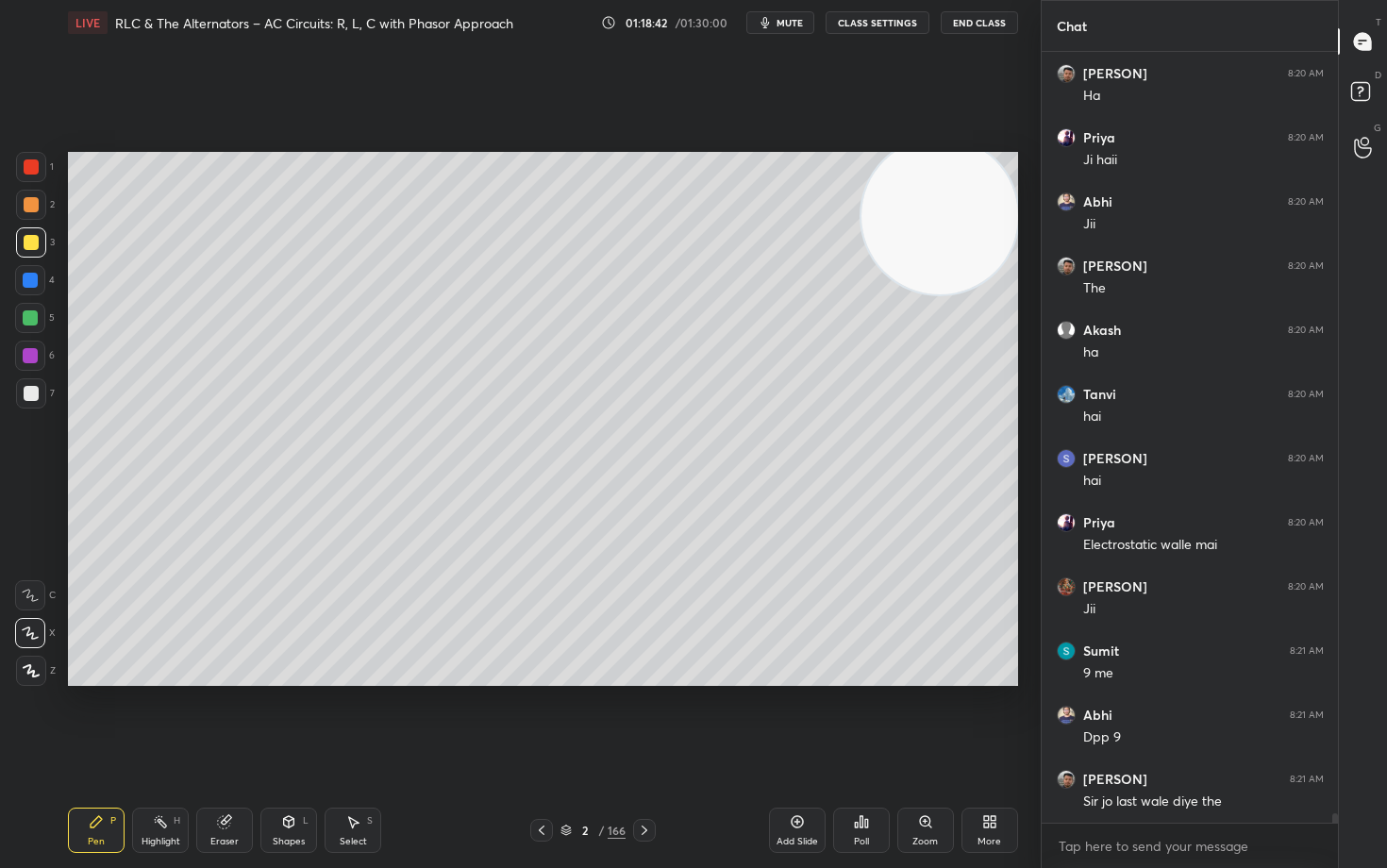 click on "Add Slide" at bounding box center [797, 830] 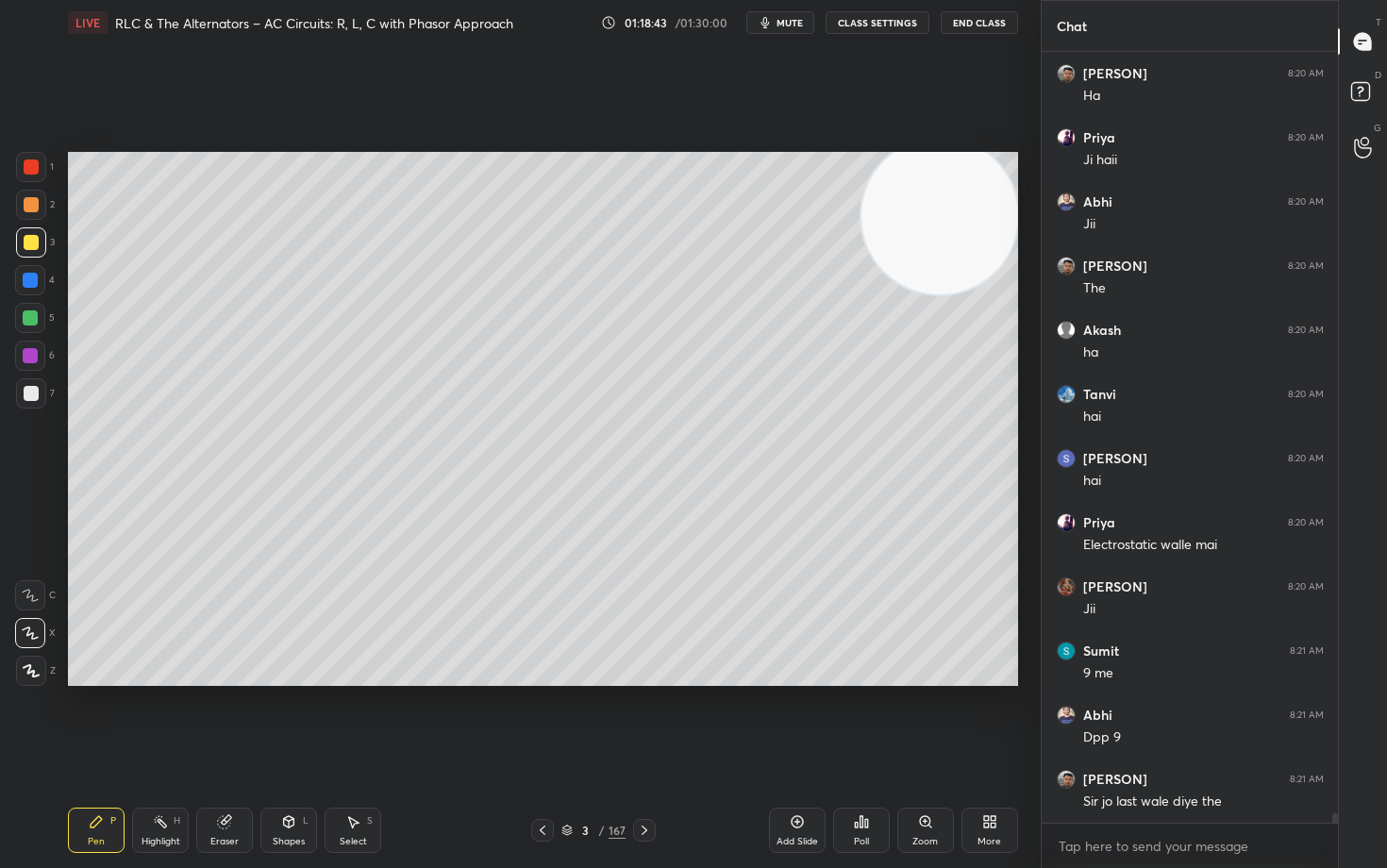 click 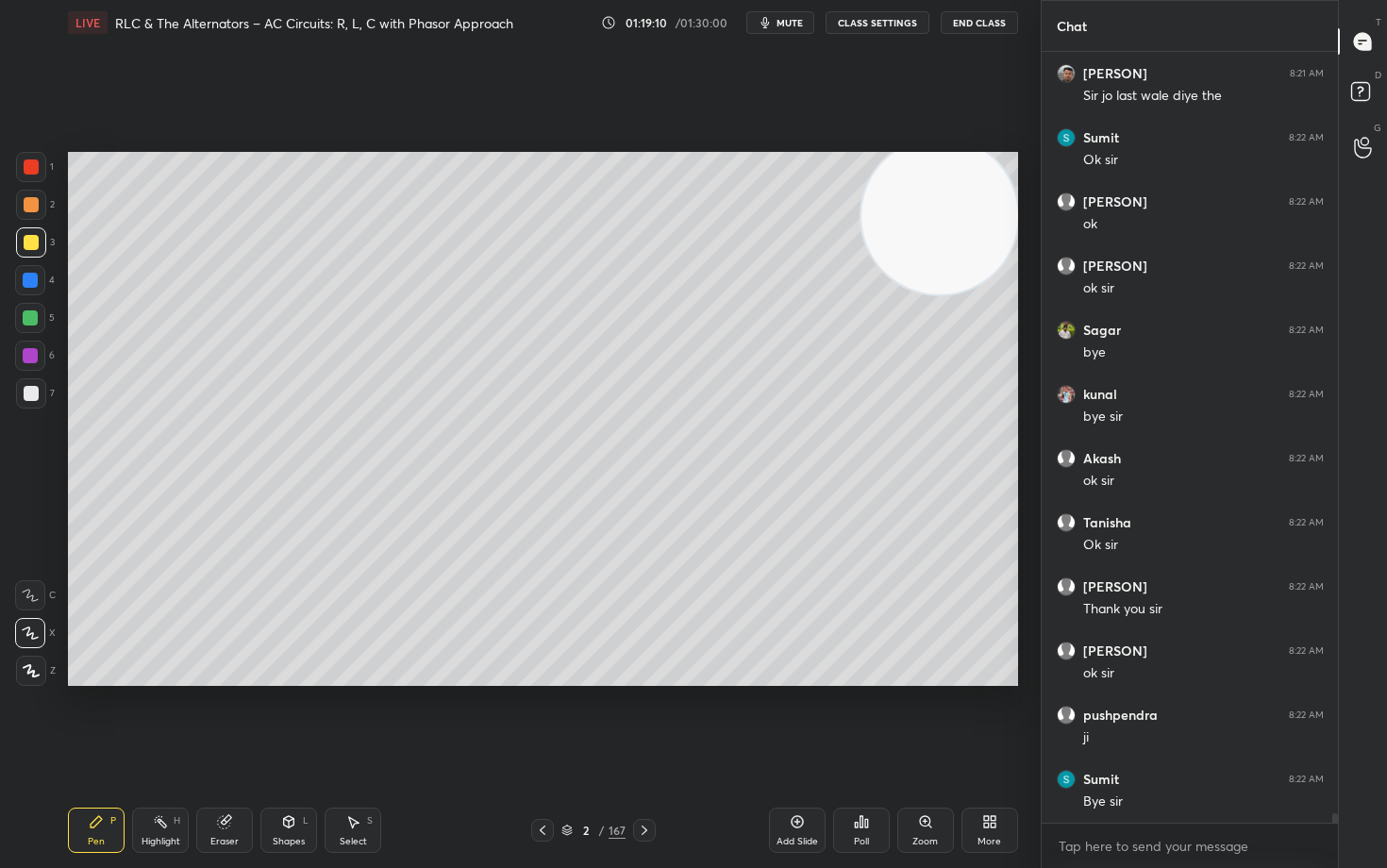 scroll, scrollTop: 63866, scrollLeft: 0, axis: vertical 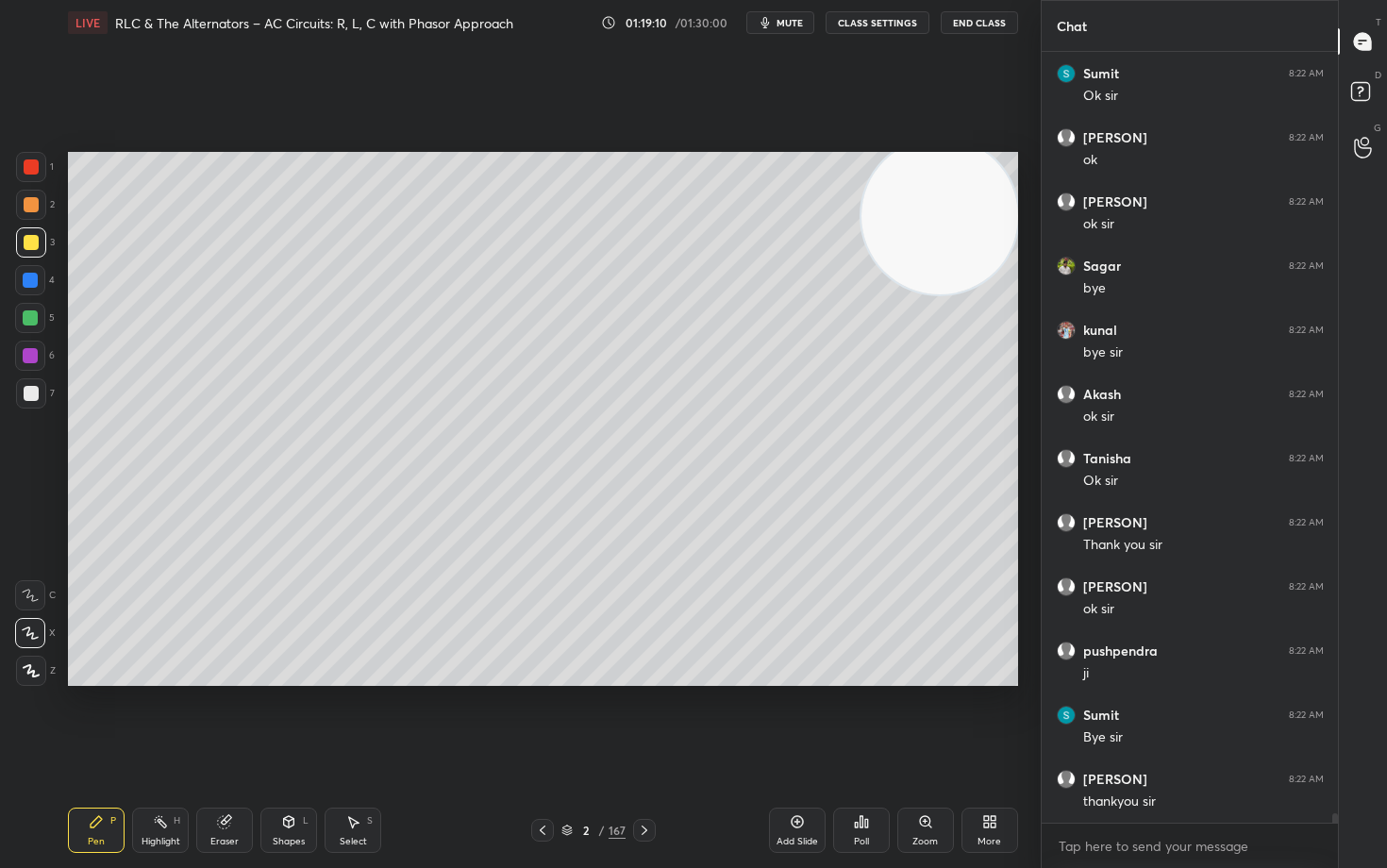 click on "End Class" at bounding box center [979, 23] 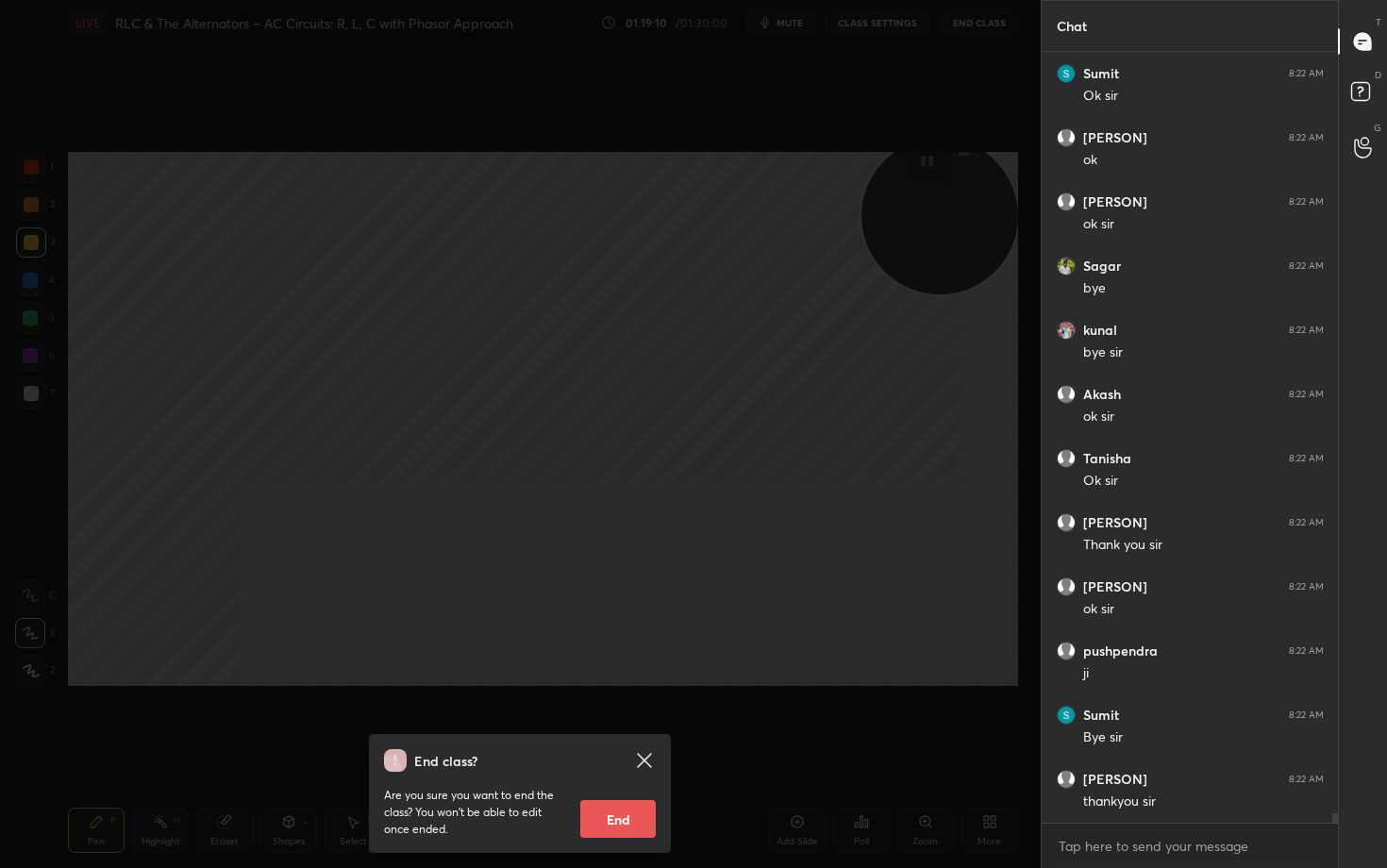 scroll, scrollTop: 63930, scrollLeft: 0, axis: vertical 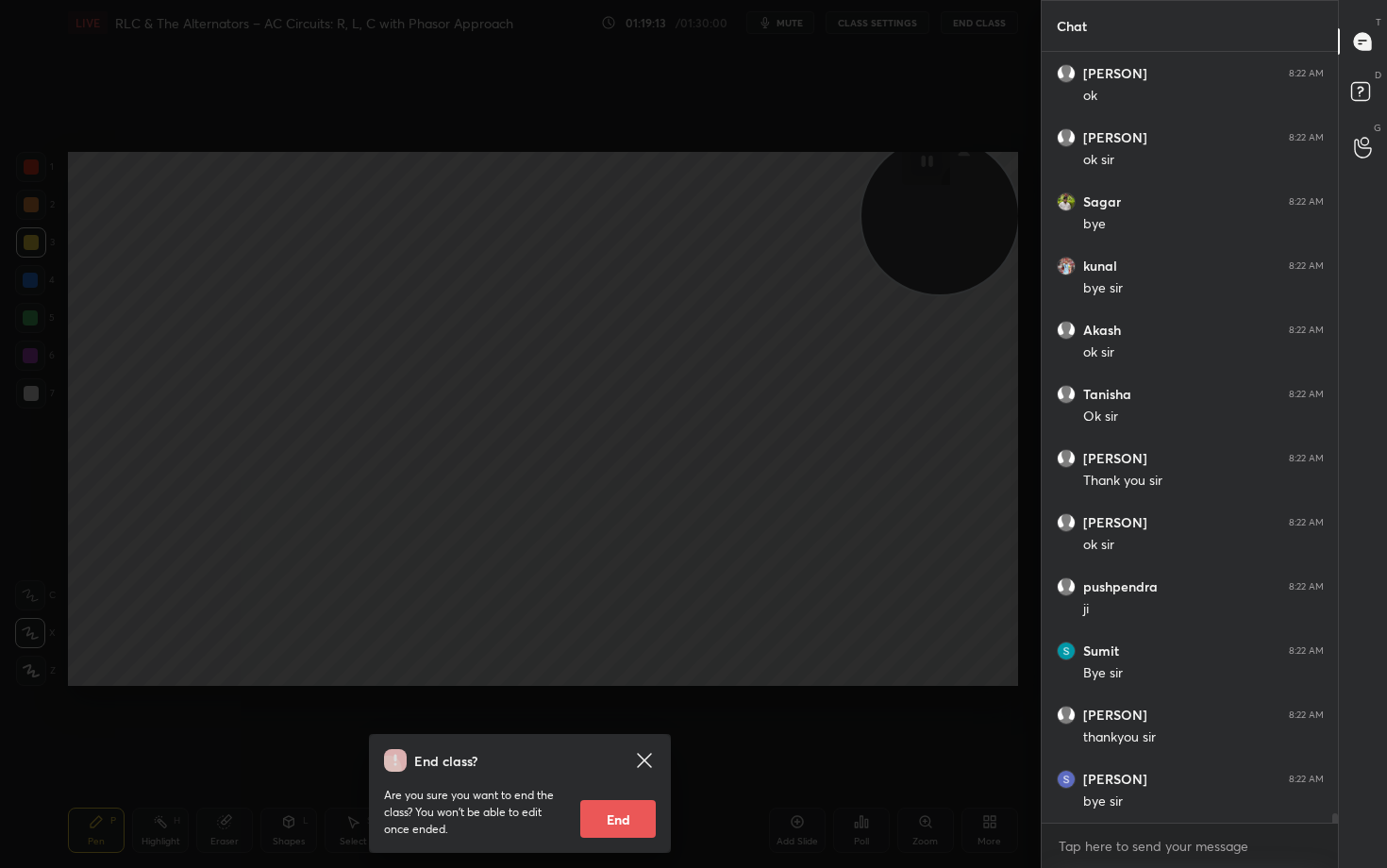 click on "End" at bounding box center (618, 819) 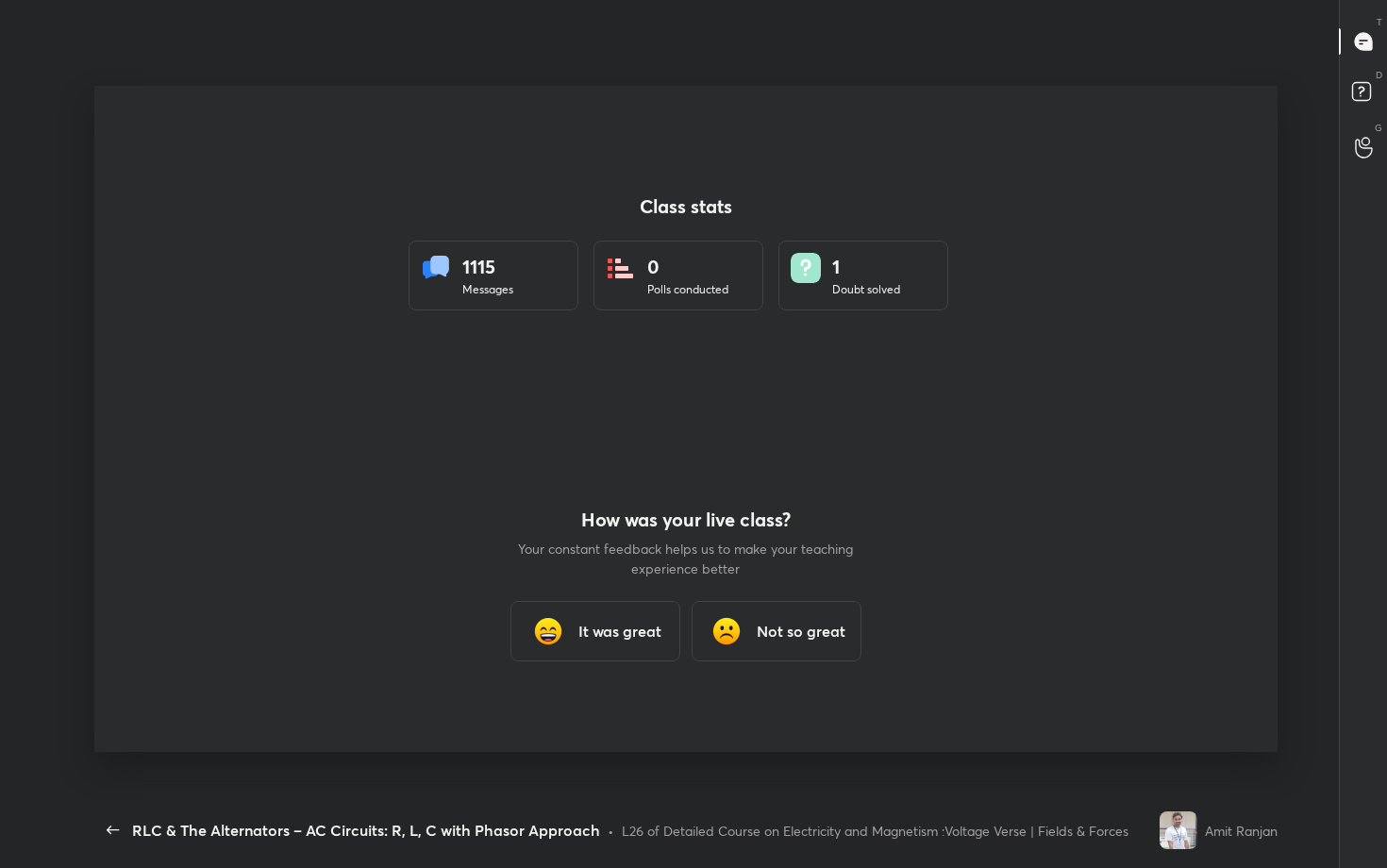 scroll, scrollTop: 93601, scrollLeft: 93155, axis: both 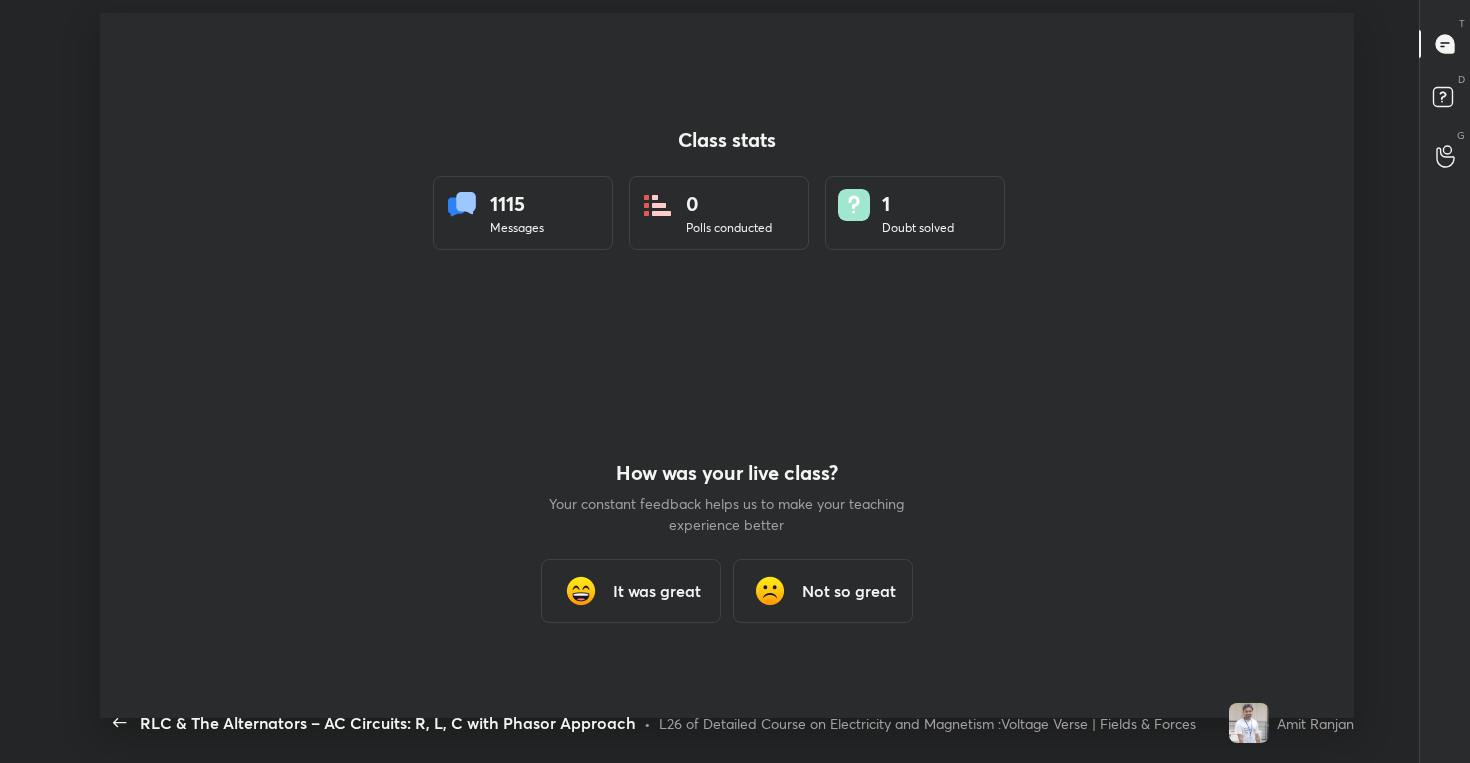 type on "x" 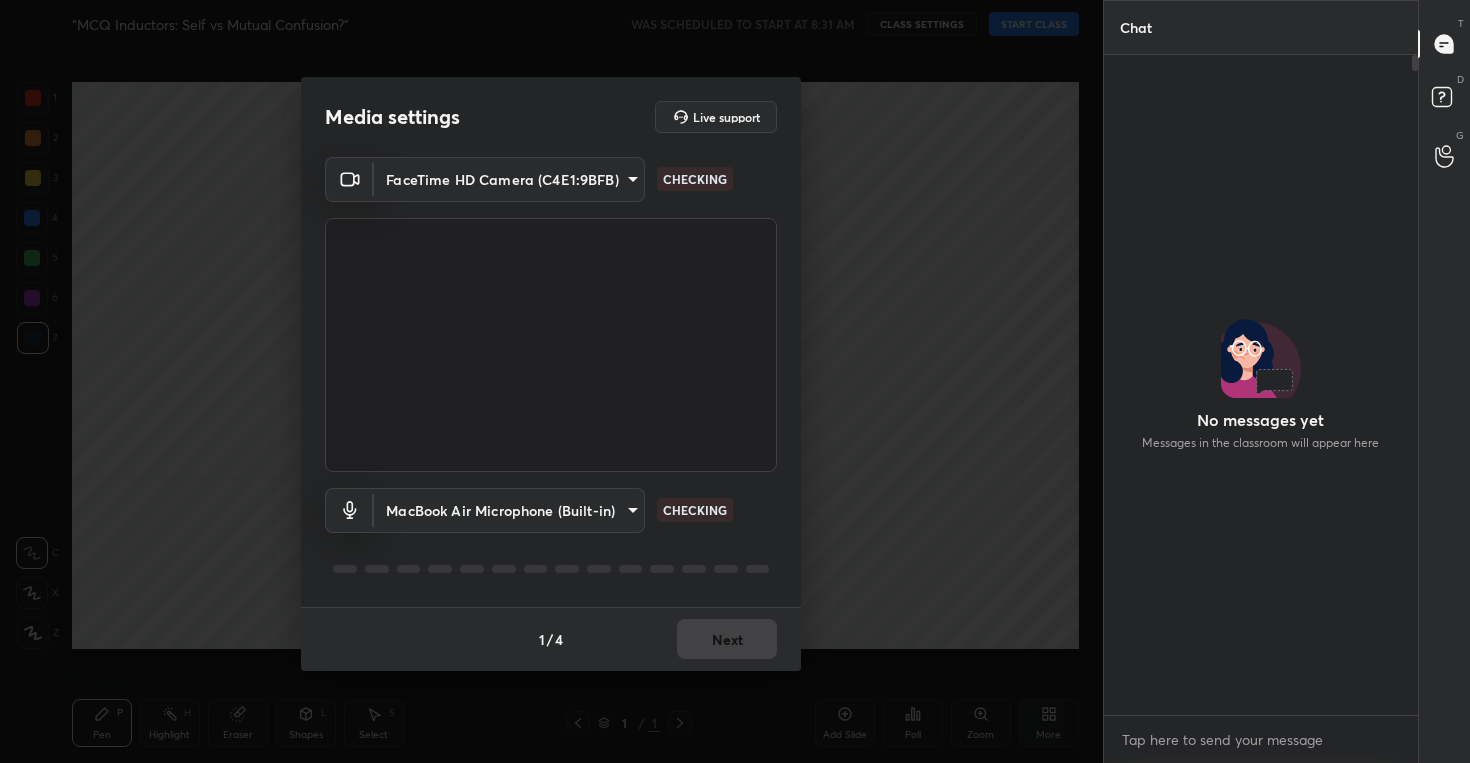 scroll, scrollTop: 0, scrollLeft: 0, axis: both 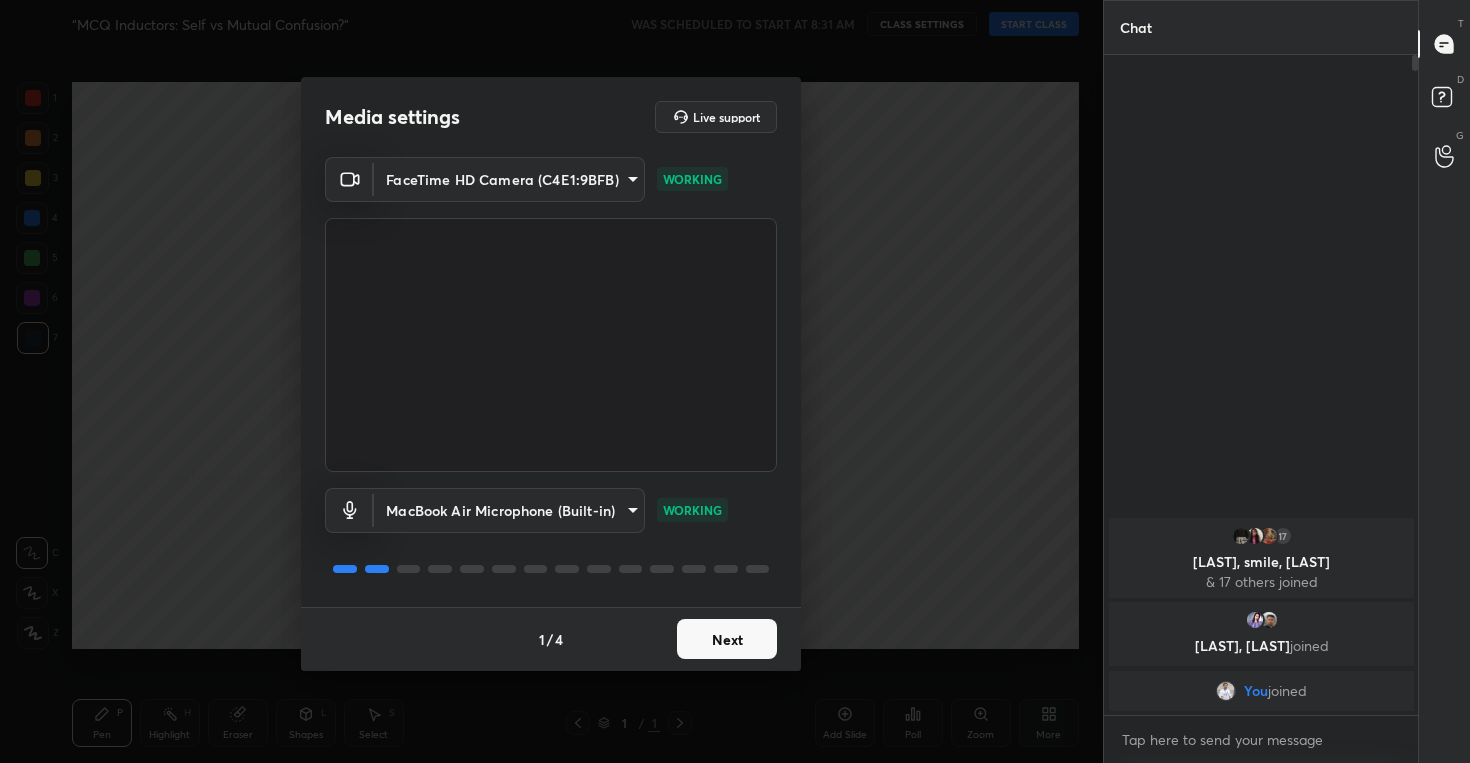 click on "Next" at bounding box center [727, 639] 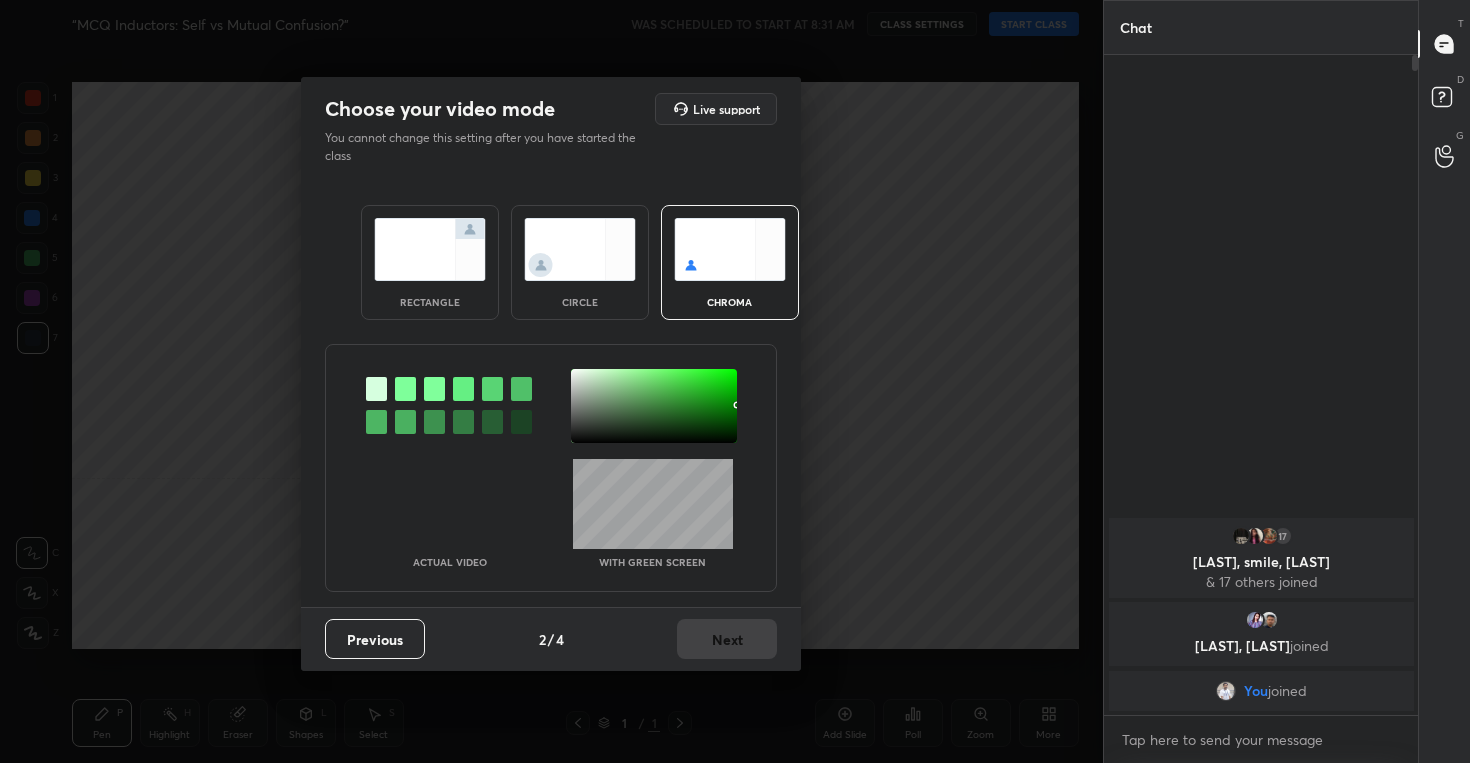 click at bounding box center (580, 249) 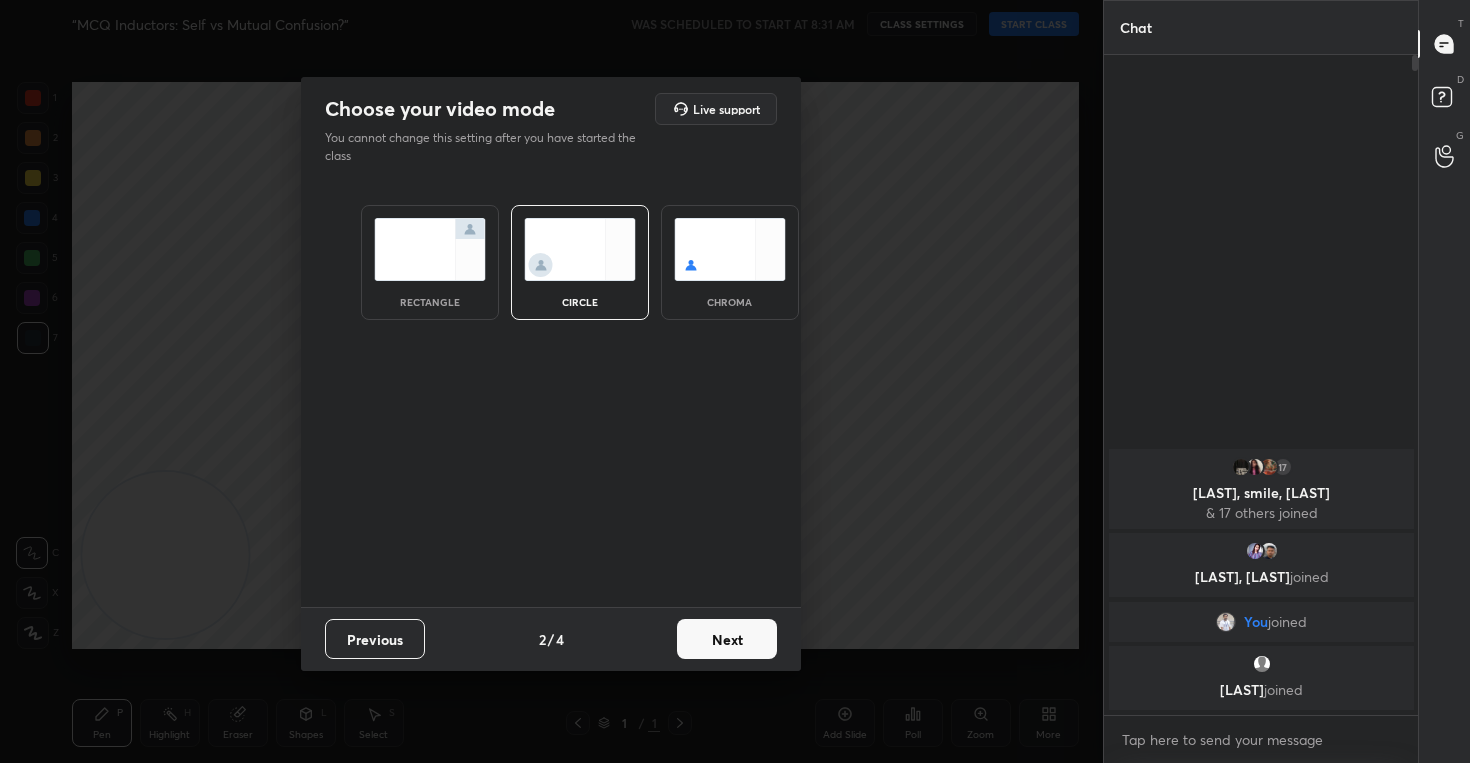 click on "Next" at bounding box center (727, 639) 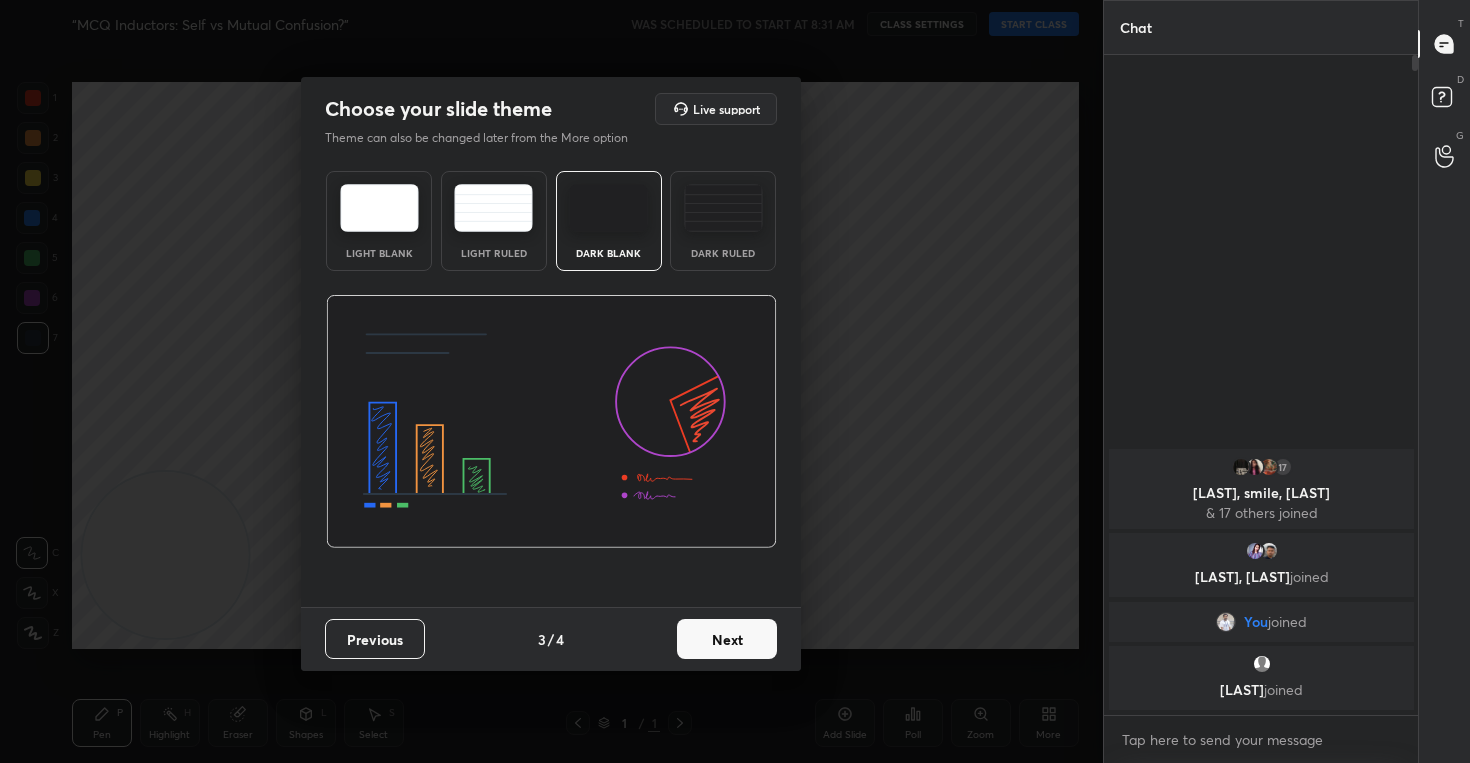 click on "Next" at bounding box center [727, 639] 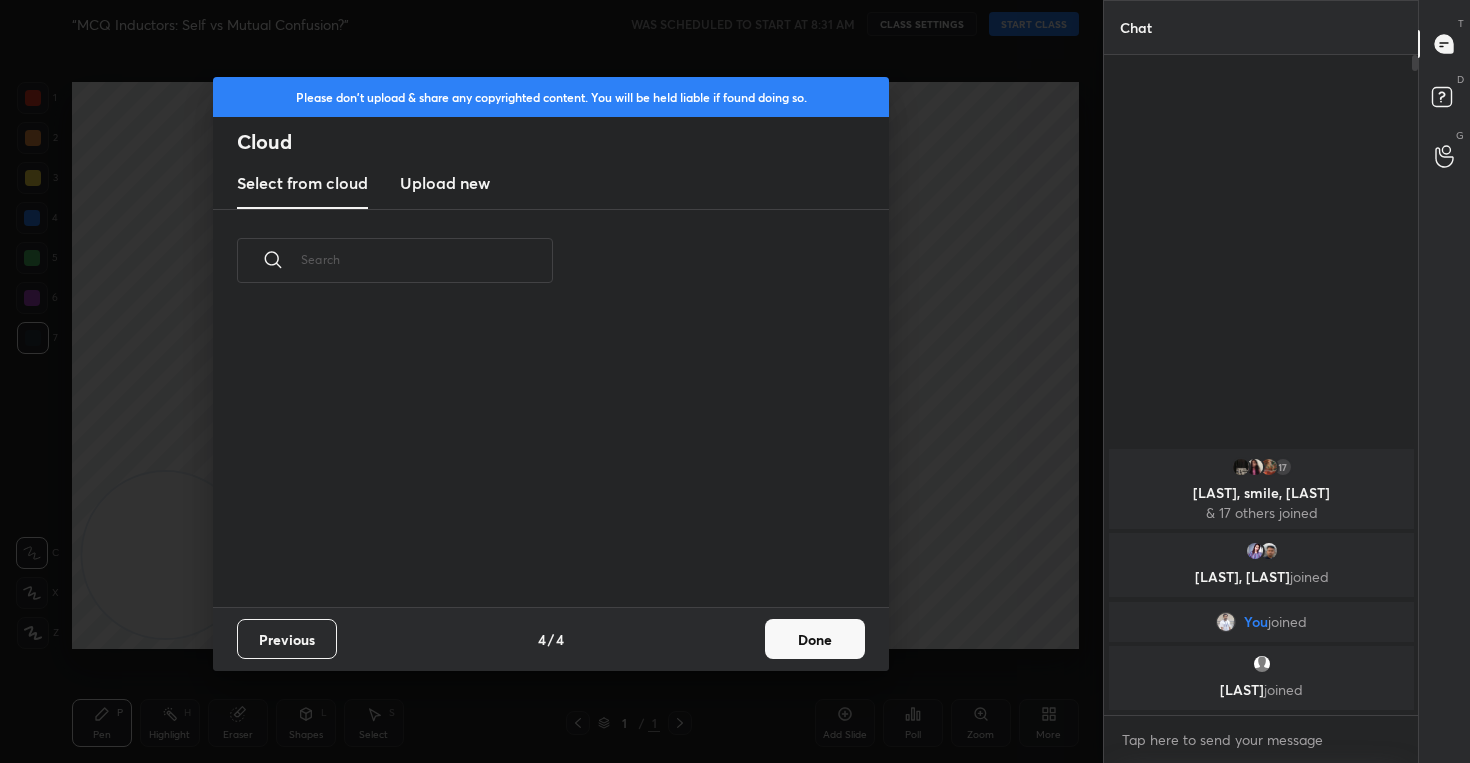 click on "Upload new" at bounding box center [445, 183] 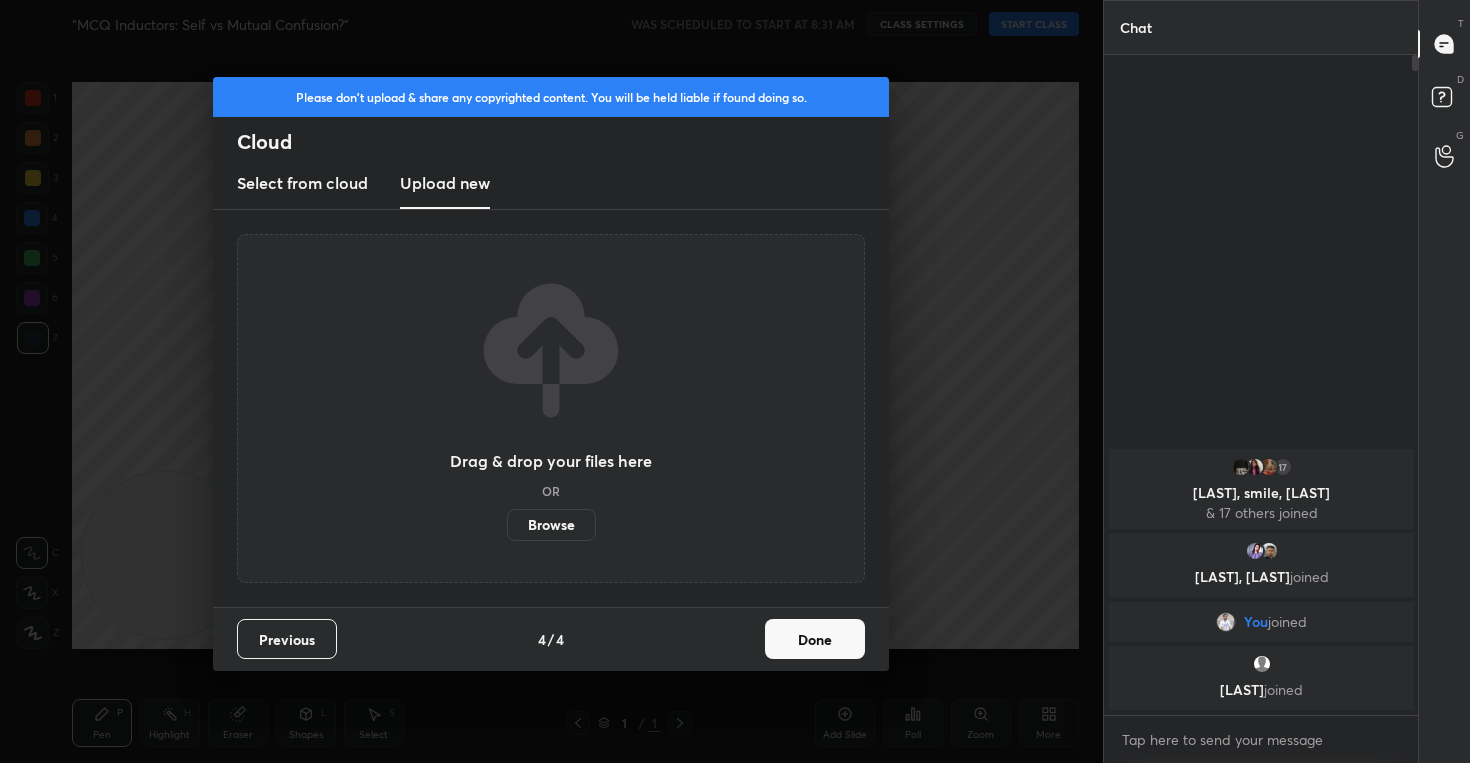 click on "Browse" at bounding box center (551, 525) 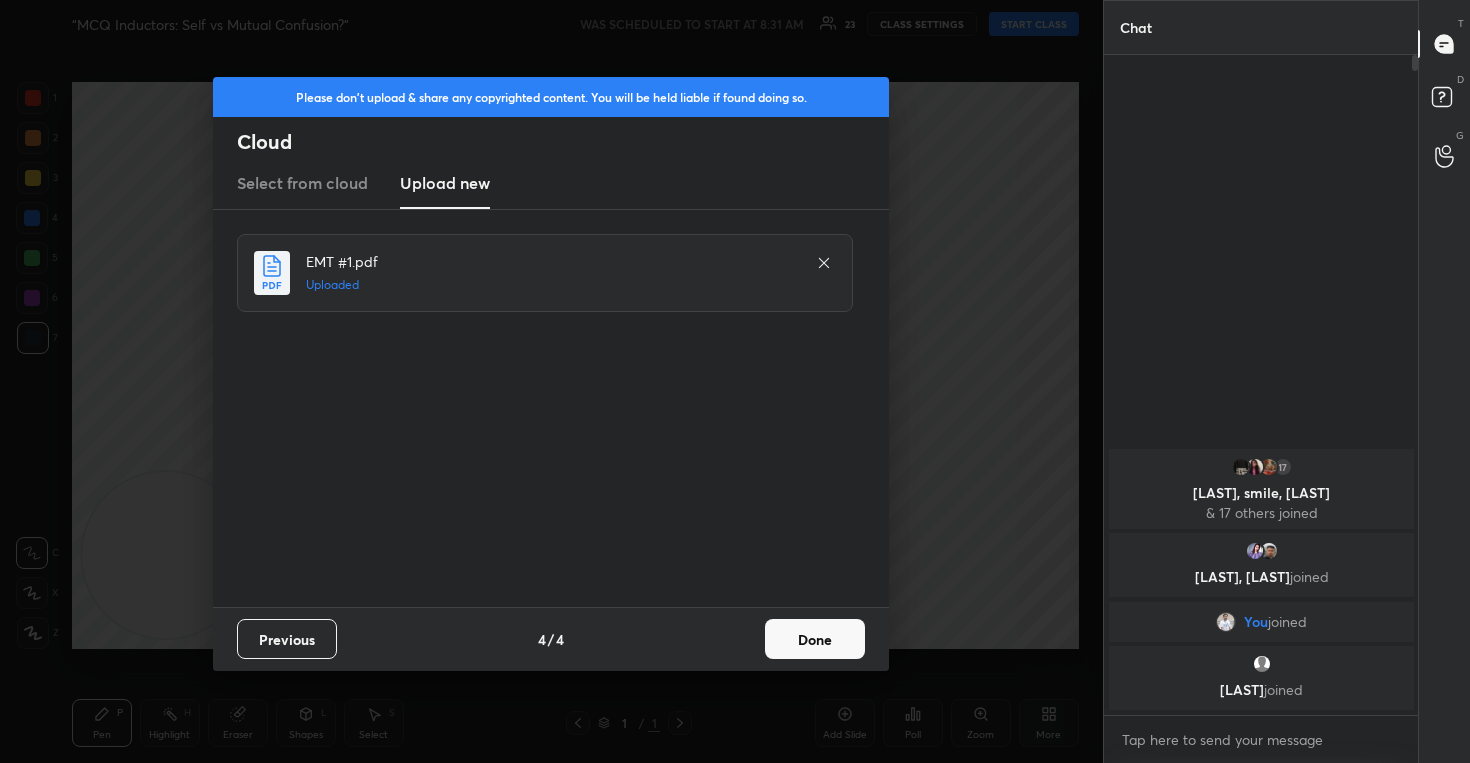 click on "Done" at bounding box center [815, 639] 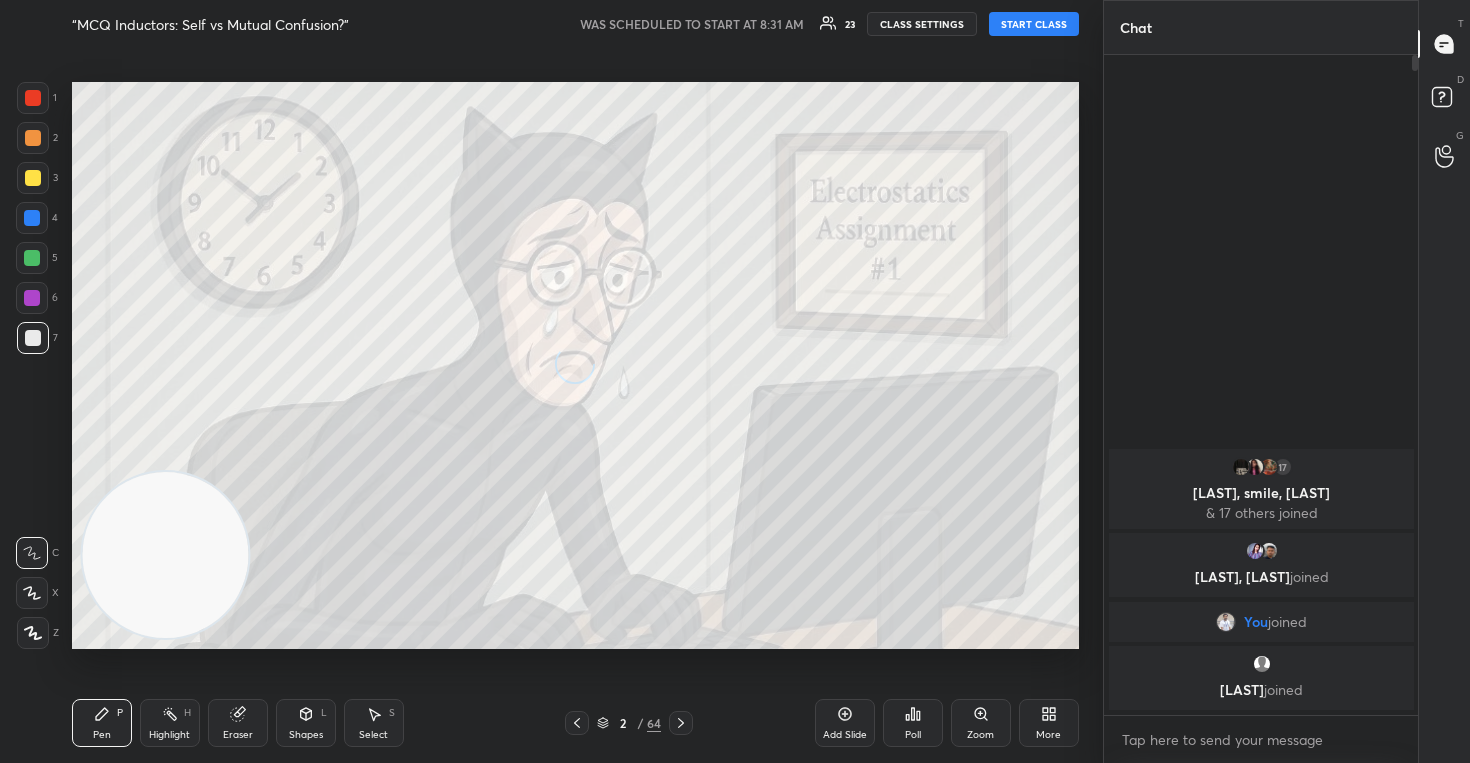 click 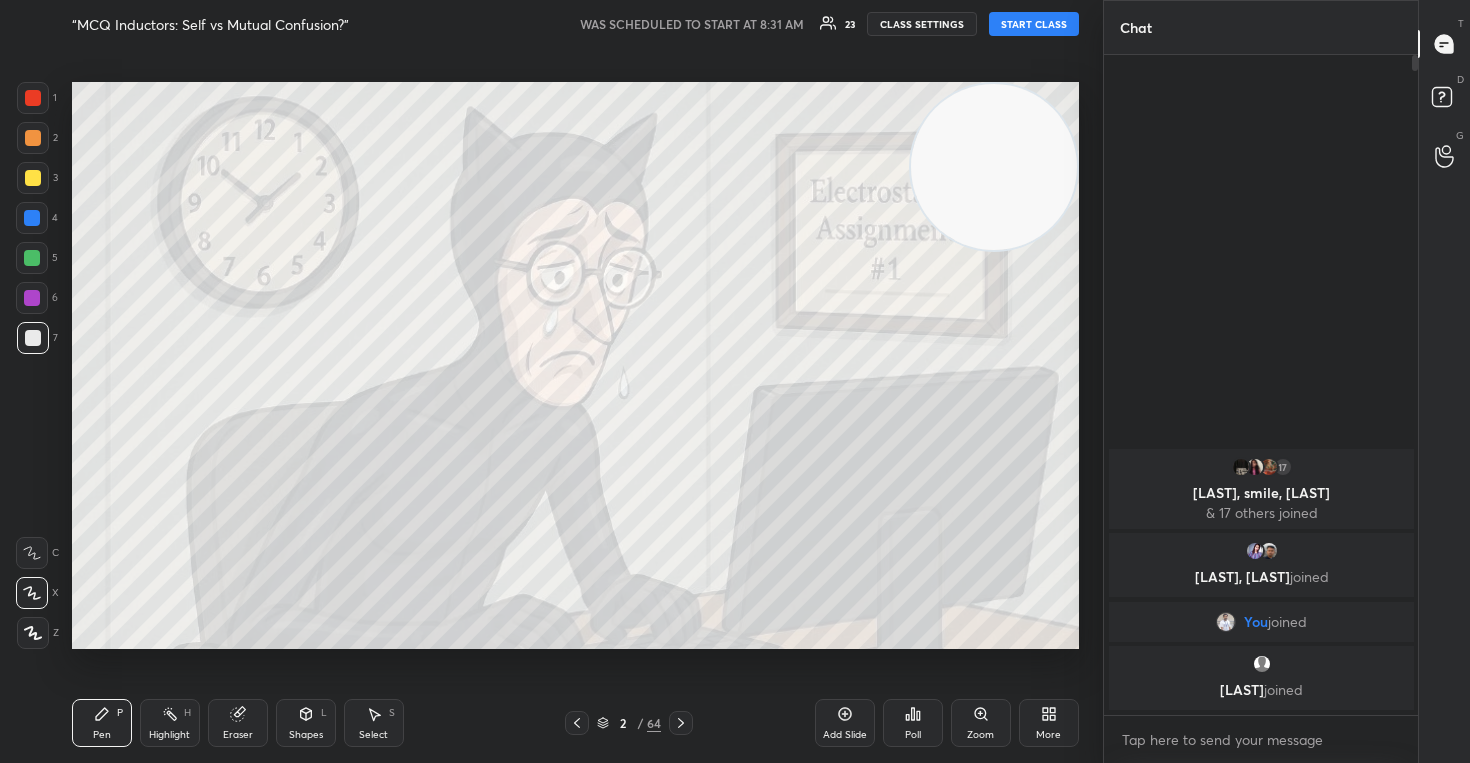 drag, startPoint x: 135, startPoint y: 567, endPoint x: 1081, endPoint y: 116, distance: 1048.0062 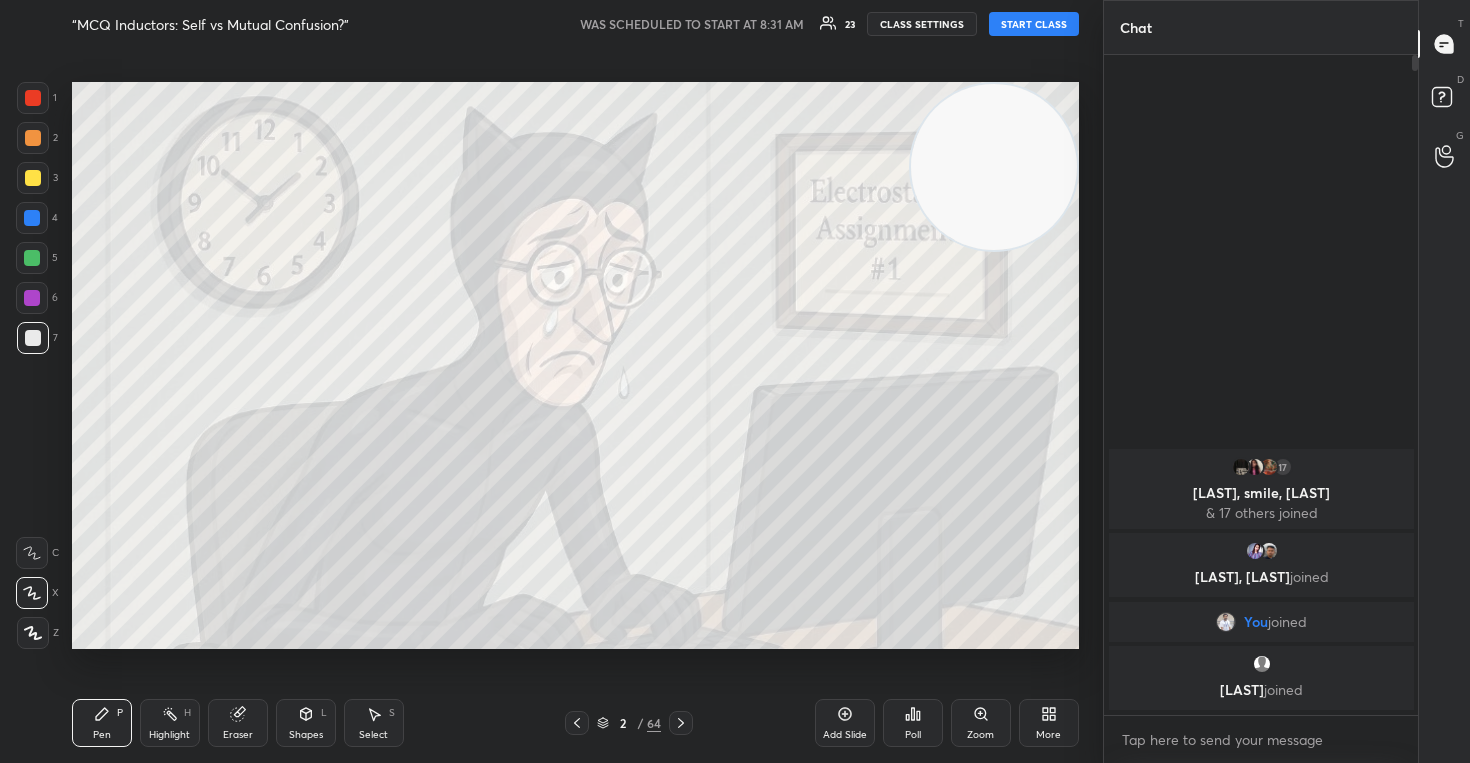 click on "Setting up your live class" at bounding box center (575, 365) 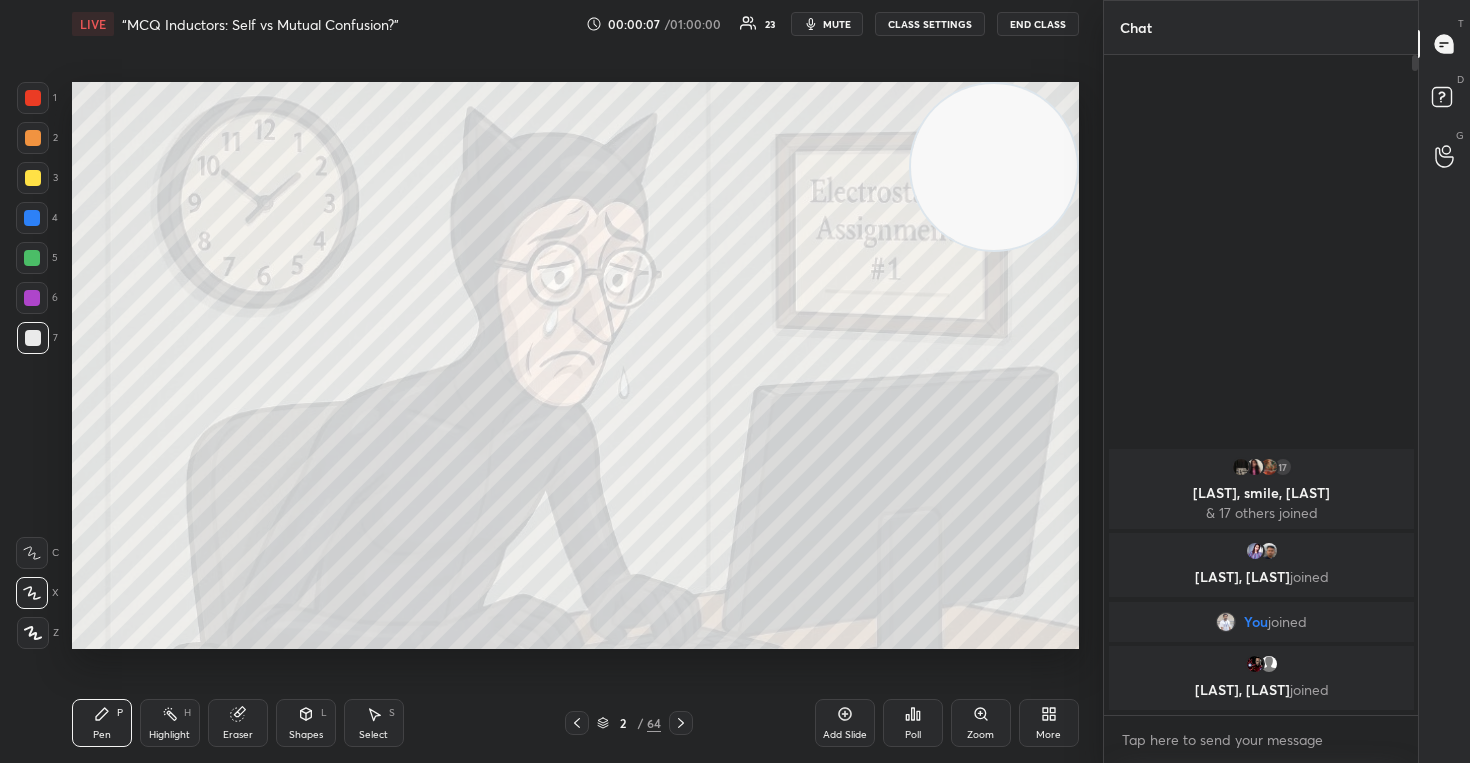 type 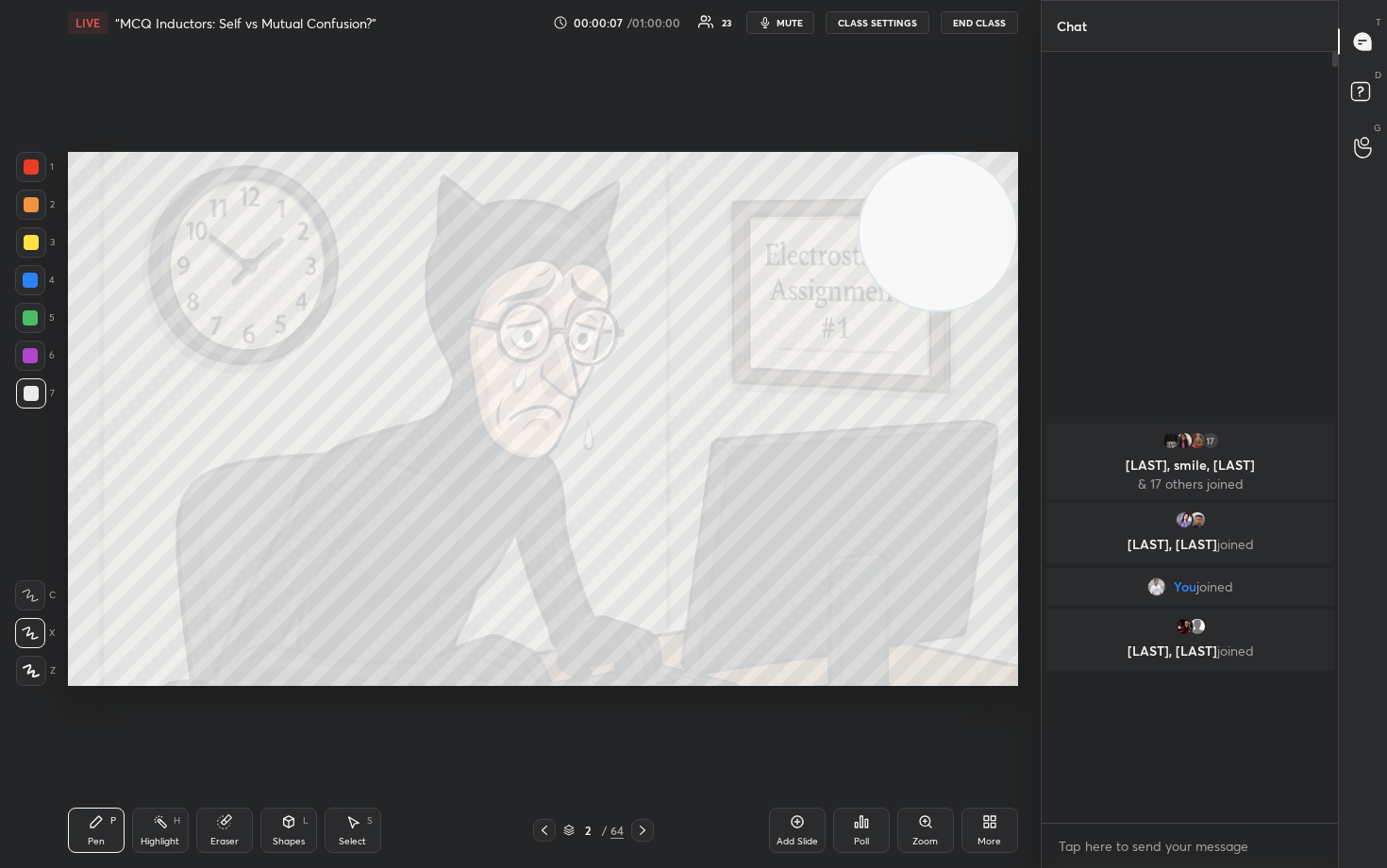 scroll, scrollTop: 93601, scrollLeft: 93389, axis: both 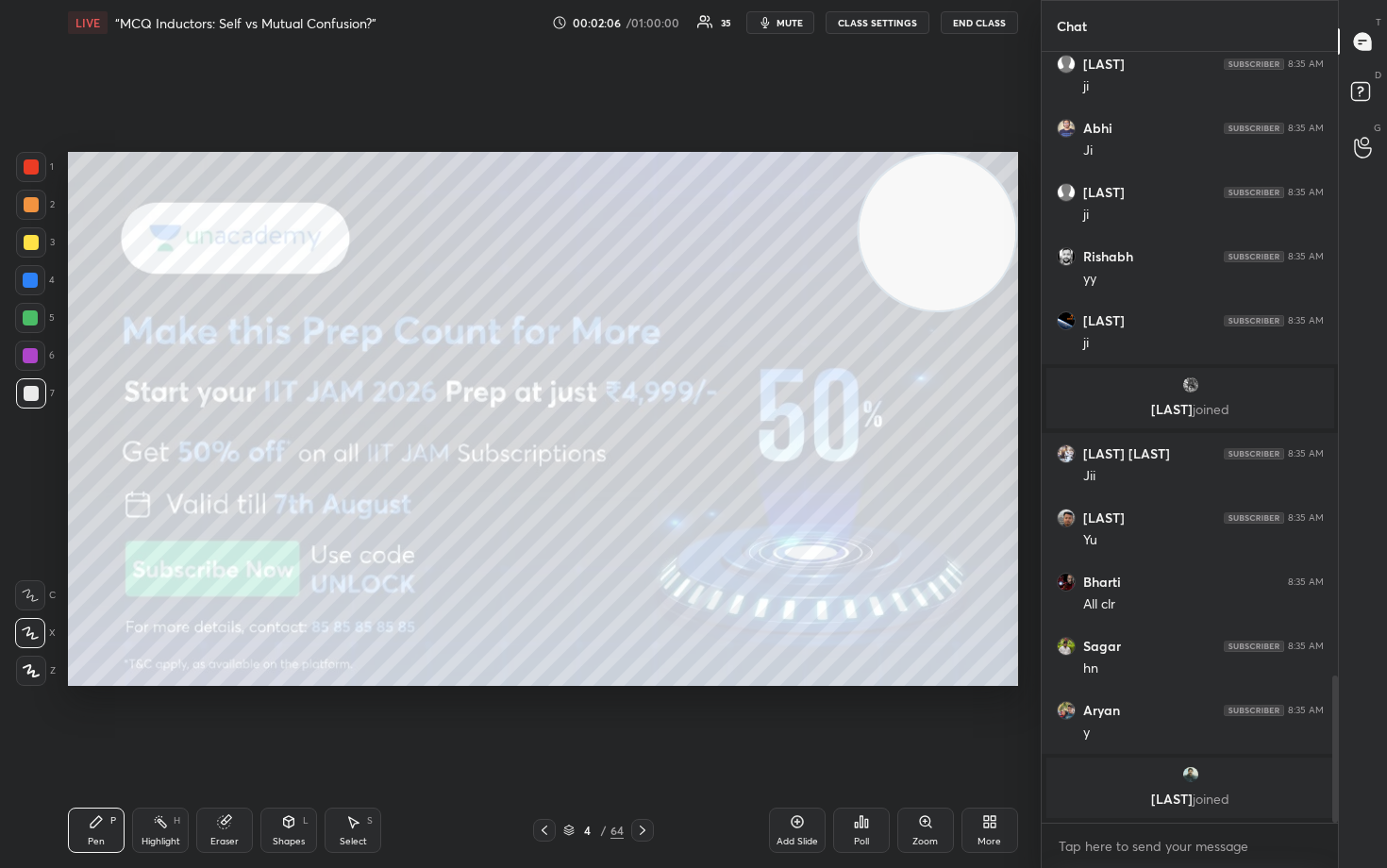 click 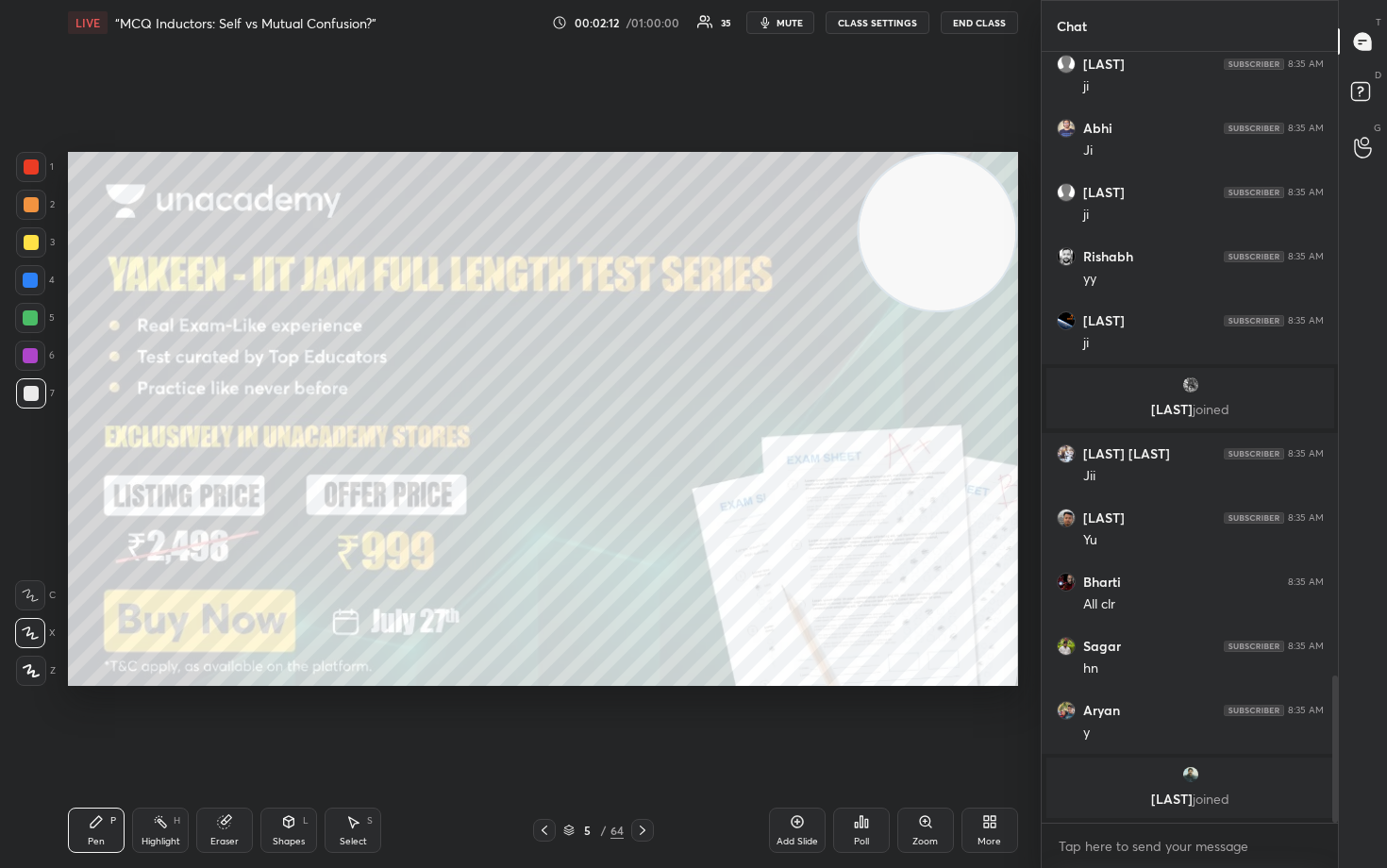 click 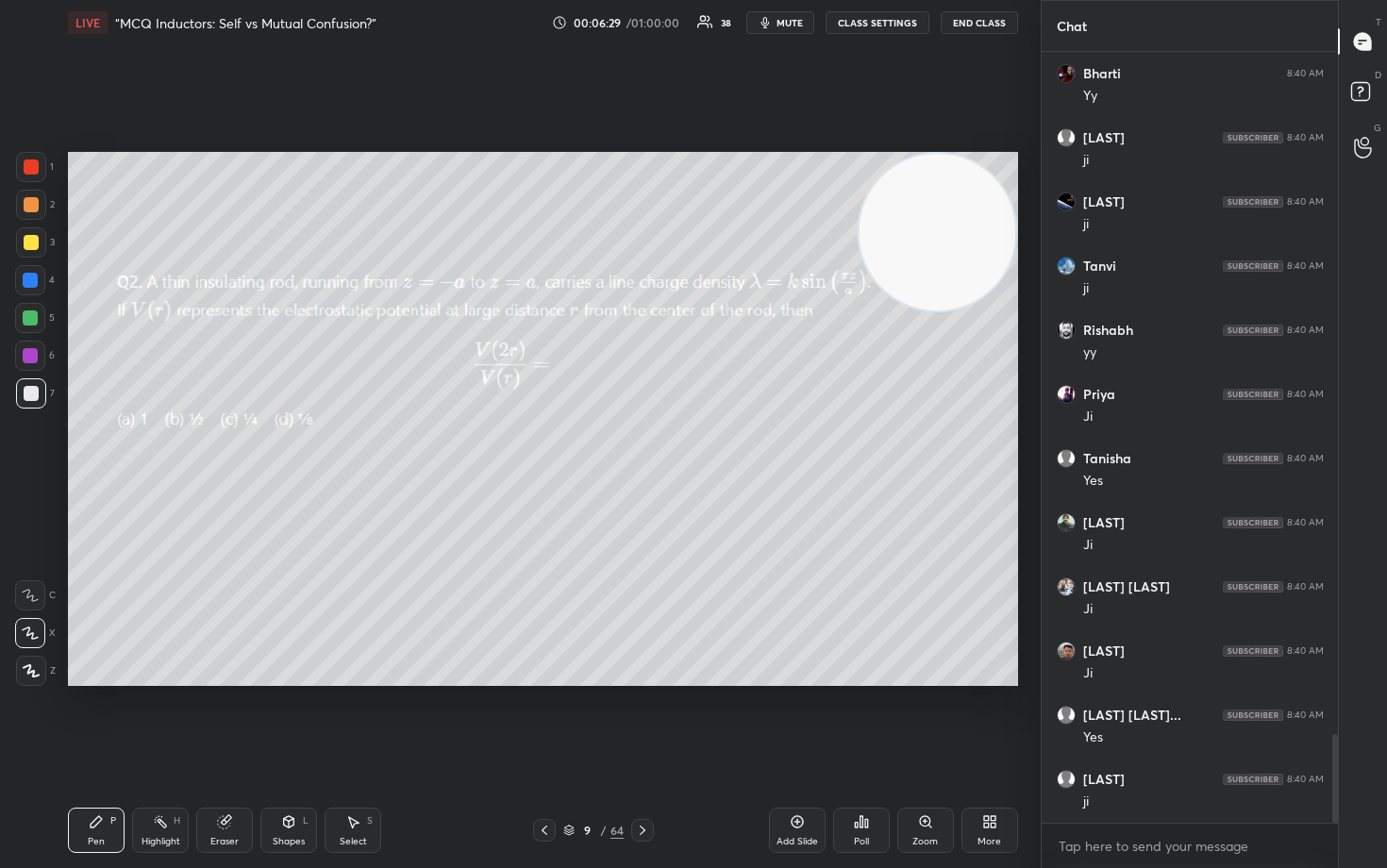 scroll, scrollTop: 5929, scrollLeft: 0, axis: vertical 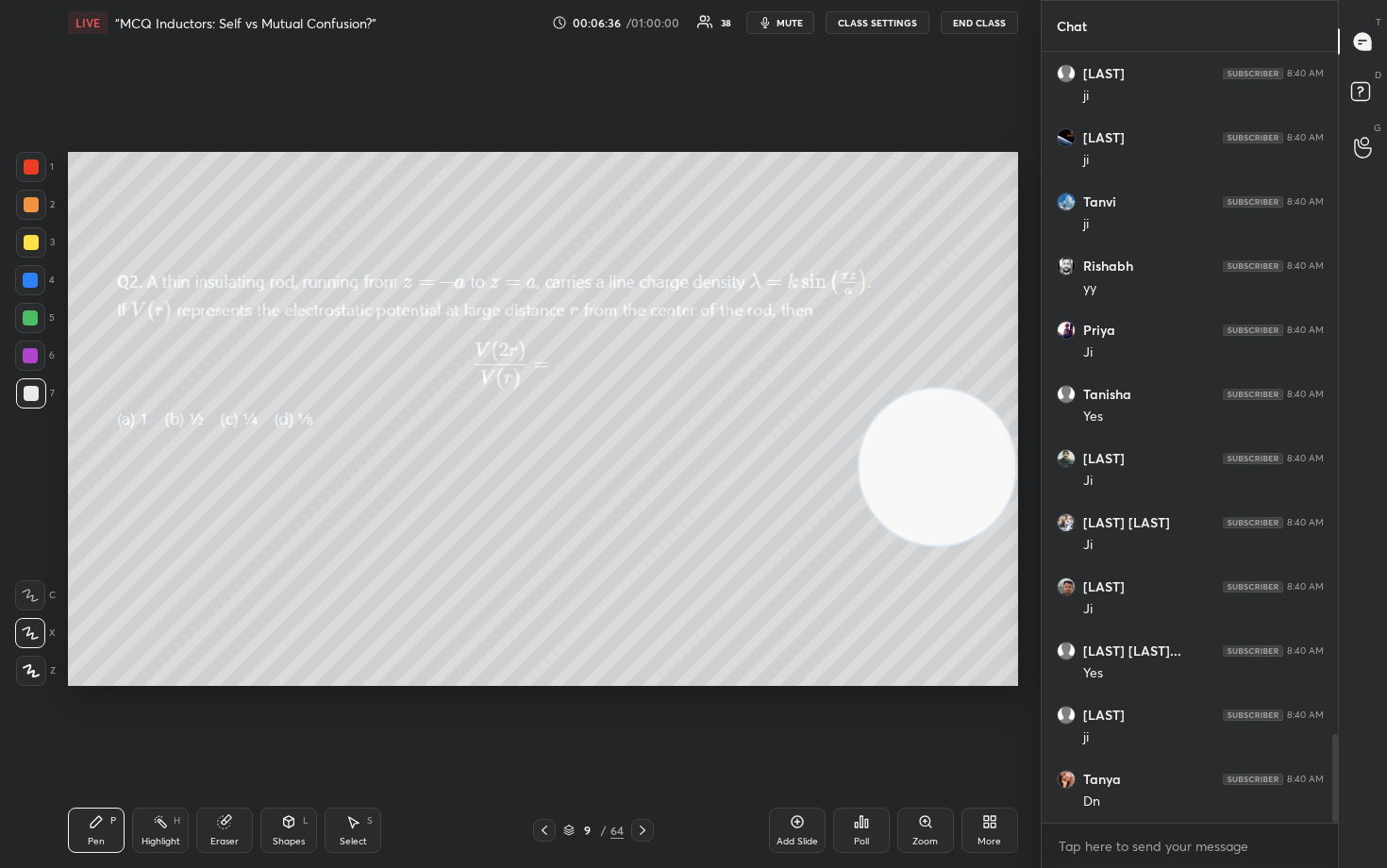 drag, startPoint x: 944, startPoint y: 222, endPoint x: 944, endPoint y: 466, distance: 244 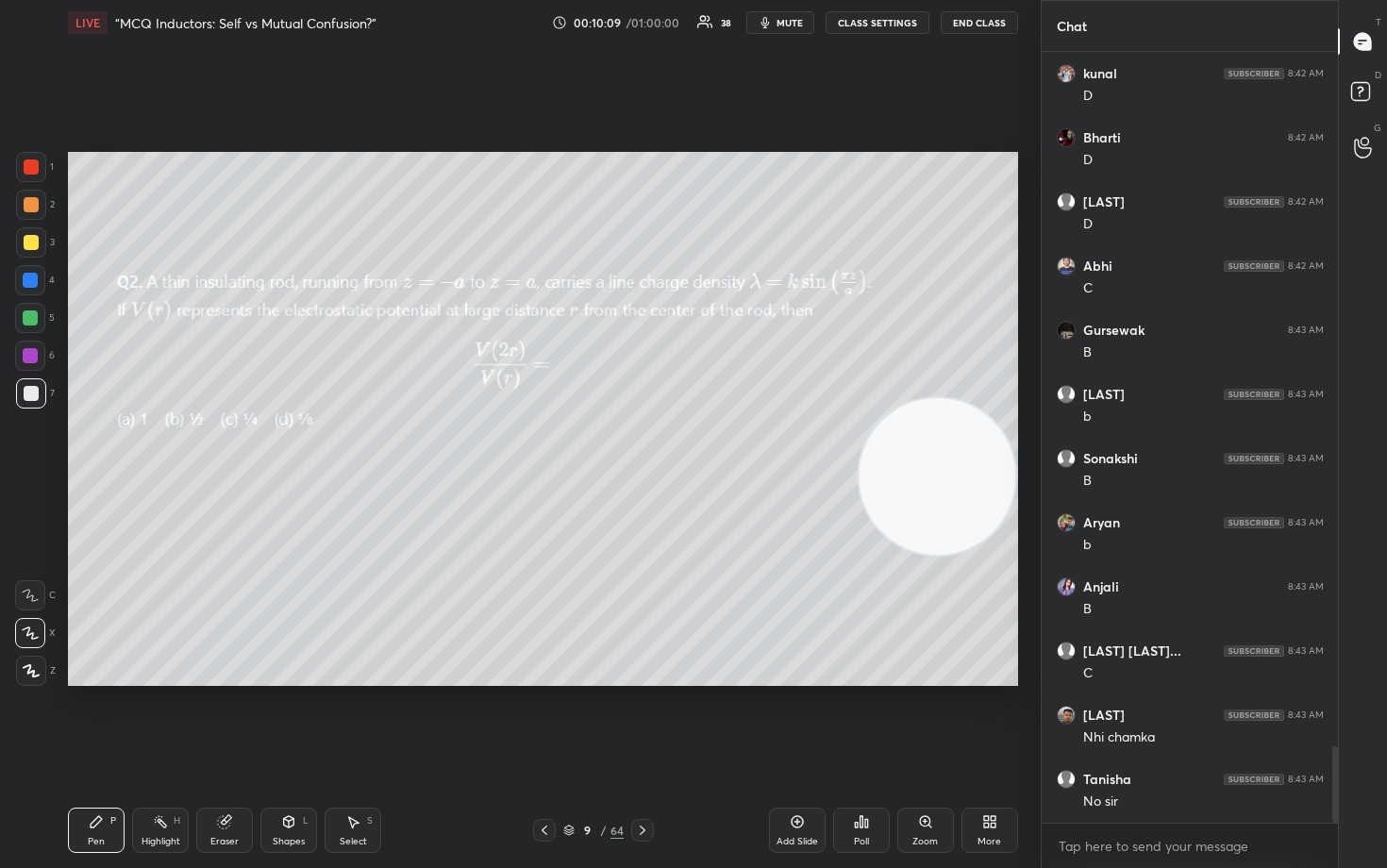 scroll, scrollTop: 7084, scrollLeft: 0, axis: vertical 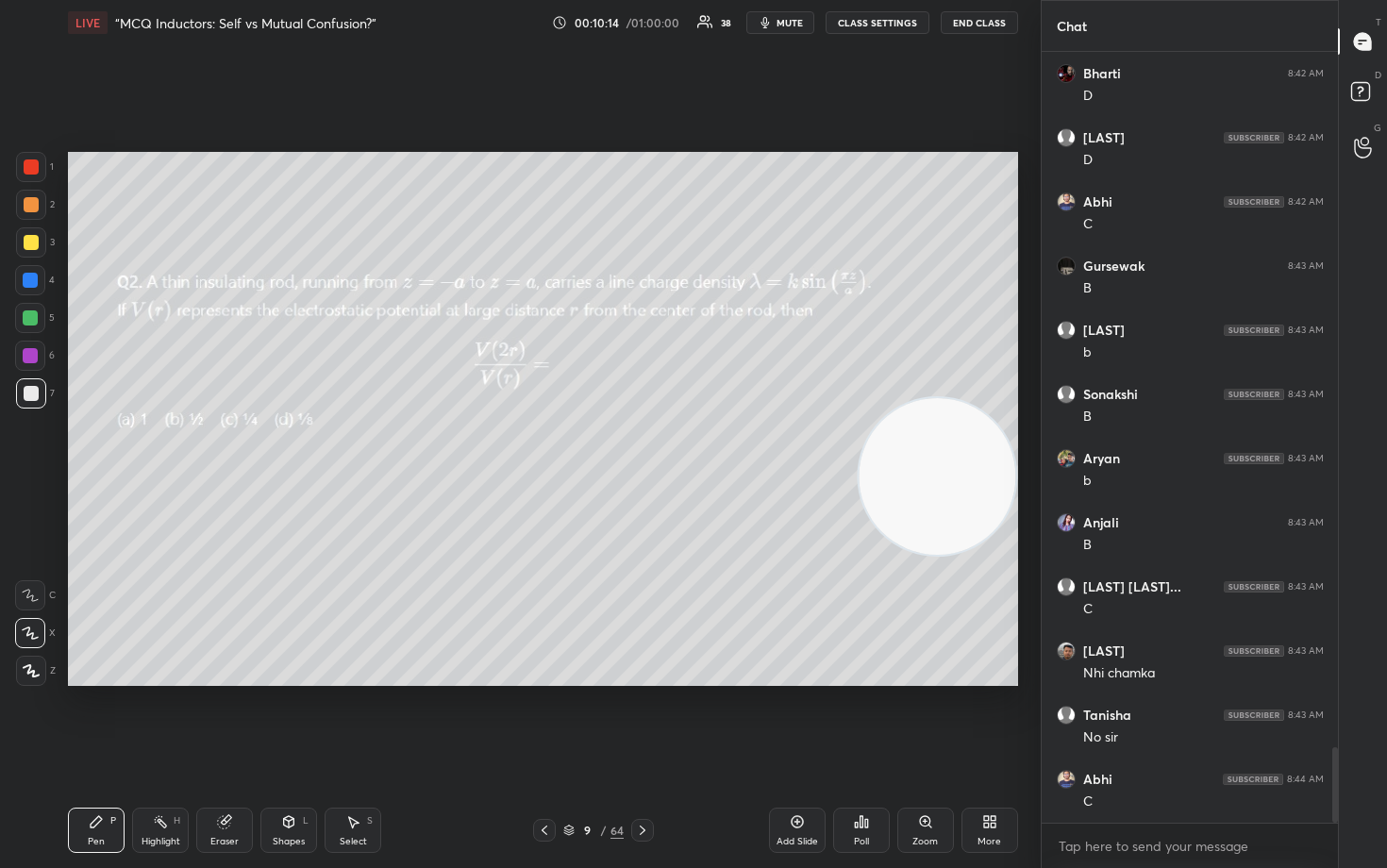 drag, startPoint x: 970, startPoint y: 520, endPoint x: 1007, endPoint y: 278, distance: 244.81217 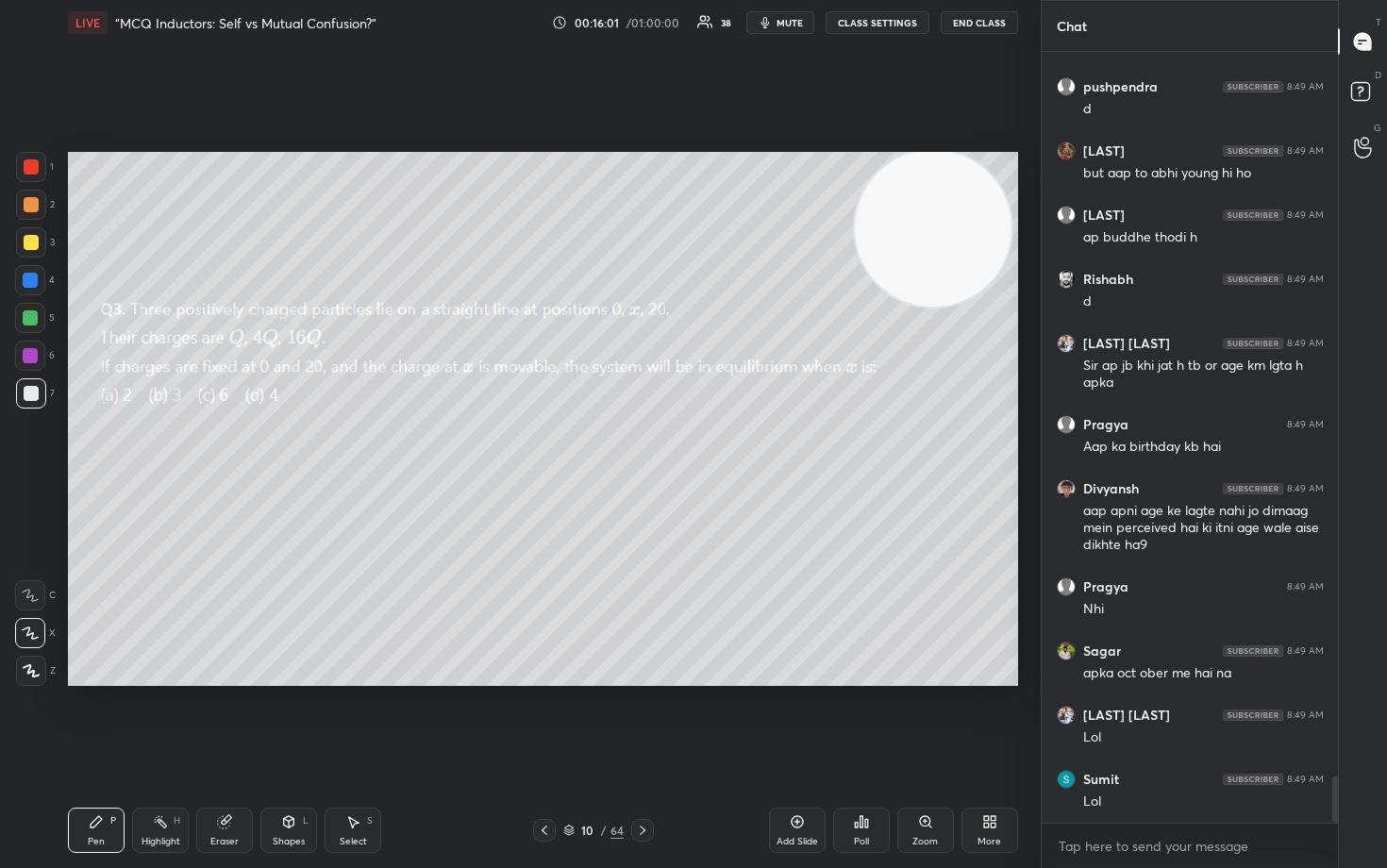 scroll, scrollTop: 12139, scrollLeft: 0, axis: vertical 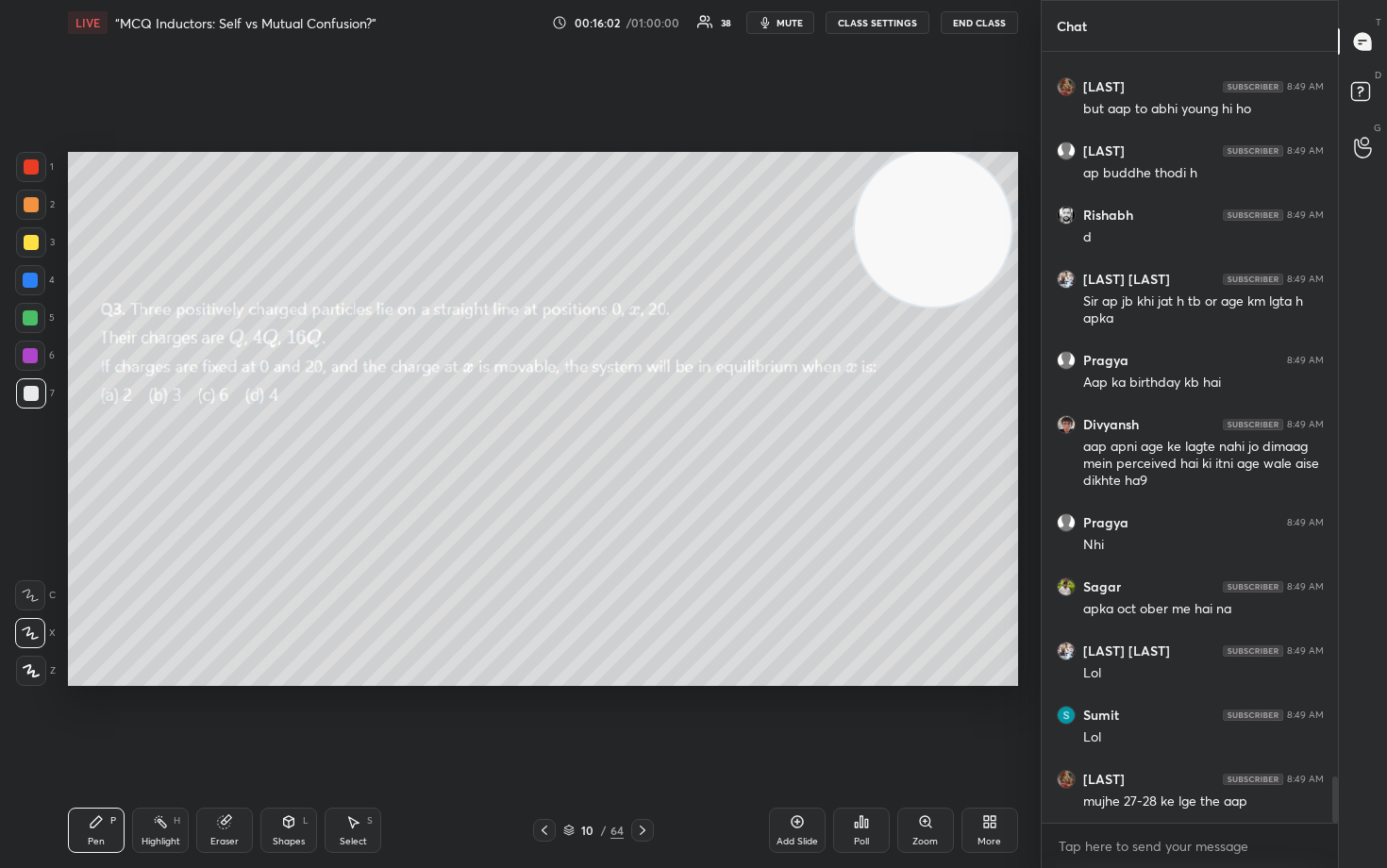 click at bounding box center (31, 242) 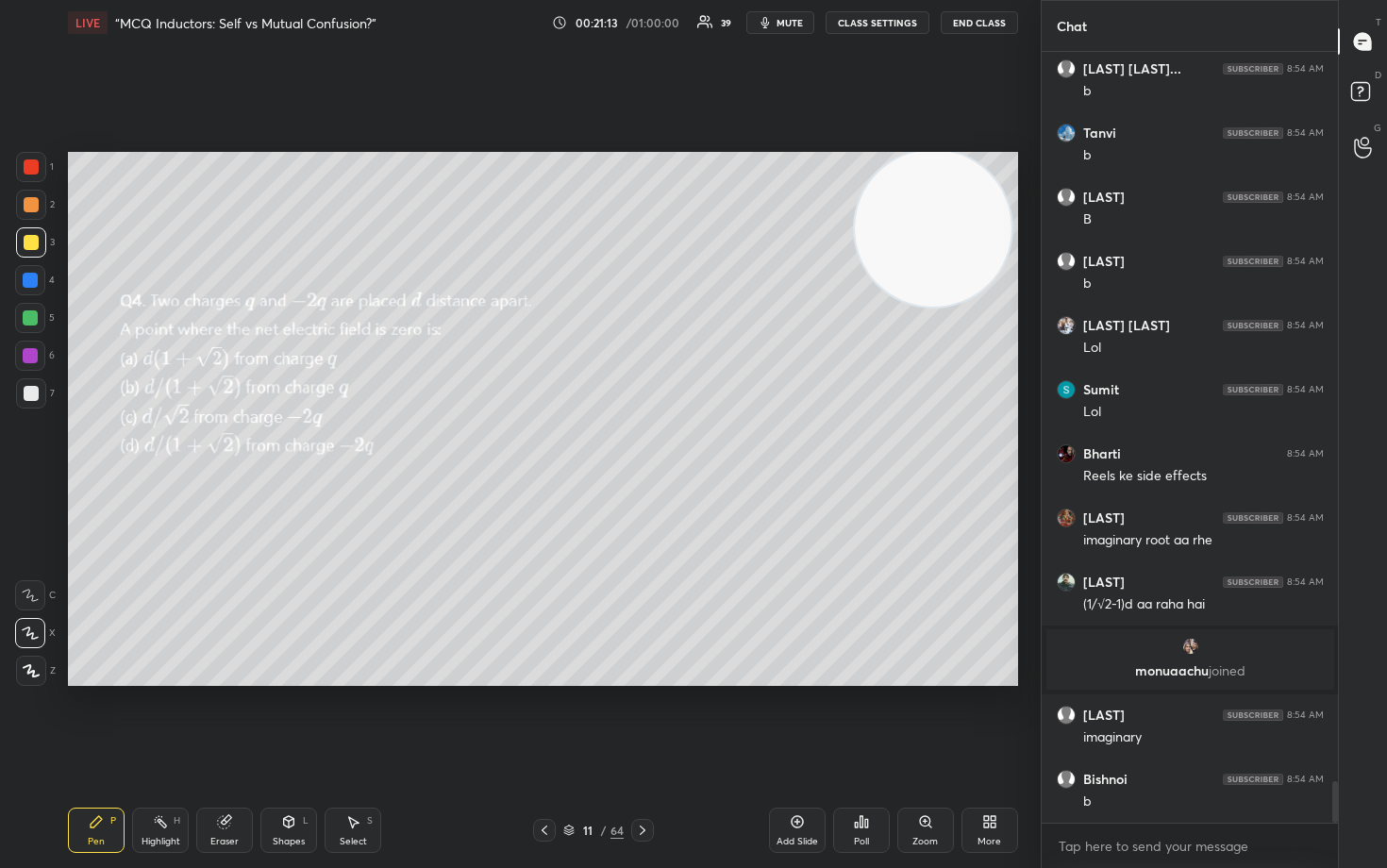 scroll, scrollTop: 13467, scrollLeft: 0, axis: vertical 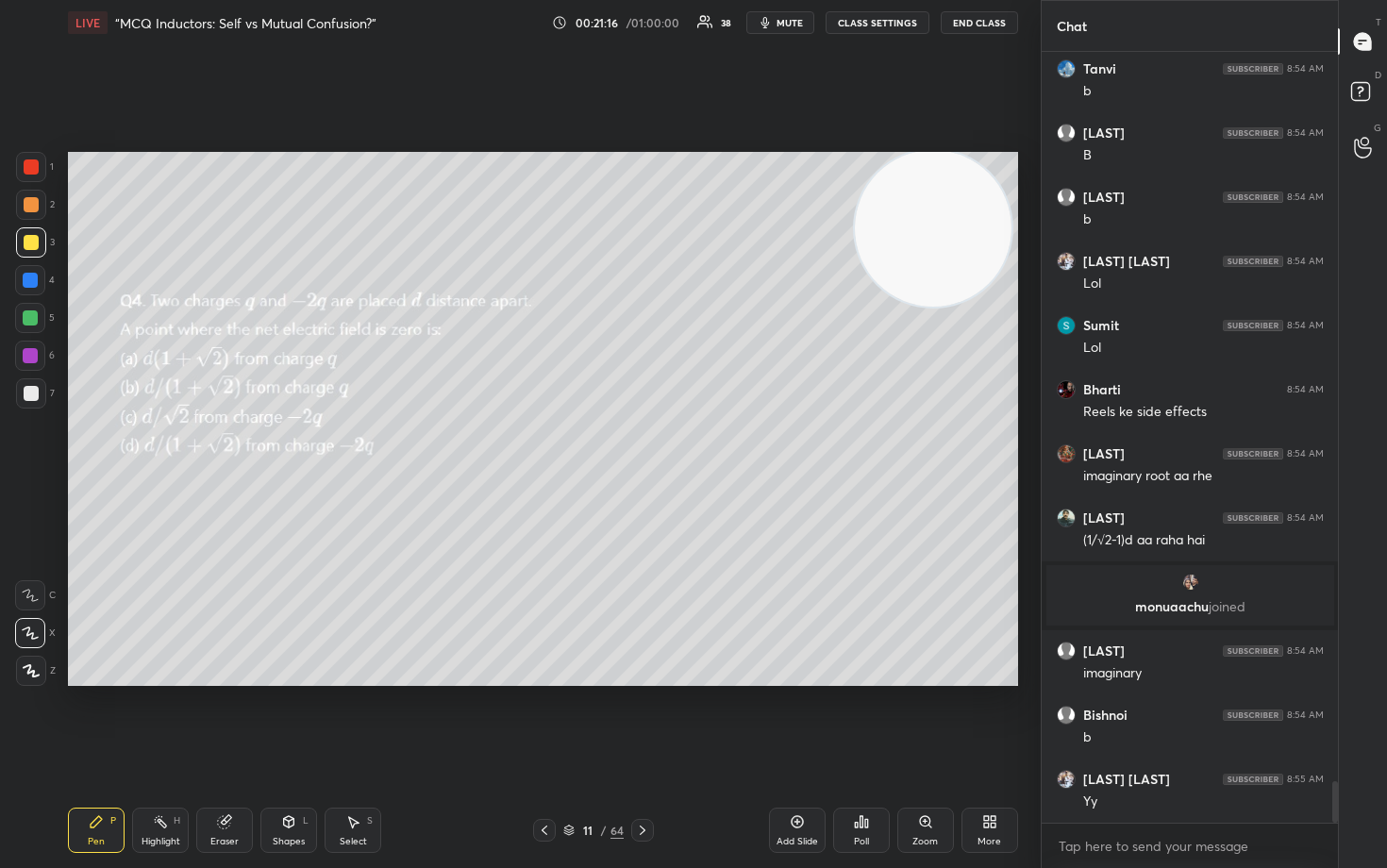 click at bounding box center [1190, 582] 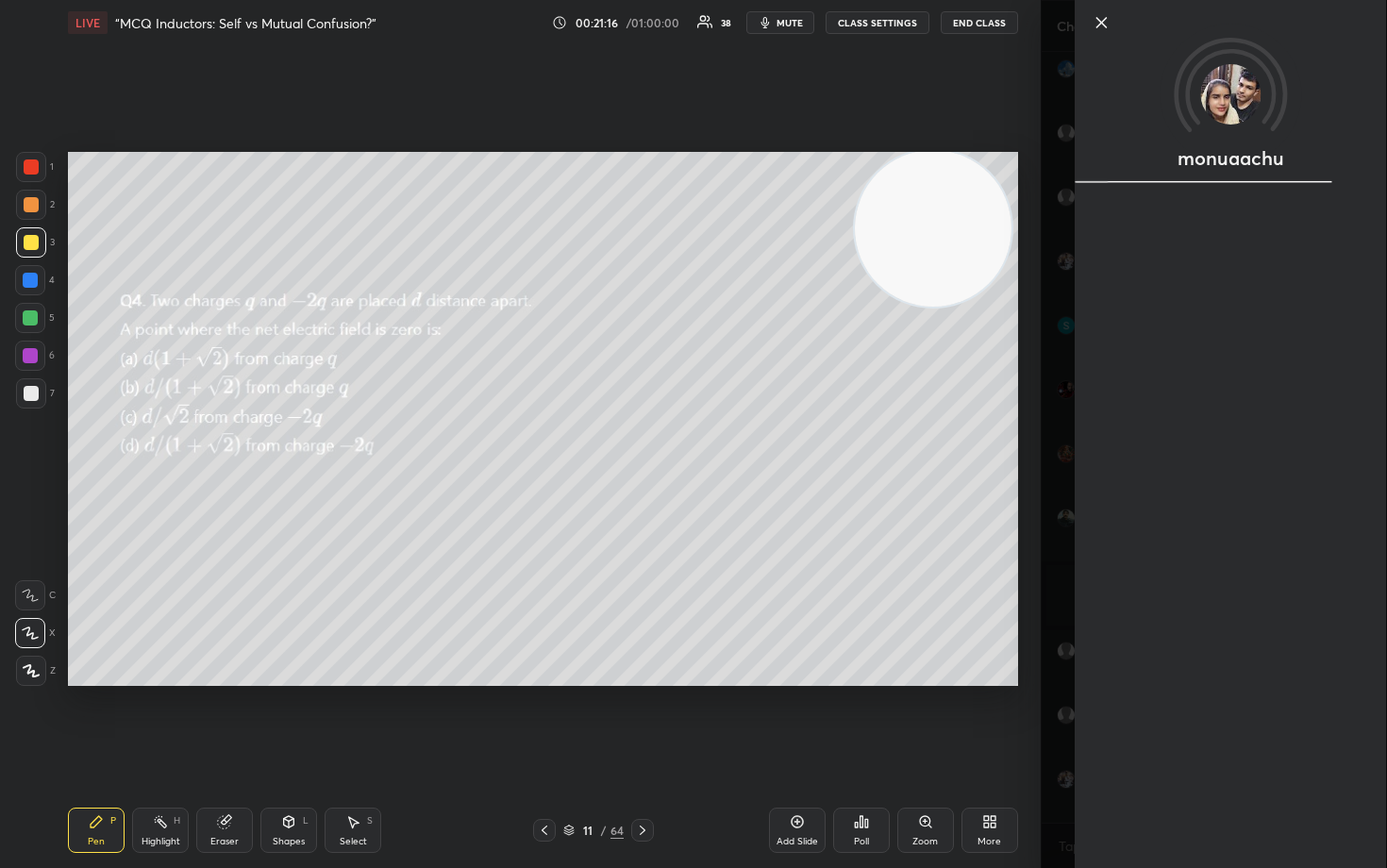 scroll, scrollTop: 13536, scrollLeft: 0, axis: vertical 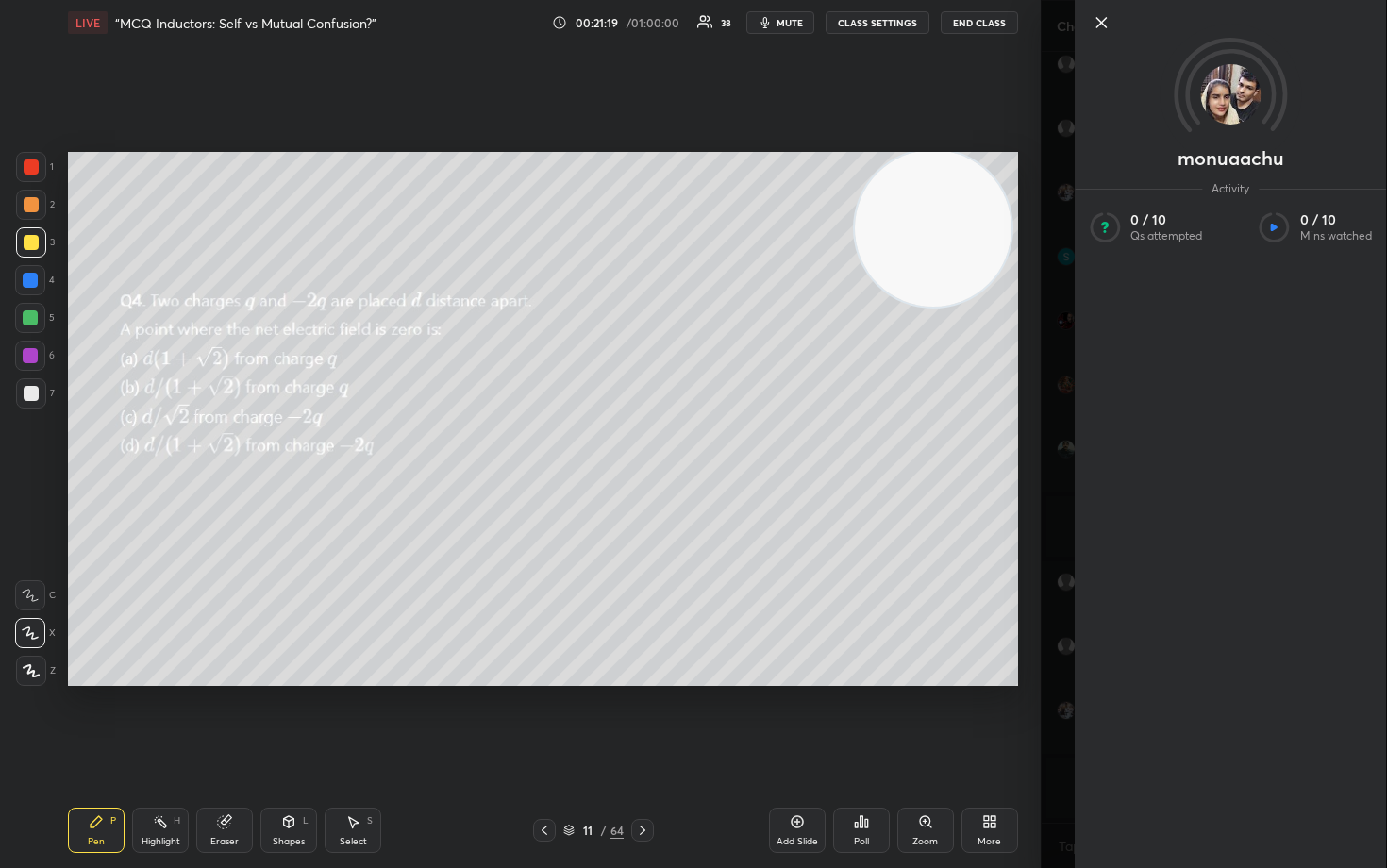 click 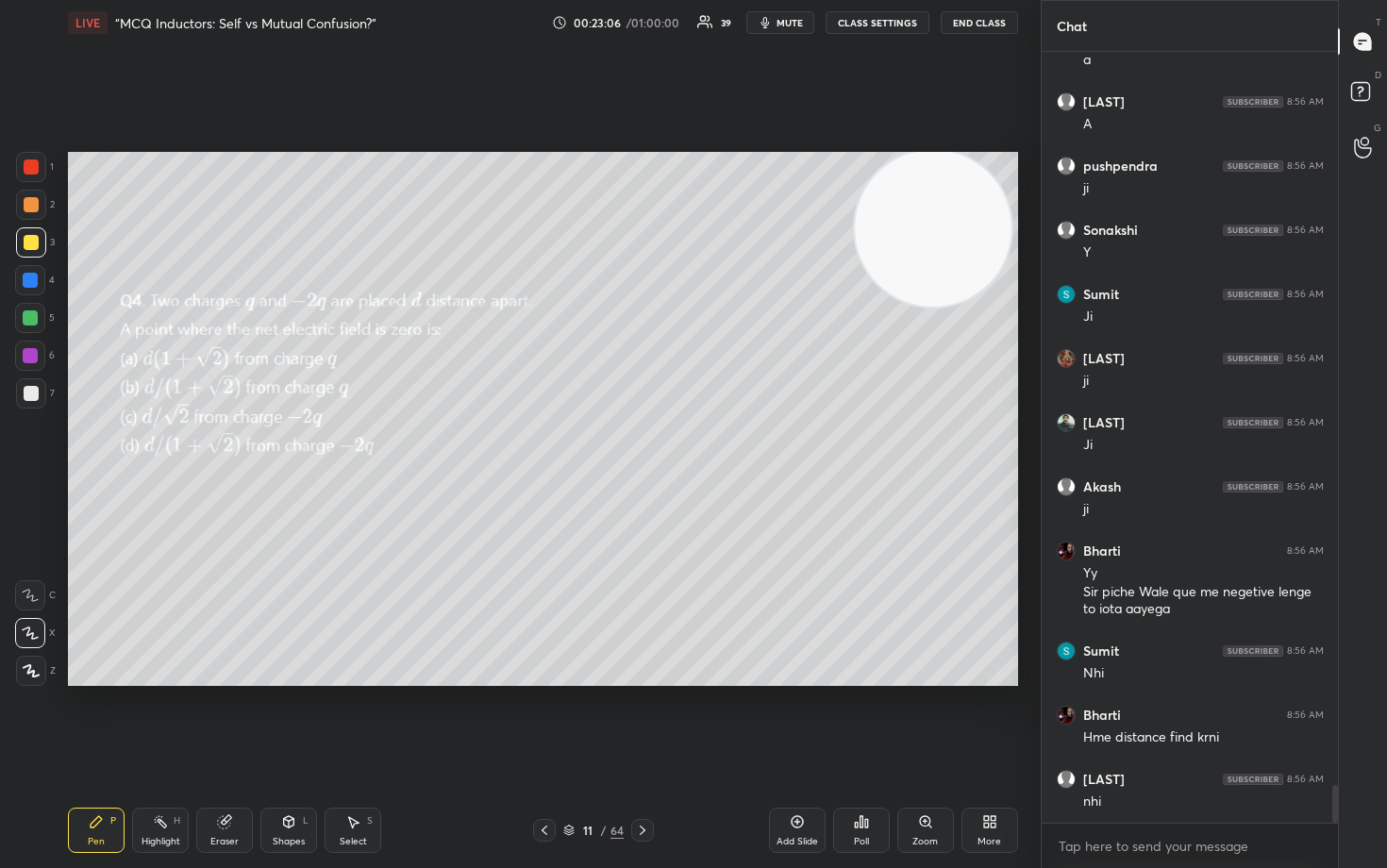 scroll, scrollTop: 15172, scrollLeft: 0, axis: vertical 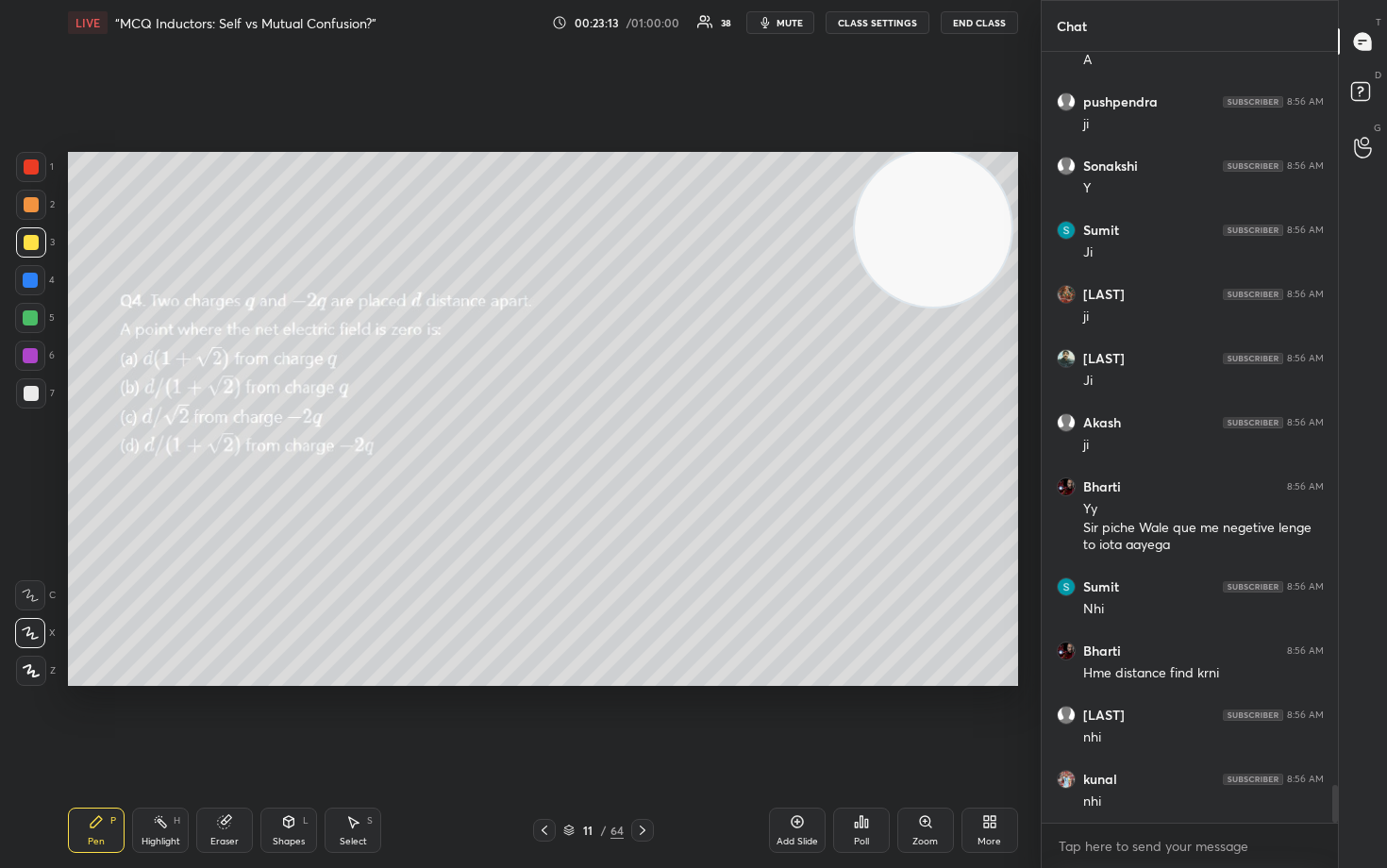 drag, startPoint x: 219, startPoint y: 834, endPoint x: 206, endPoint y: 826, distance: 15.264338 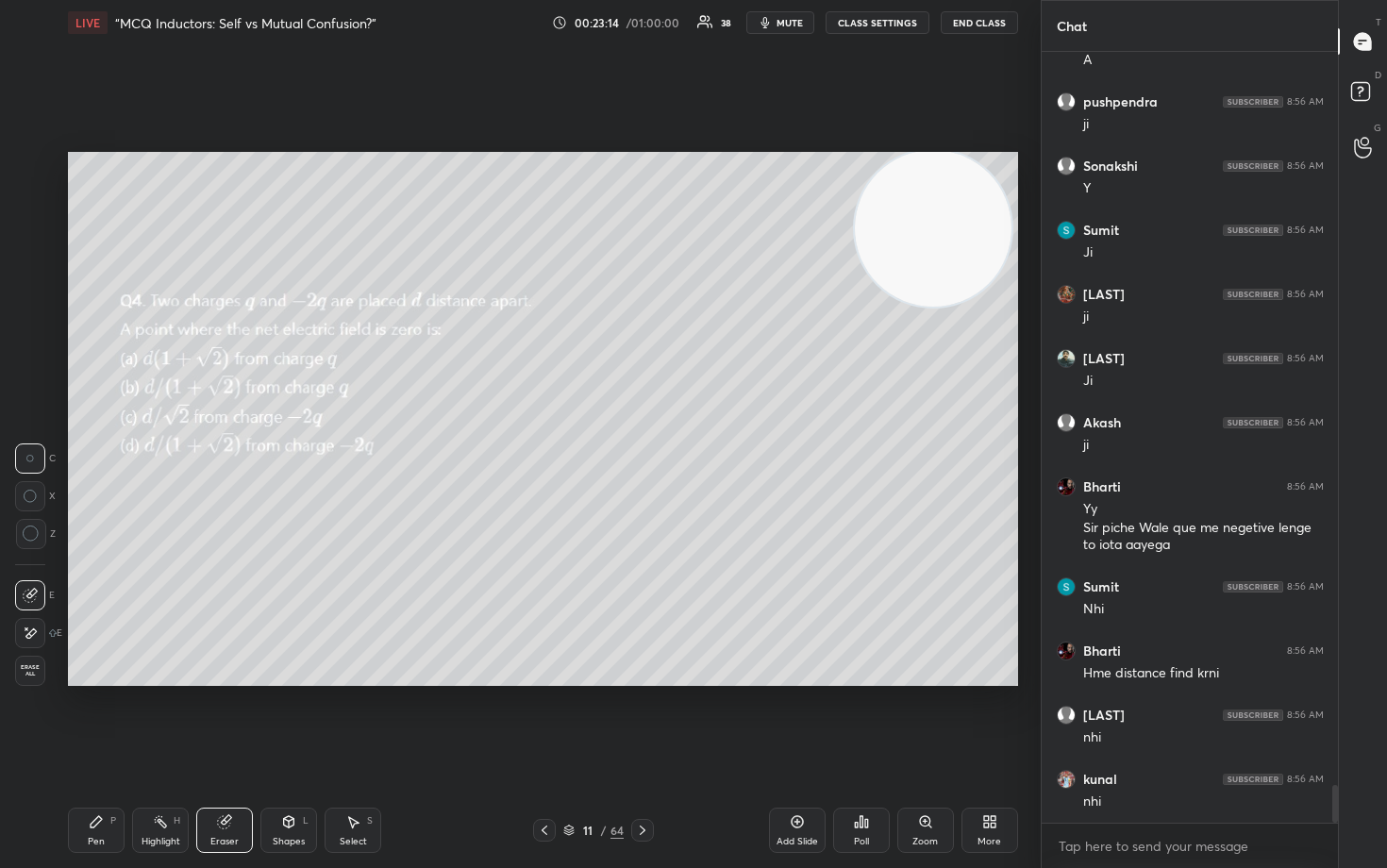 click on "Erase all" at bounding box center [30, 671] 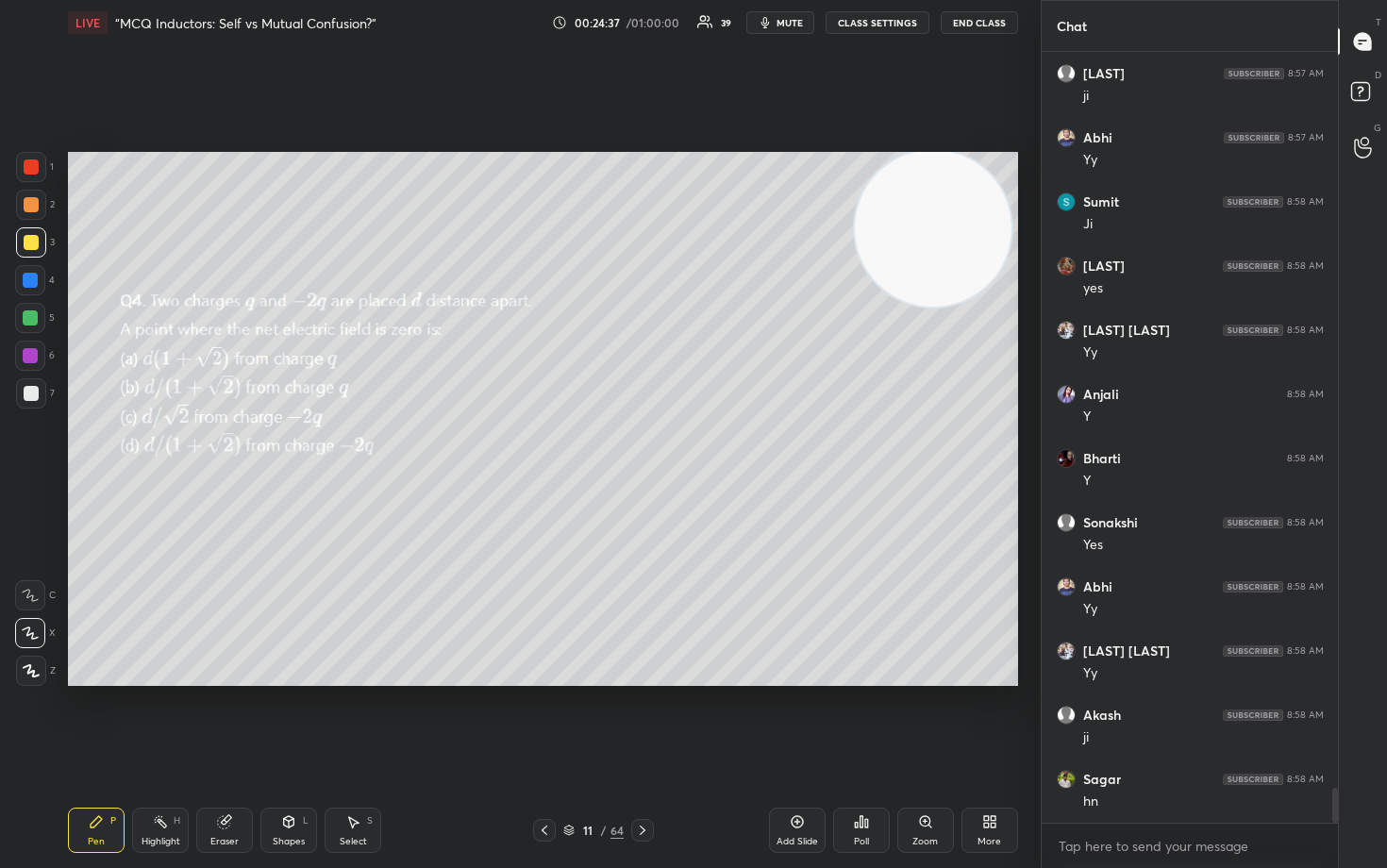 scroll, scrollTop: 16536, scrollLeft: 0, axis: vertical 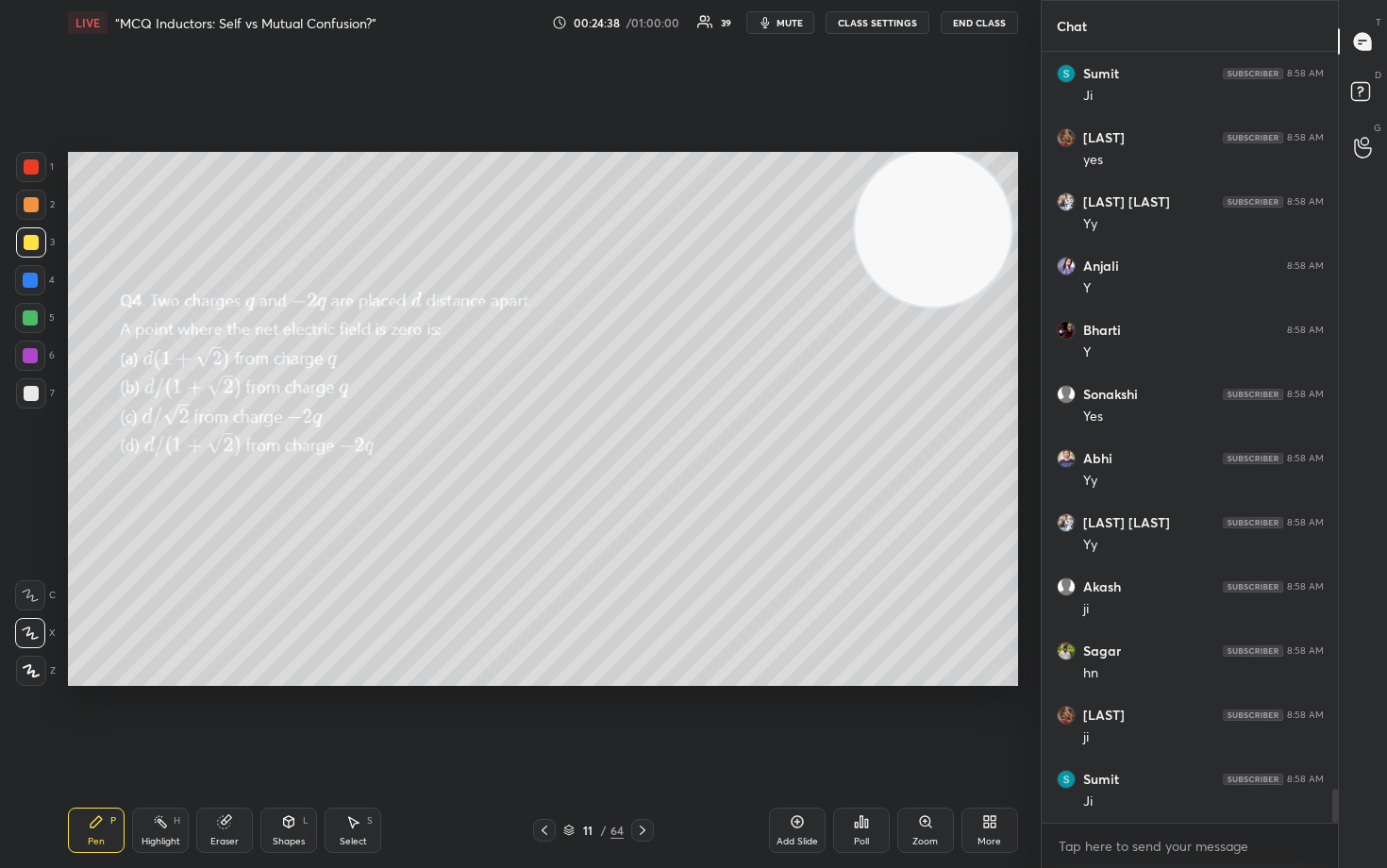 drag, startPoint x: 216, startPoint y: 835, endPoint x: 226, endPoint y: 826, distance: 13.453624 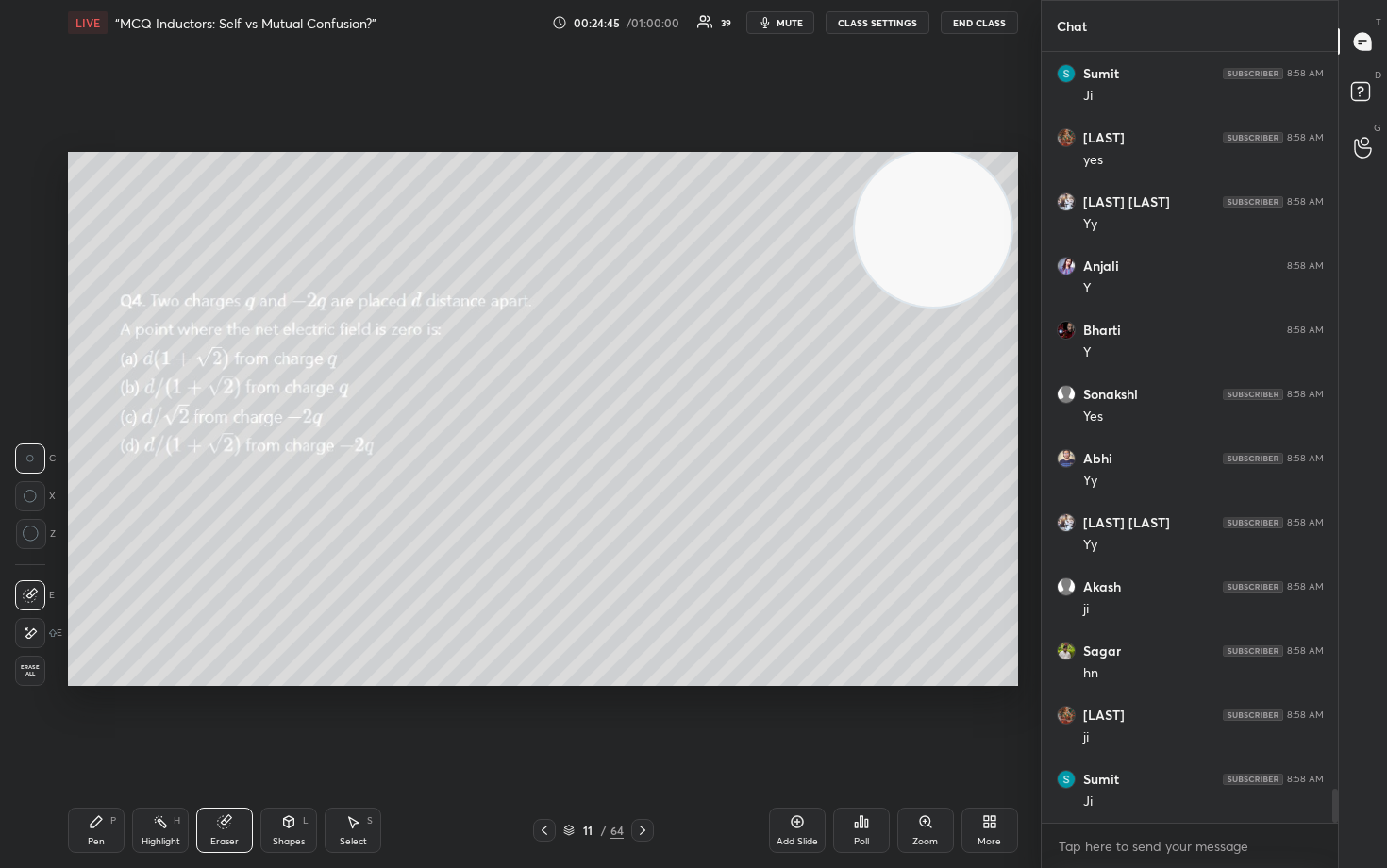 click on "Pen P" at bounding box center [96, 830] 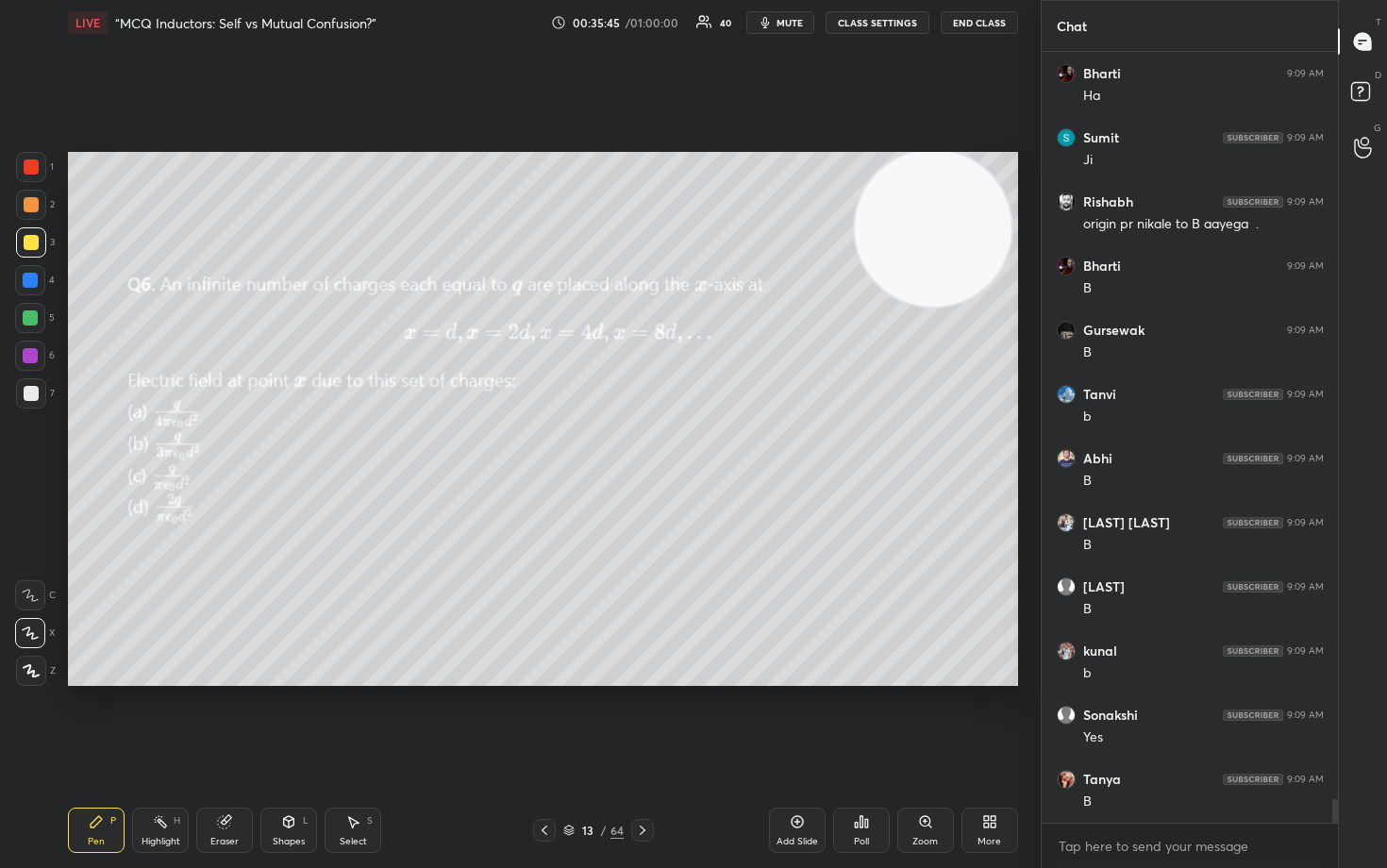 scroll, scrollTop: 24004, scrollLeft: 0, axis: vertical 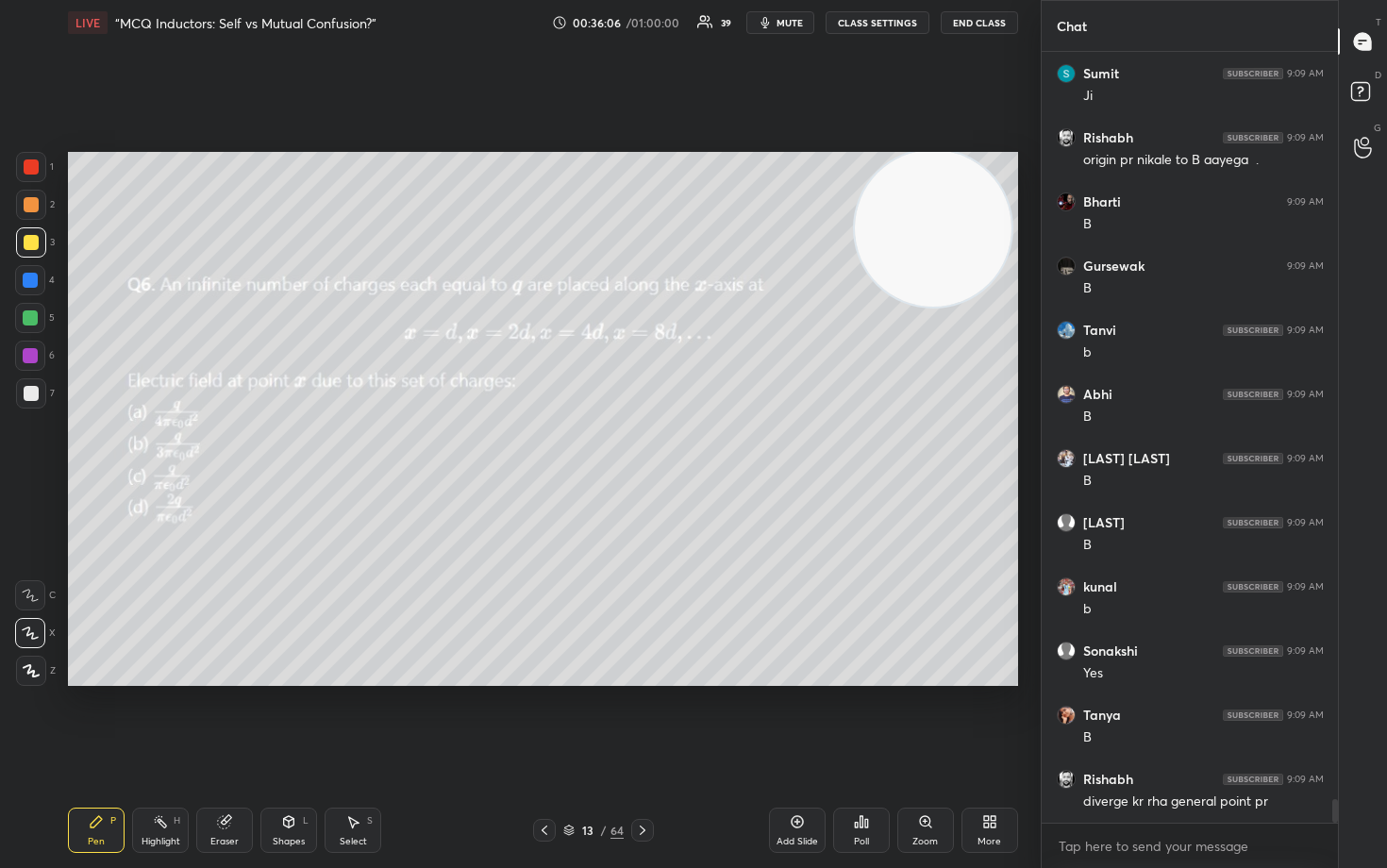 drag, startPoint x: 798, startPoint y: 815, endPoint x: 786, endPoint y: 809, distance: 13.416408 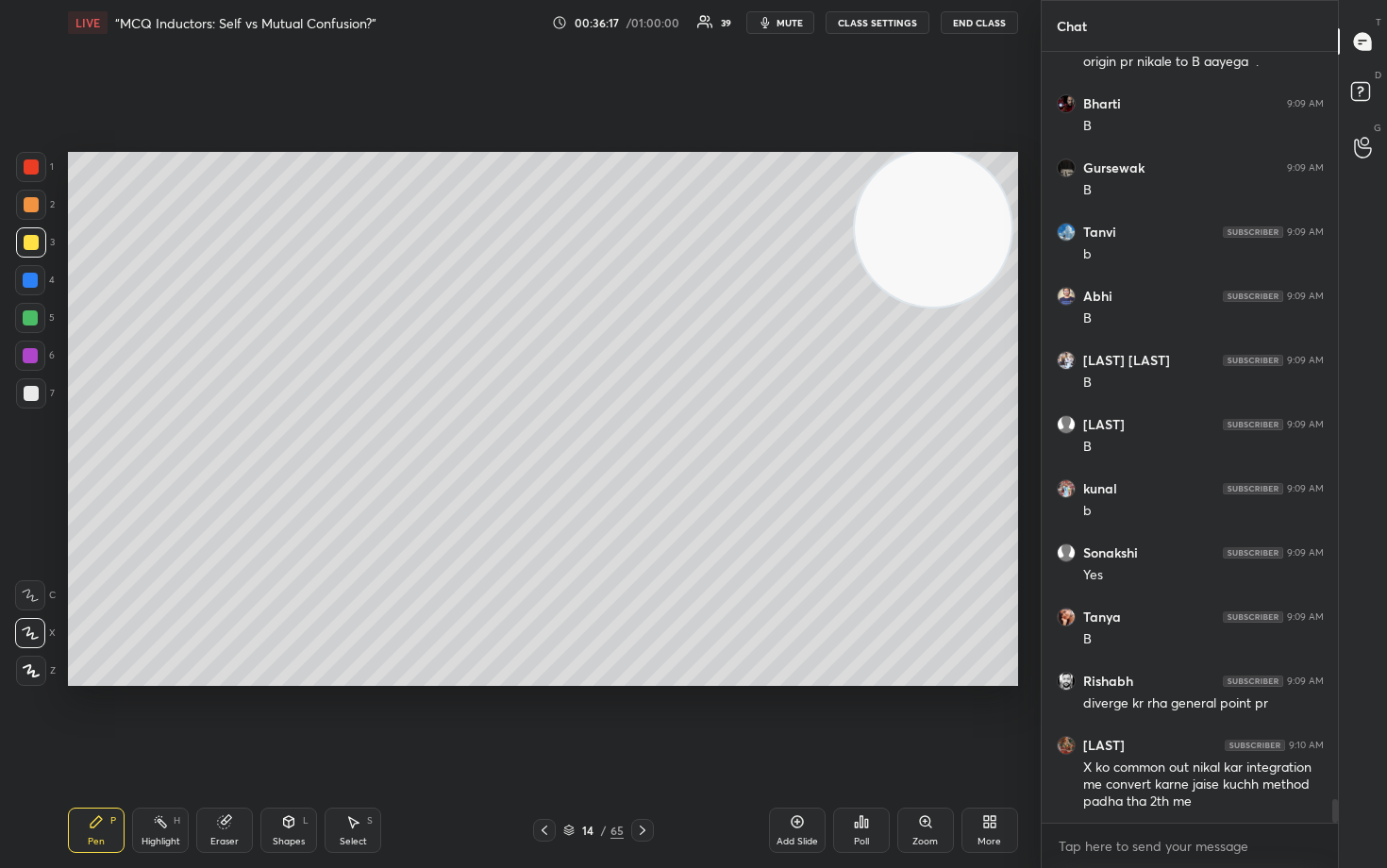 scroll, scrollTop: 24166, scrollLeft: 0, axis: vertical 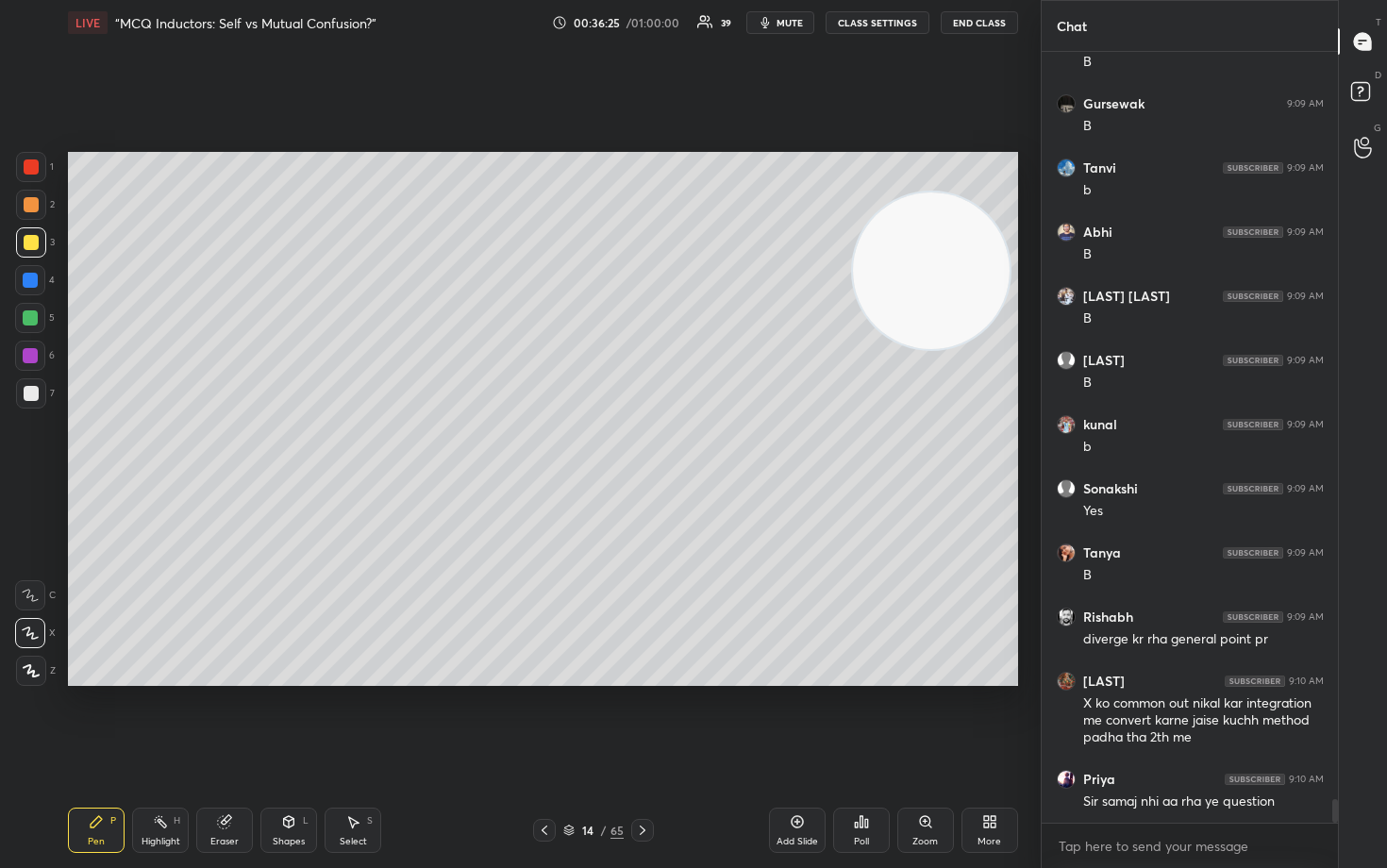 drag, startPoint x: 966, startPoint y: 275, endPoint x: 887, endPoint y: 338, distance: 101.04454 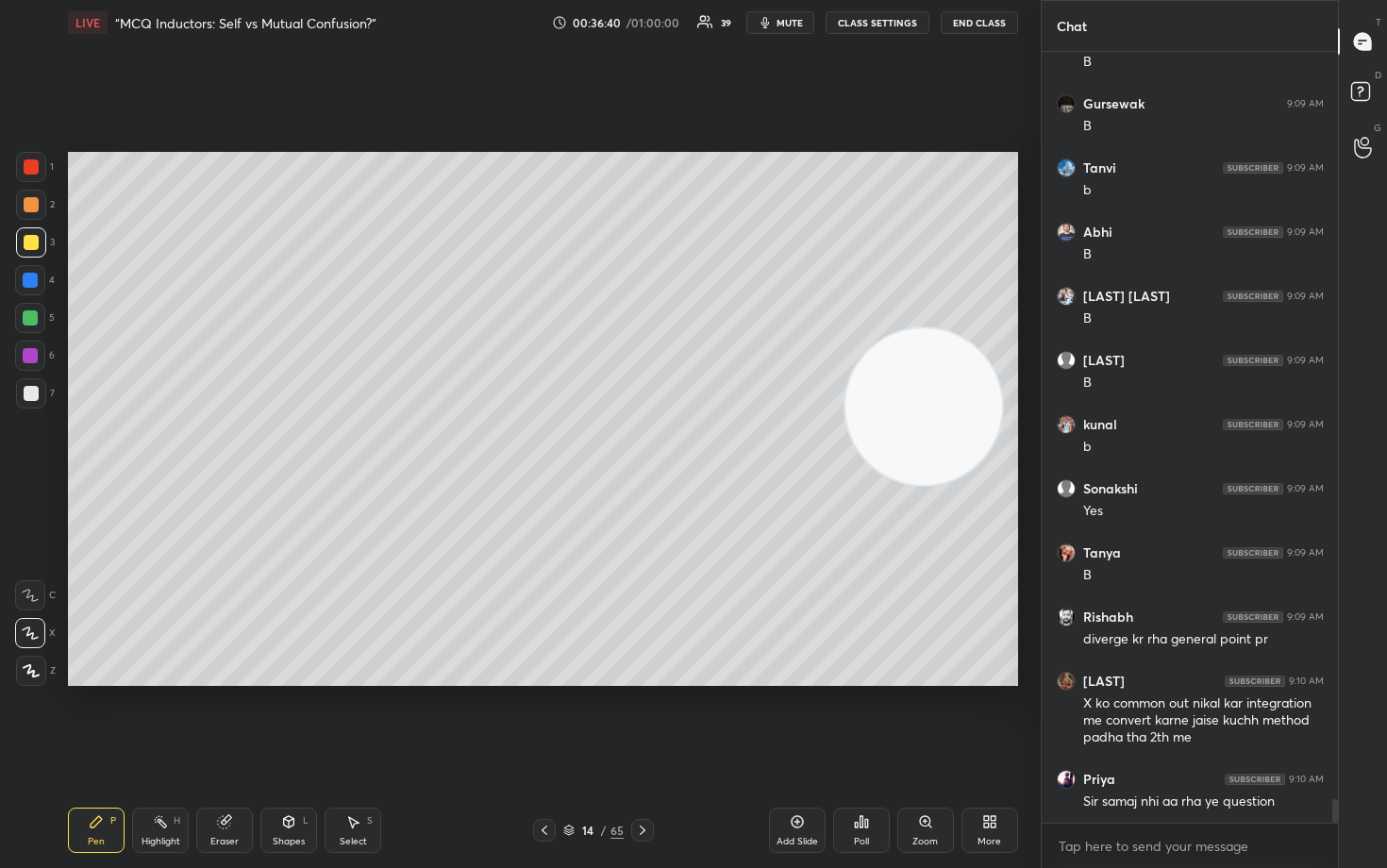 drag, startPoint x: 226, startPoint y: 835, endPoint x: 247, endPoint y: 713, distance: 123.79418 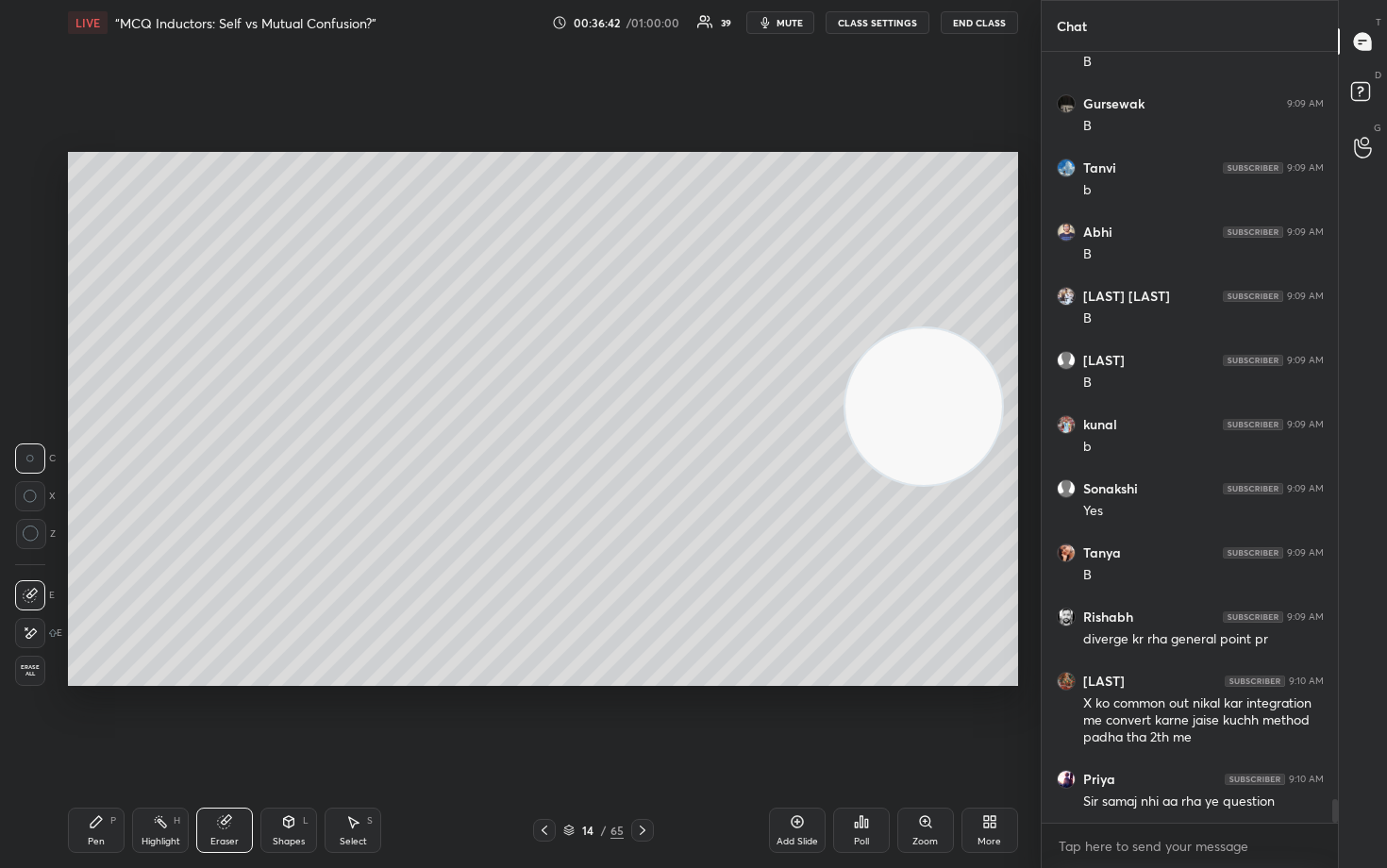 drag, startPoint x: 94, startPoint y: 829, endPoint x: 159, endPoint y: 693, distance: 150.7349 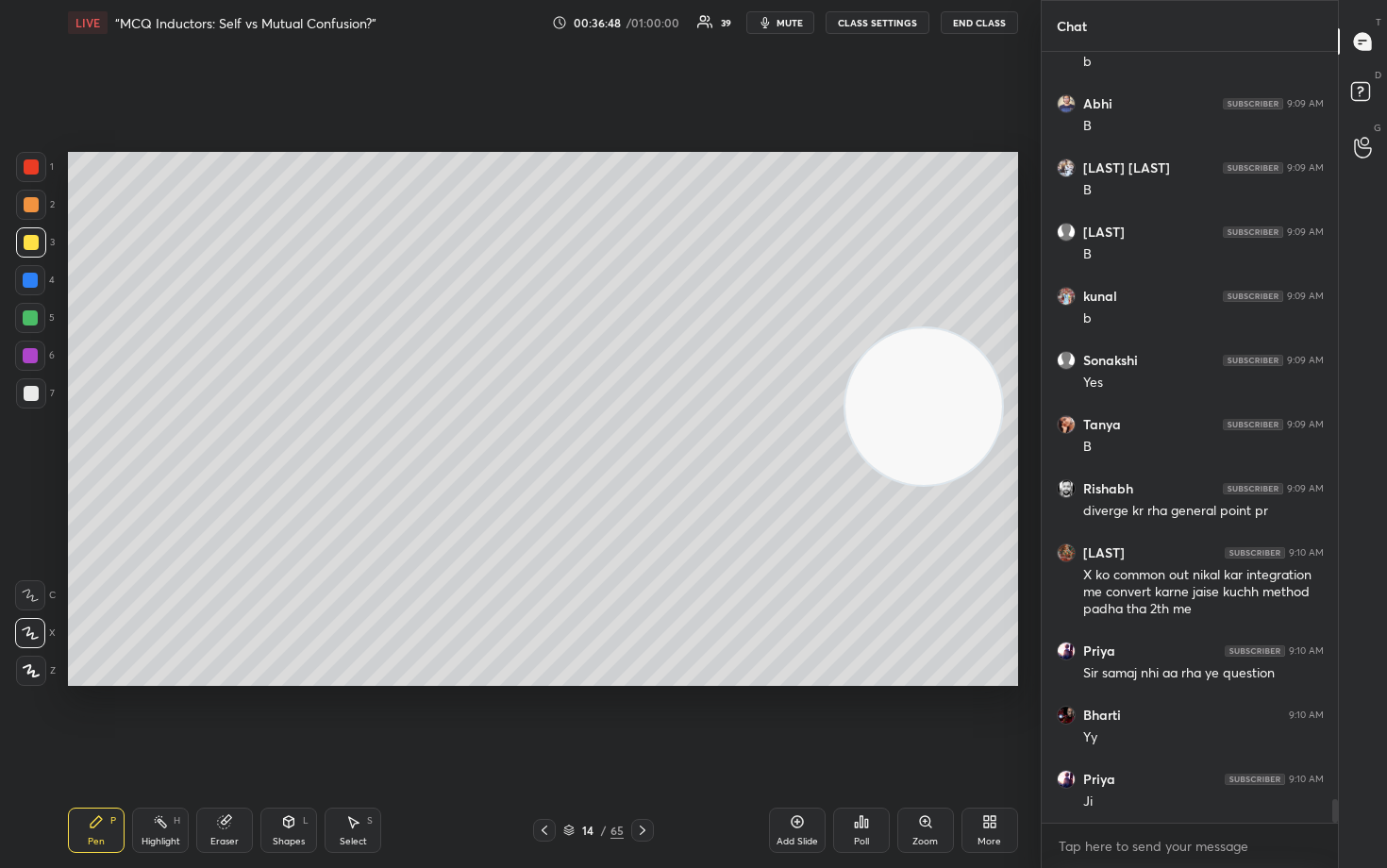 scroll, scrollTop: 24359, scrollLeft: 0, axis: vertical 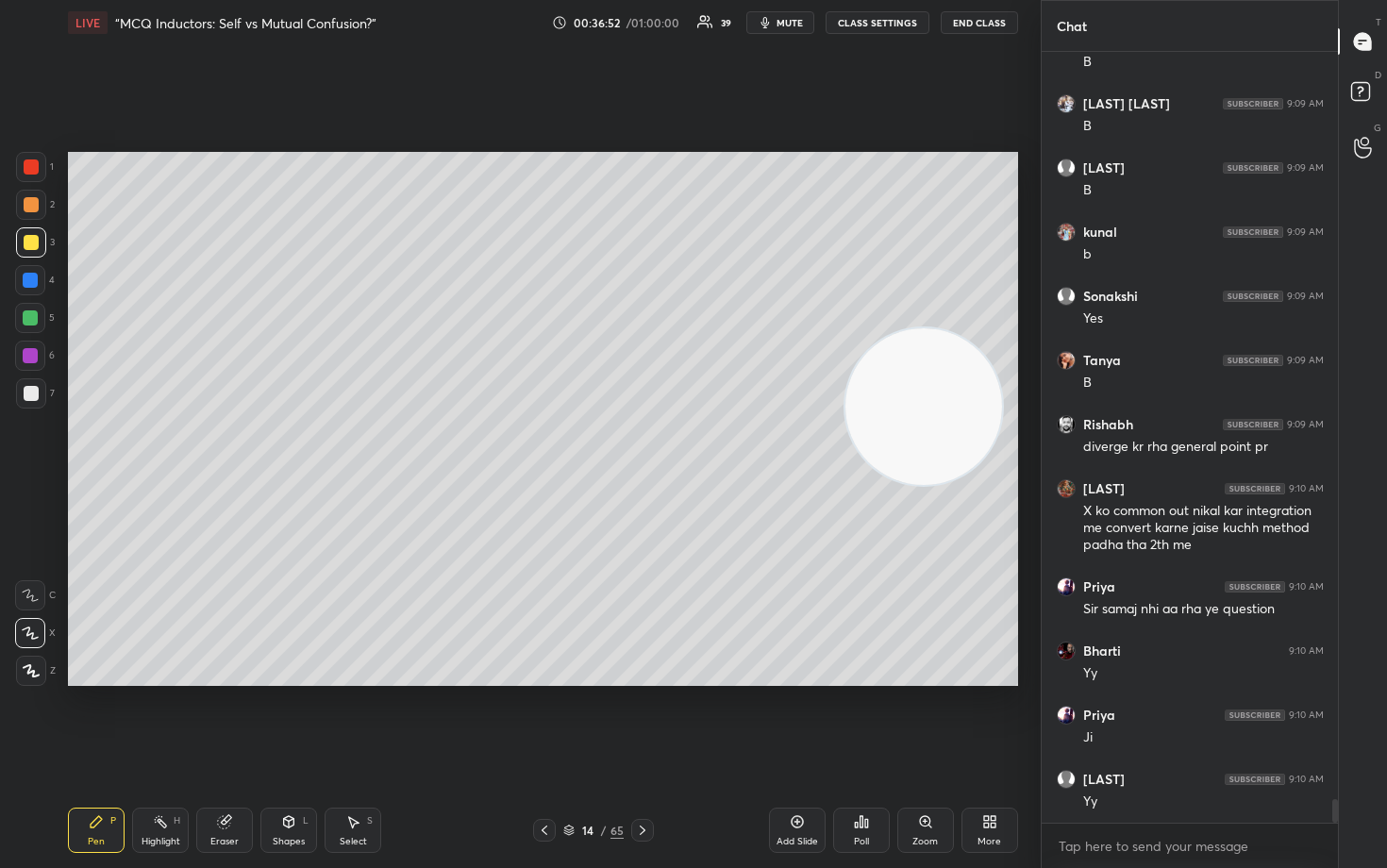 drag, startPoint x: 921, startPoint y: 479, endPoint x: 915, endPoint y: 494, distance: 16.155494 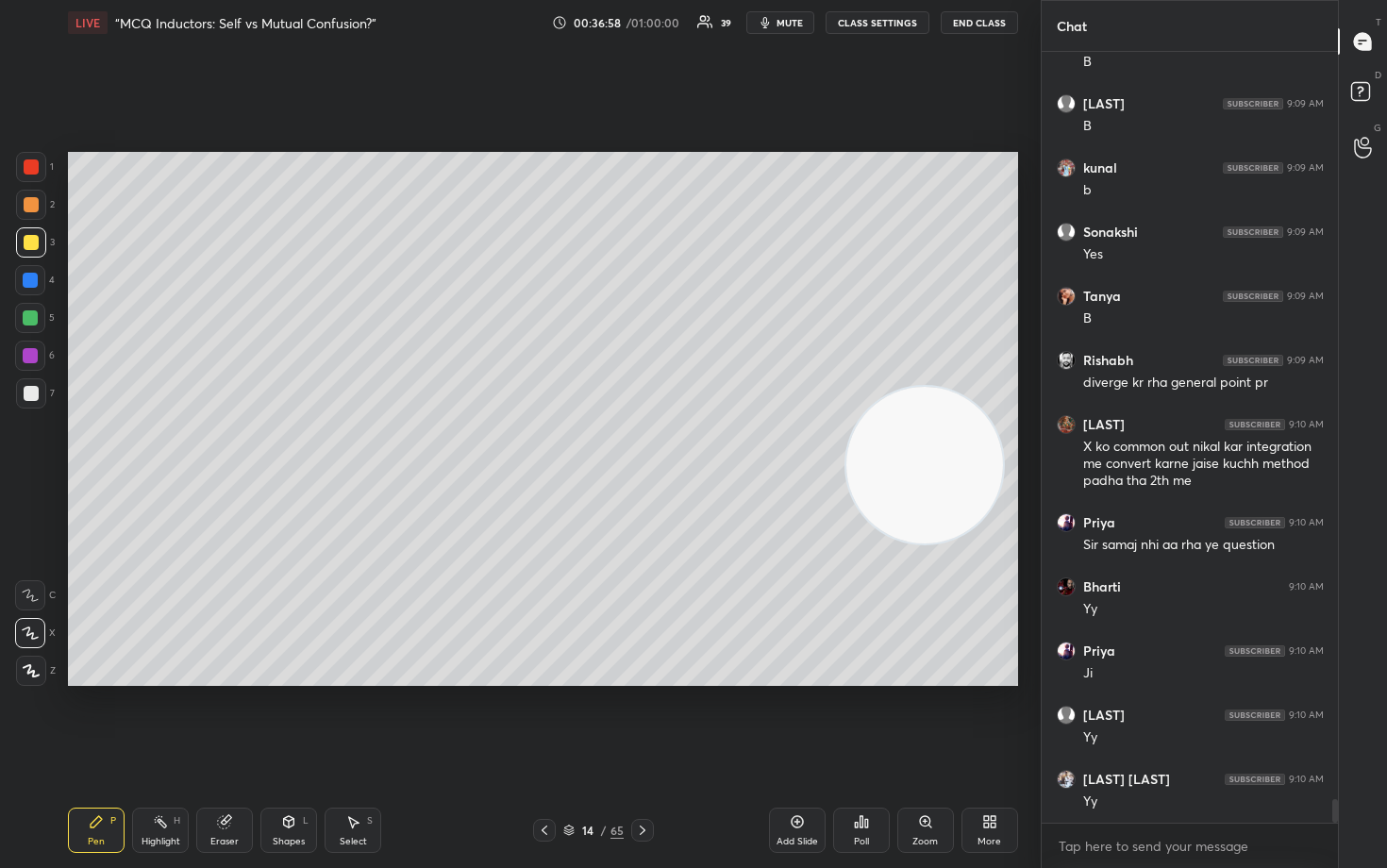 scroll, scrollTop: 24487, scrollLeft: 0, axis: vertical 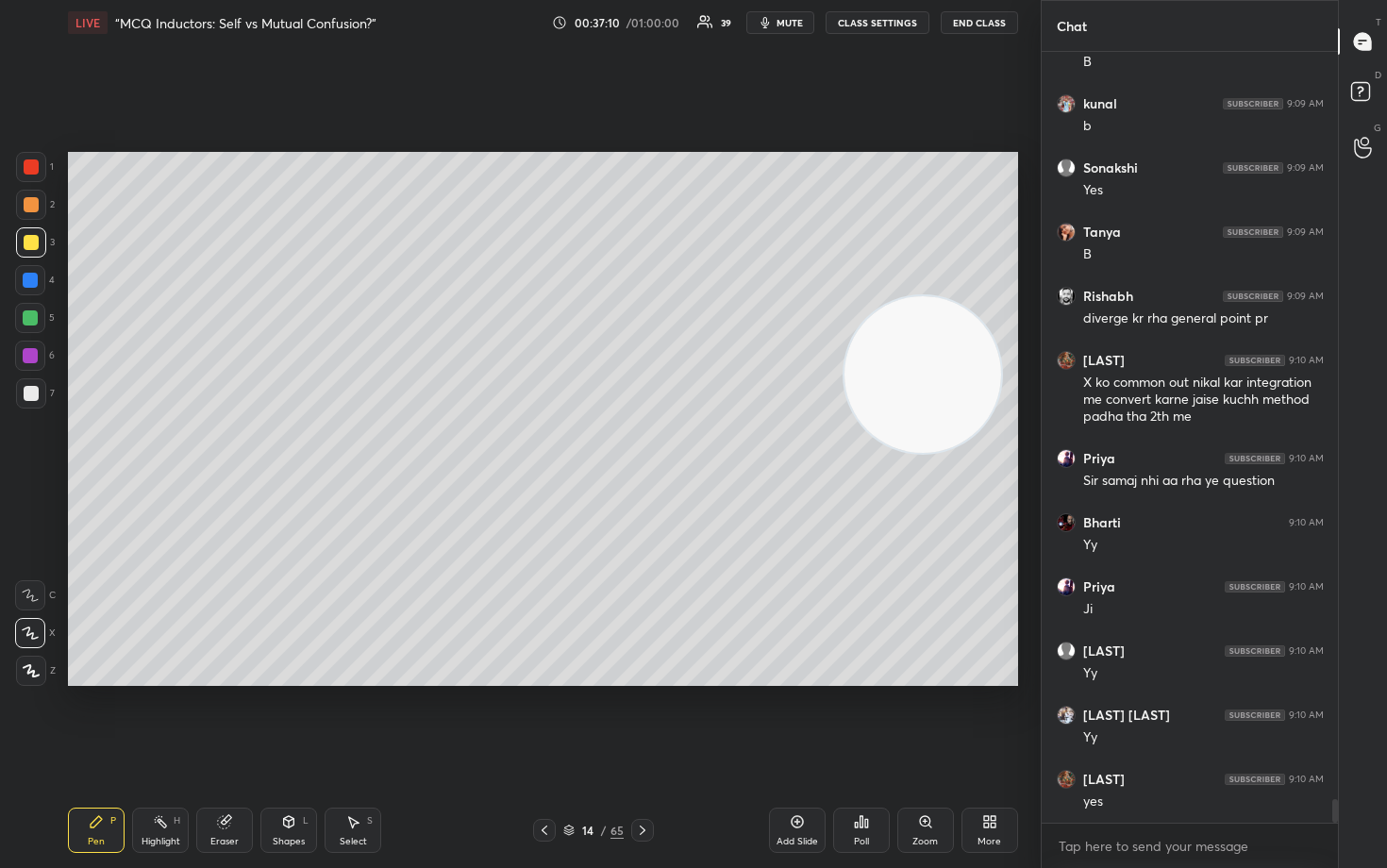 drag, startPoint x: 930, startPoint y: 408, endPoint x: 878, endPoint y: 302, distance: 118.0678 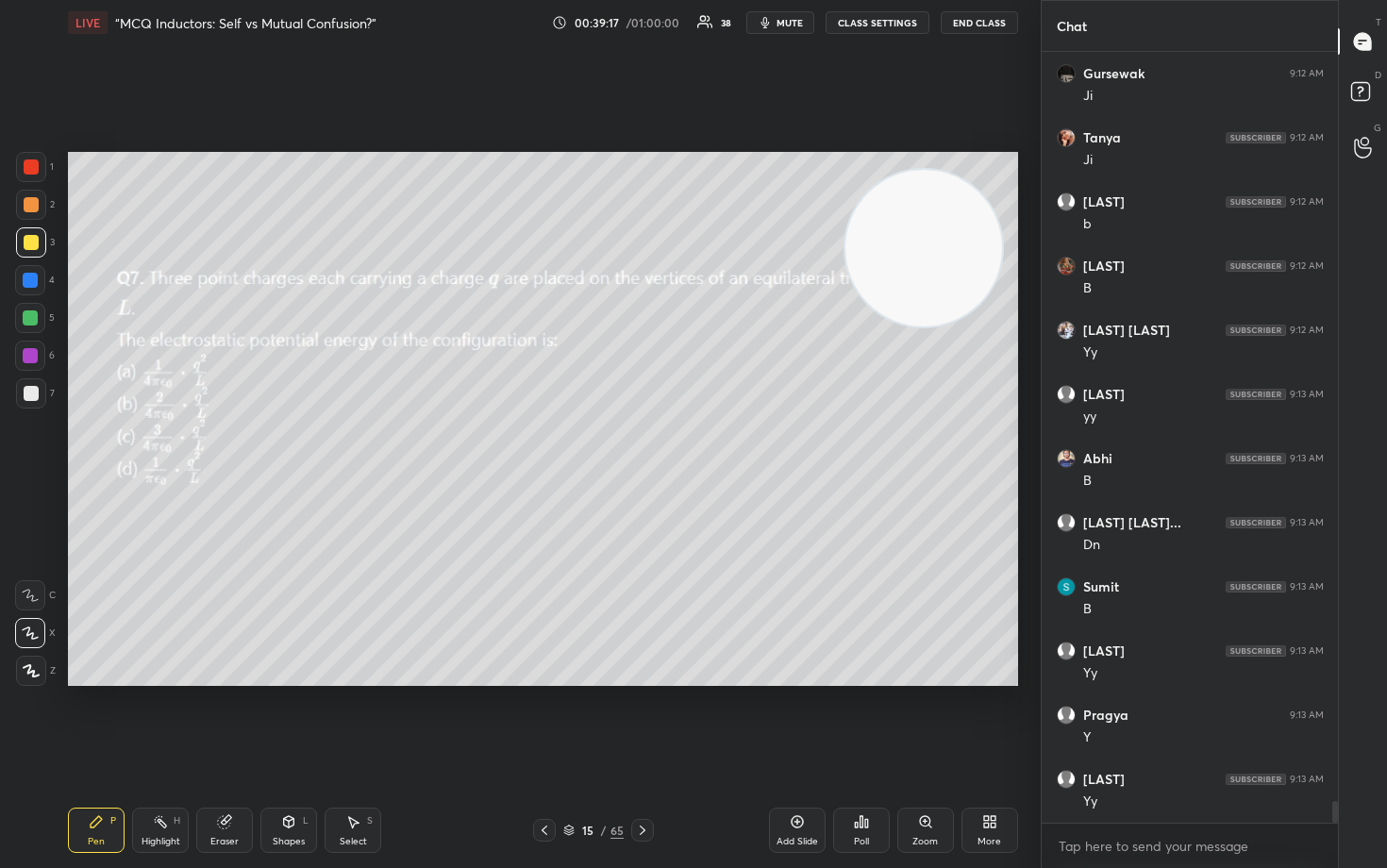 scroll, scrollTop: 26925, scrollLeft: 0, axis: vertical 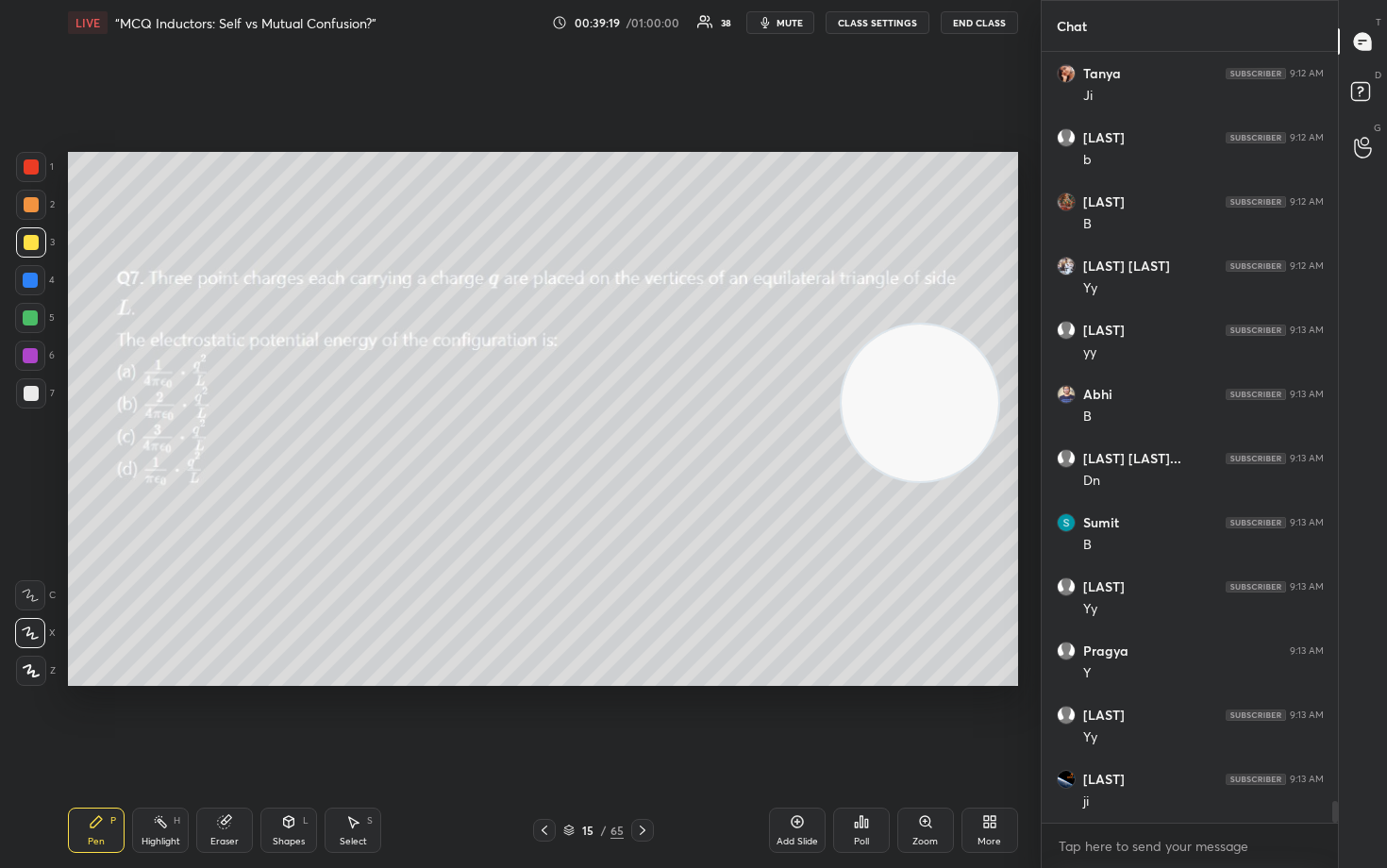 drag, startPoint x: 889, startPoint y: 257, endPoint x: 885, endPoint y: 411, distance: 154.05194 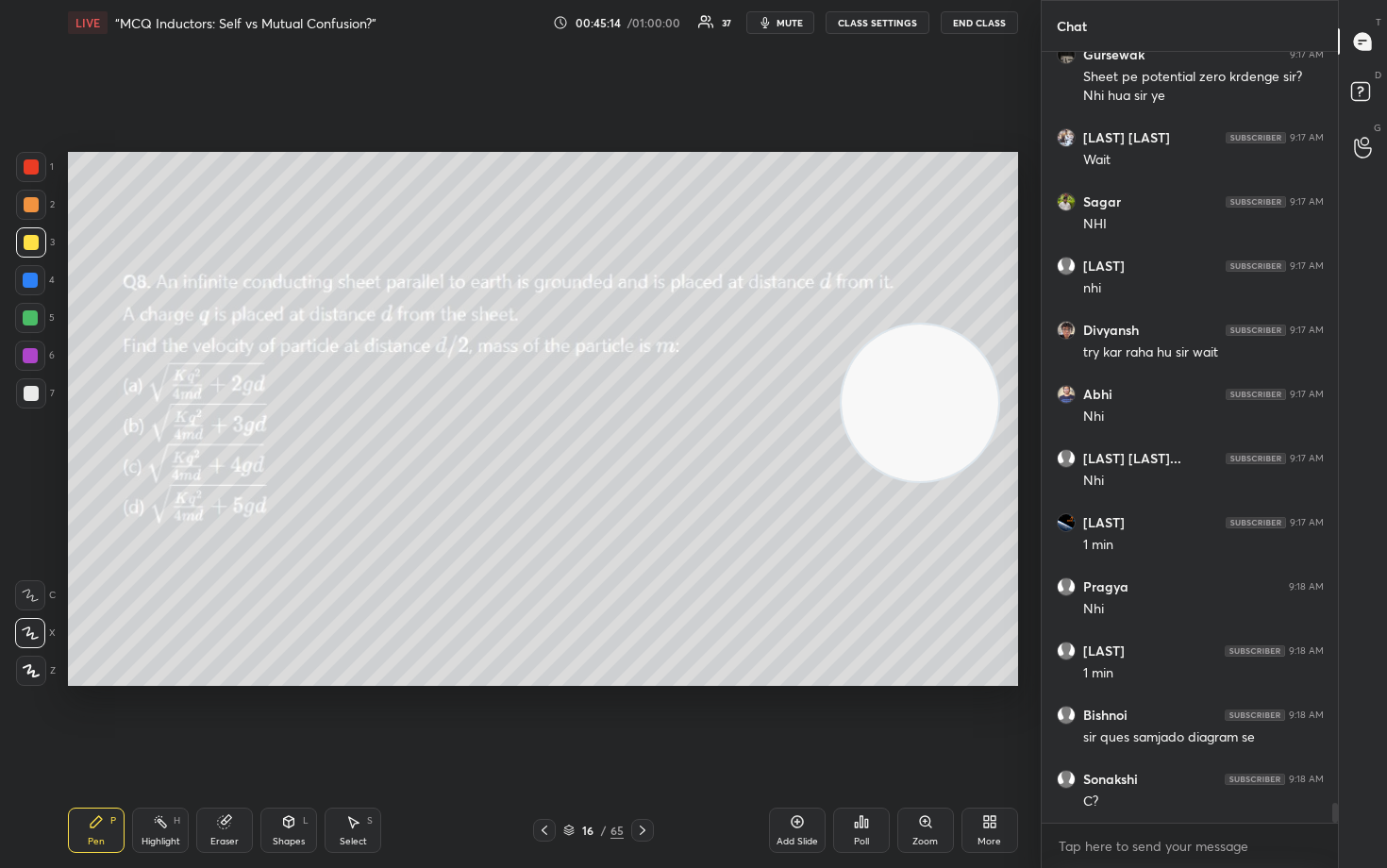 scroll, scrollTop: 29757, scrollLeft: 0, axis: vertical 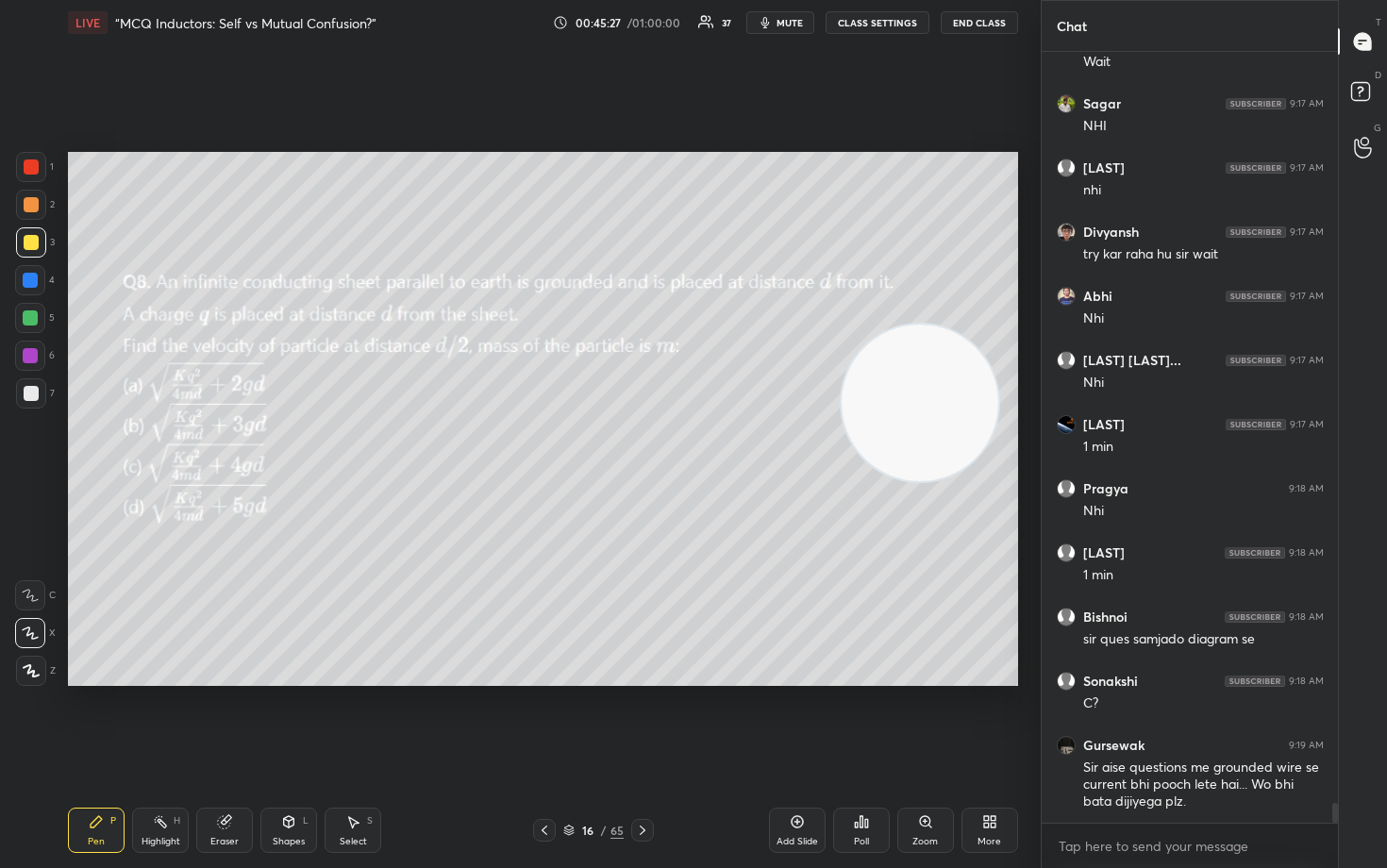 drag, startPoint x: 925, startPoint y: 429, endPoint x: 962, endPoint y: 179, distance: 252.72317 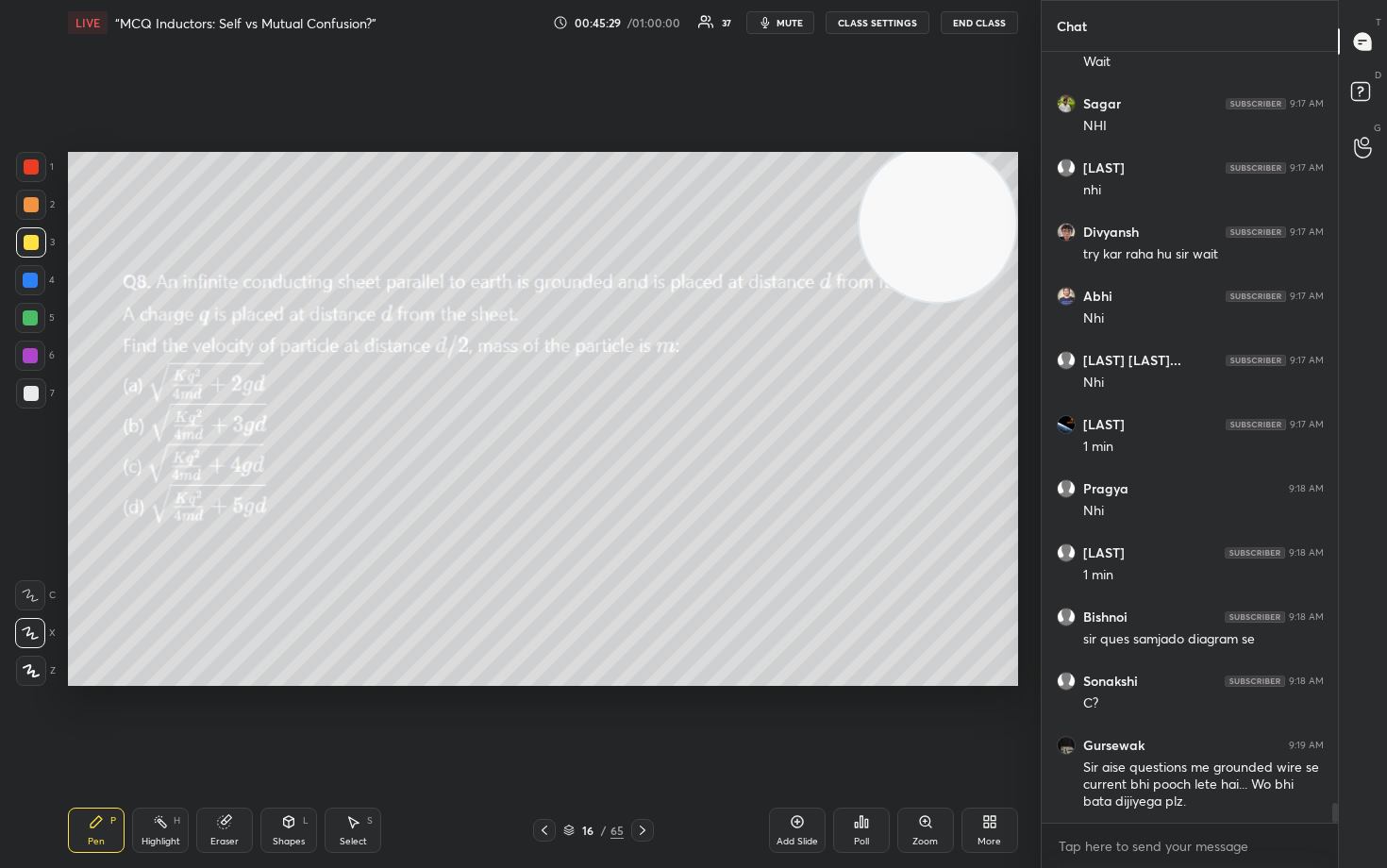 scroll, scrollTop: 29821, scrollLeft: 0, axis: vertical 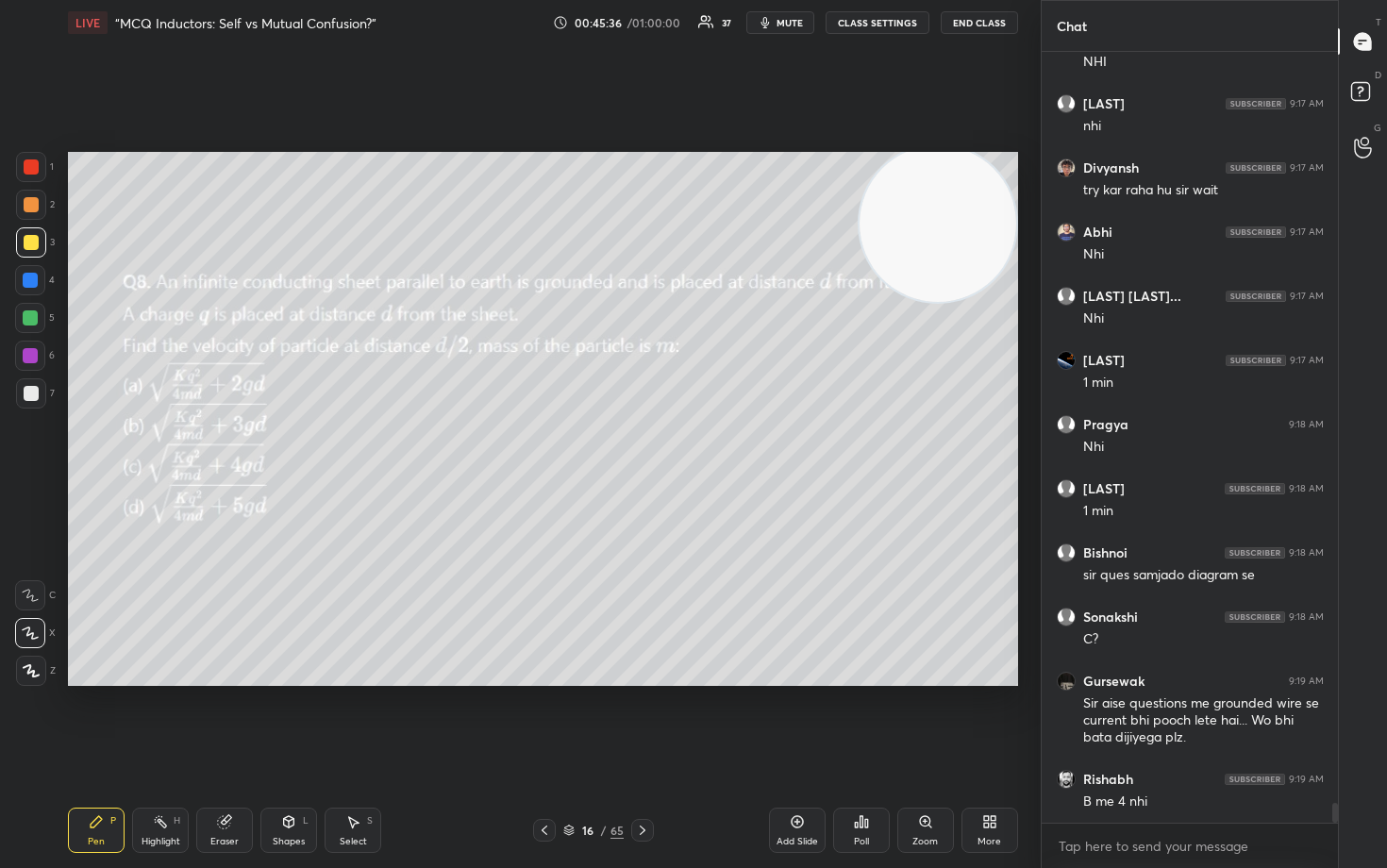 drag, startPoint x: 942, startPoint y: 225, endPoint x: 1011, endPoint y: 429, distance: 215.3532 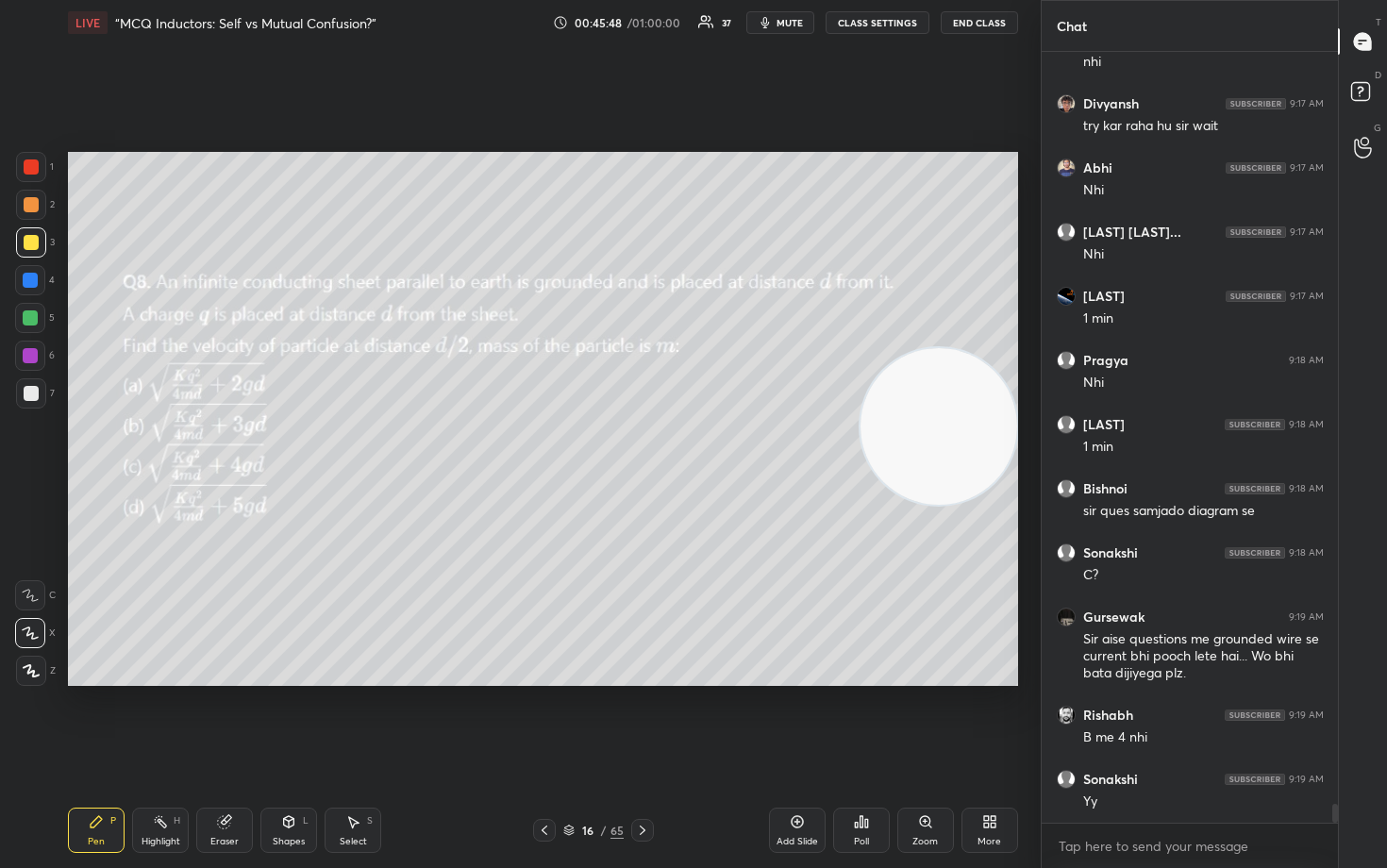 scroll, scrollTop: 29950, scrollLeft: 0, axis: vertical 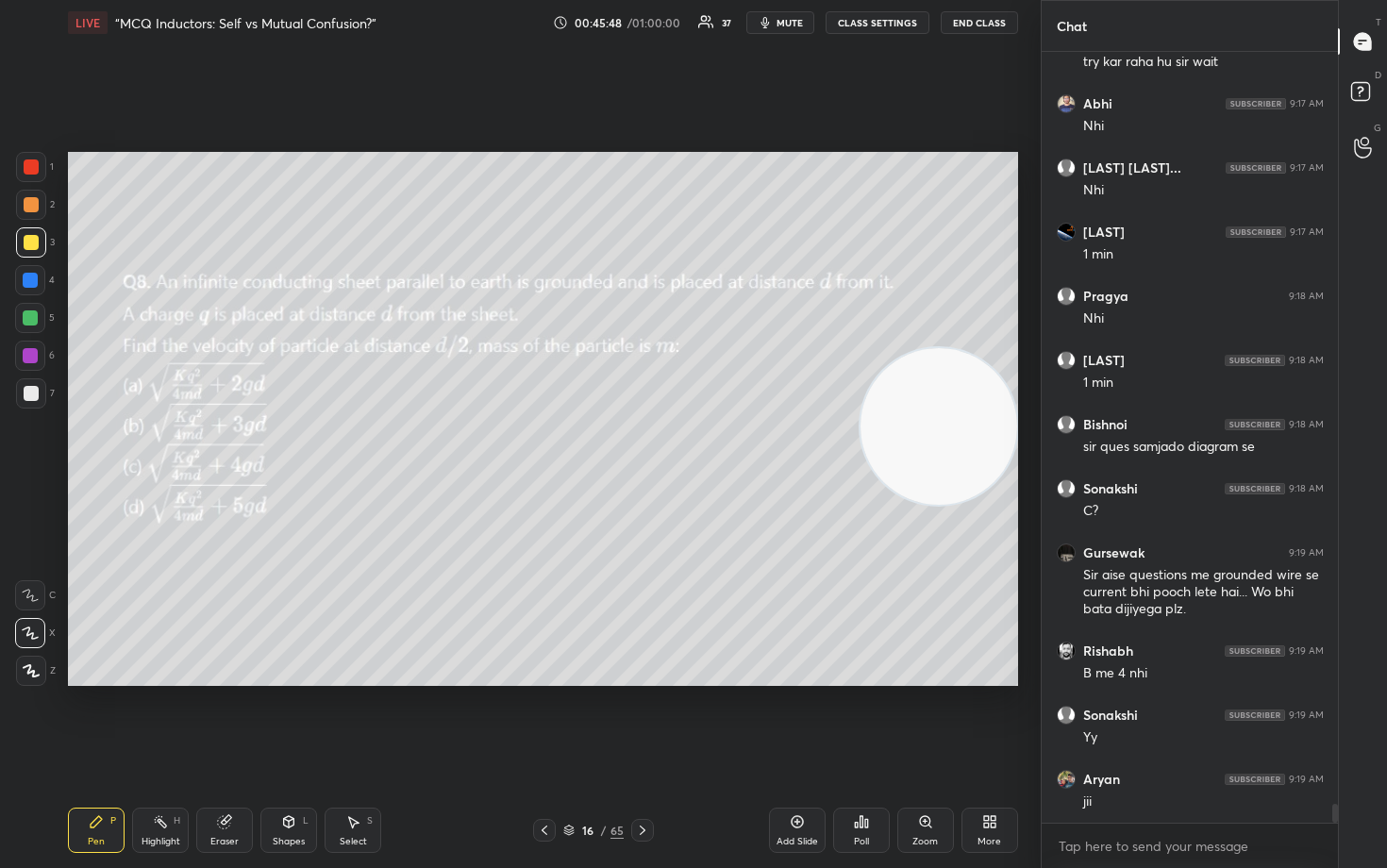 drag, startPoint x: 951, startPoint y: 443, endPoint x: 948, endPoint y: 245, distance: 198.02273 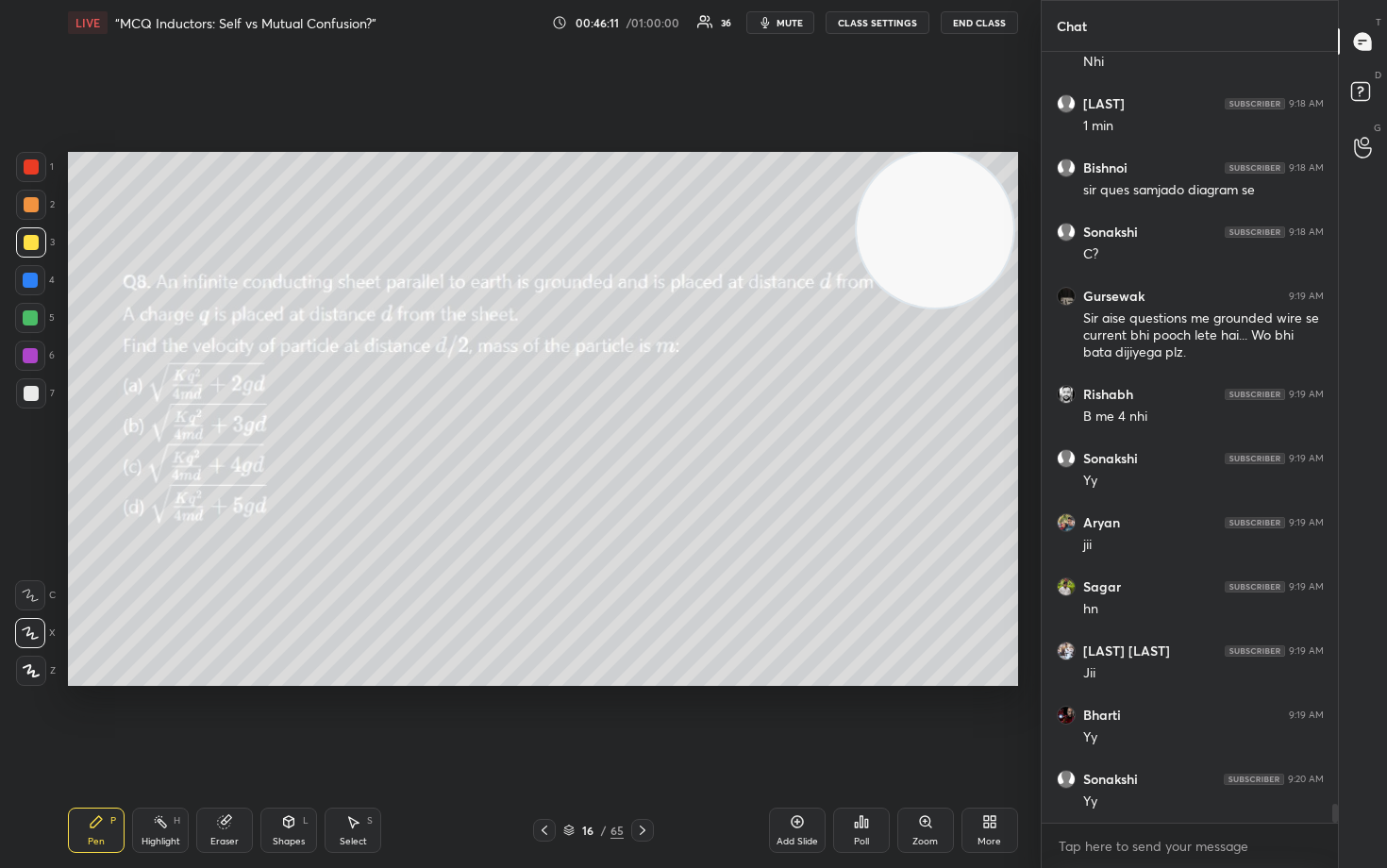scroll, scrollTop: 30271, scrollLeft: 0, axis: vertical 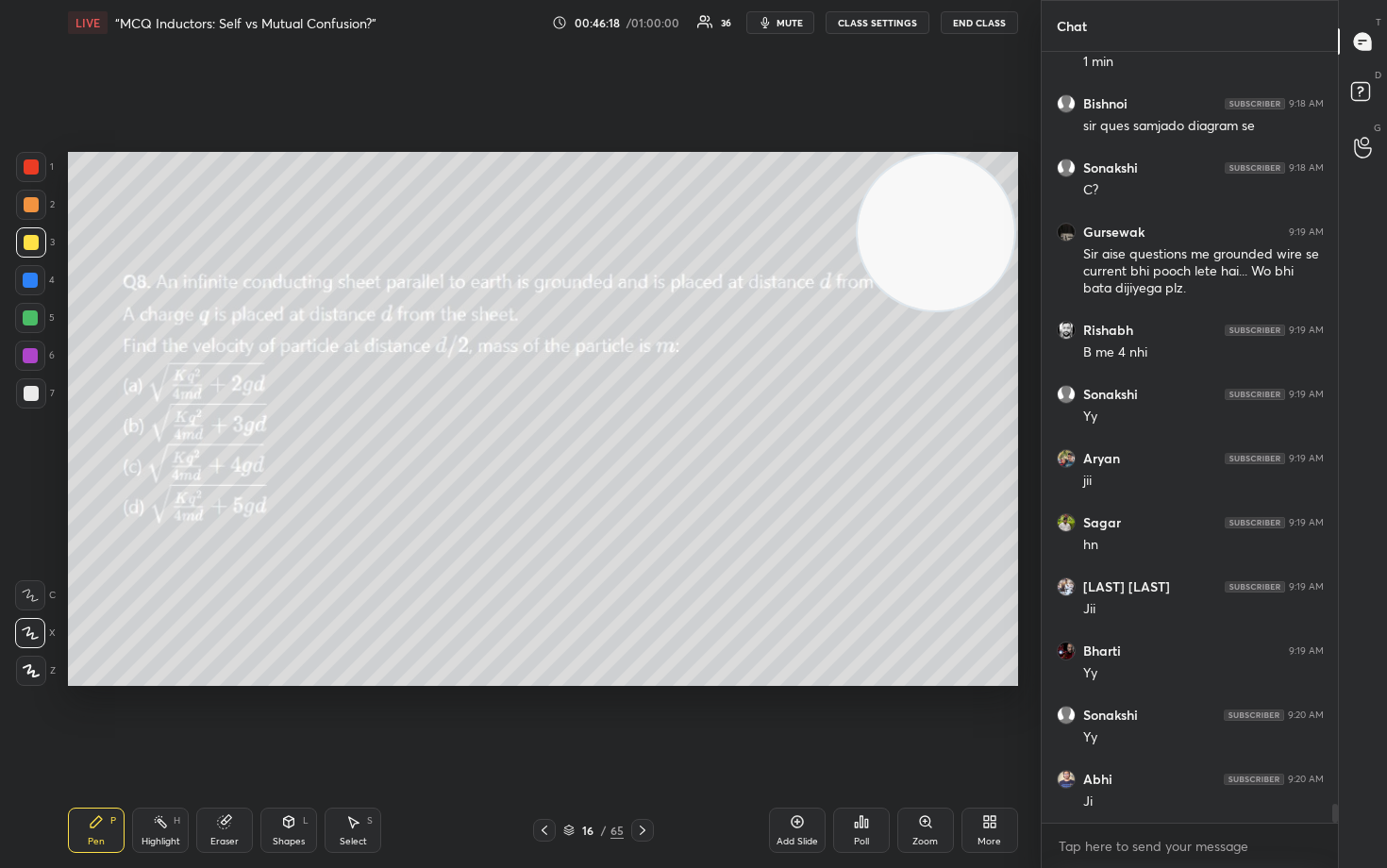 drag, startPoint x: 948, startPoint y: 244, endPoint x: 936, endPoint y: 352, distance: 108.66462 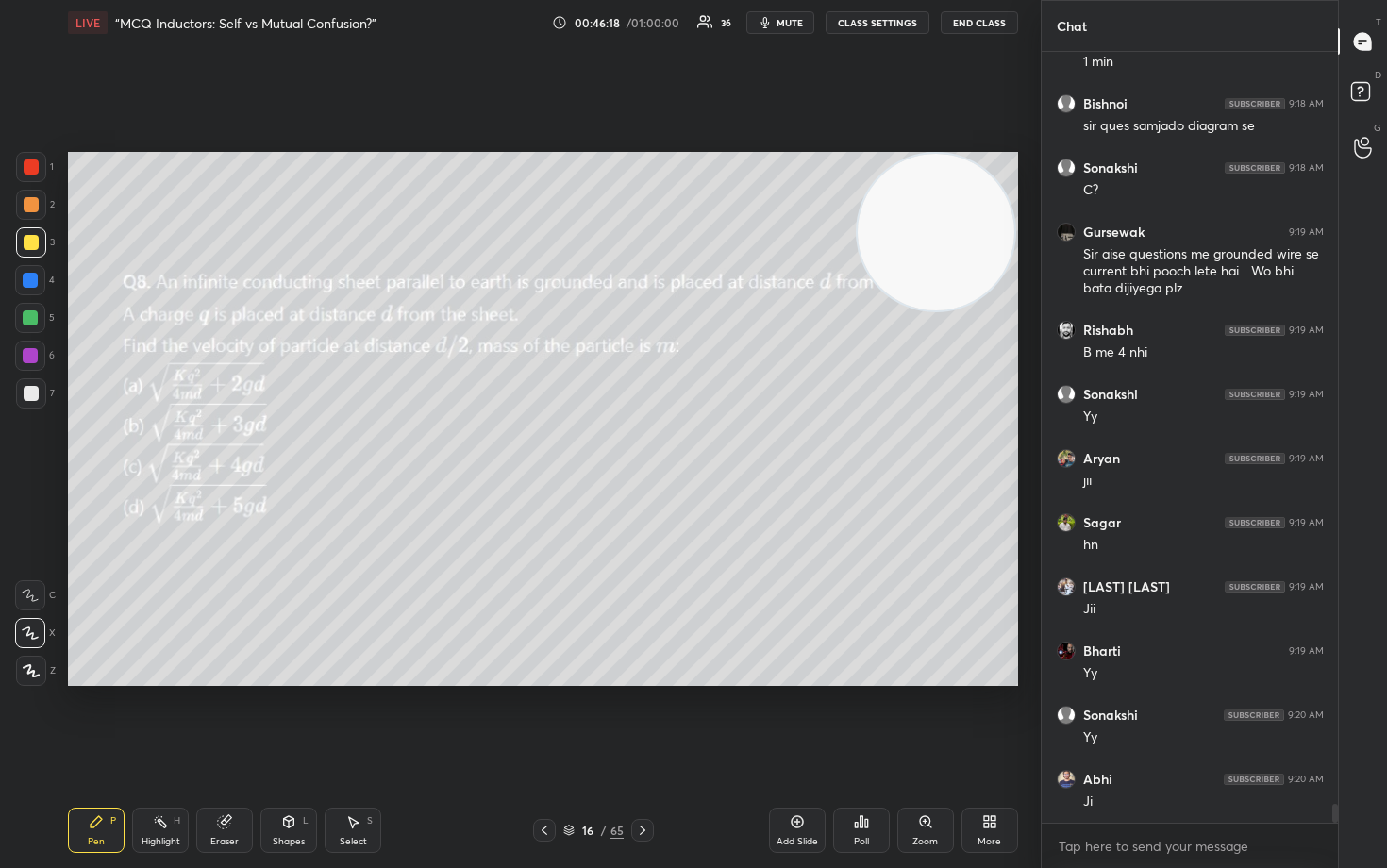 click at bounding box center [936, 232] 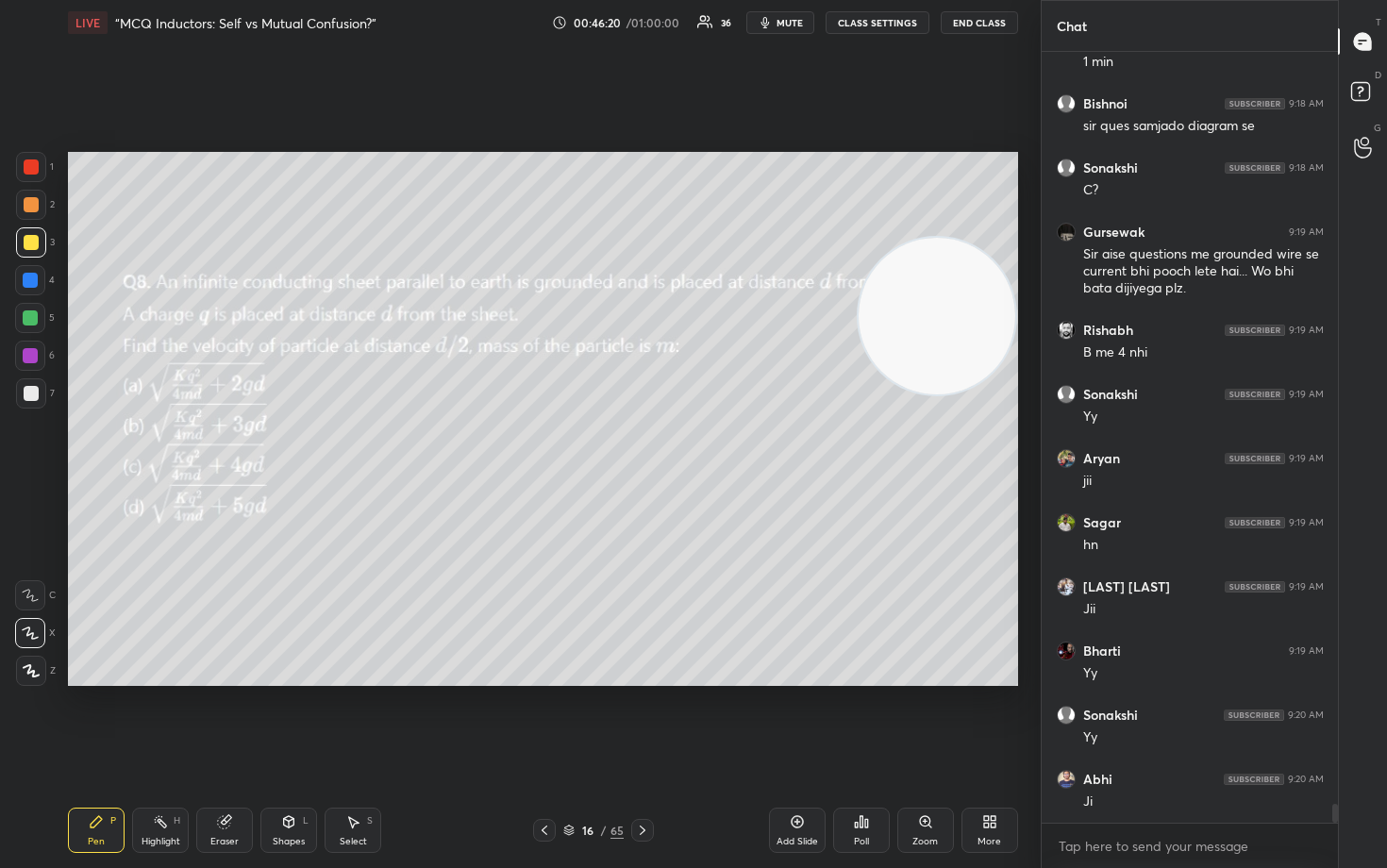 drag, startPoint x: 981, startPoint y: 336, endPoint x: 1012, endPoint y: 187, distance: 152.19067 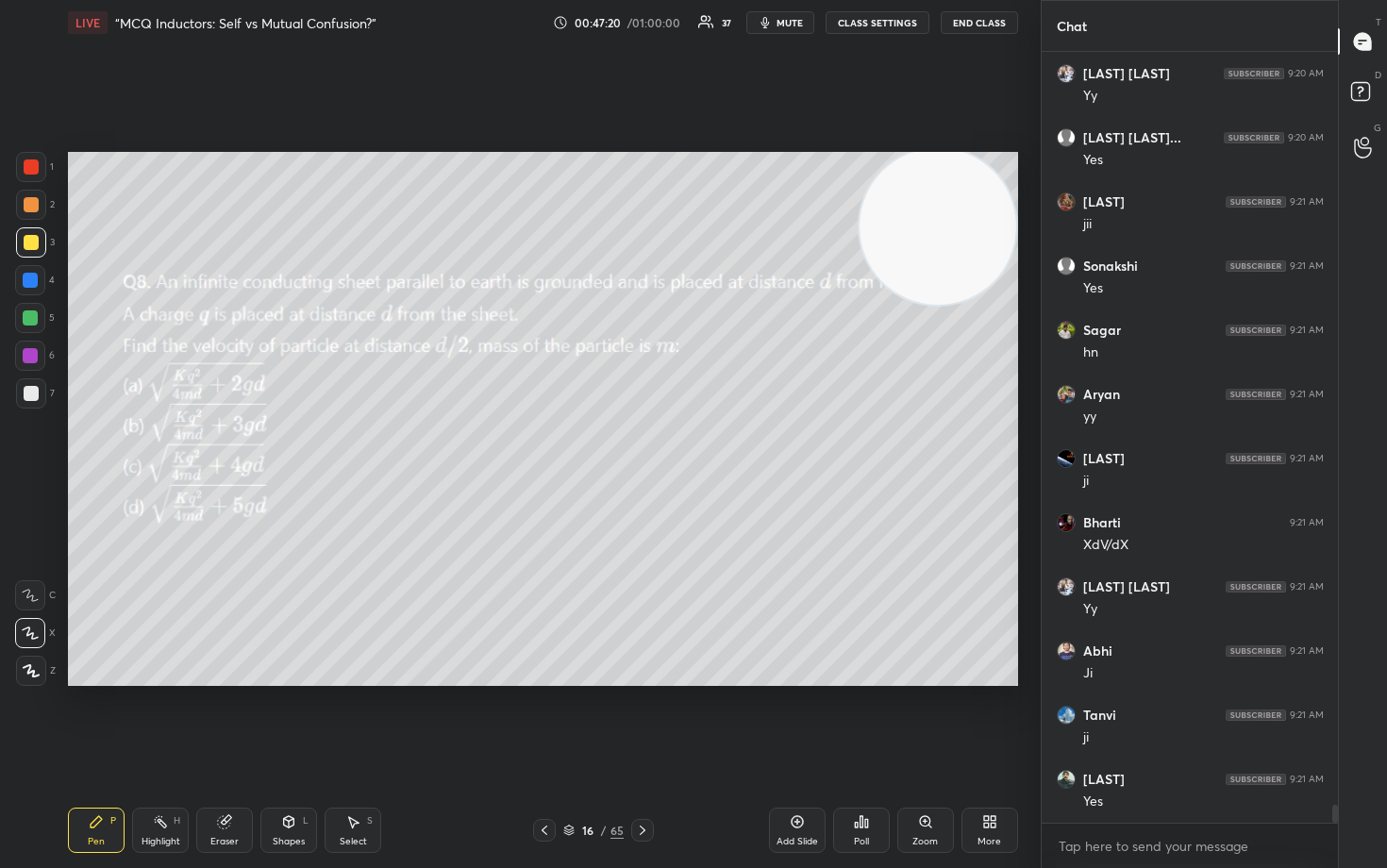 scroll, scrollTop: 31810, scrollLeft: 0, axis: vertical 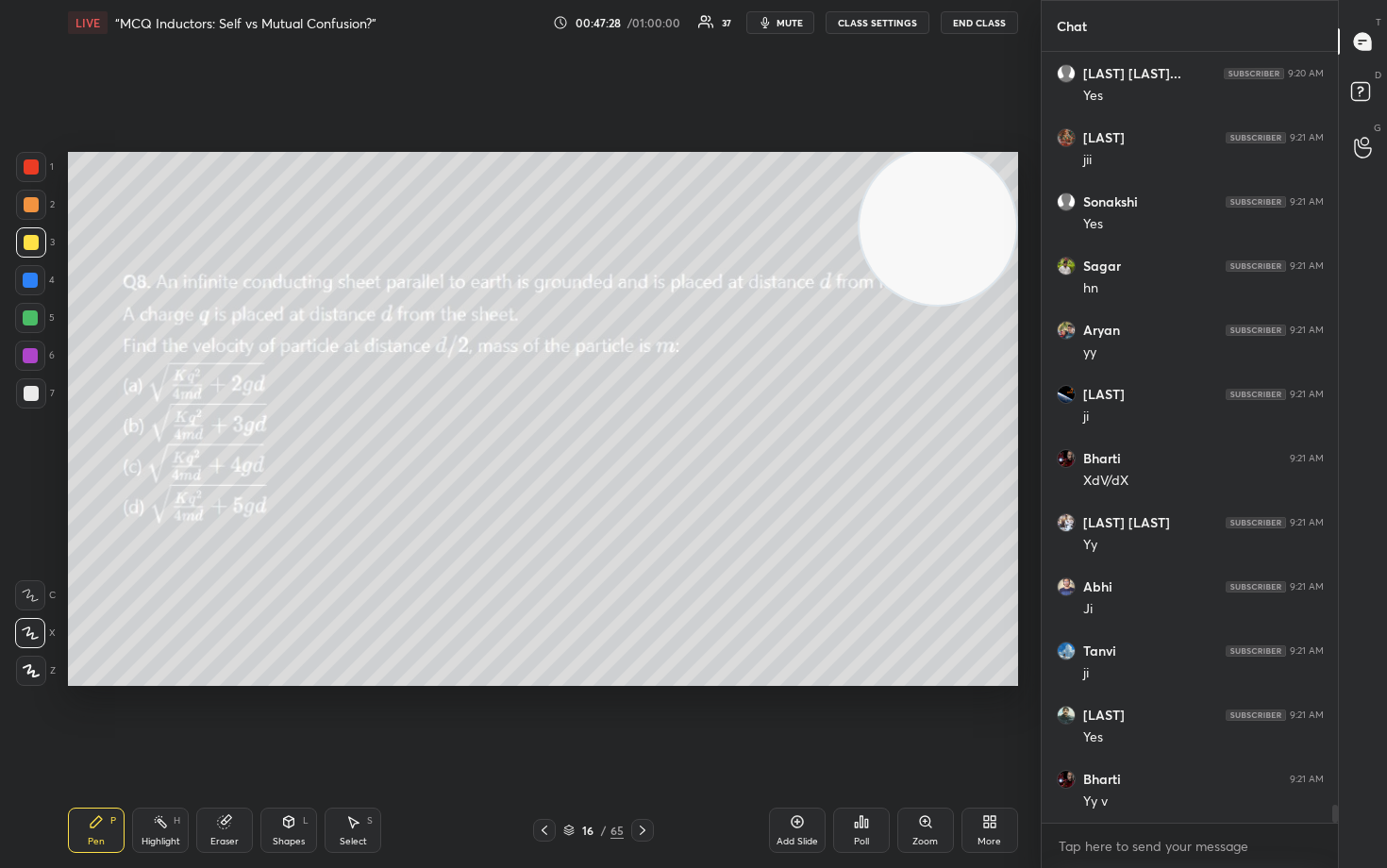 drag, startPoint x: 799, startPoint y: 824, endPoint x: 794, endPoint y: 809, distance: 15.811388 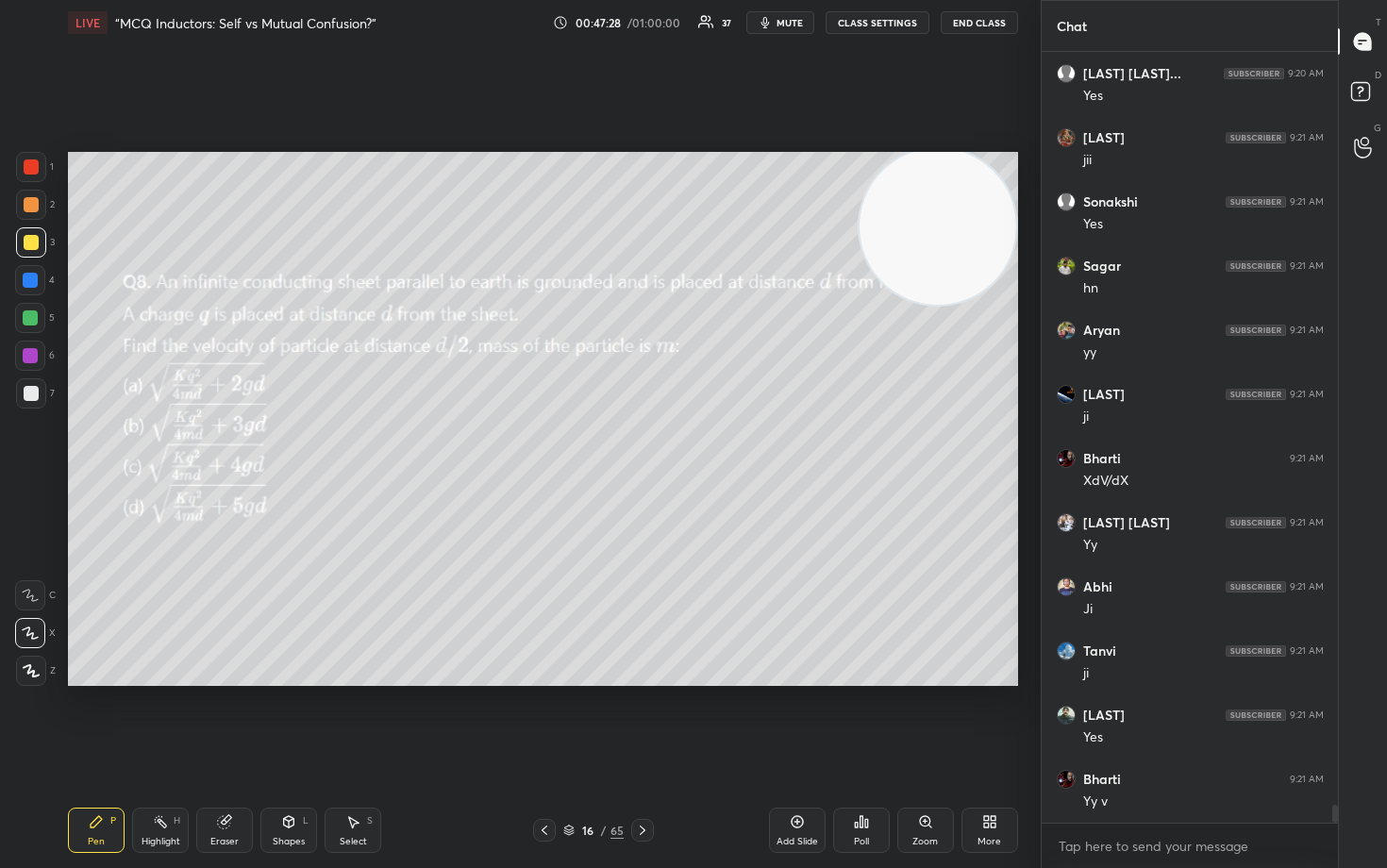 click 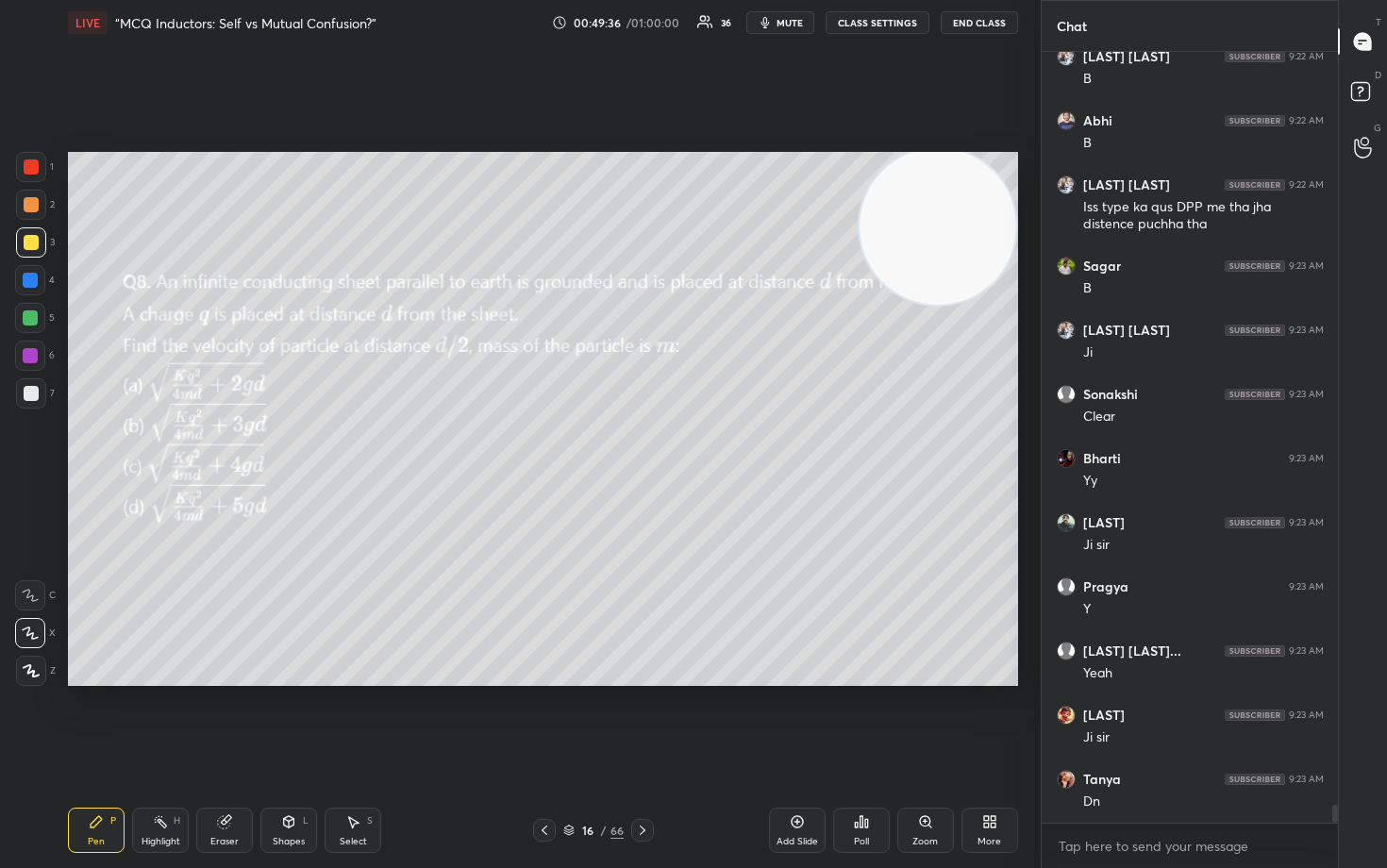 scroll, scrollTop: 33275, scrollLeft: 0, axis: vertical 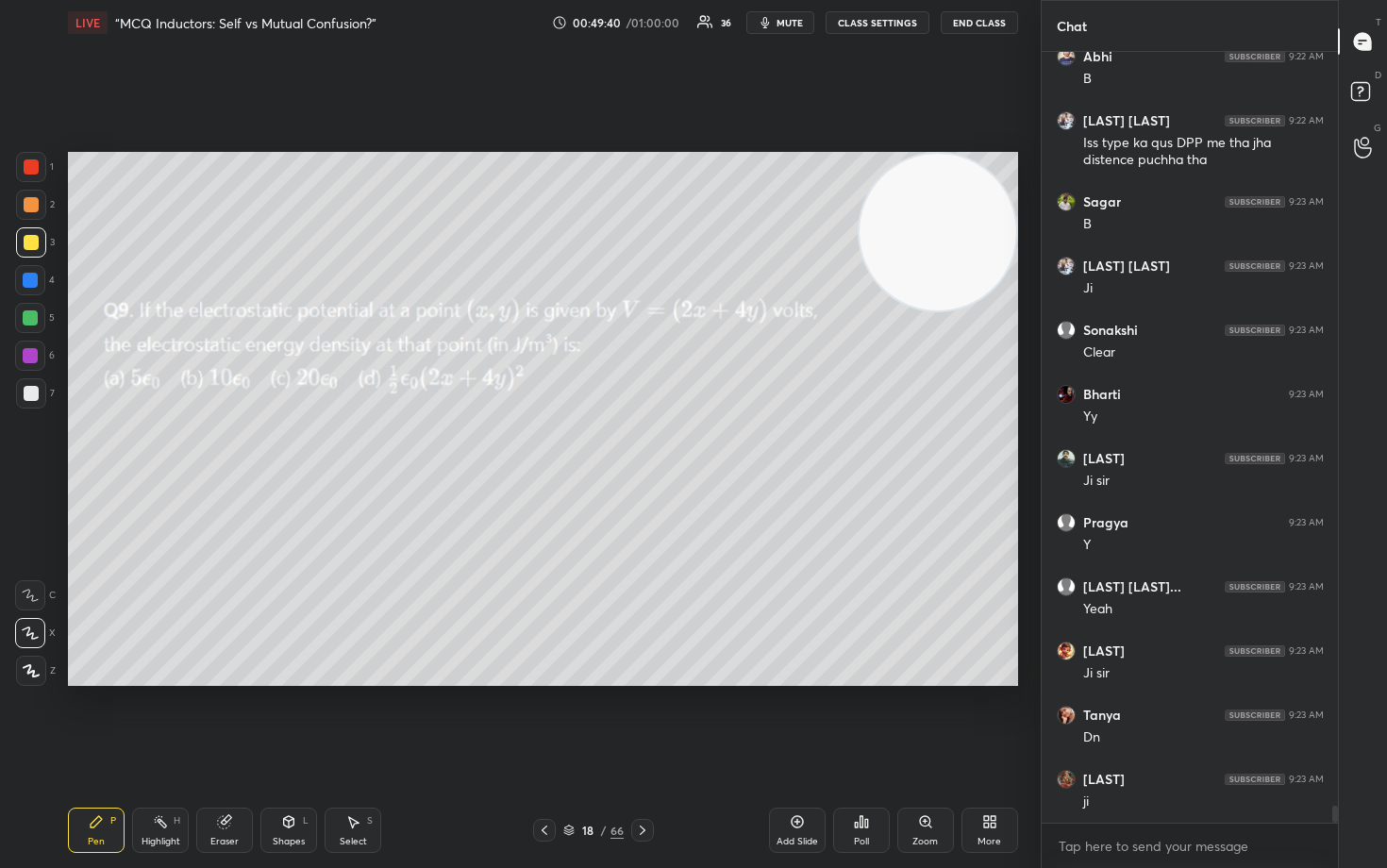 drag, startPoint x: 908, startPoint y: 241, endPoint x: 916, endPoint y: 225, distance: 17.88854 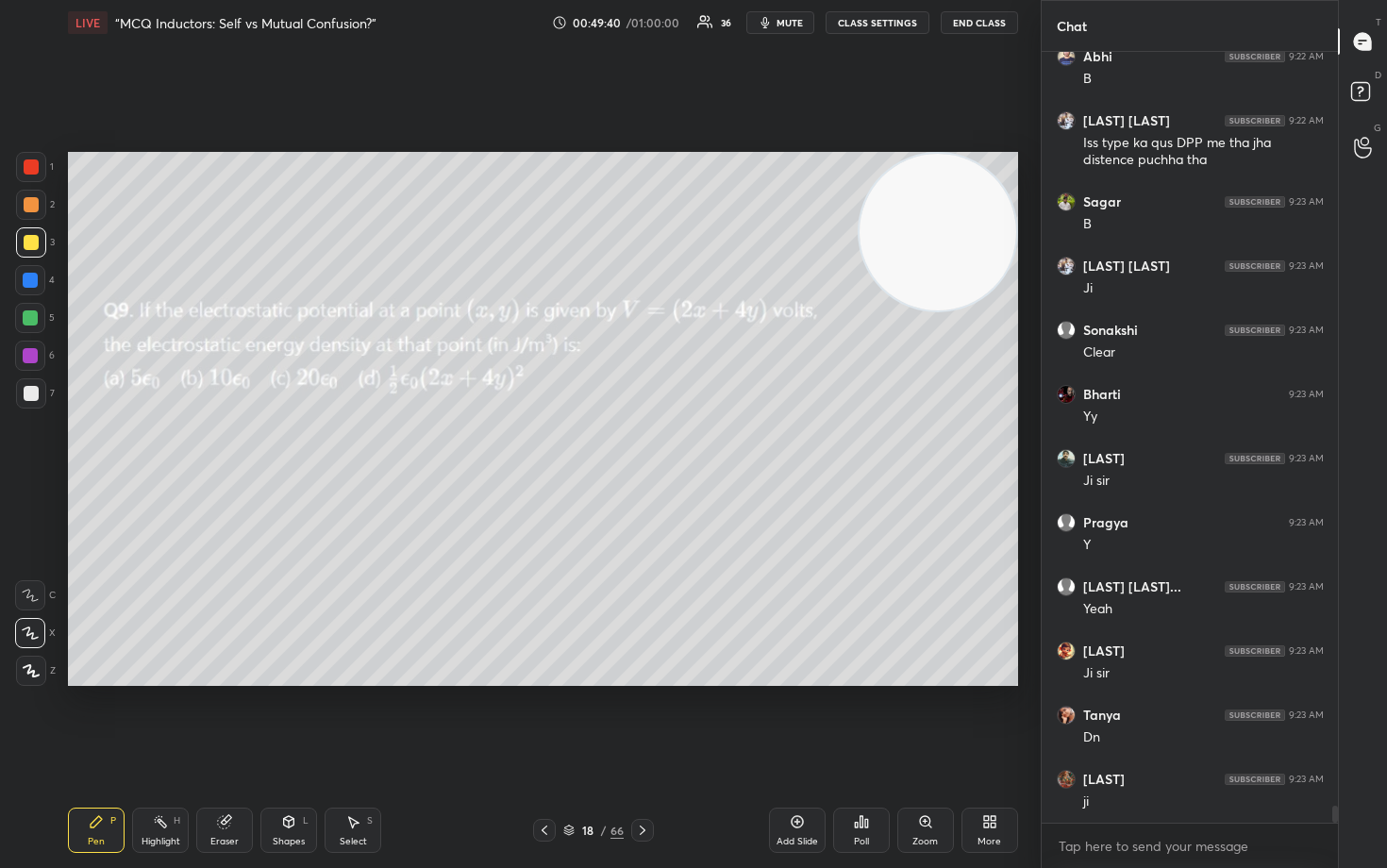 click at bounding box center (938, 232) 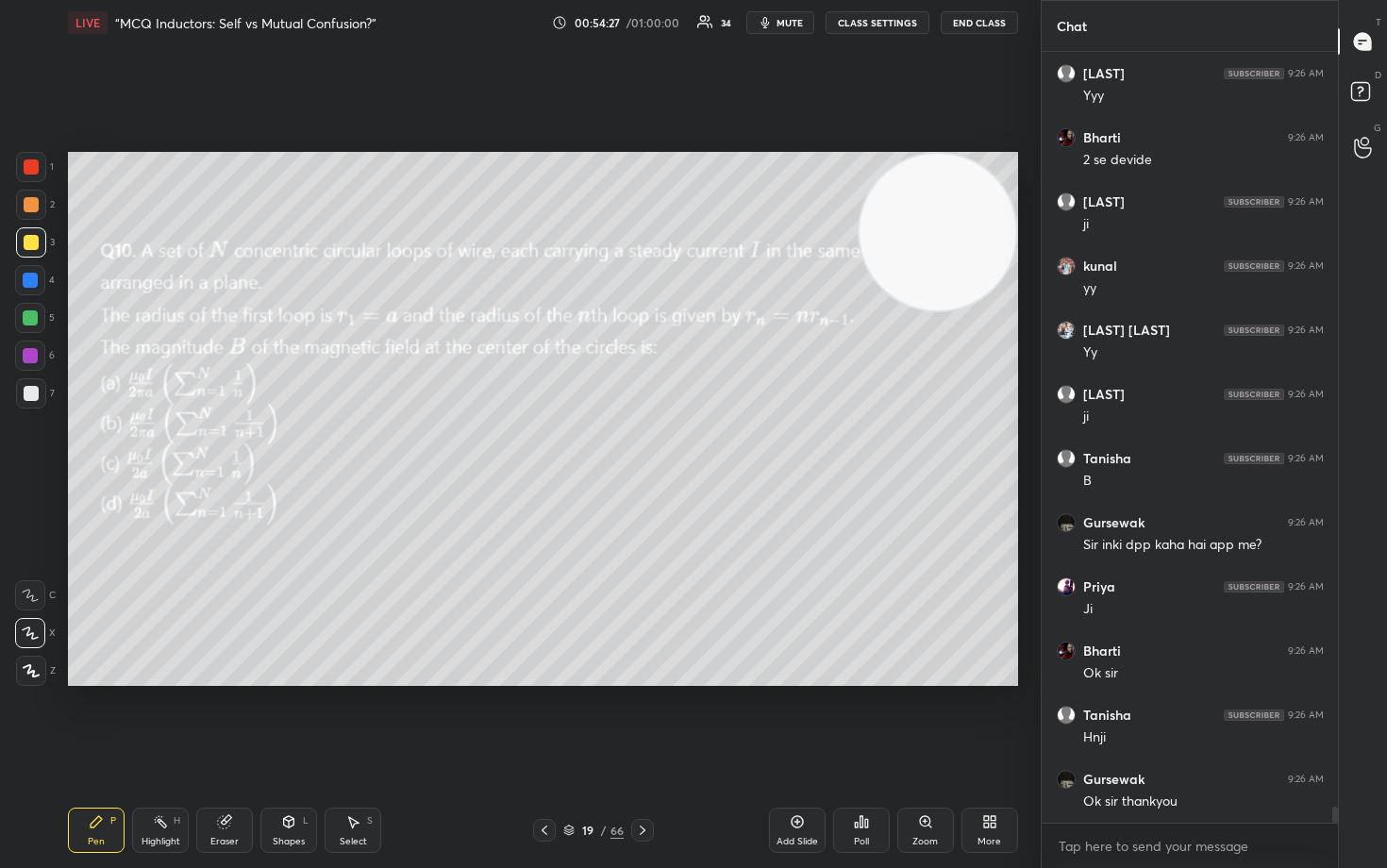 scroll, scrollTop: 36648, scrollLeft: 0, axis: vertical 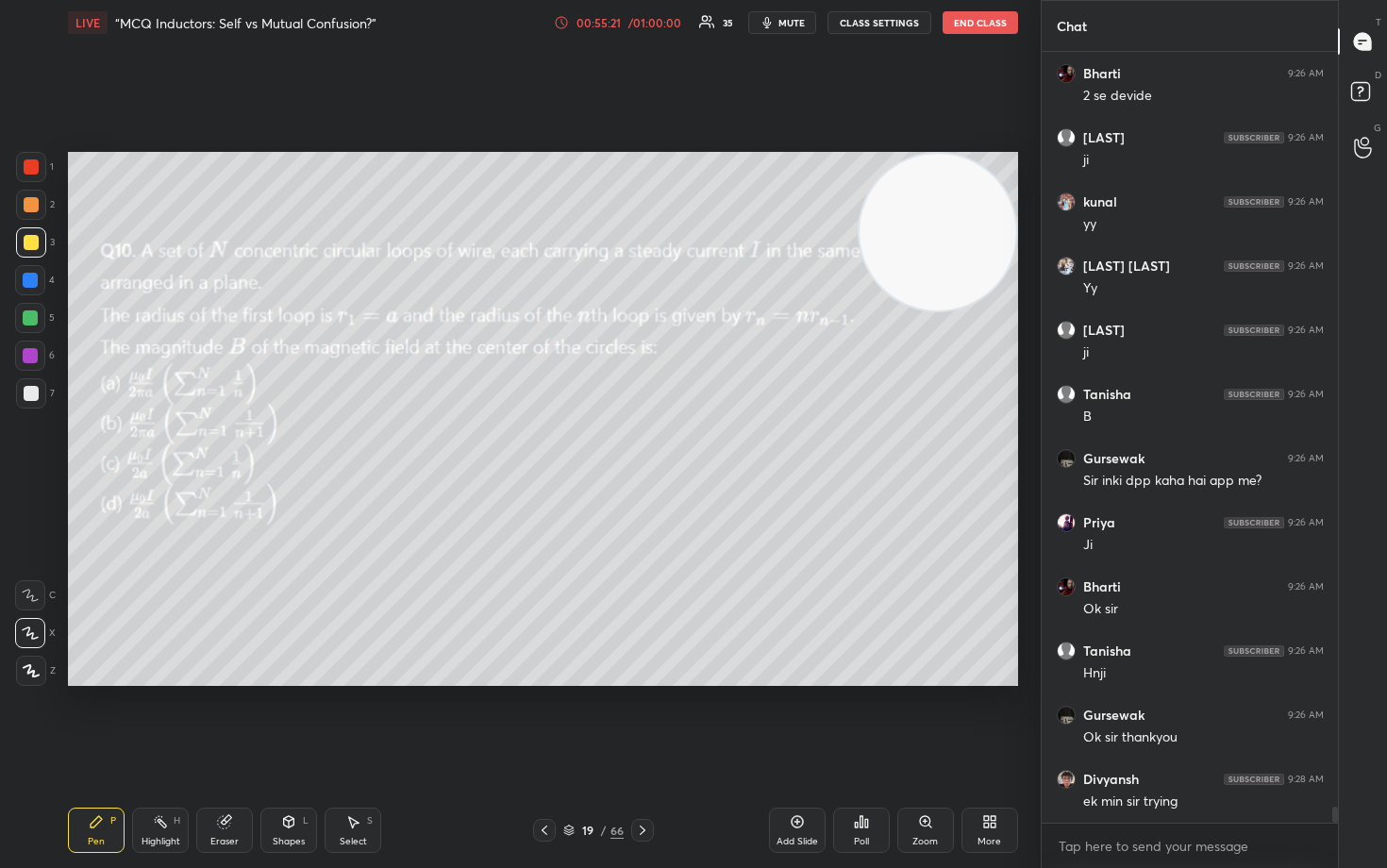 click on "mute" at bounding box center [792, 23] 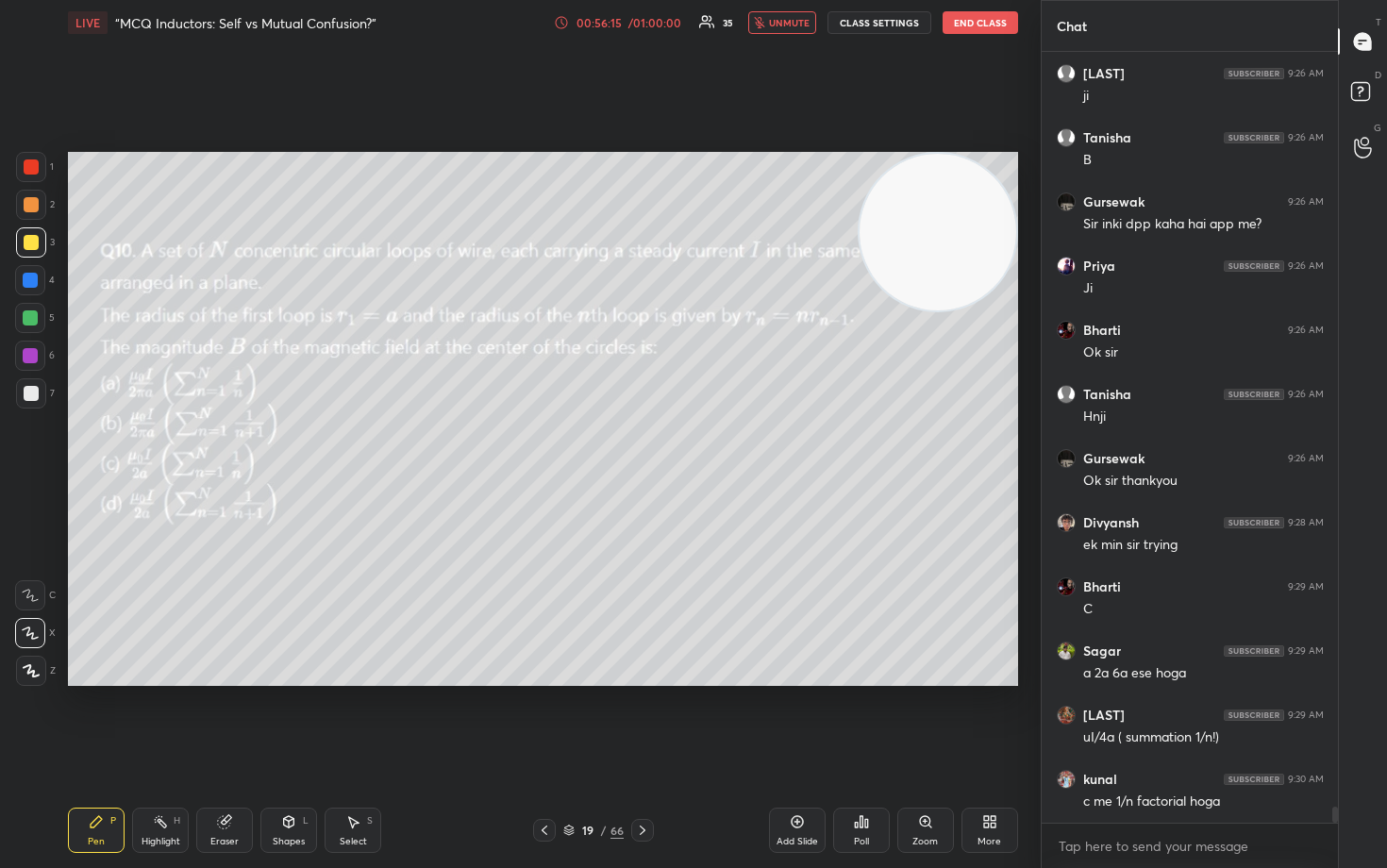 scroll, scrollTop: 36969, scrollLeft: 0, axis: vertical 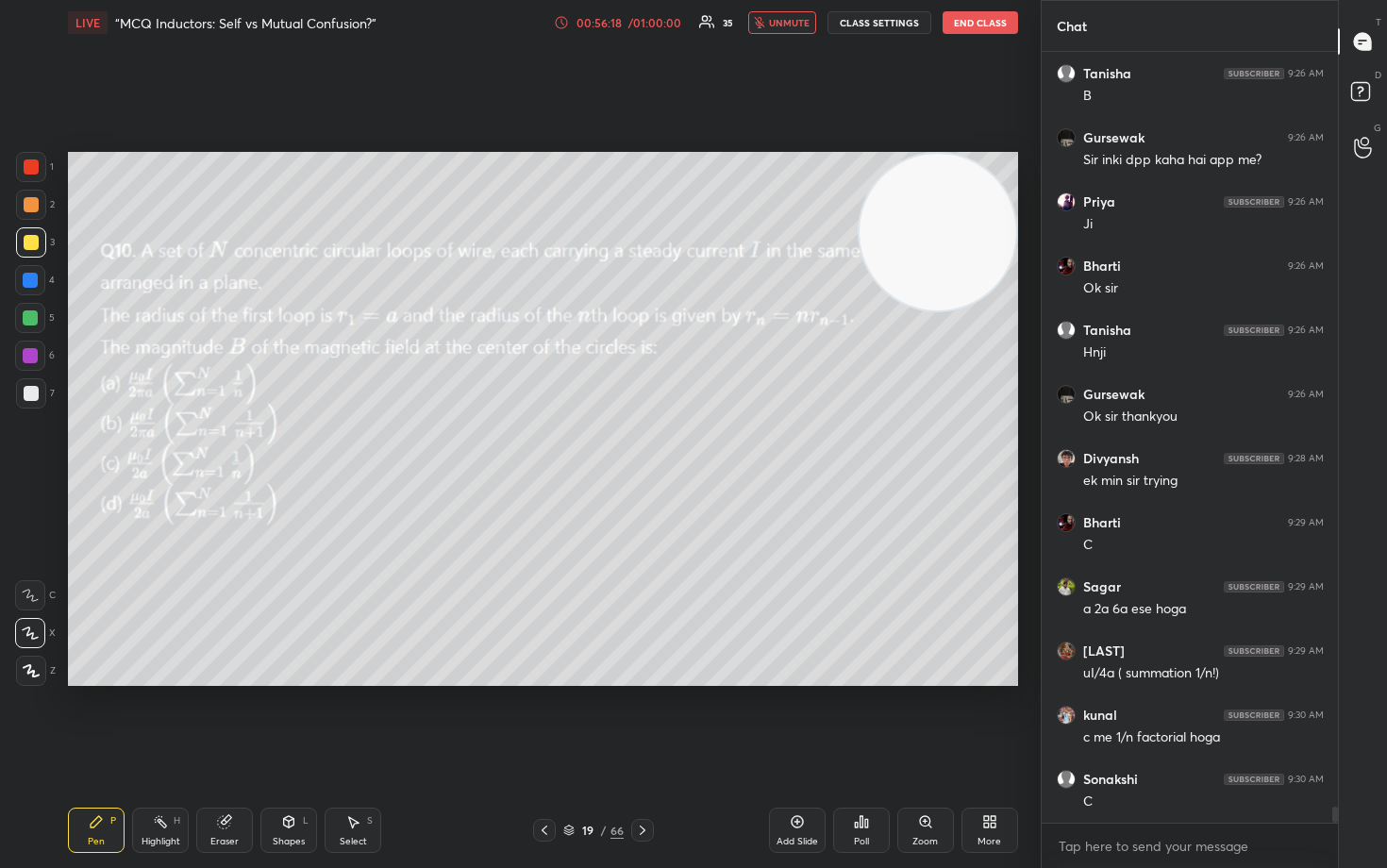 click on "unmute" at bounding box center (789, 23) 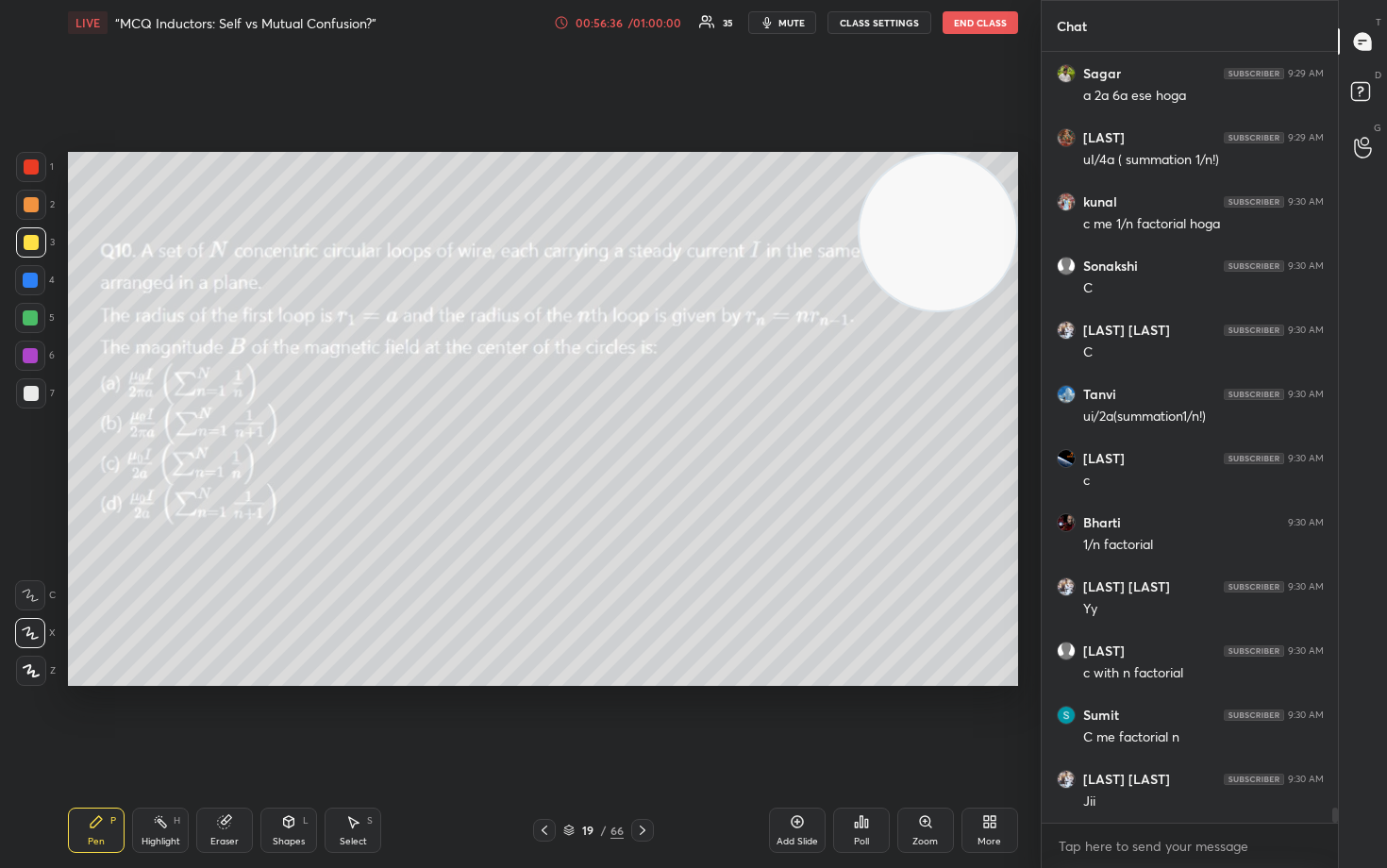 scroll, scrollTop: 37547, scrollLeft: 0, axis: vertical 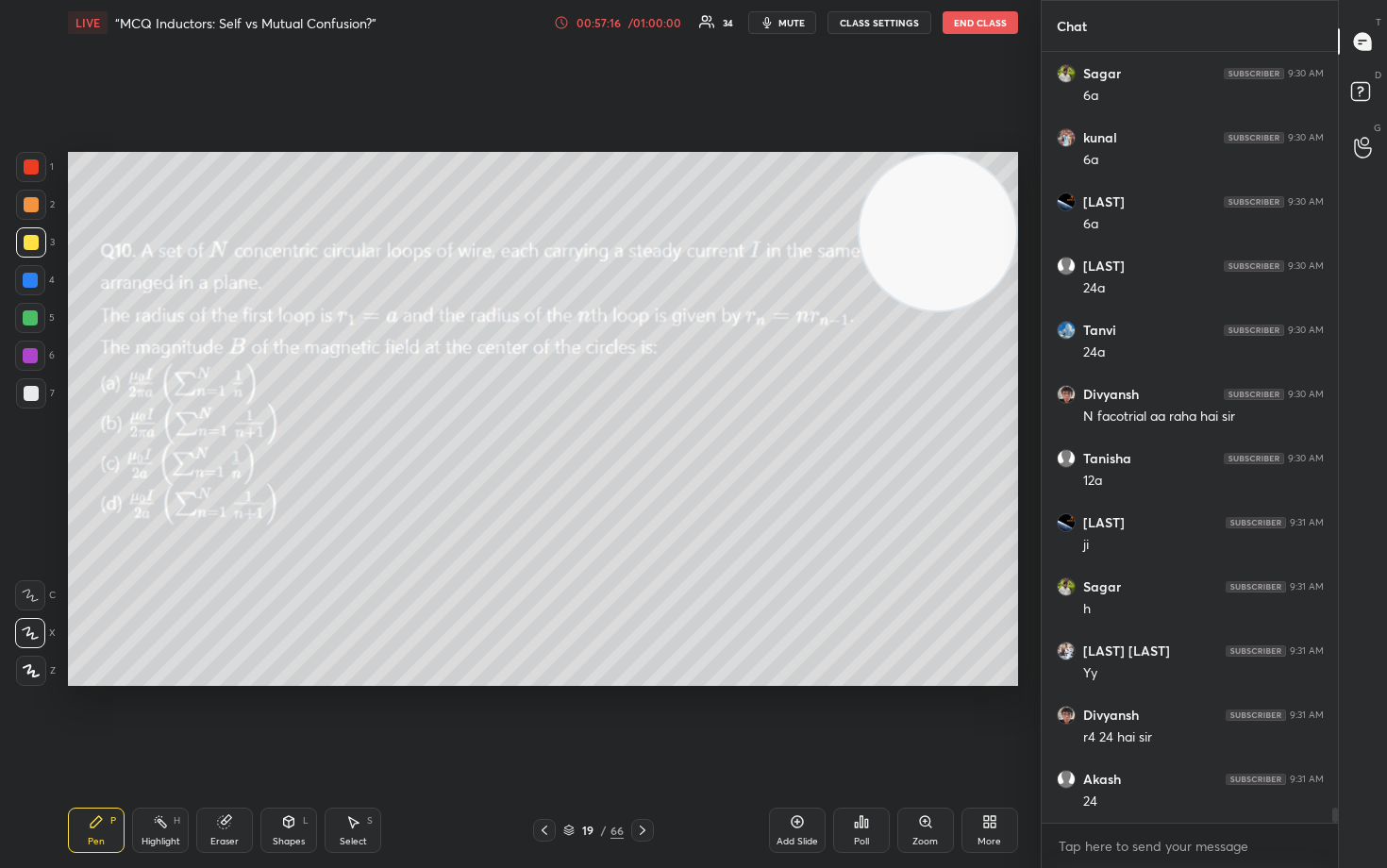 click on "Eraser" at bounding box center (225, 830) 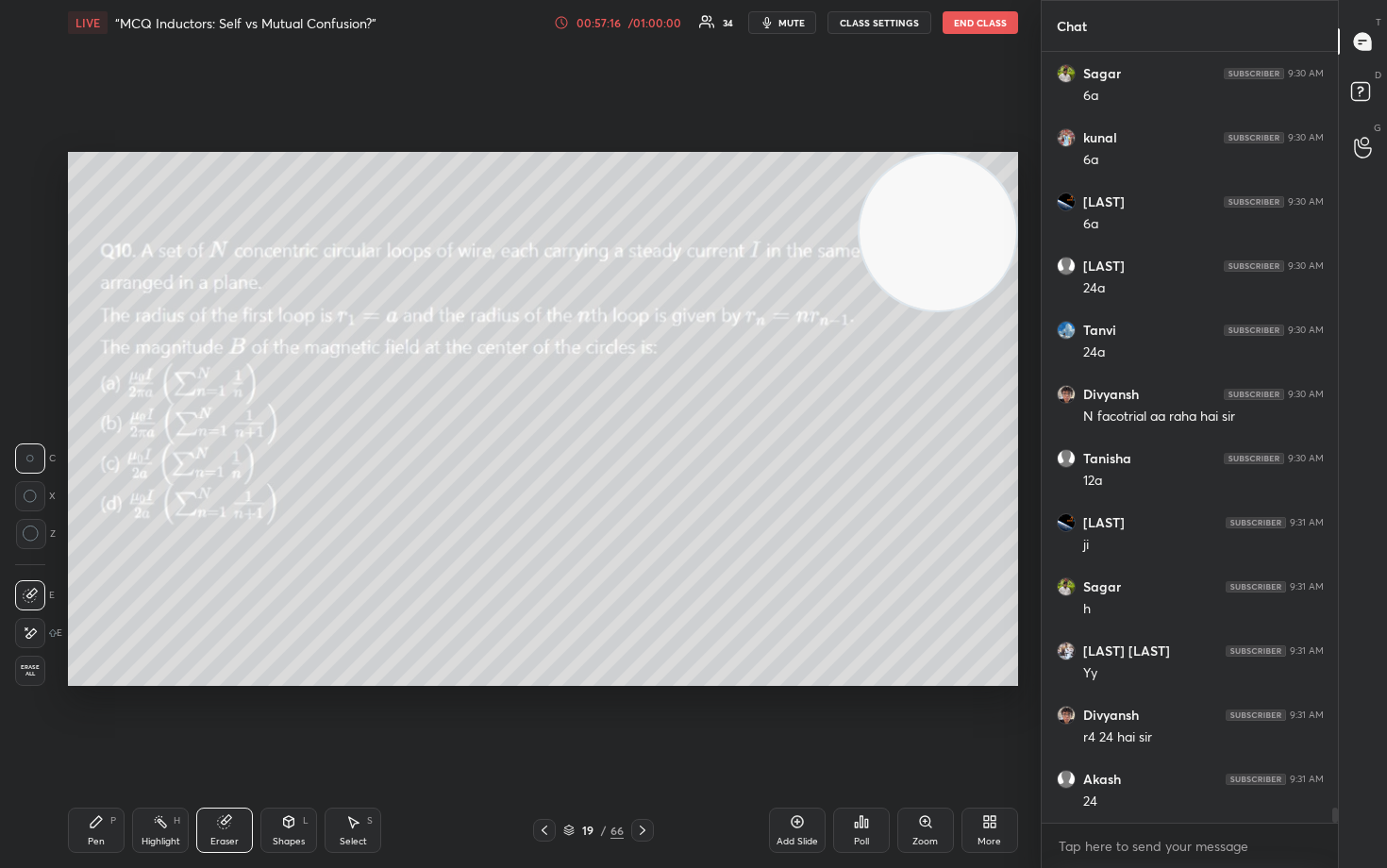 scroll, scrollTop: 38830, scrollLeft: 0, axis: vertical 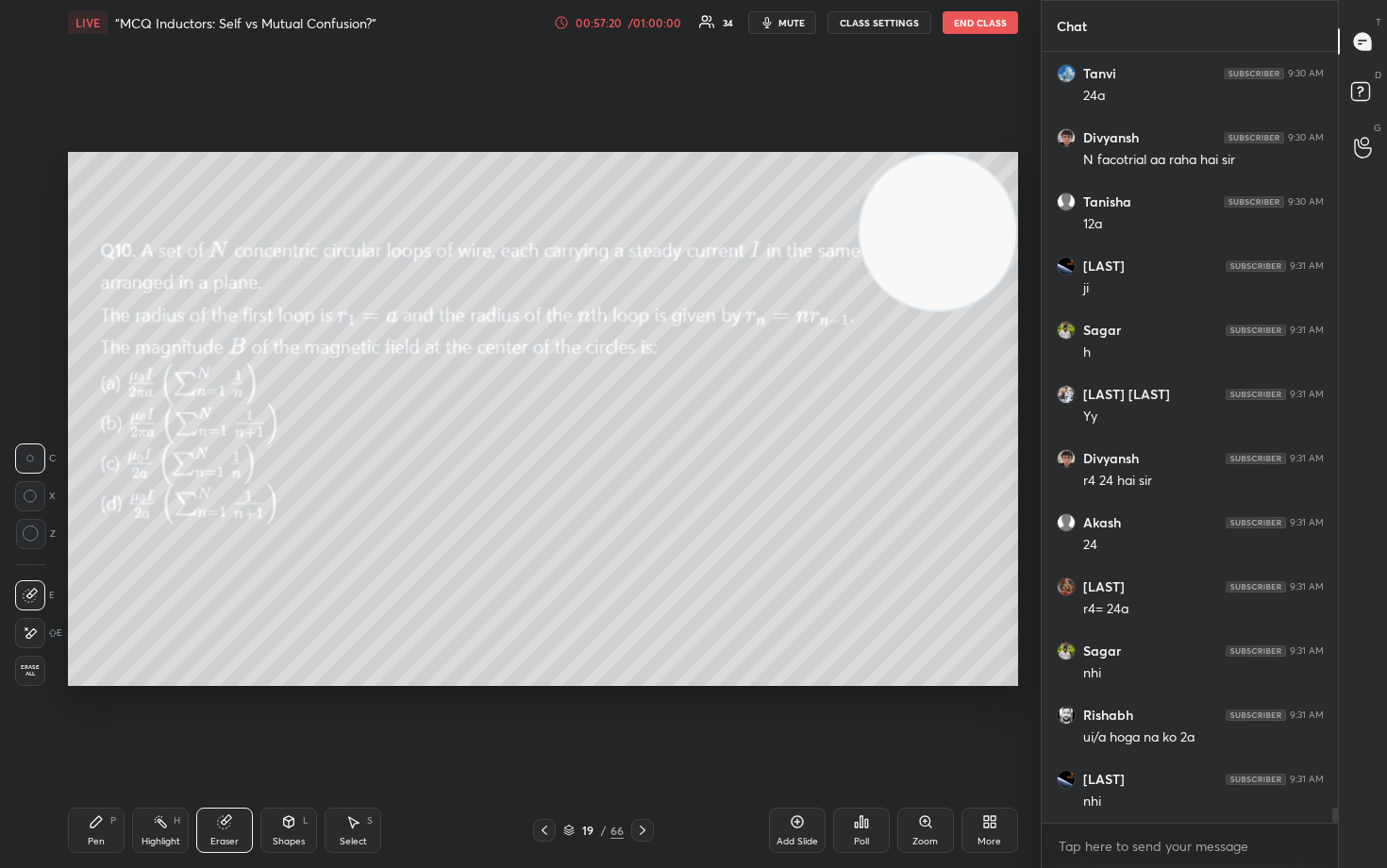 drag, startPoint x: 103, startPoint y: 826, endPoint x: 168, endPoint y: 767, distance: 87.78383 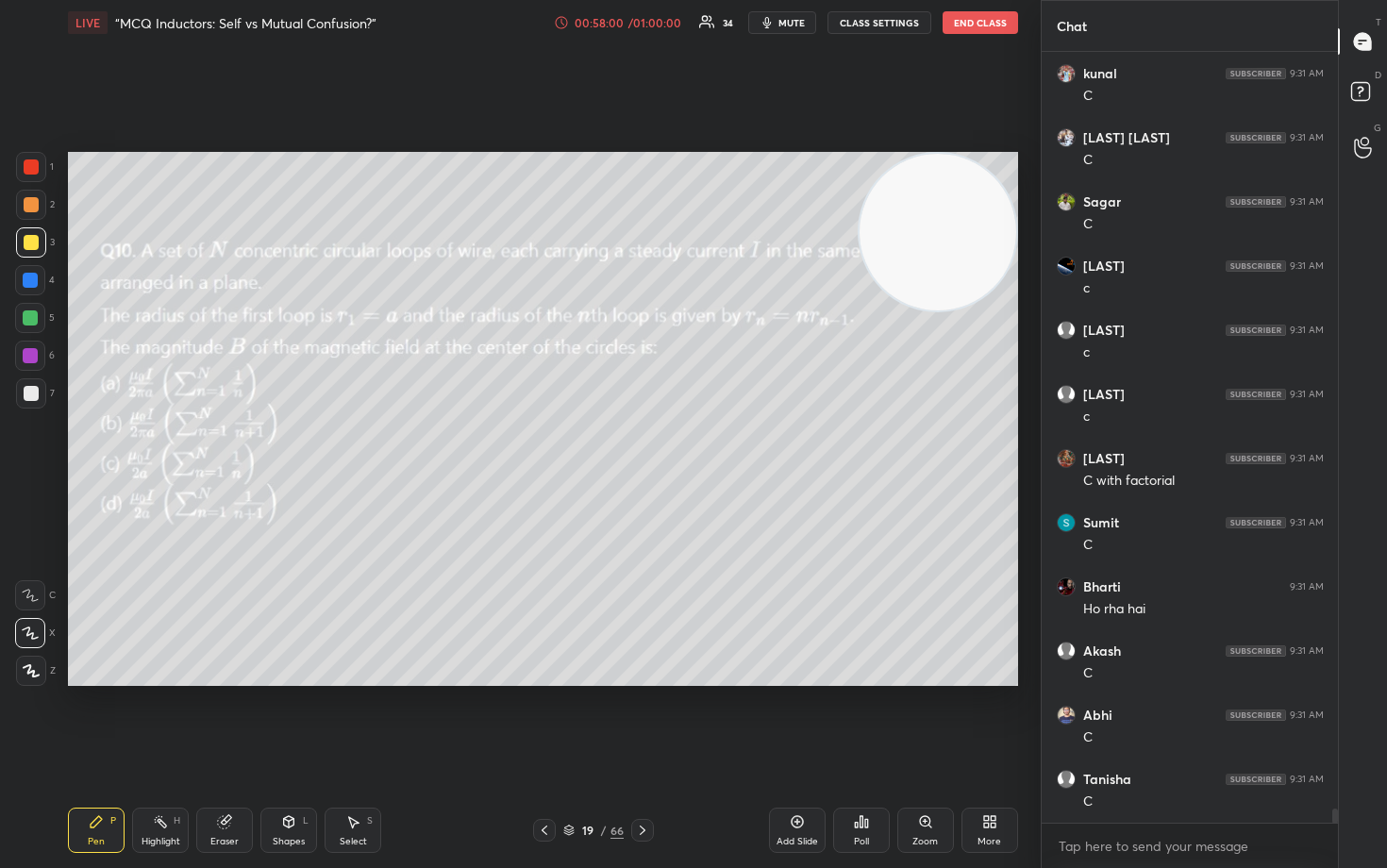 scroll, scrollTop: 40562, scrollLeft: 0, axis: vertical 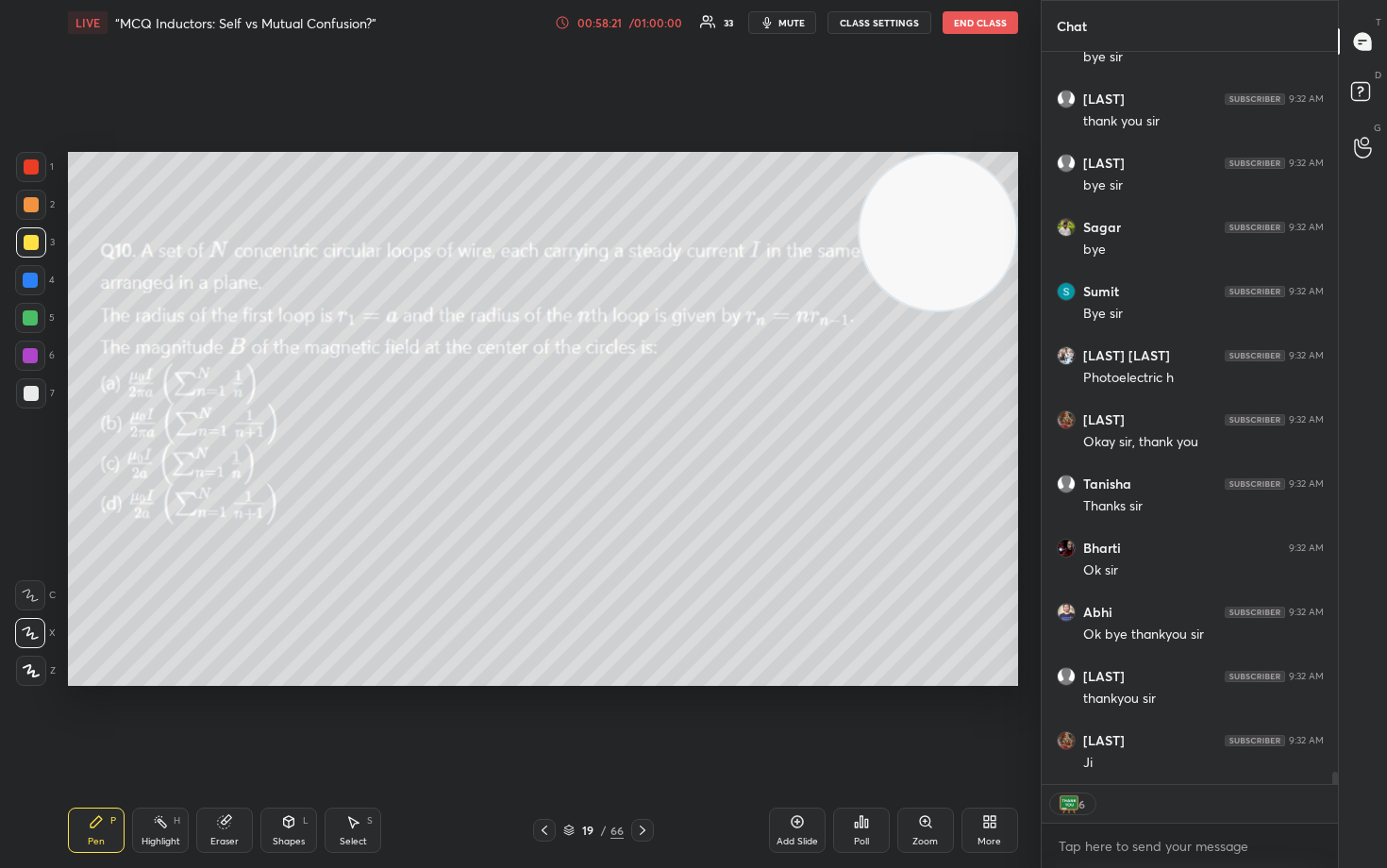 click on "End Class" at bounding box center (980, 23) 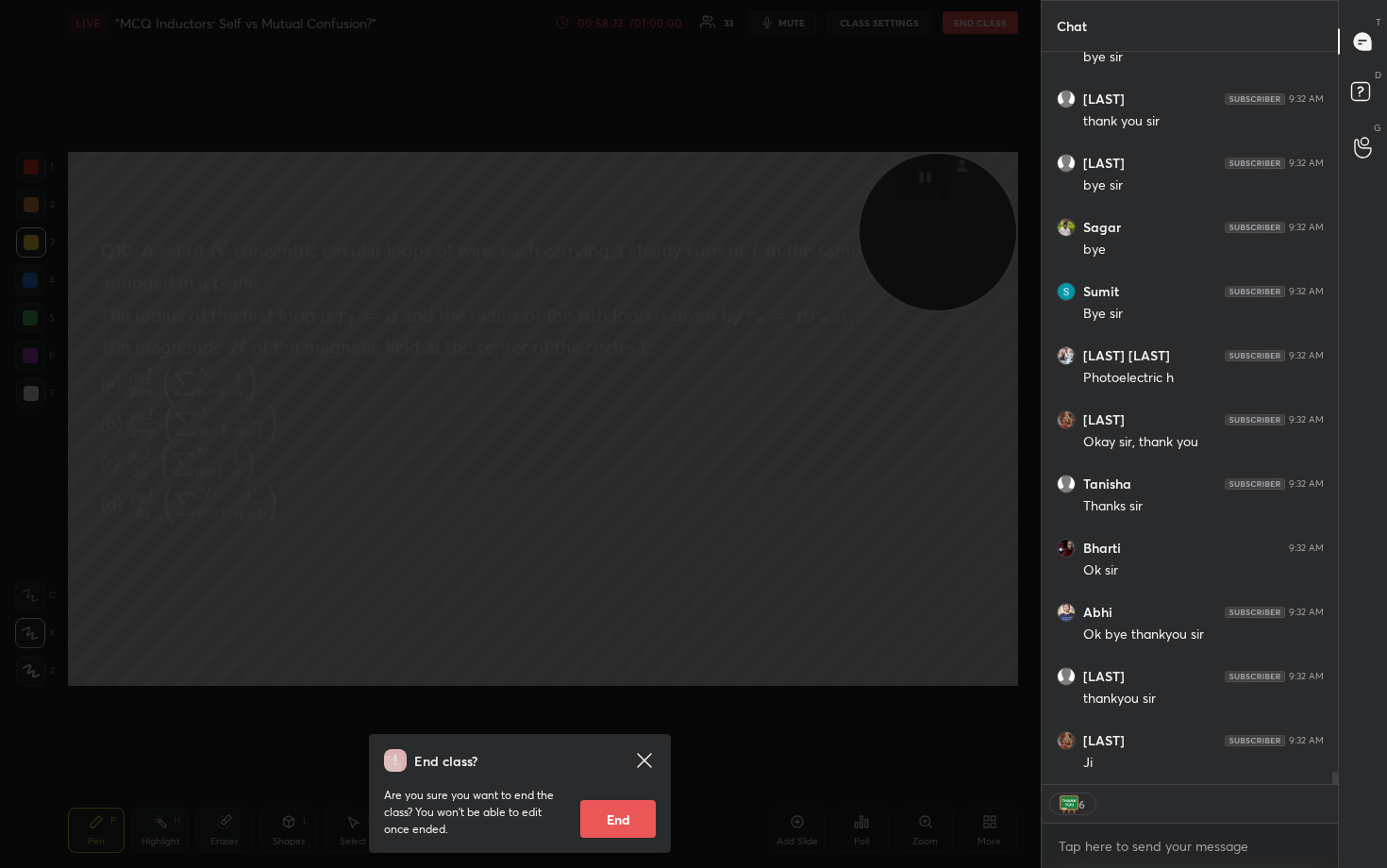 click on "End" at bounding box center (618, 819) 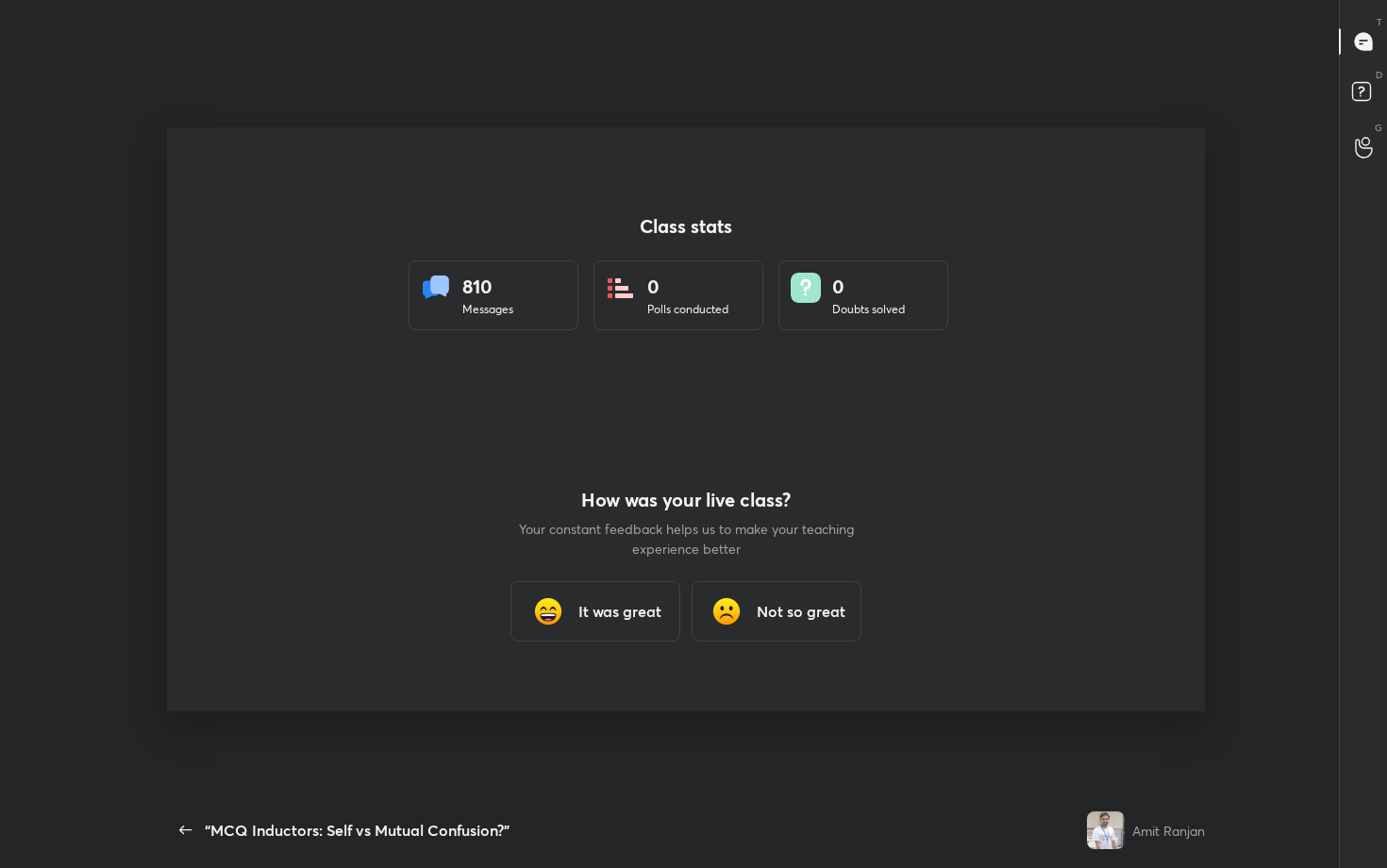 scroll, scrollTop: 93601, scrollLeft: 93248, axis: both 